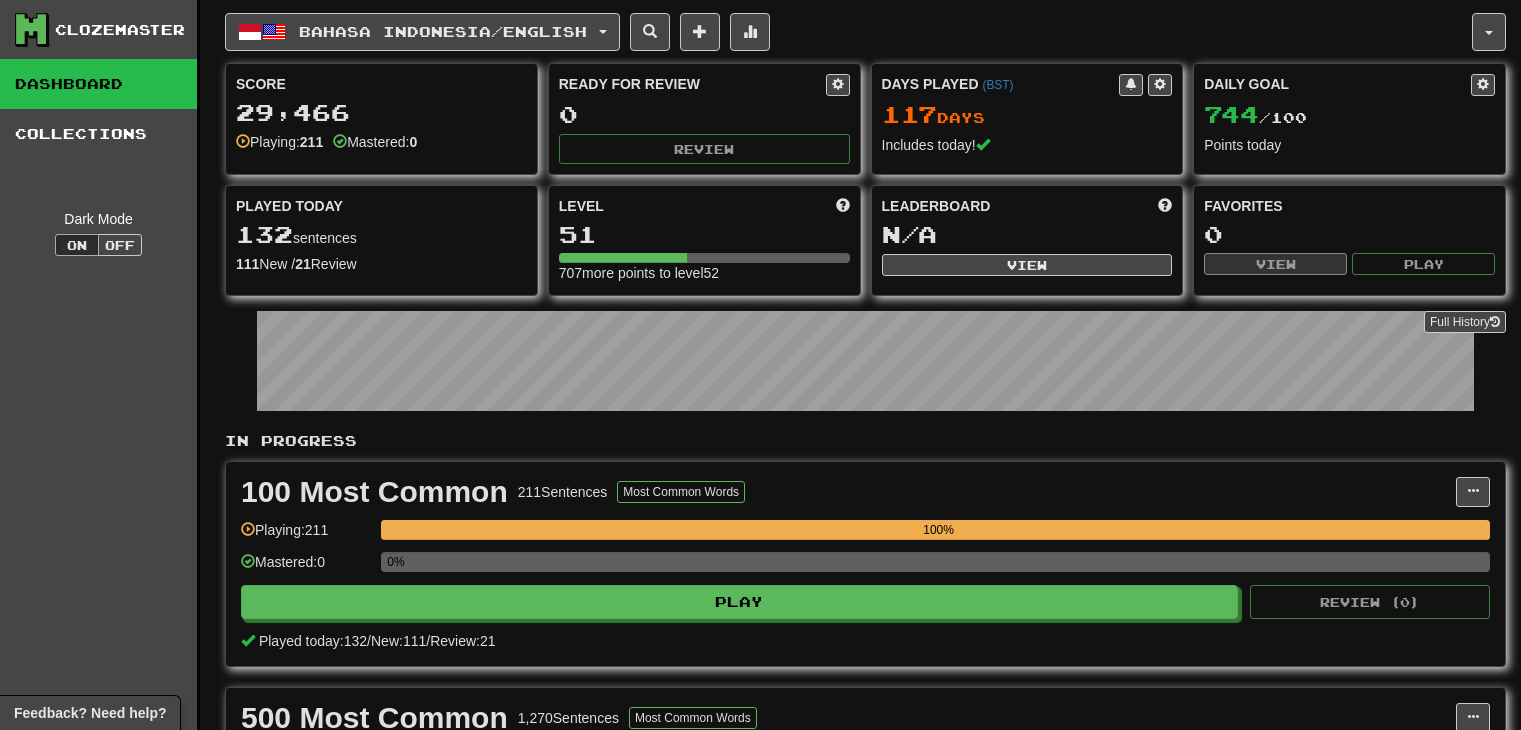 scroll, scrollTop: 0, scrollLeft: 0, axis: both 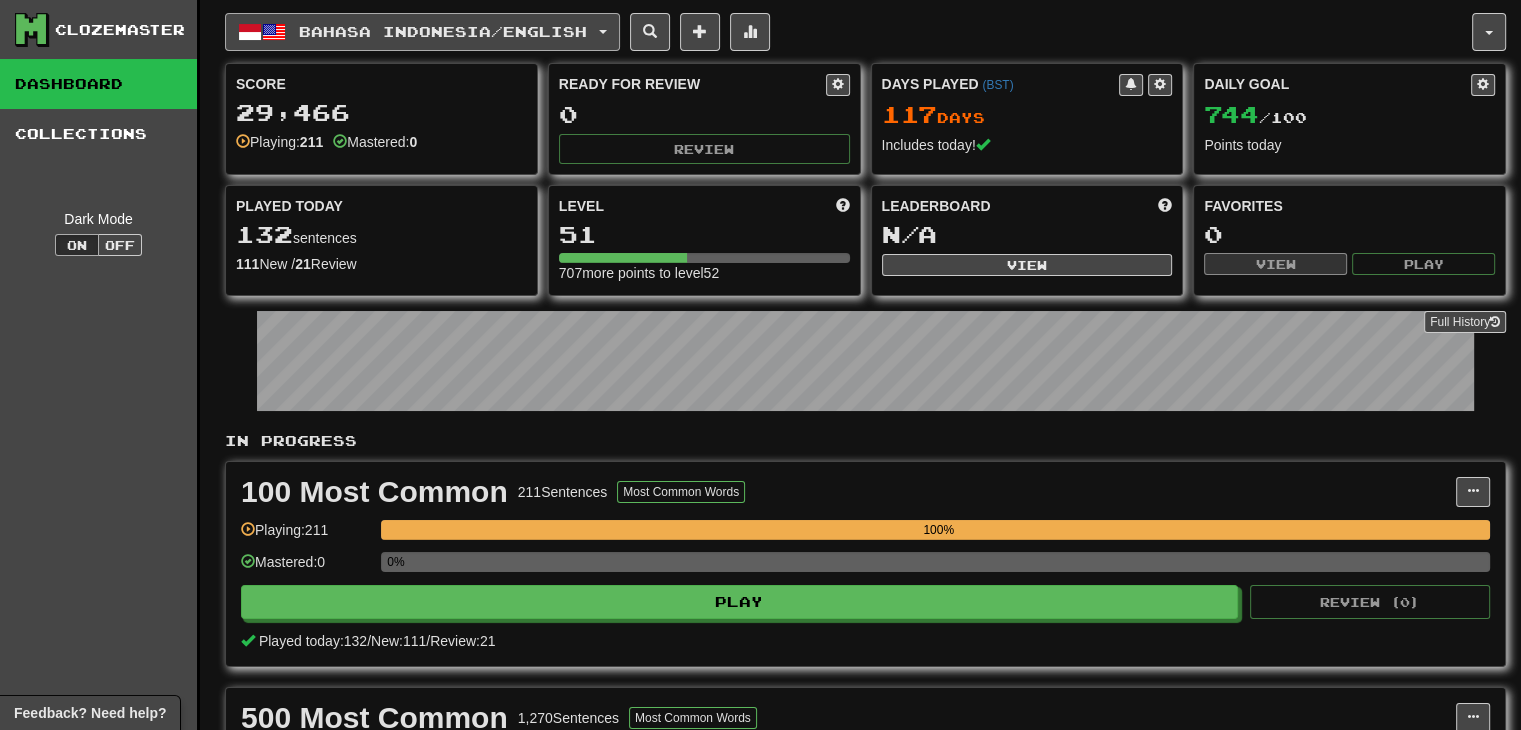 click on "Bahasa Indonesia  /  English" at bounding box center (443, 31) 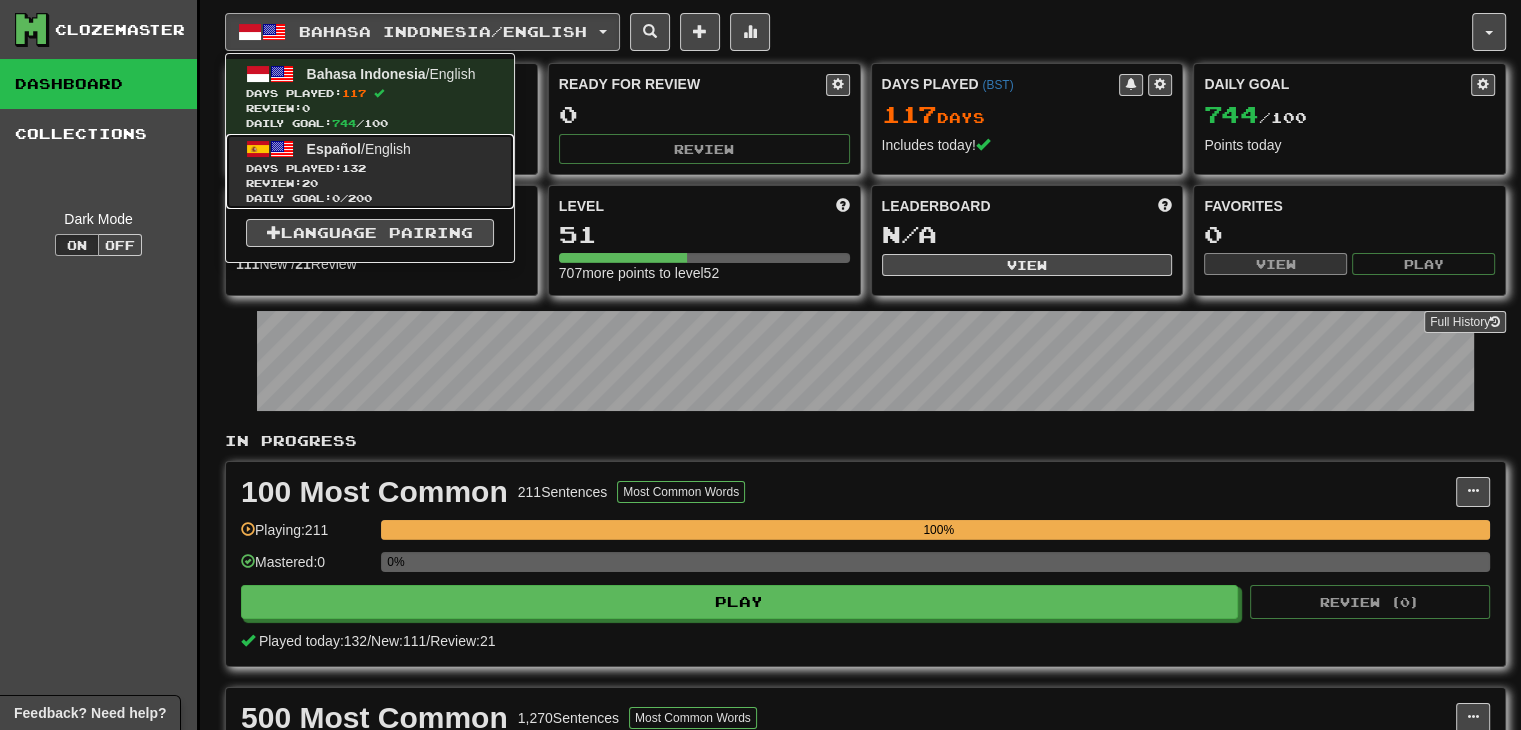 click on "Review:  20" at bounding box center (370, 183) 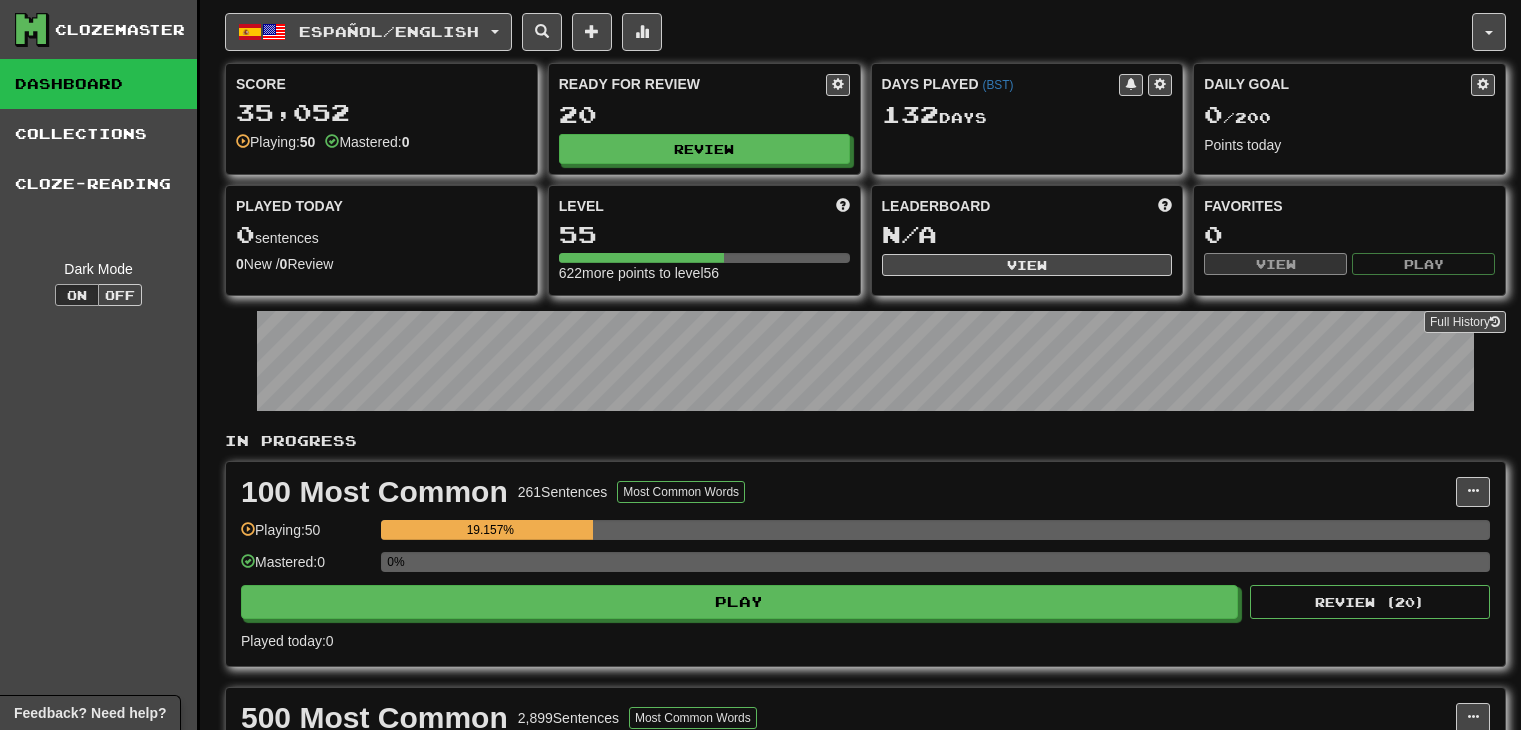 scroll, scrollTop: 0, scrollLeft: 0, axis: both 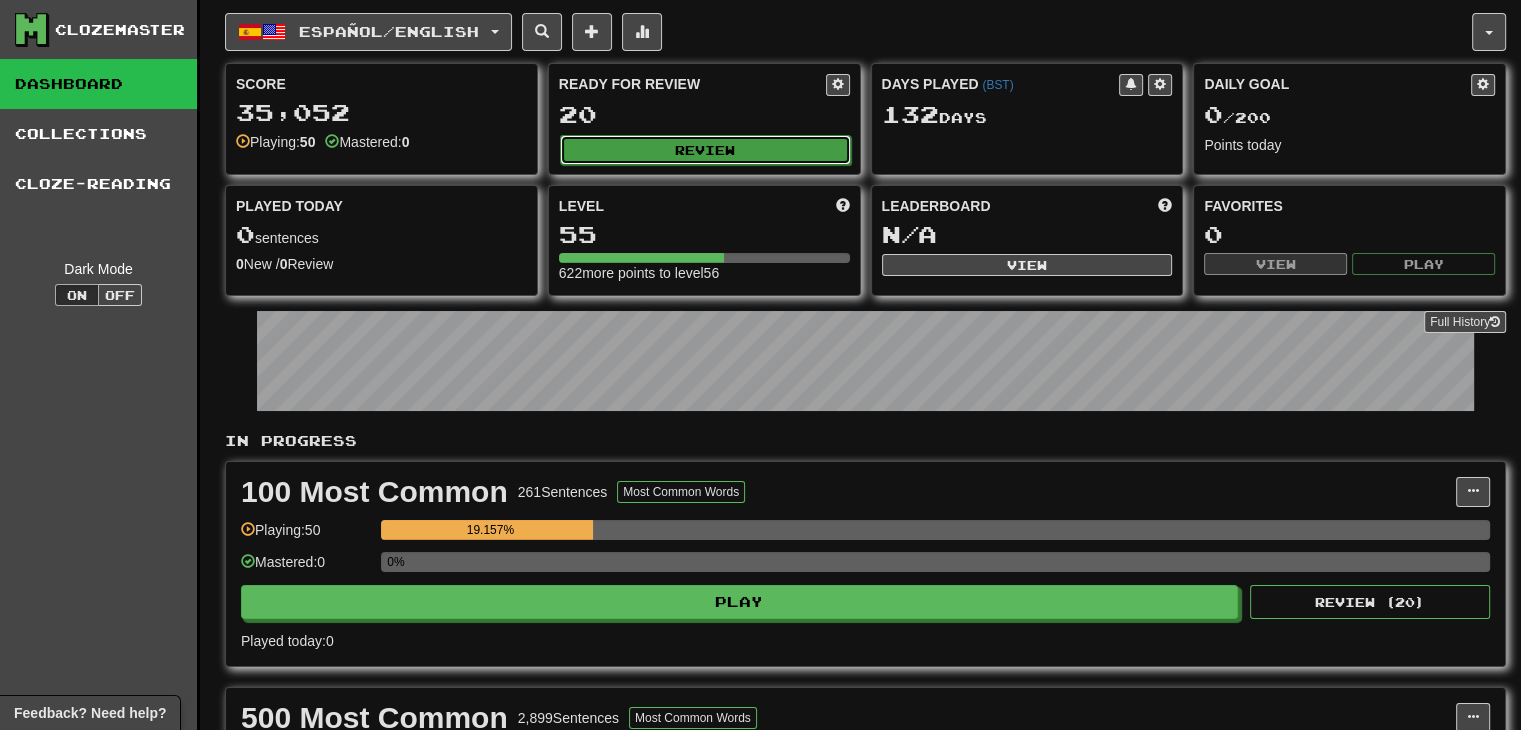 click on "Review" at bounding box center (705, 150) 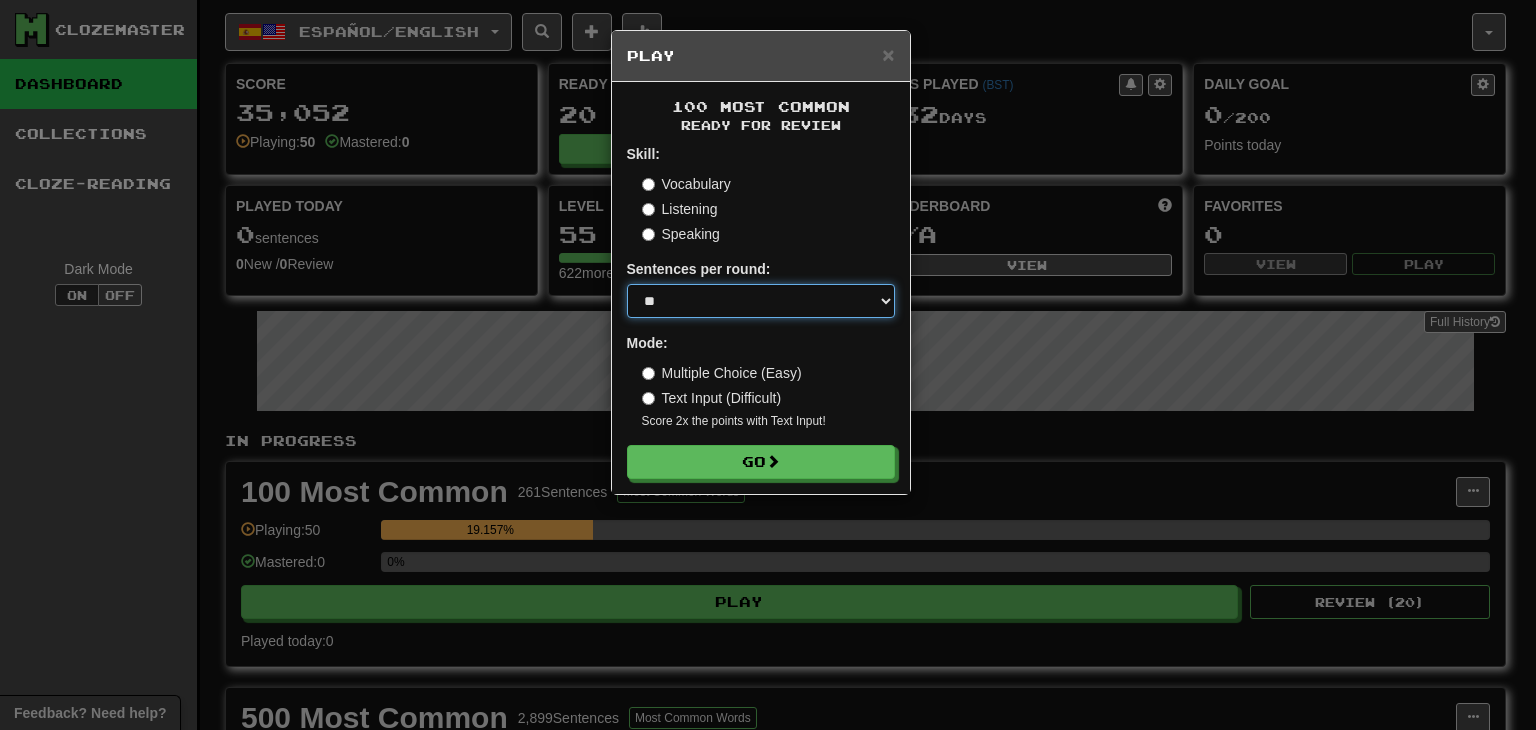 click on "* ** ** ** ** ** *** ********" at bounding box center (761, 301) 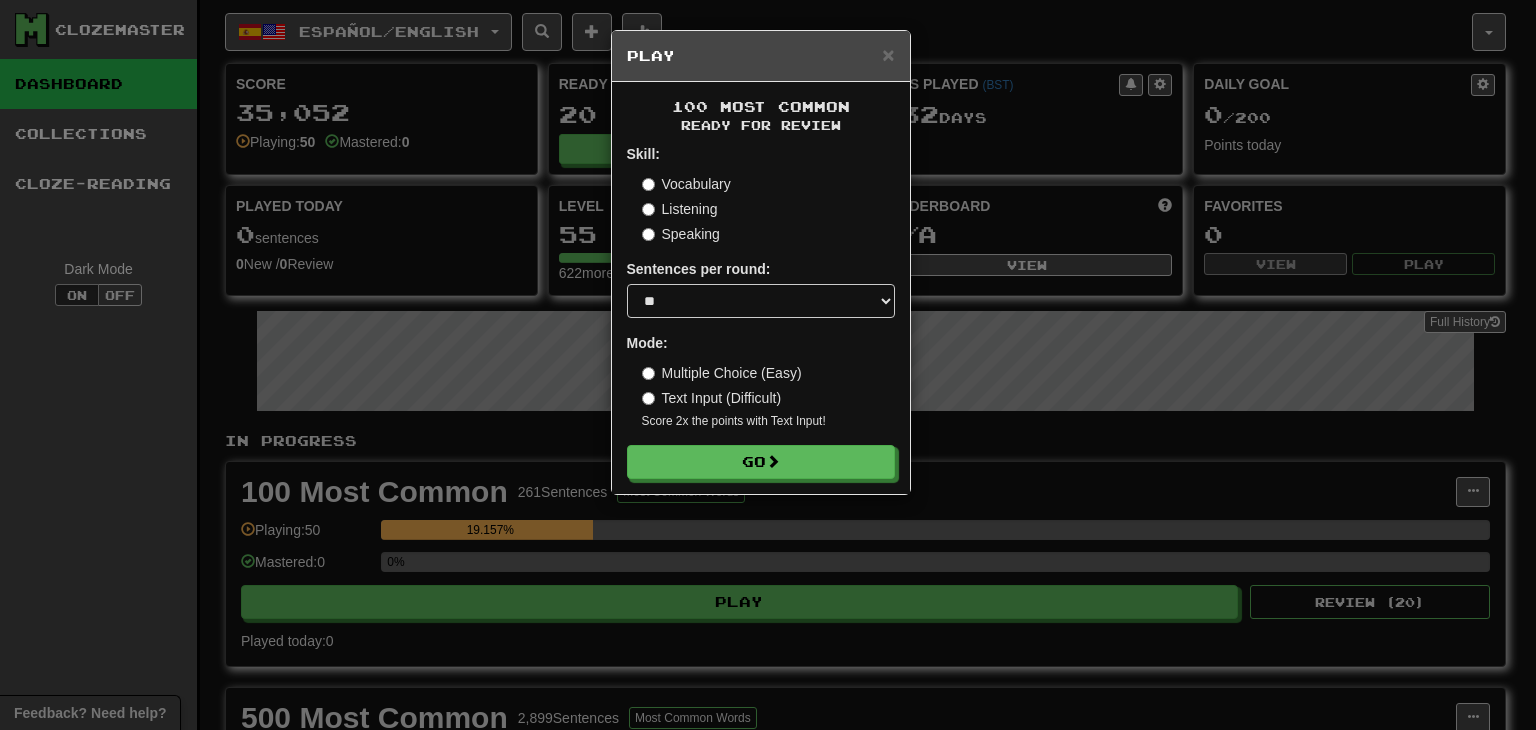 click on "Text Input (Difficult)" at bounding box center (712, 398) 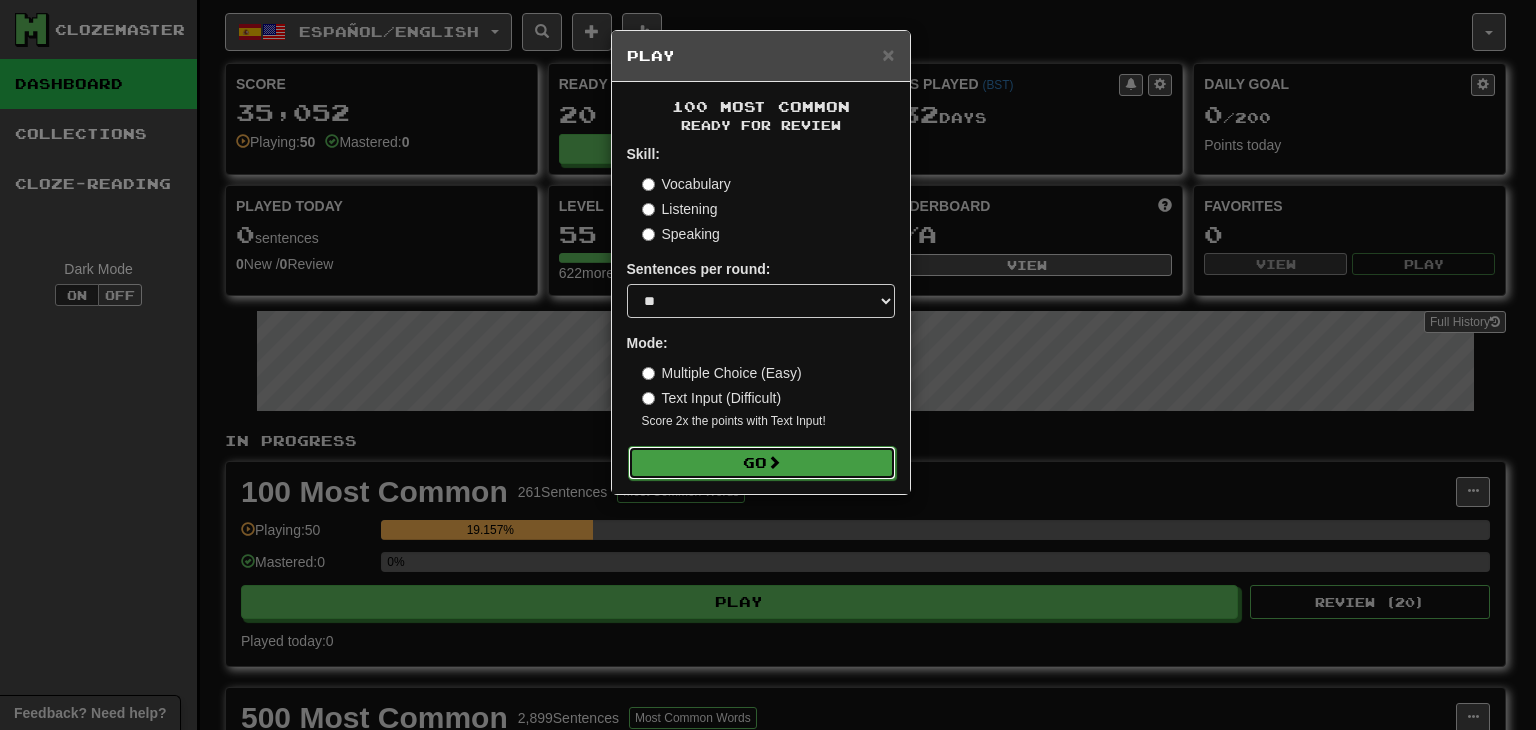 click on "Go" at bounding box center (762, 463) 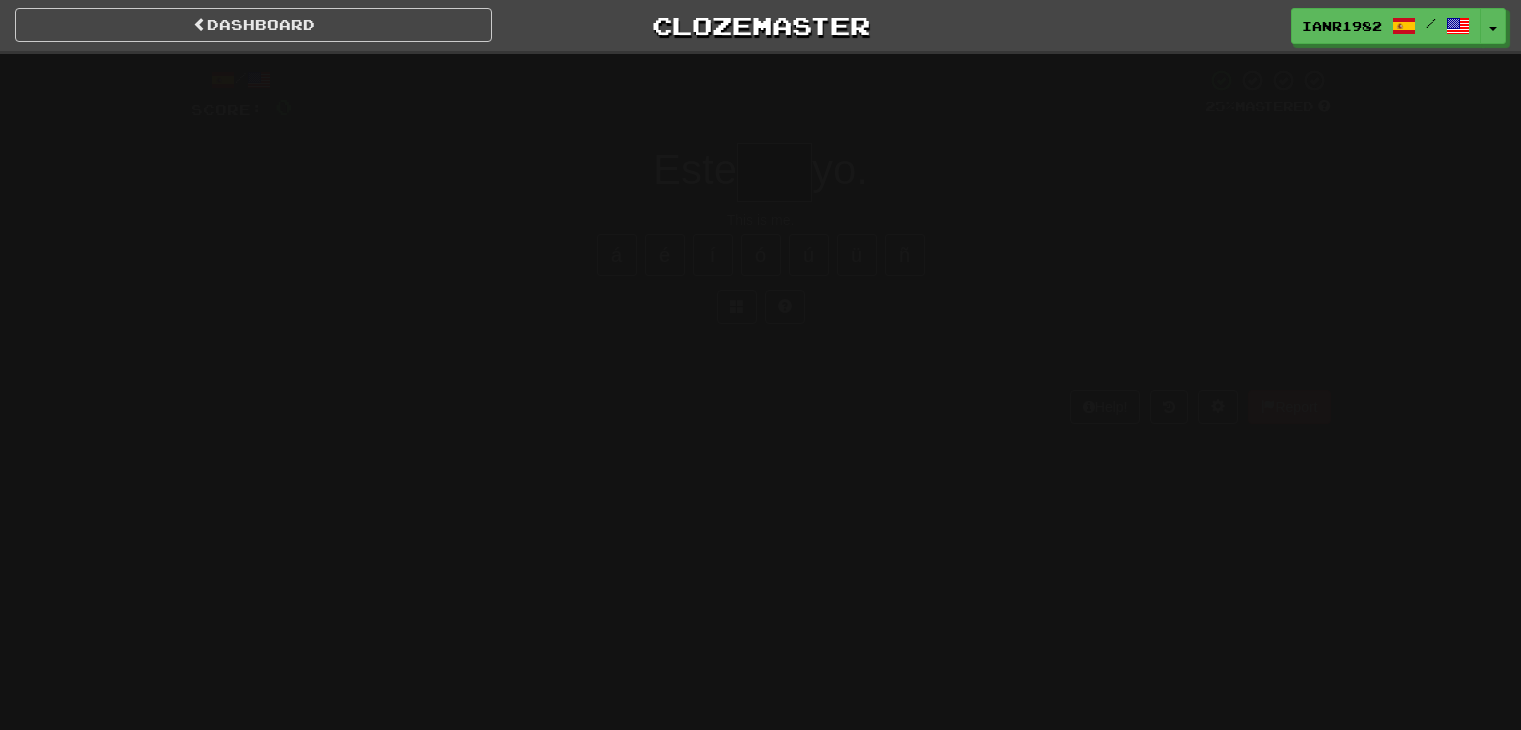scroll, scrollTop: 0, scrollLeft: 0, axis: both 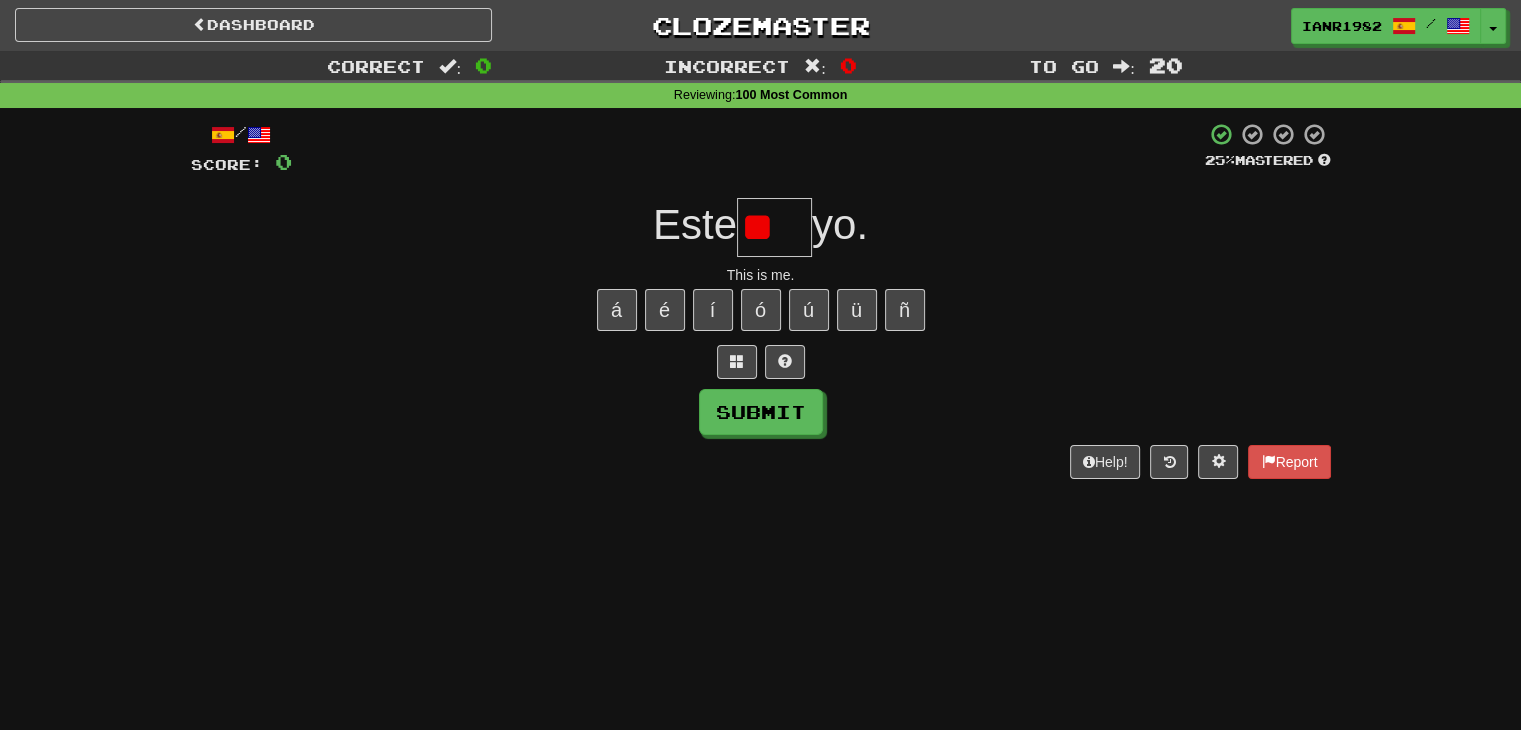 type on "*" 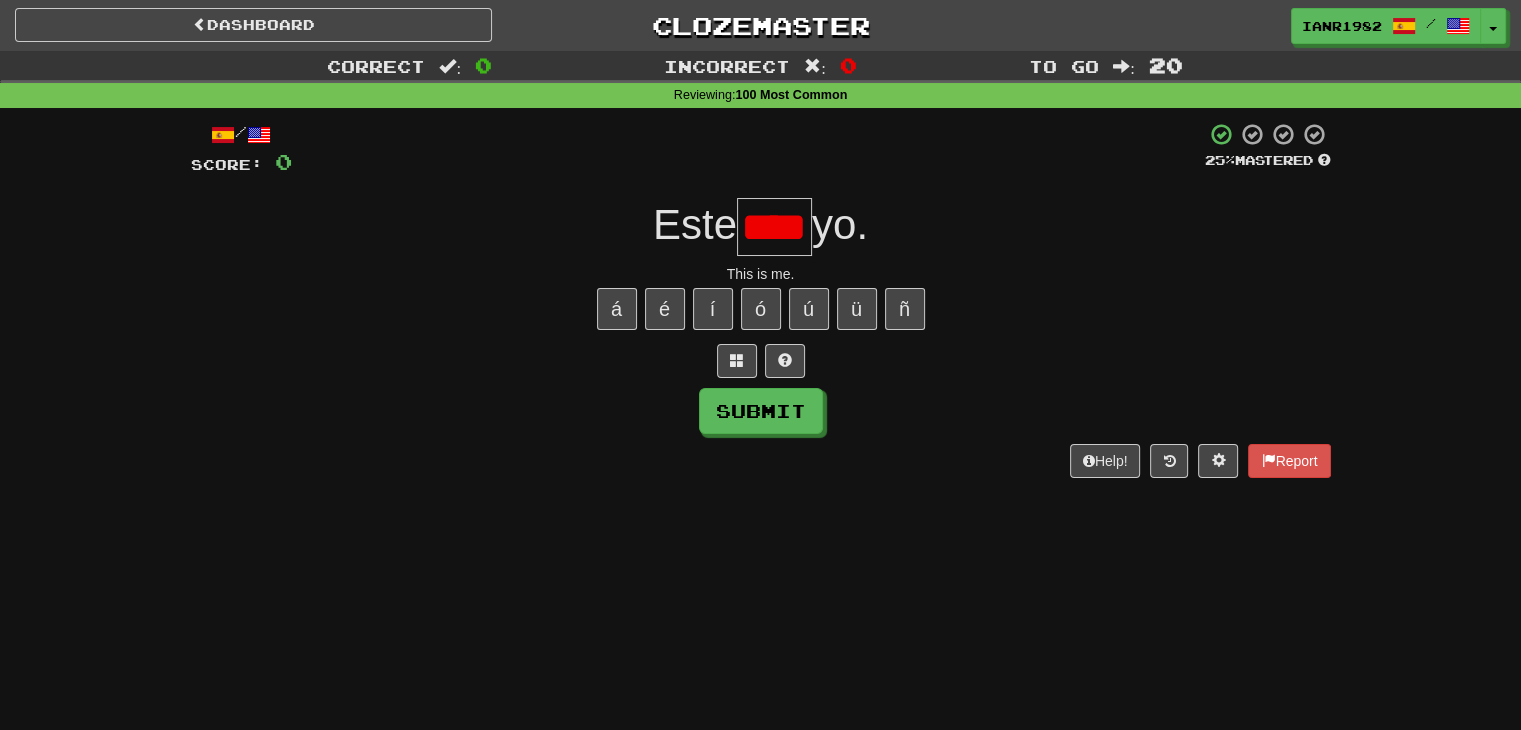 scroll, scrollTop: 0, scrollLeft: 9, axis: horizontal 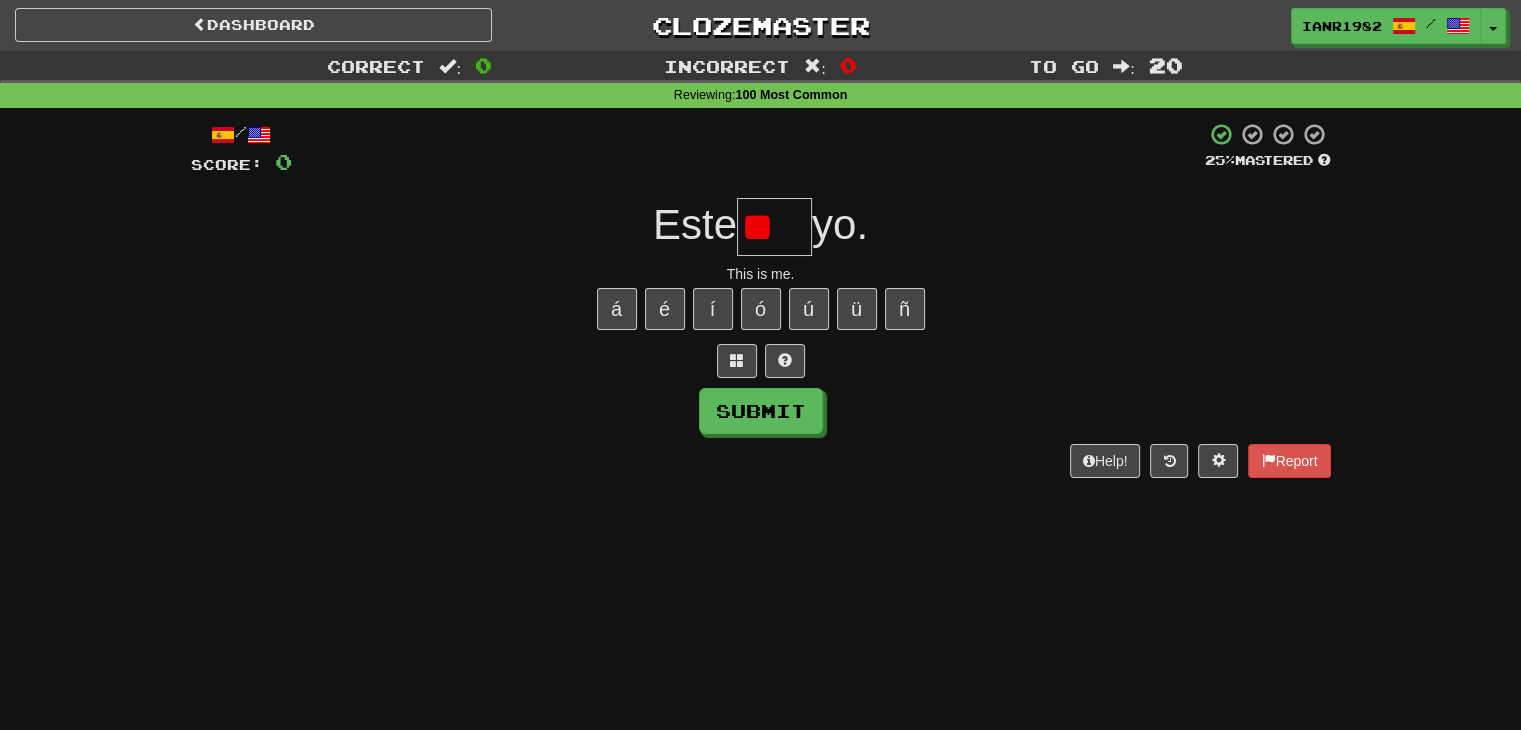 type on "*" 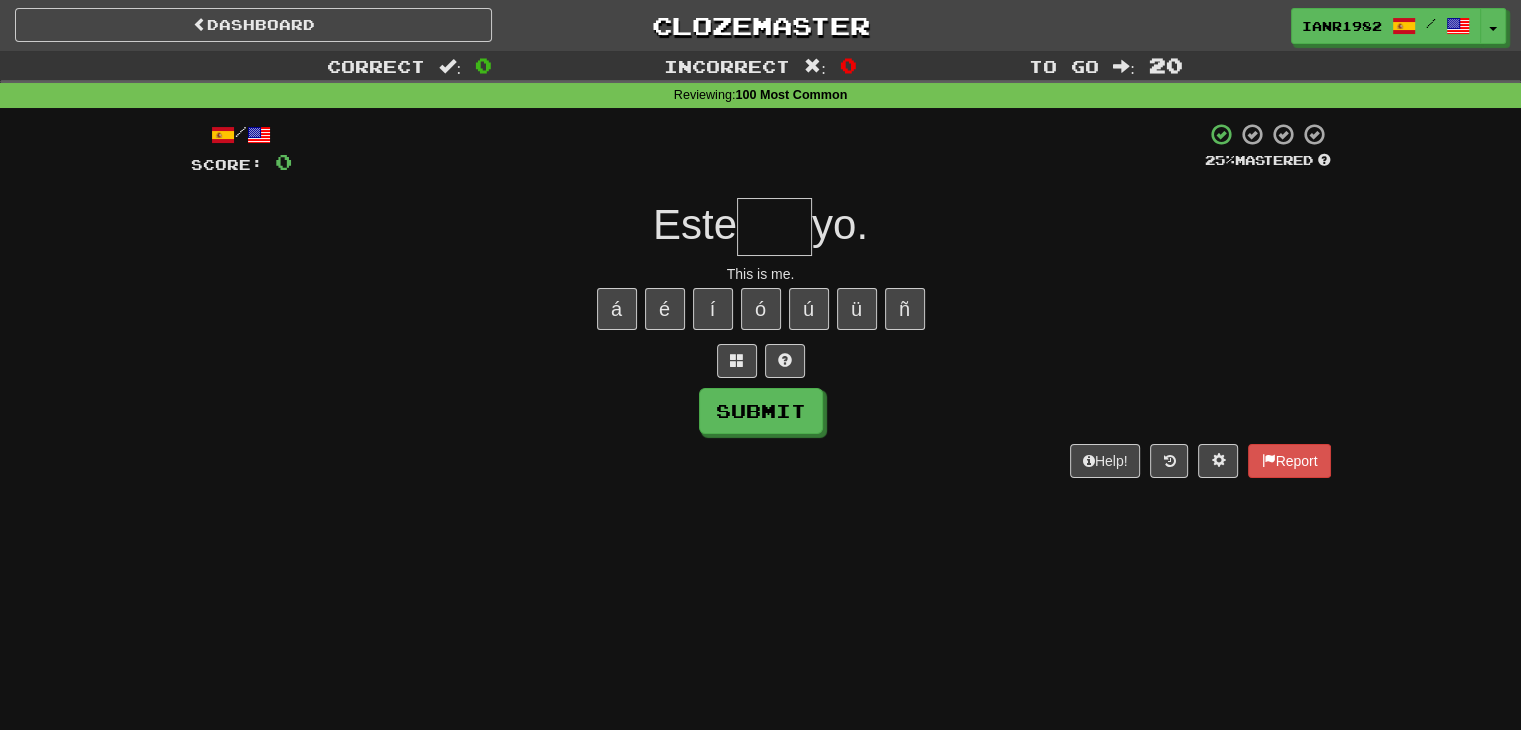 scroll, scrollTop: 0, scrollLeft: 0, axis: both 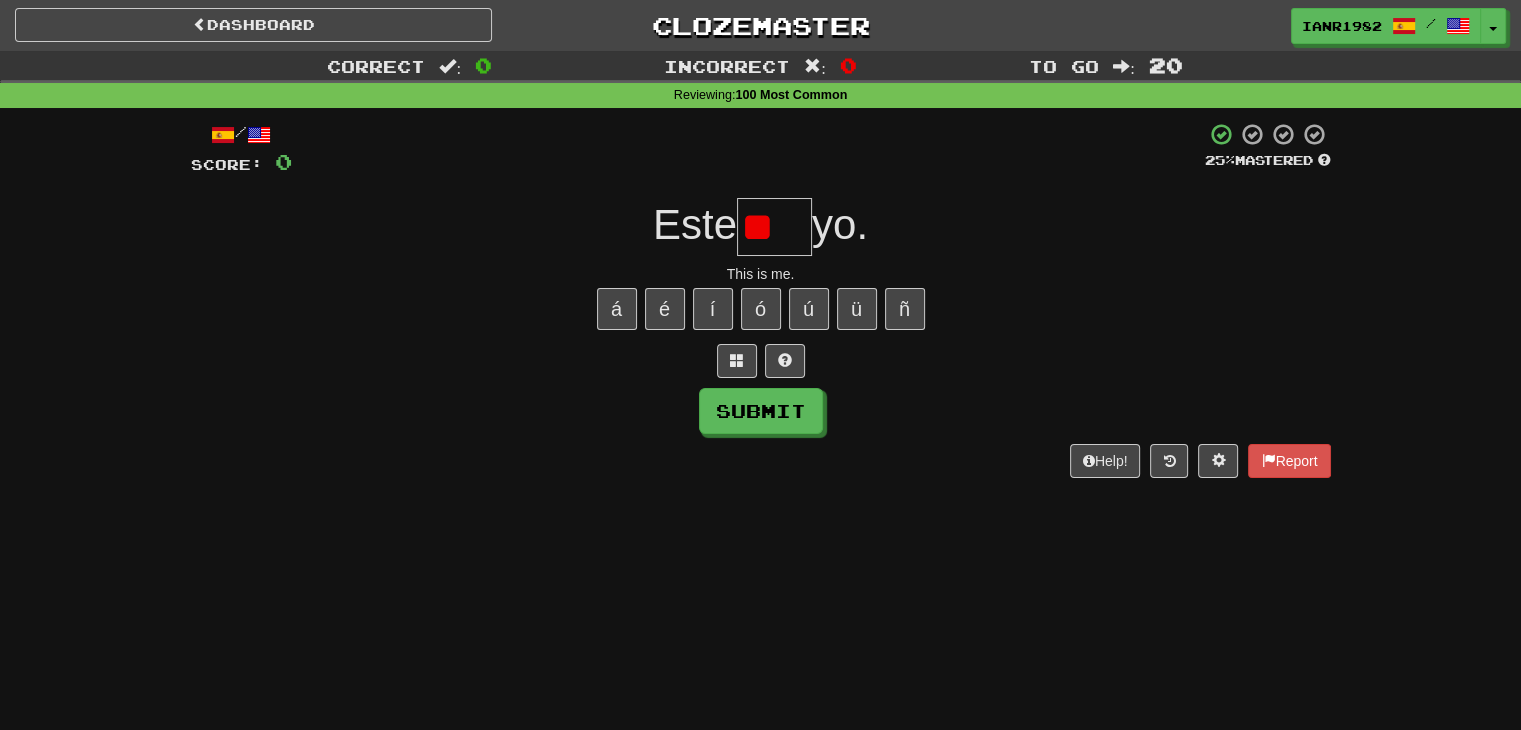 type on "*" 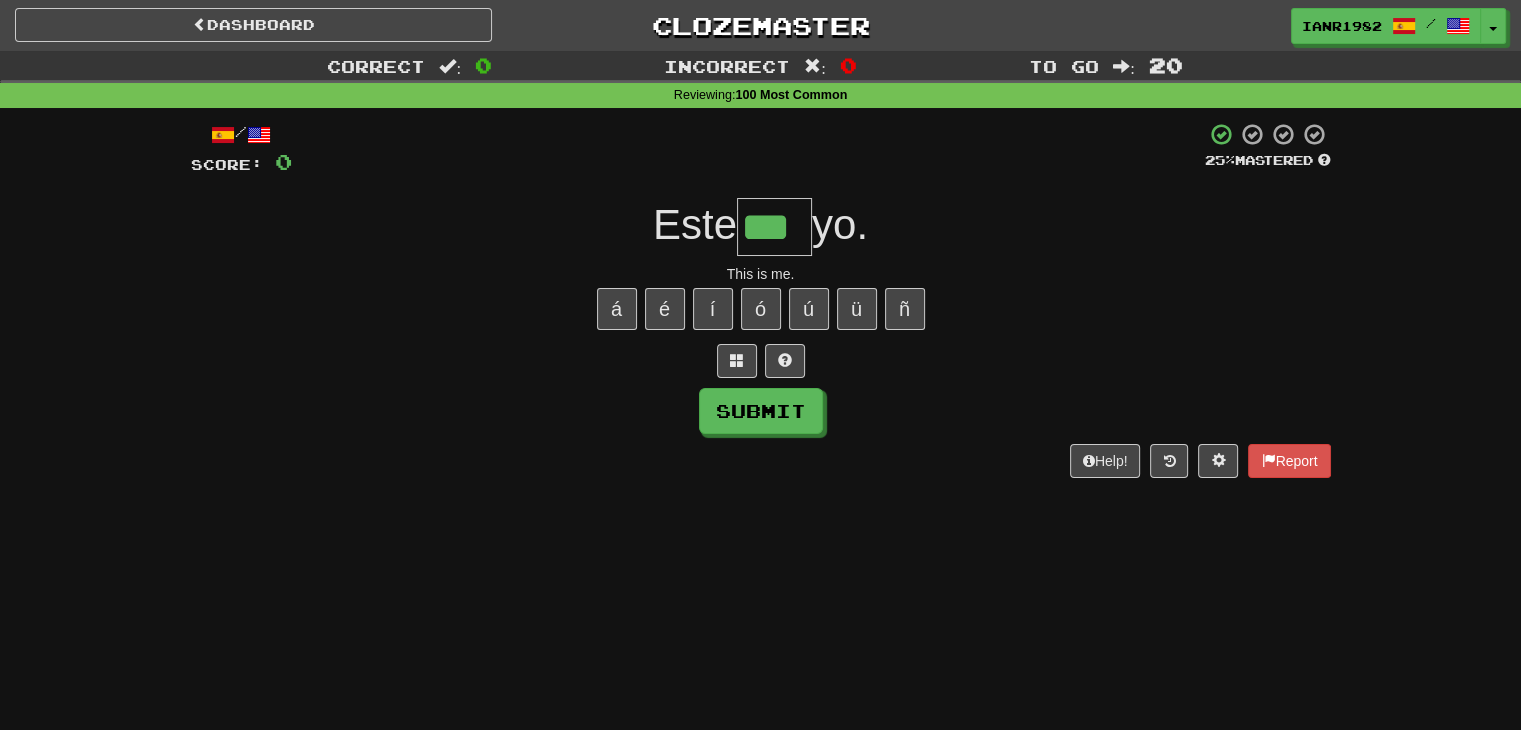 type on "***" 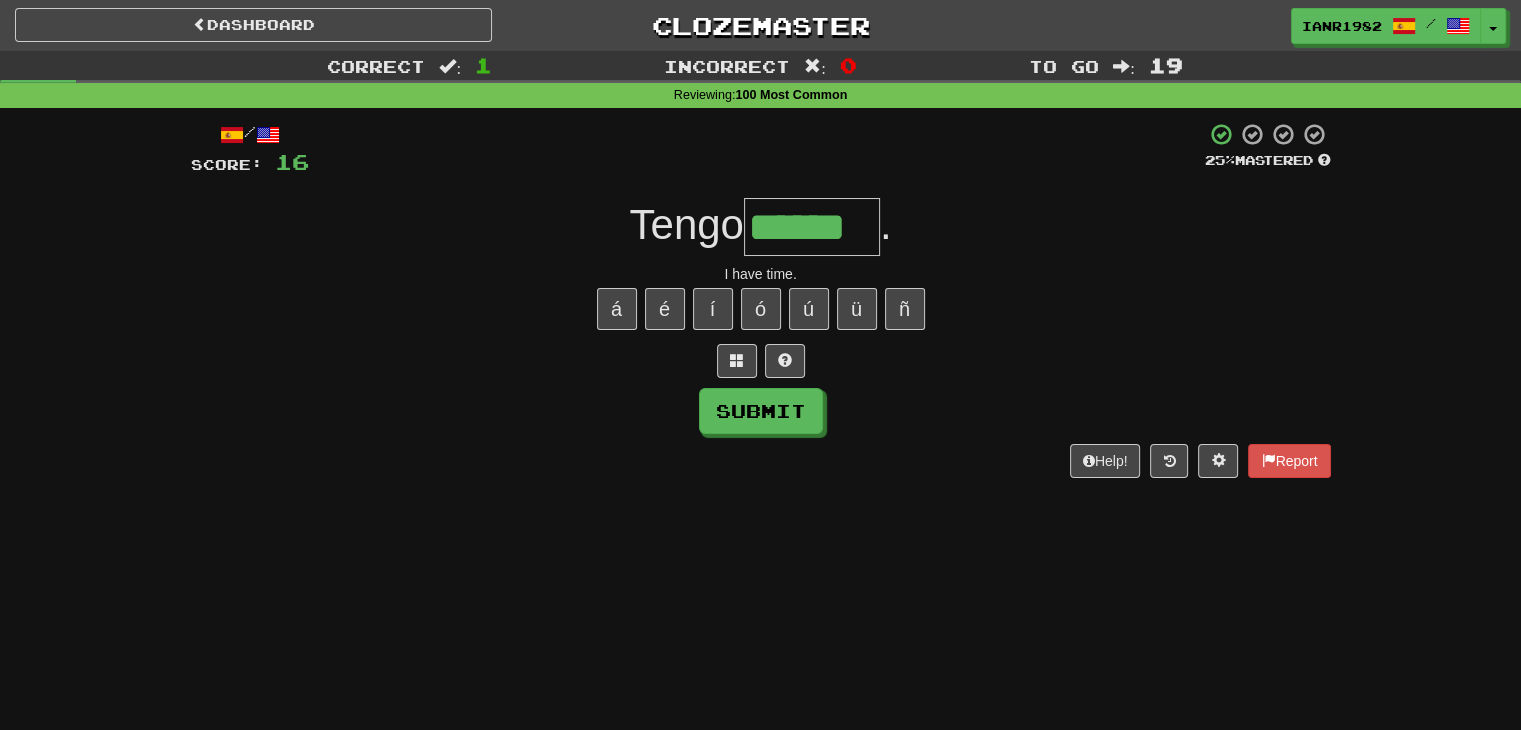 type on "******" 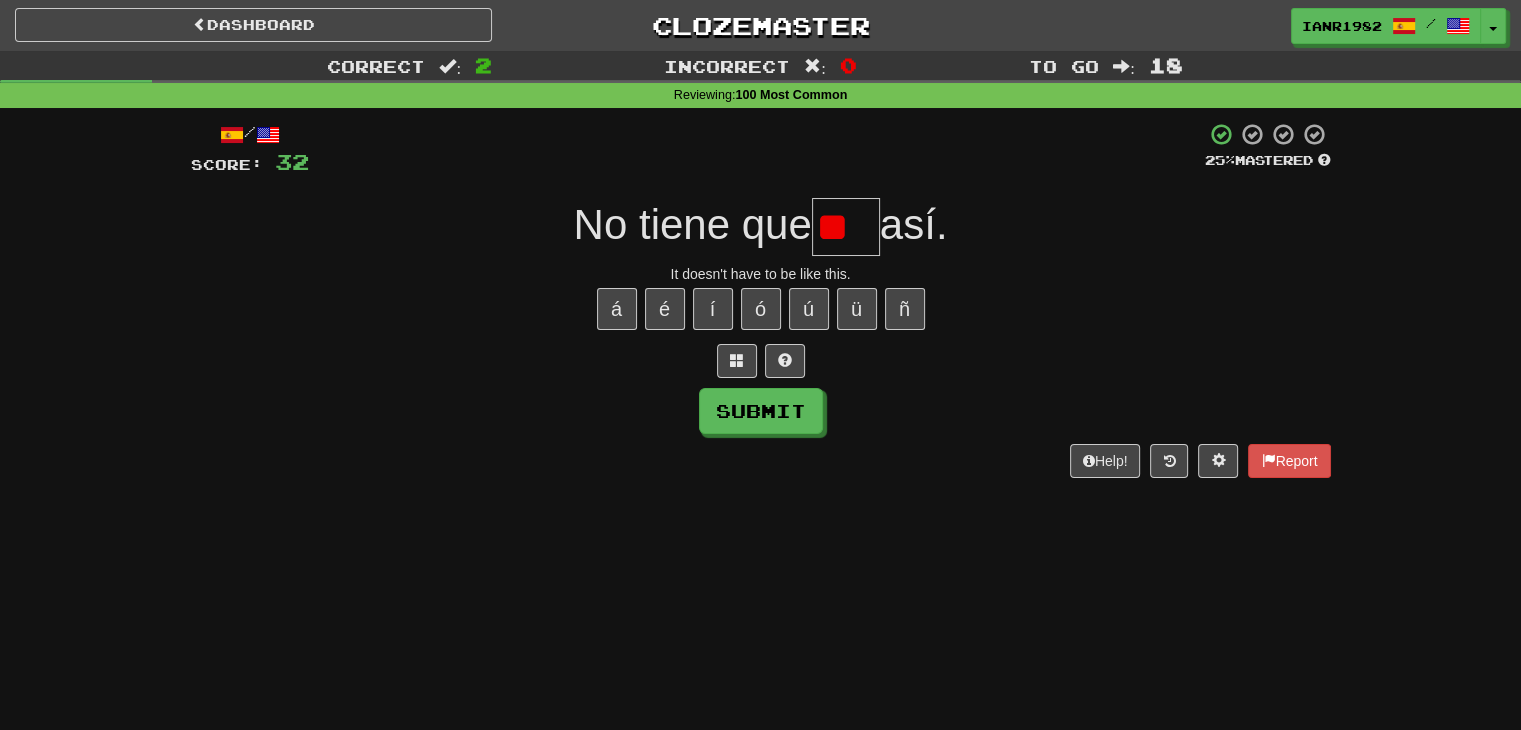 scroll, scrollTop: 0, scrollLeft: 0, axis: both 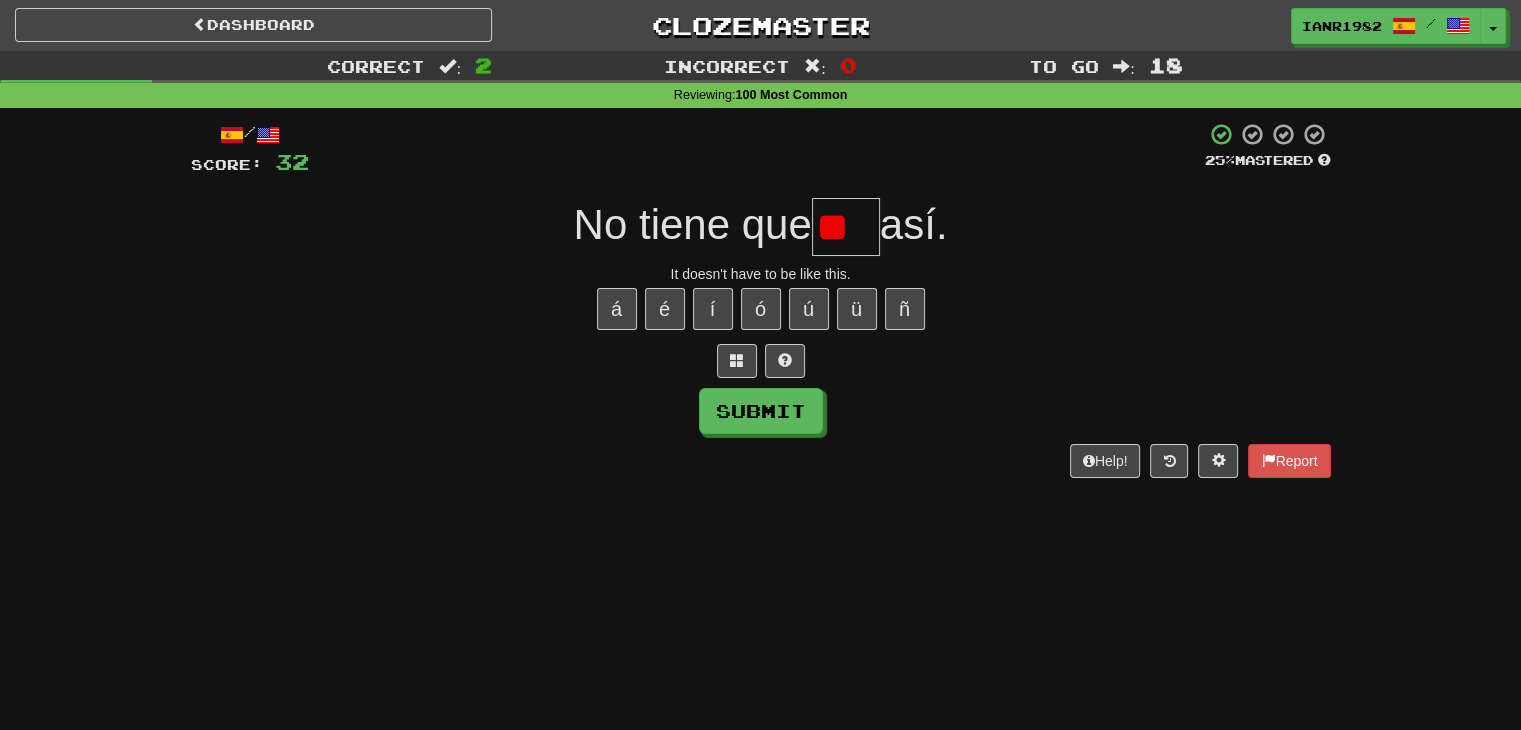 type on "*" 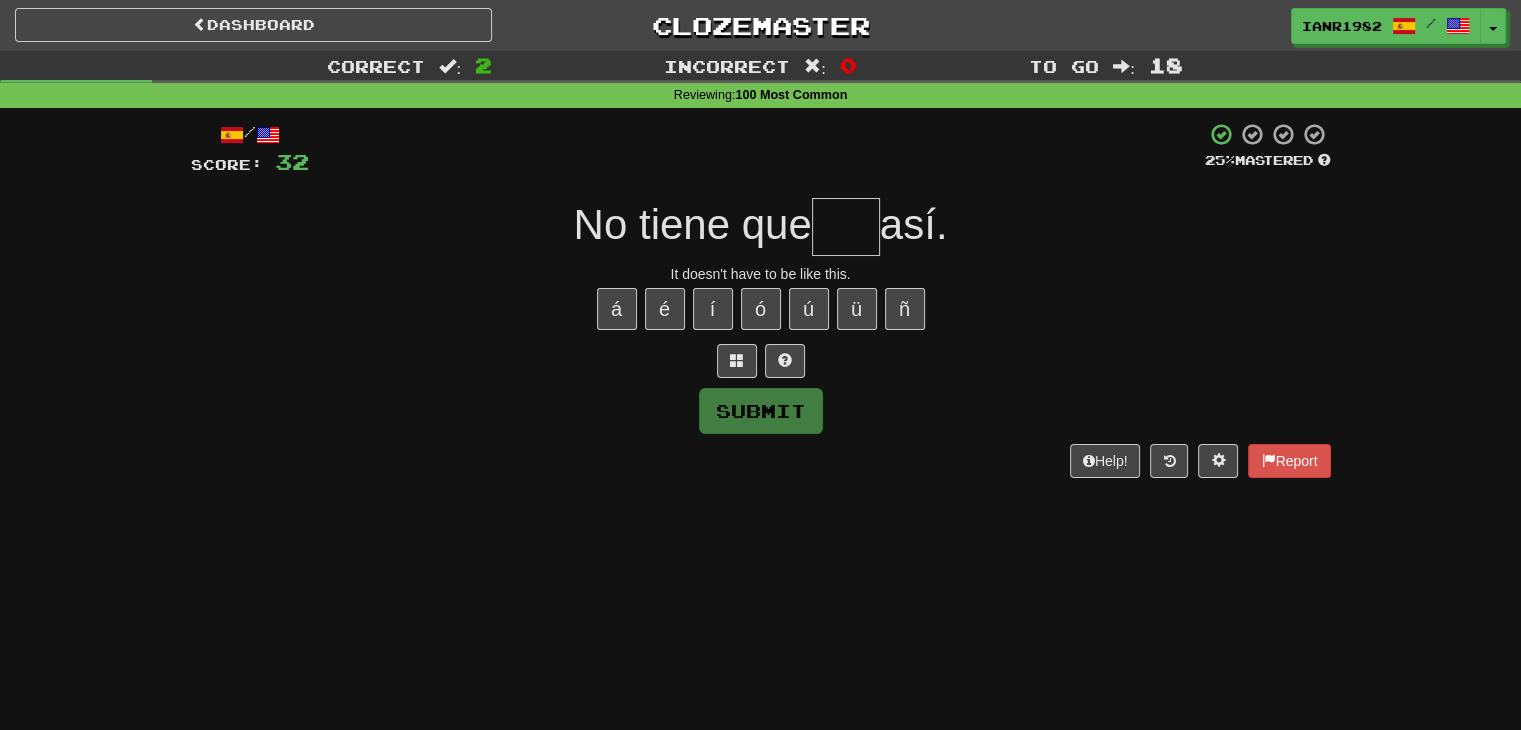 type on "*" 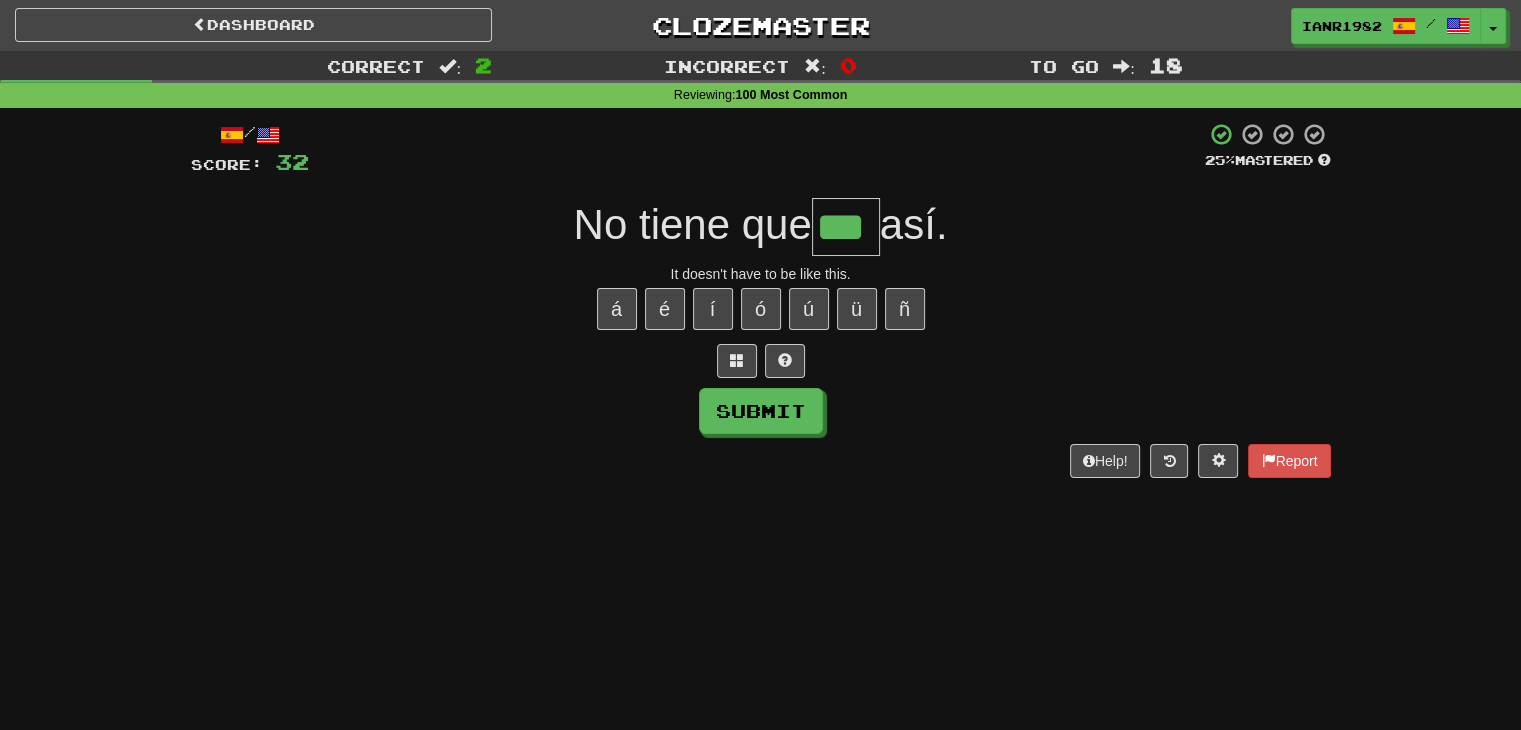 type on "***" 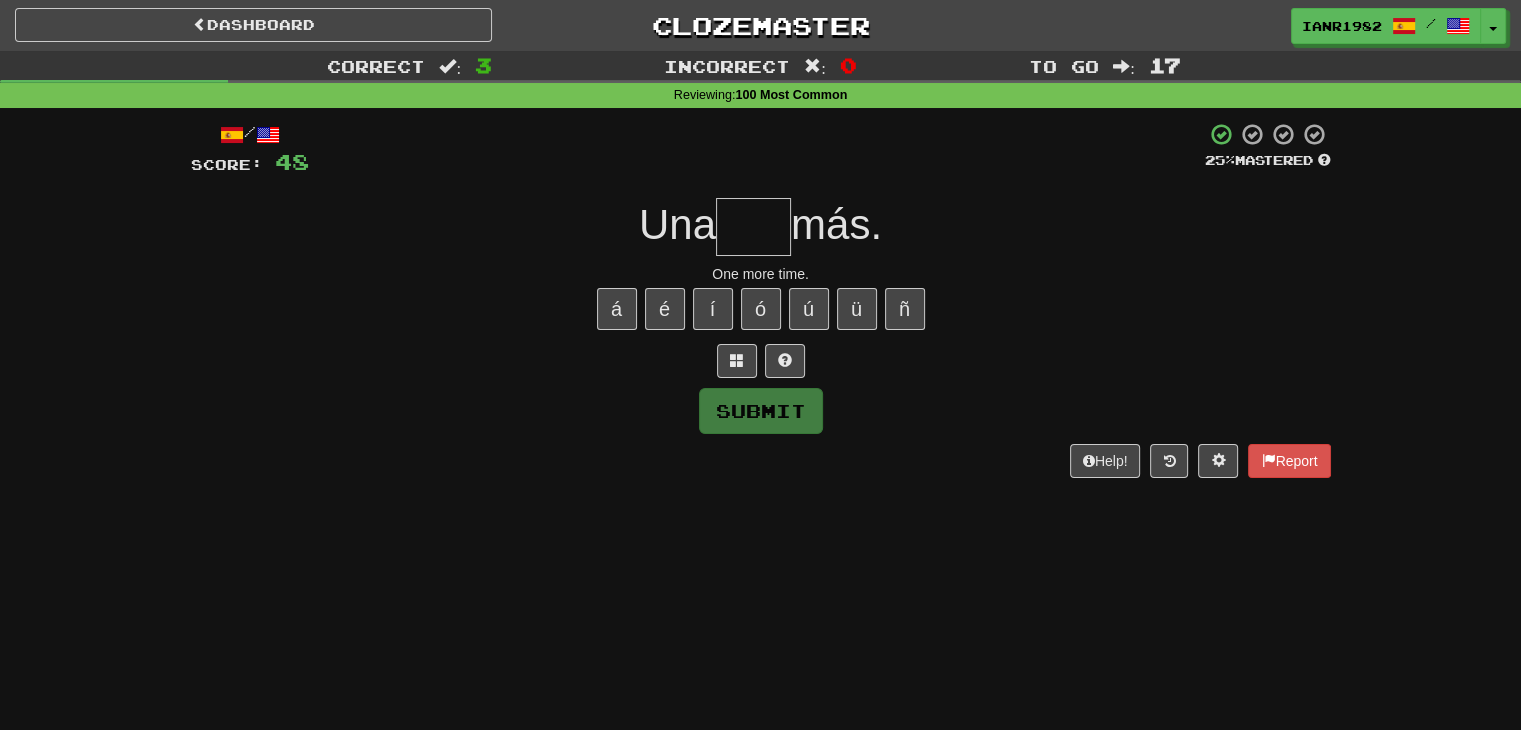 type on "*" 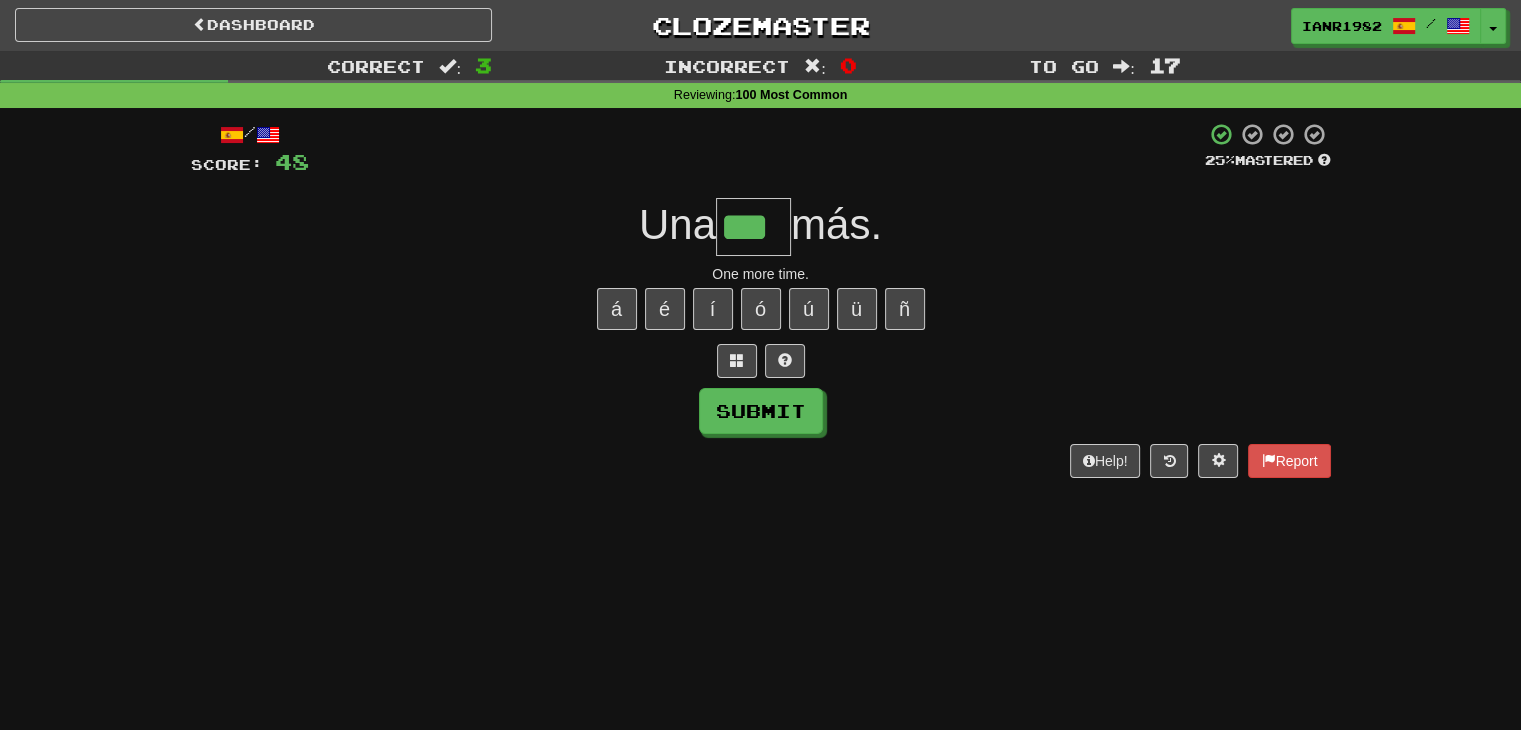 type on "***" 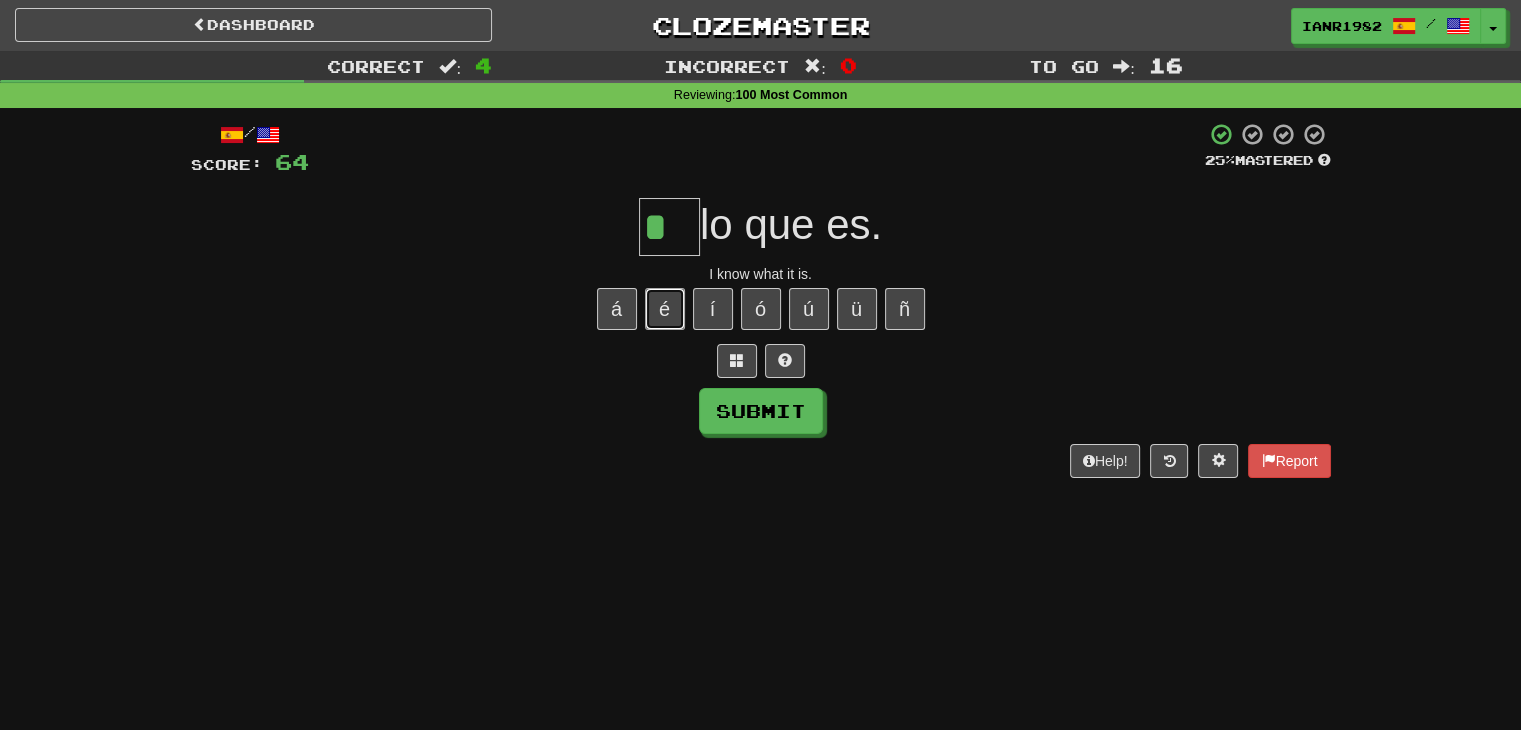 click on "é" at bounding box center [665, 309] 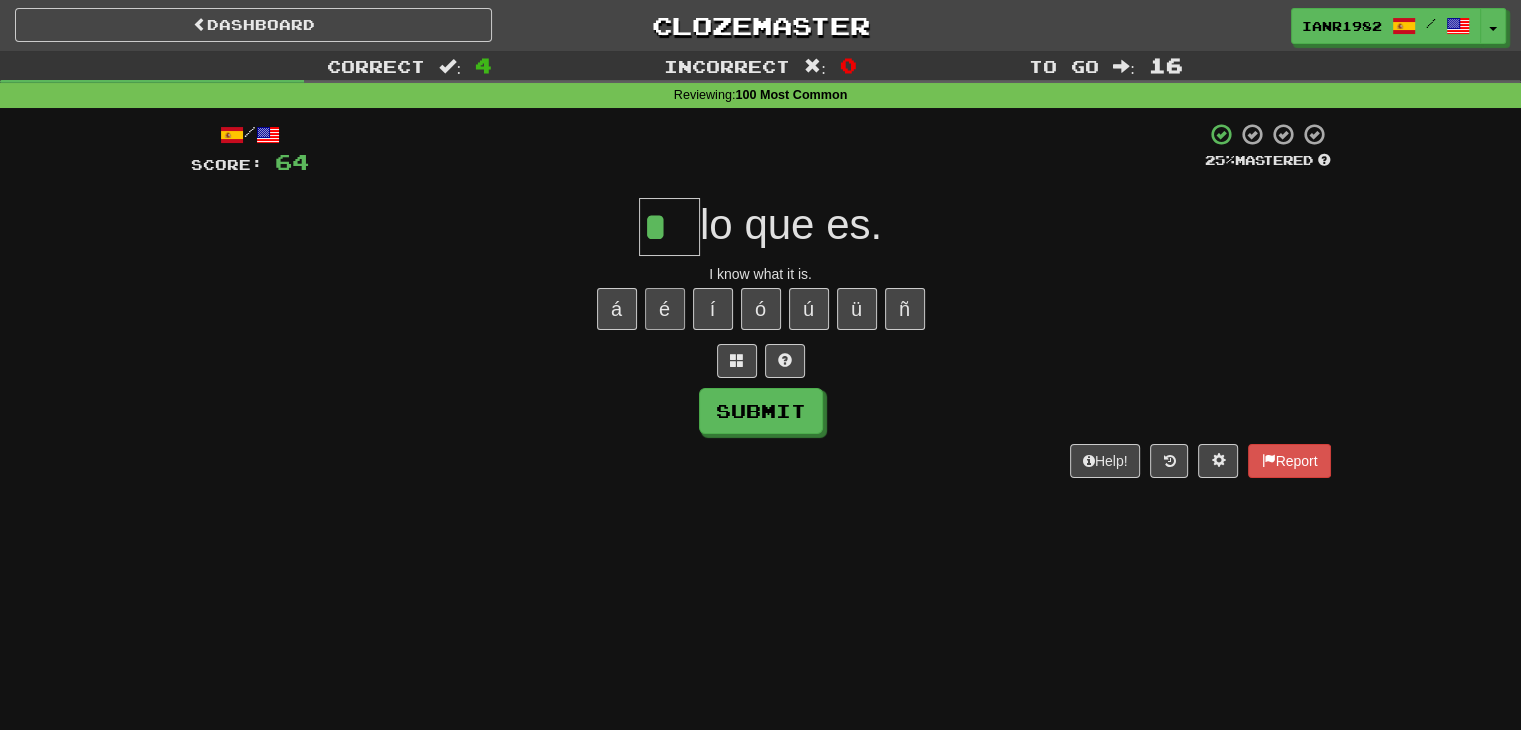 type on "**" 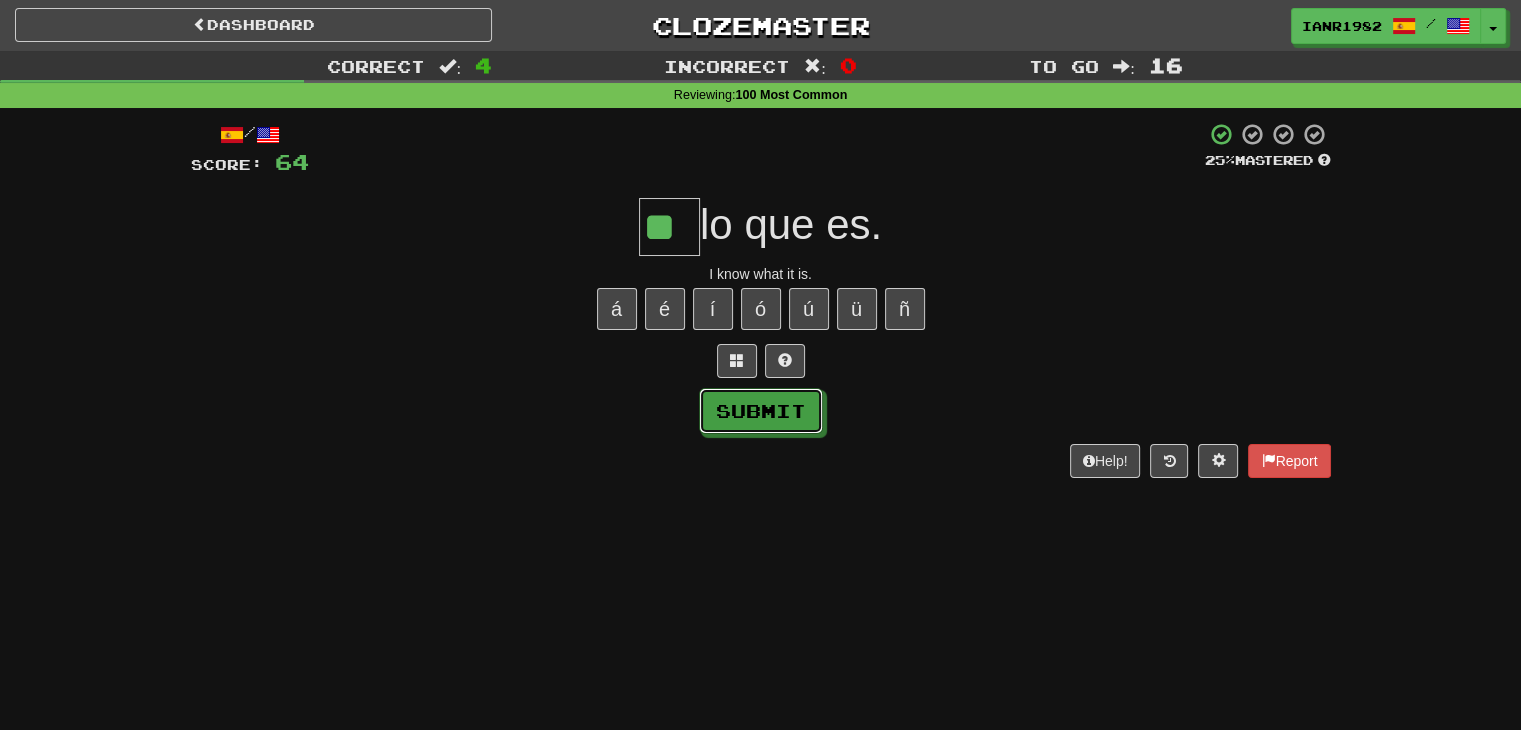 click on "Submit" at bounding box center [761, 411] 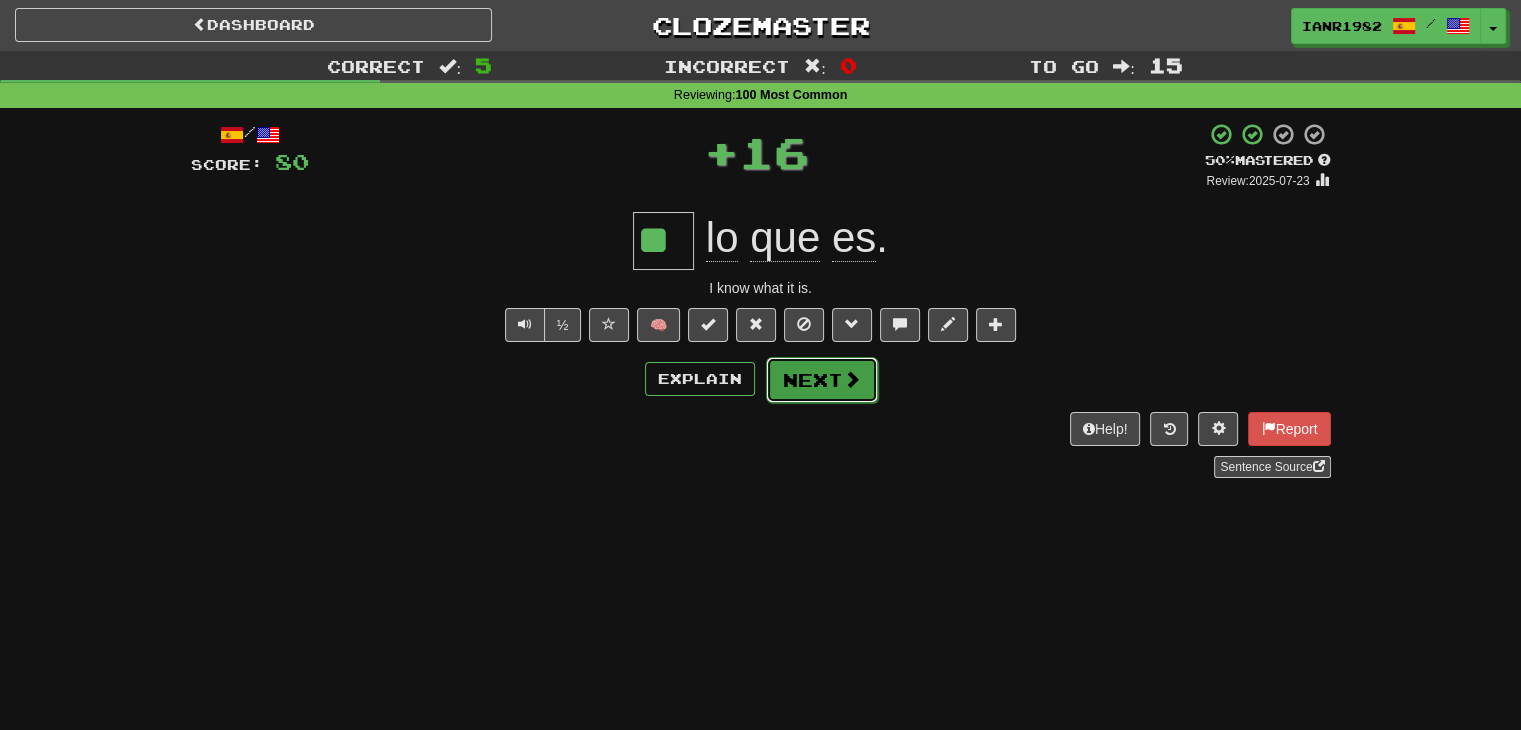 click on "Next" at bounding box center [822, 380] 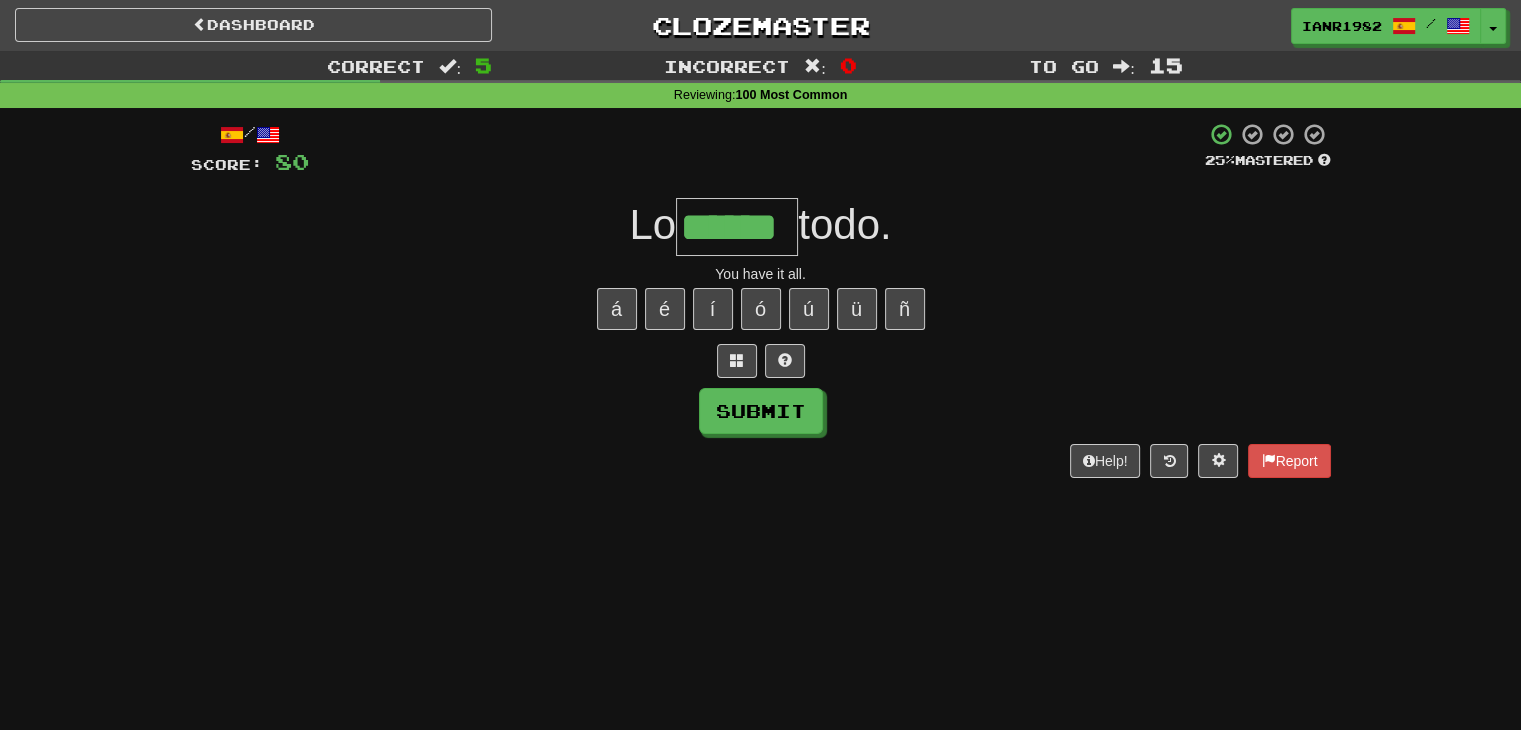 type on "******" 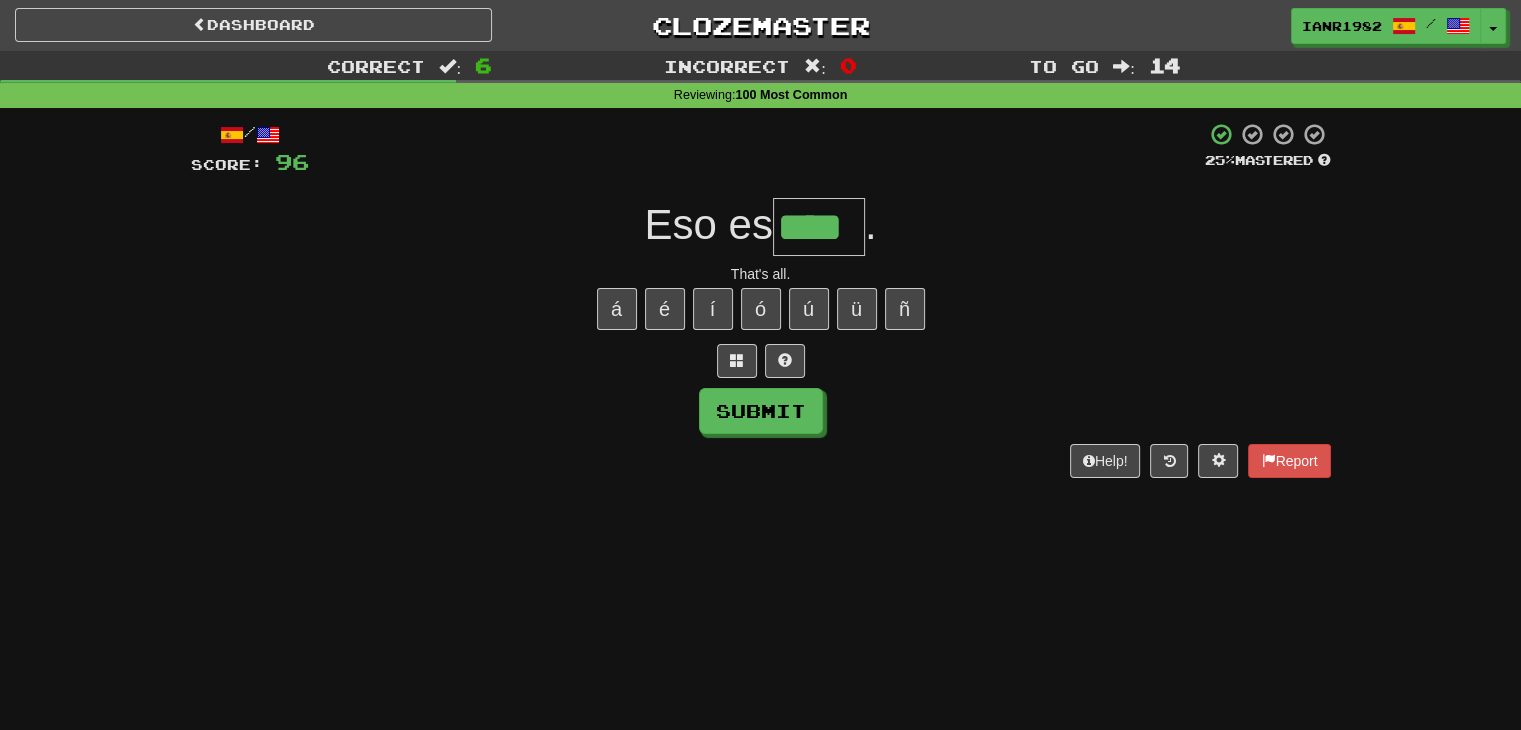 type on "****" 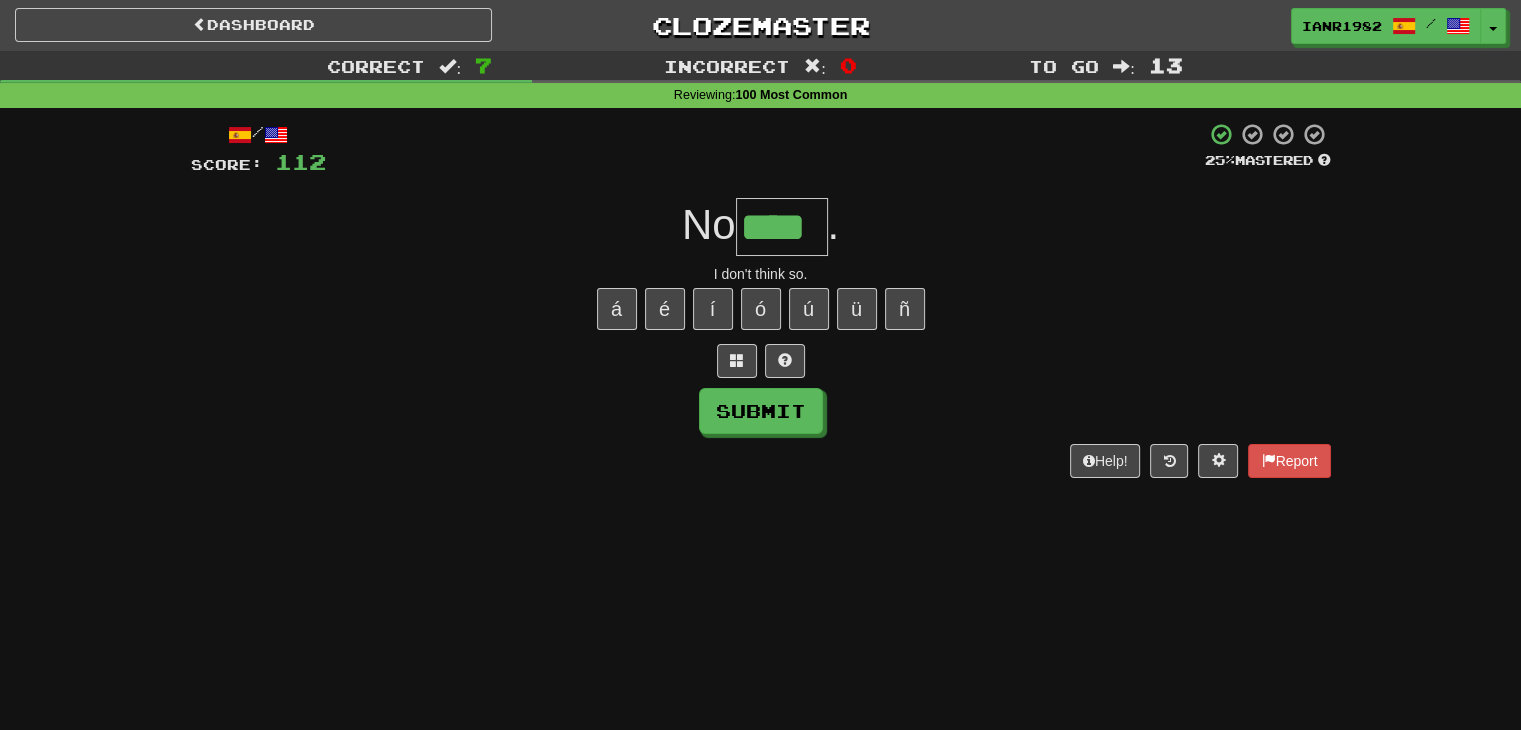 type on "****" 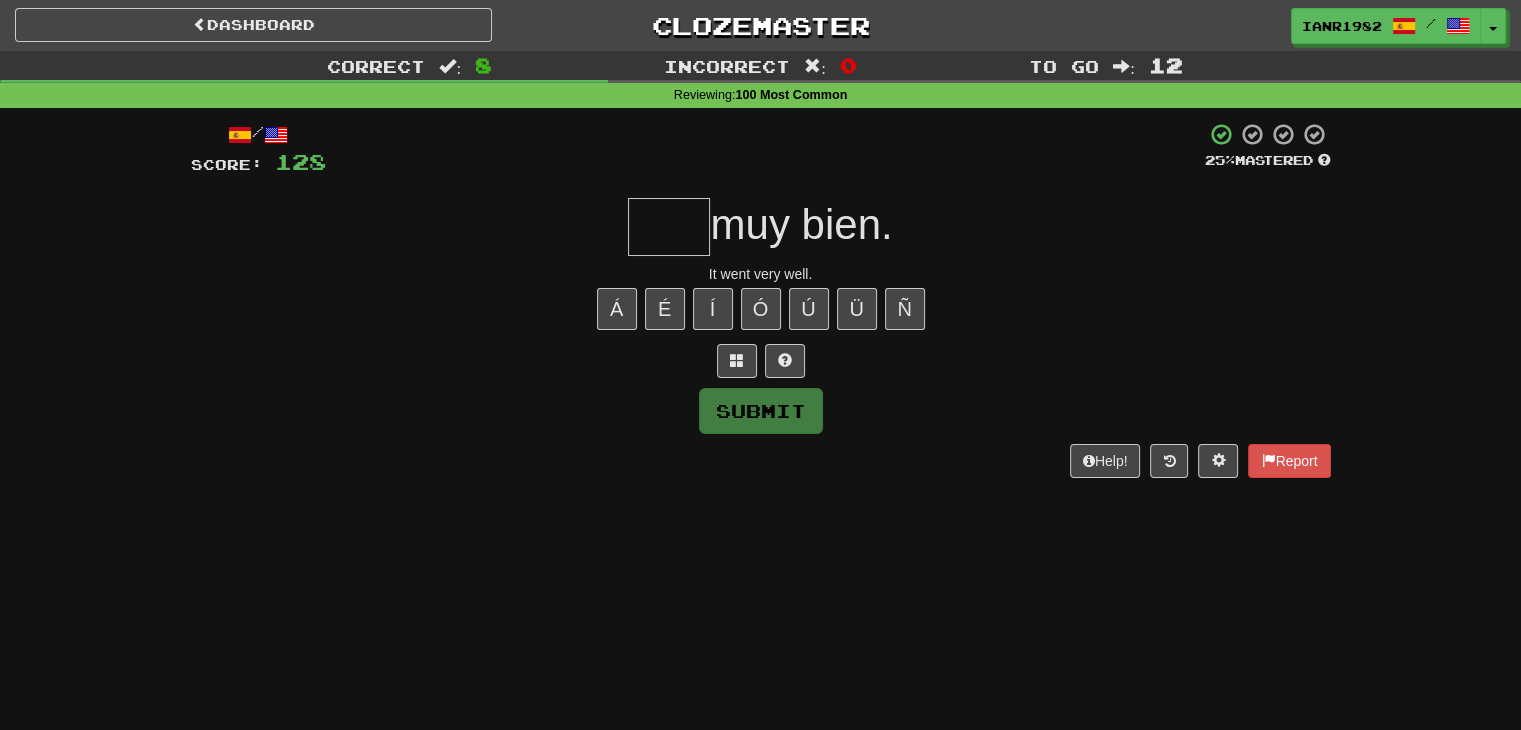 type on "*" 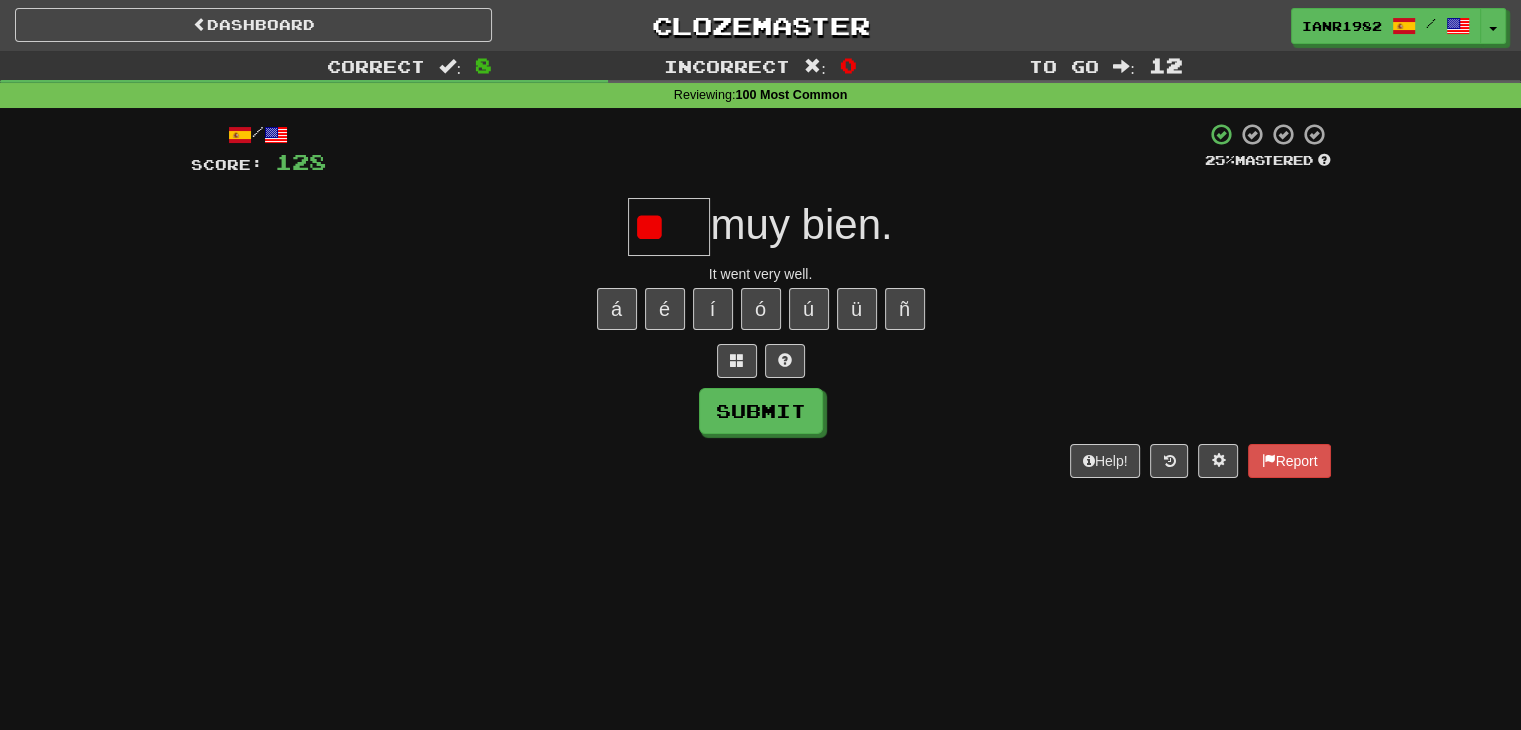 type on "*" 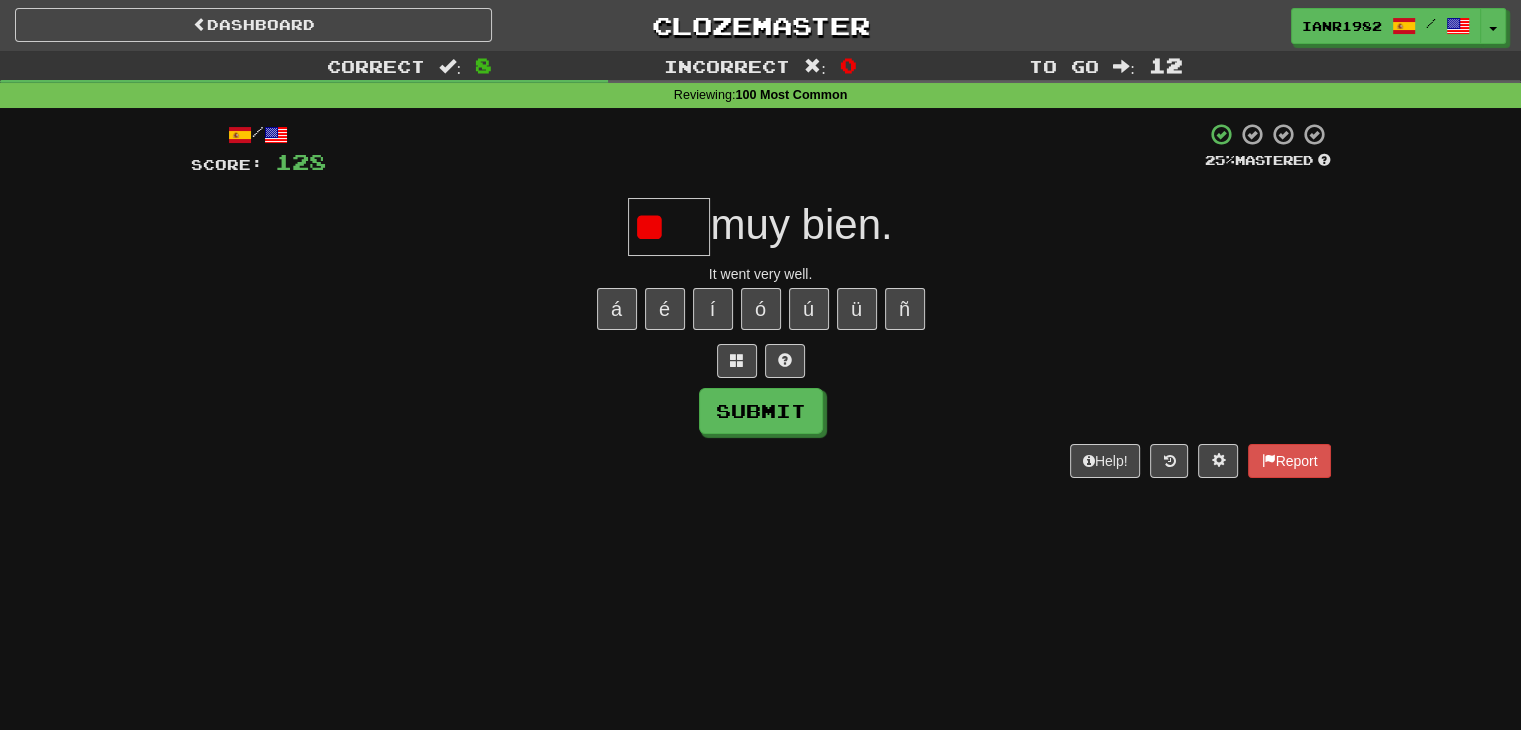 type on "*" 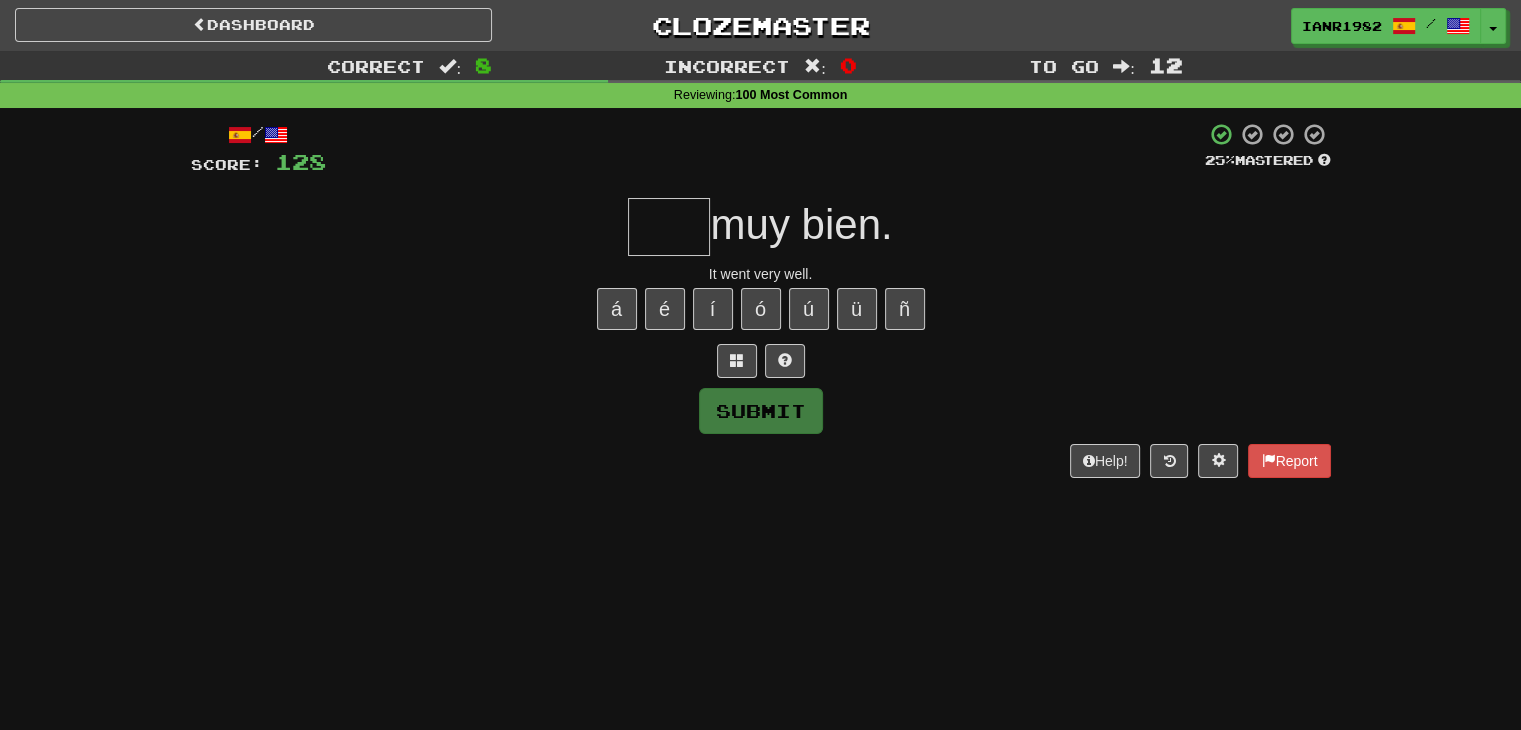 type on "*" 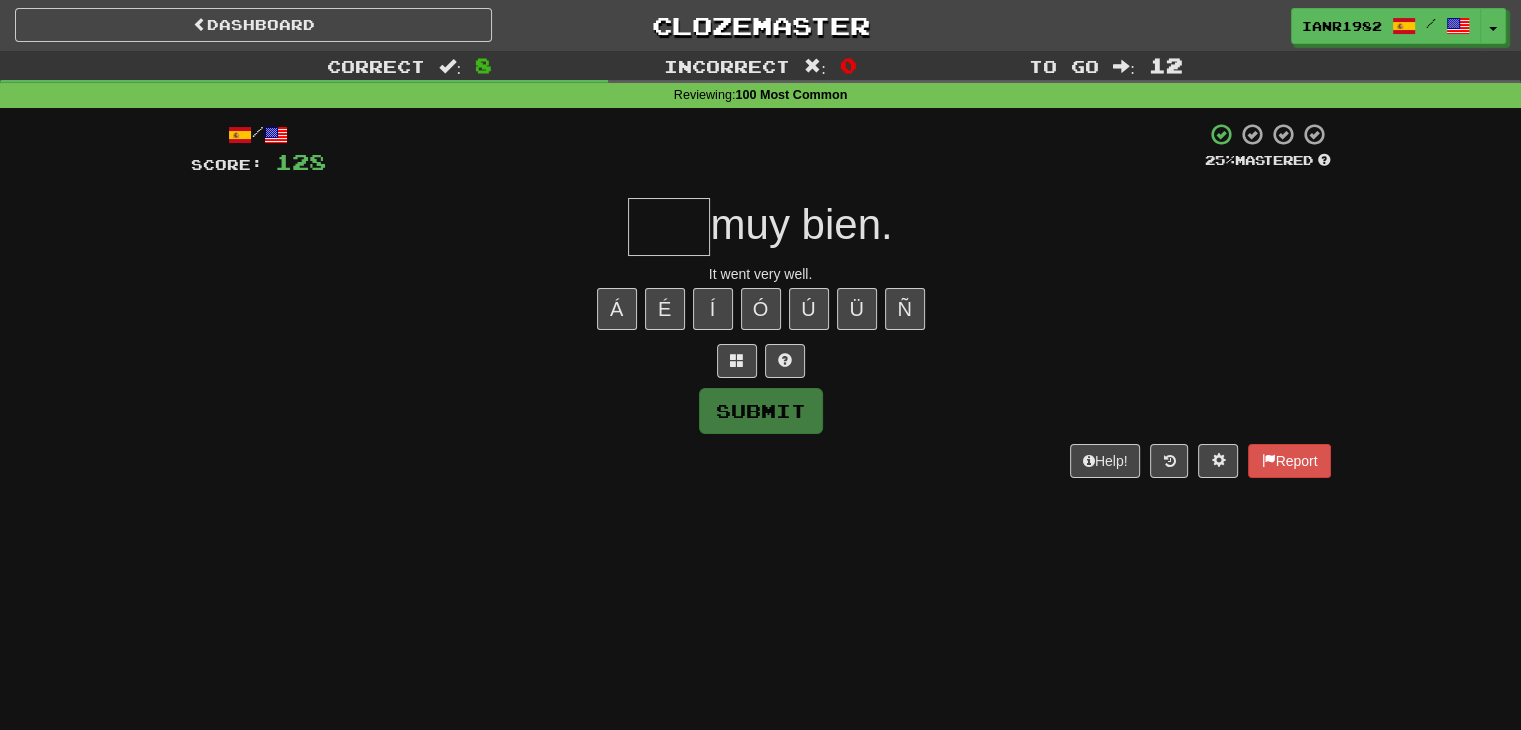 type on "*" 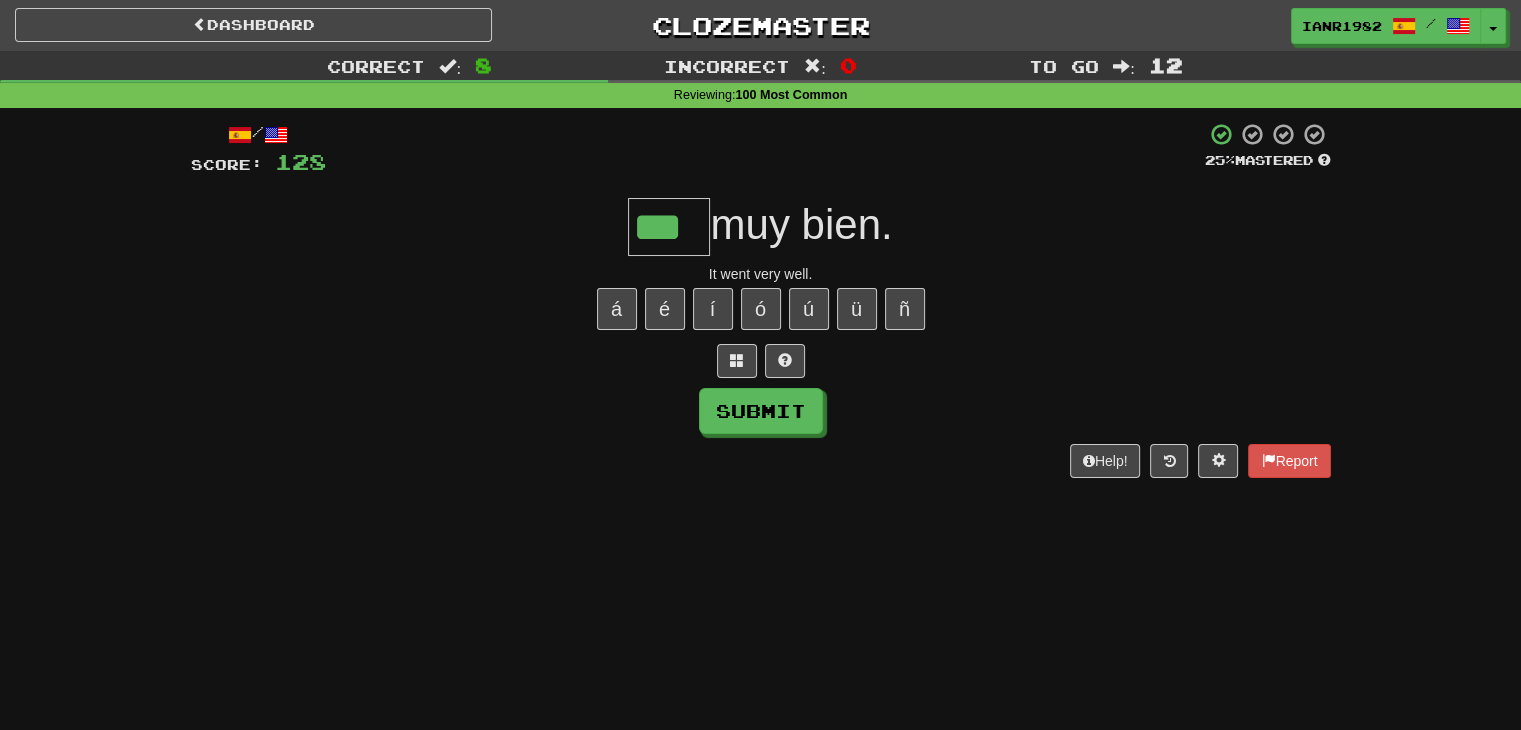 type on "***" 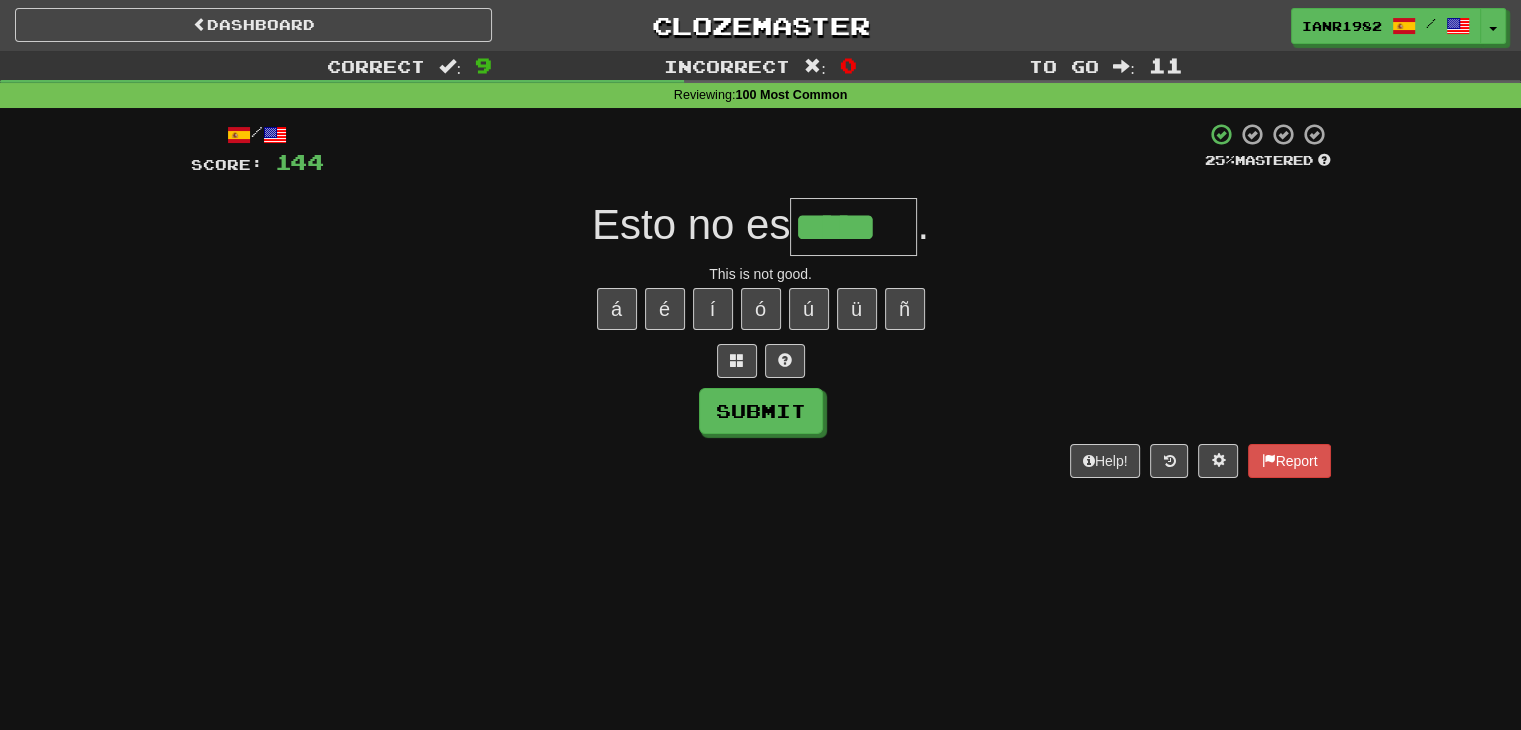 type on "*****" 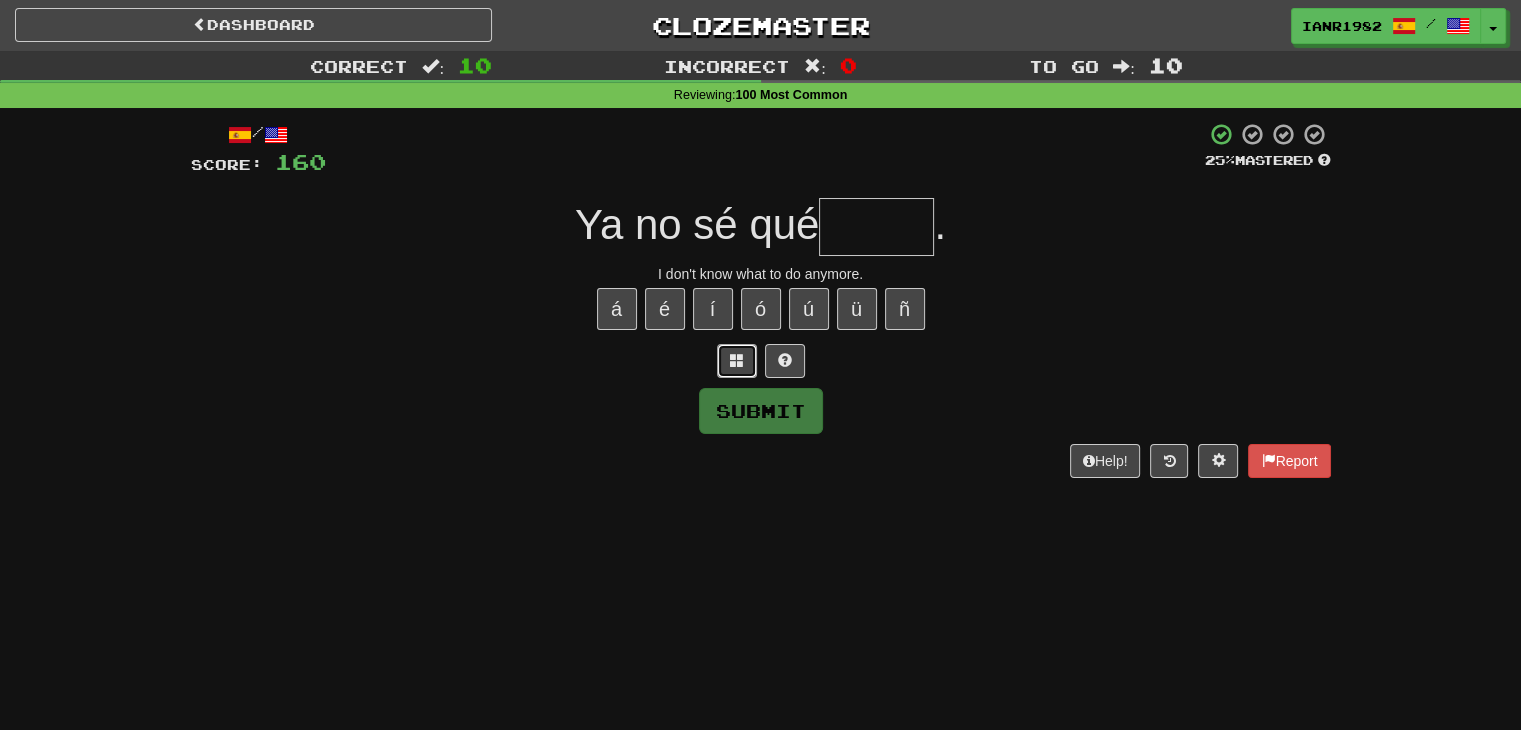 click at bounding box center (737, 360) 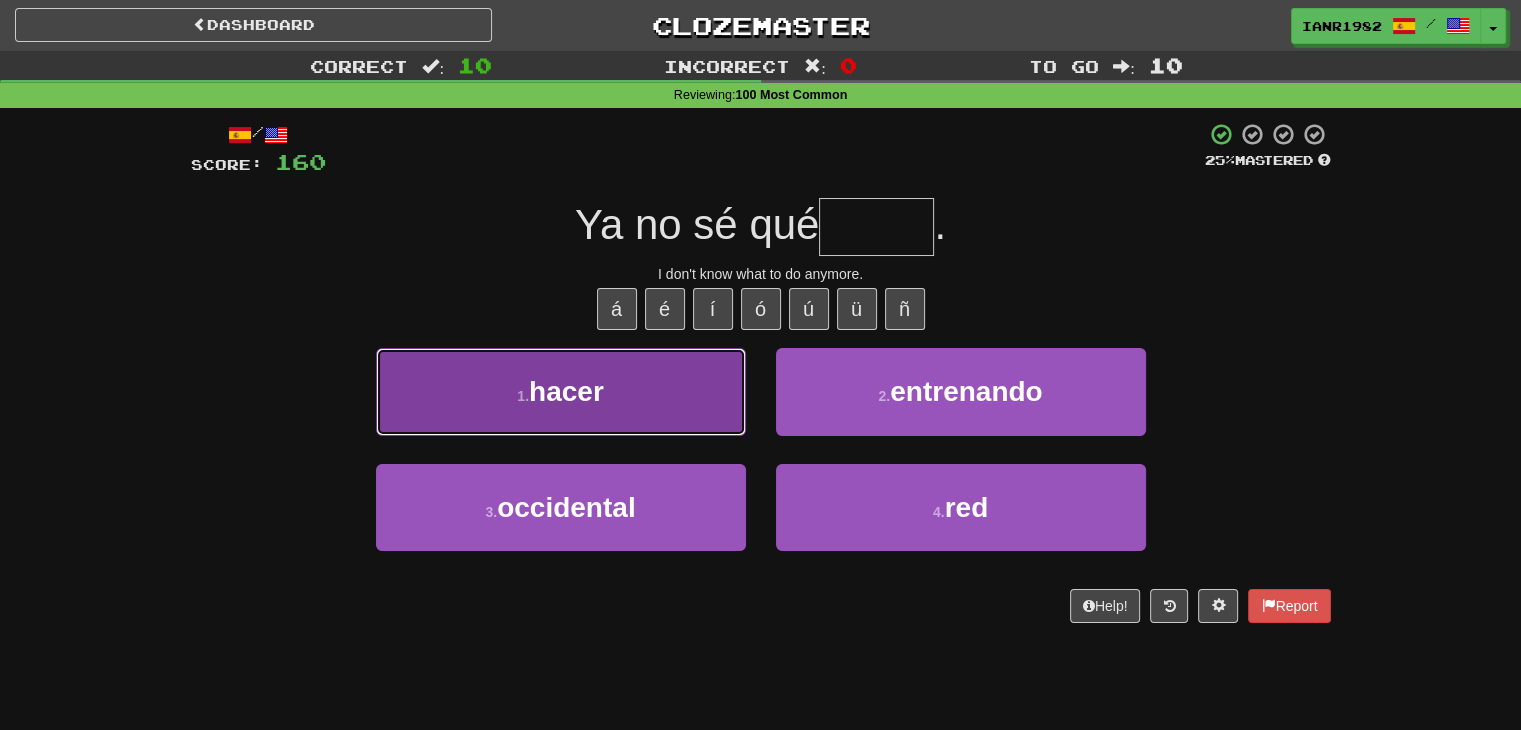 click on "1 .  hacer" at bounding box center (561, 391) 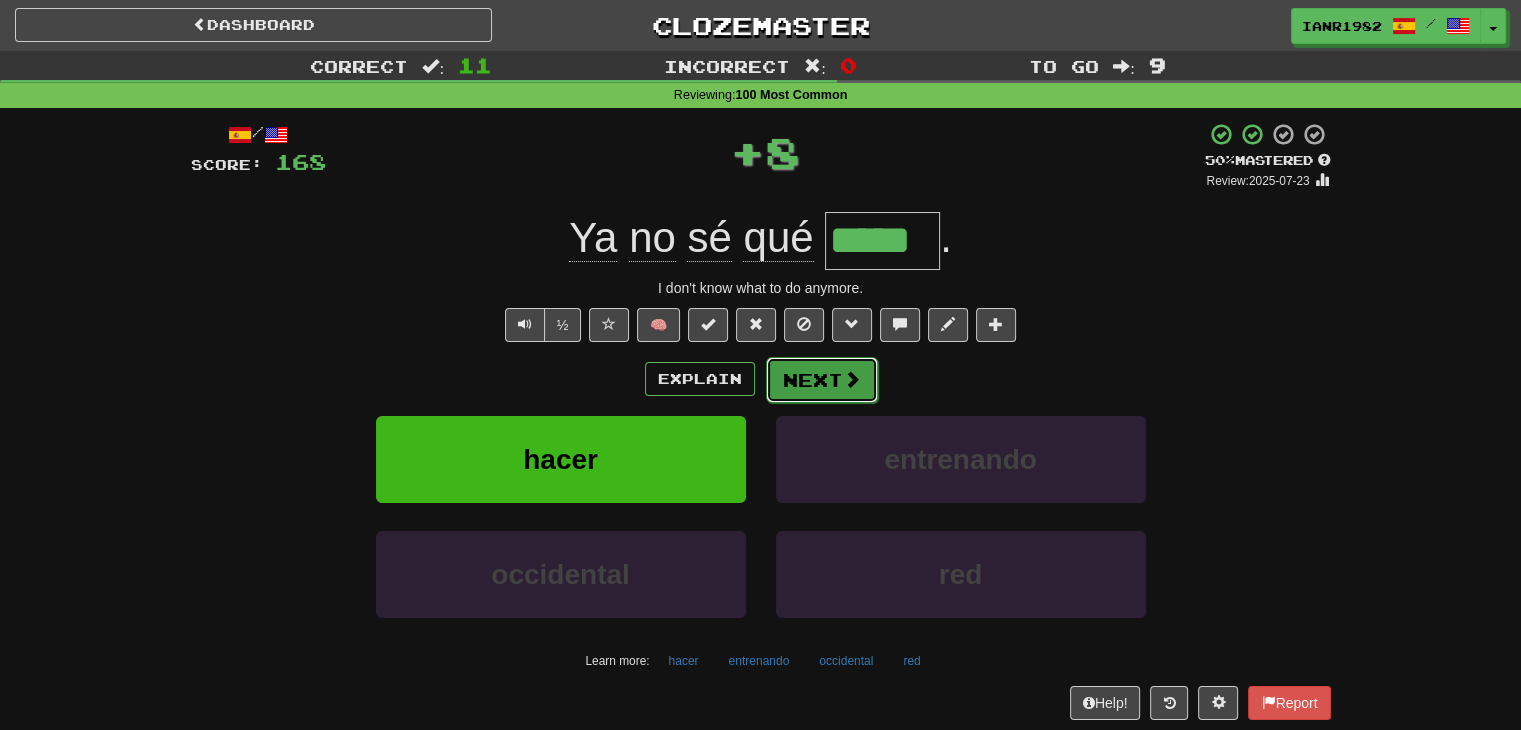 click on "Next" at bounding box center (822, 380) 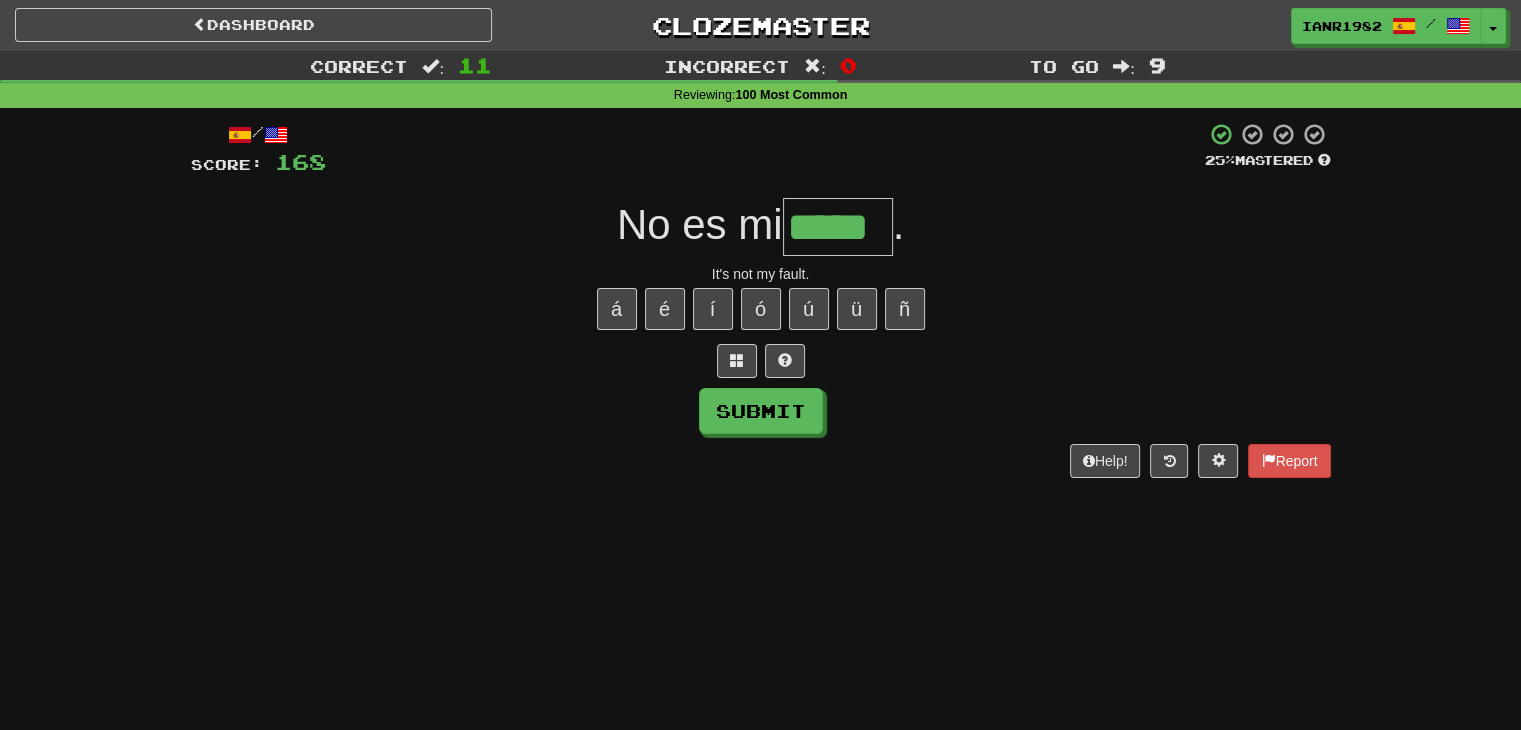 type on "*****" 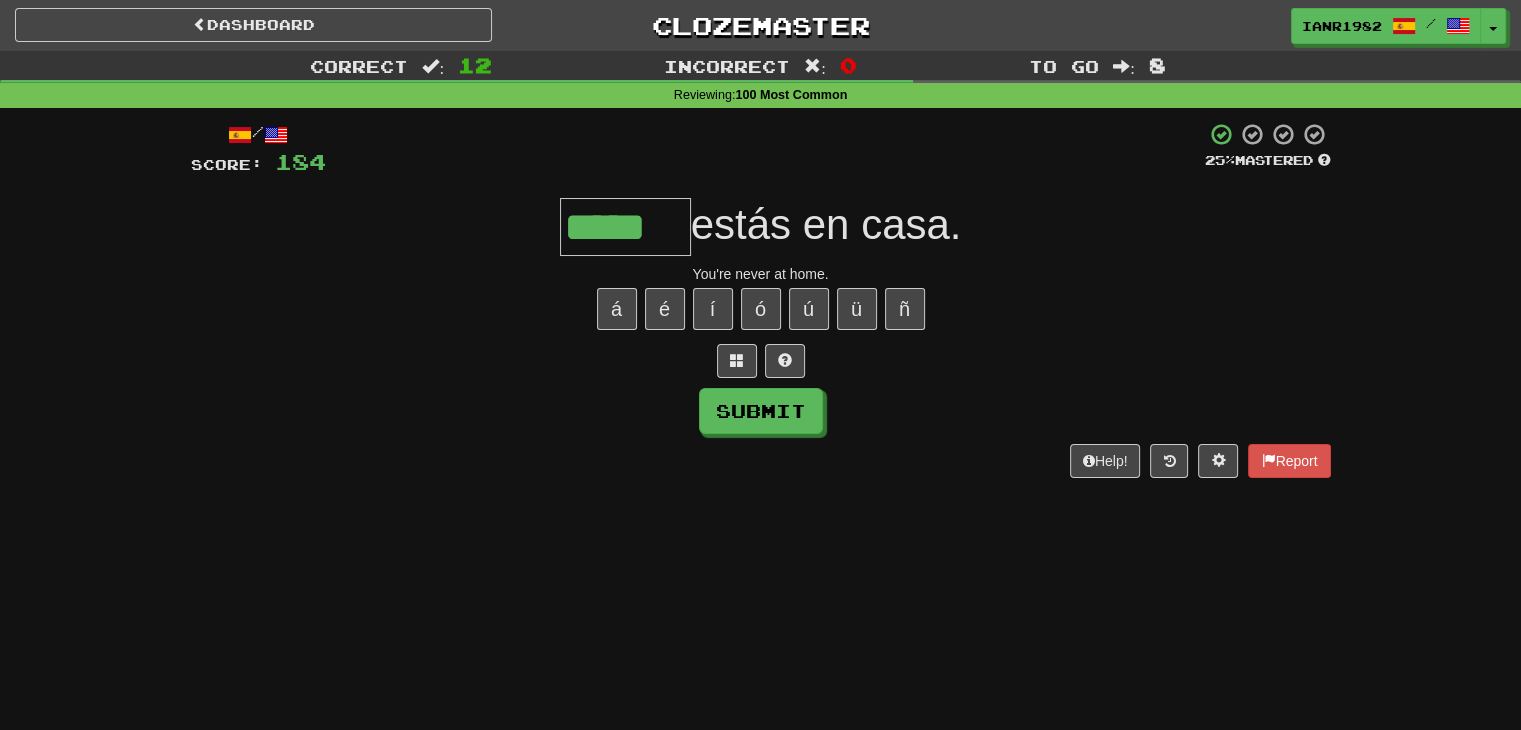 type on "*****" 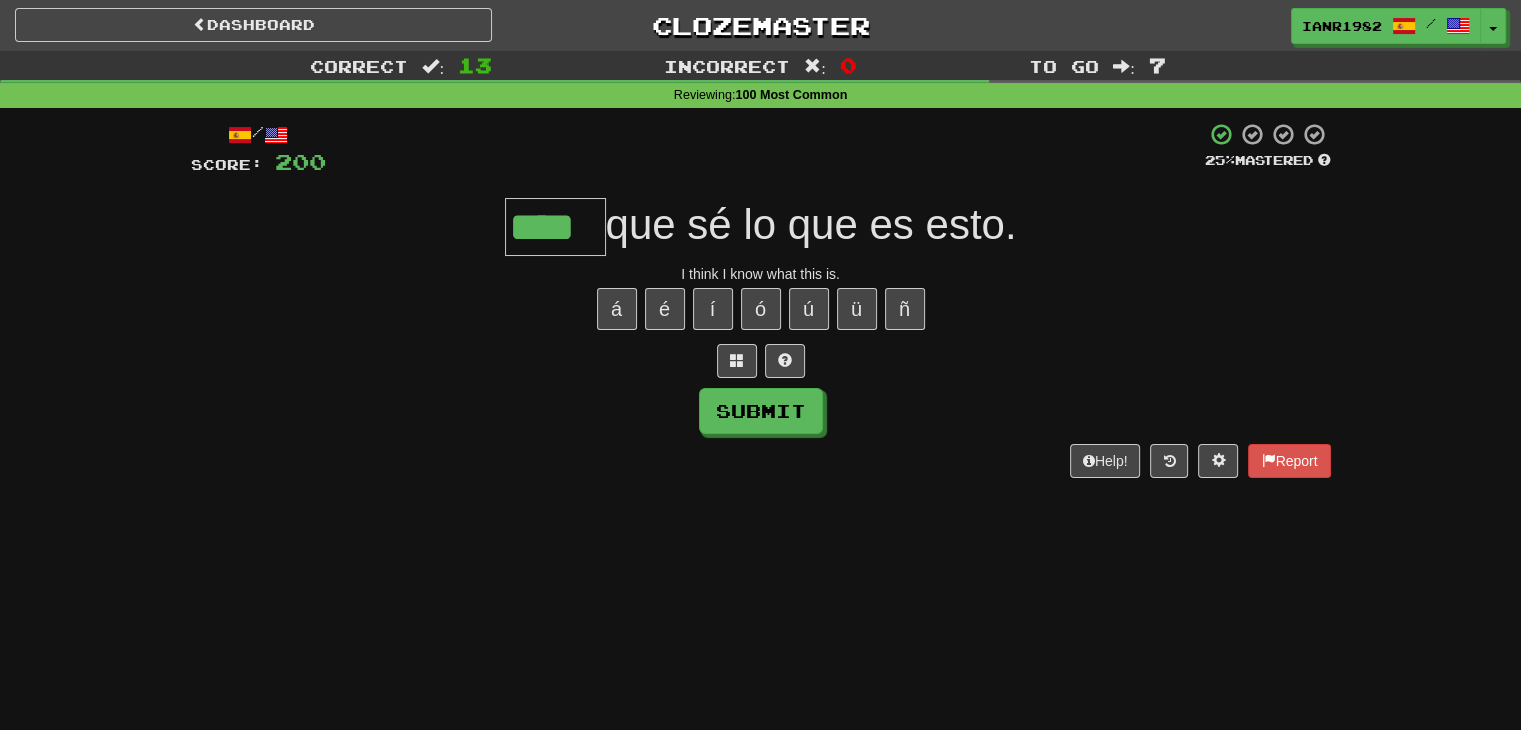 type on "****" 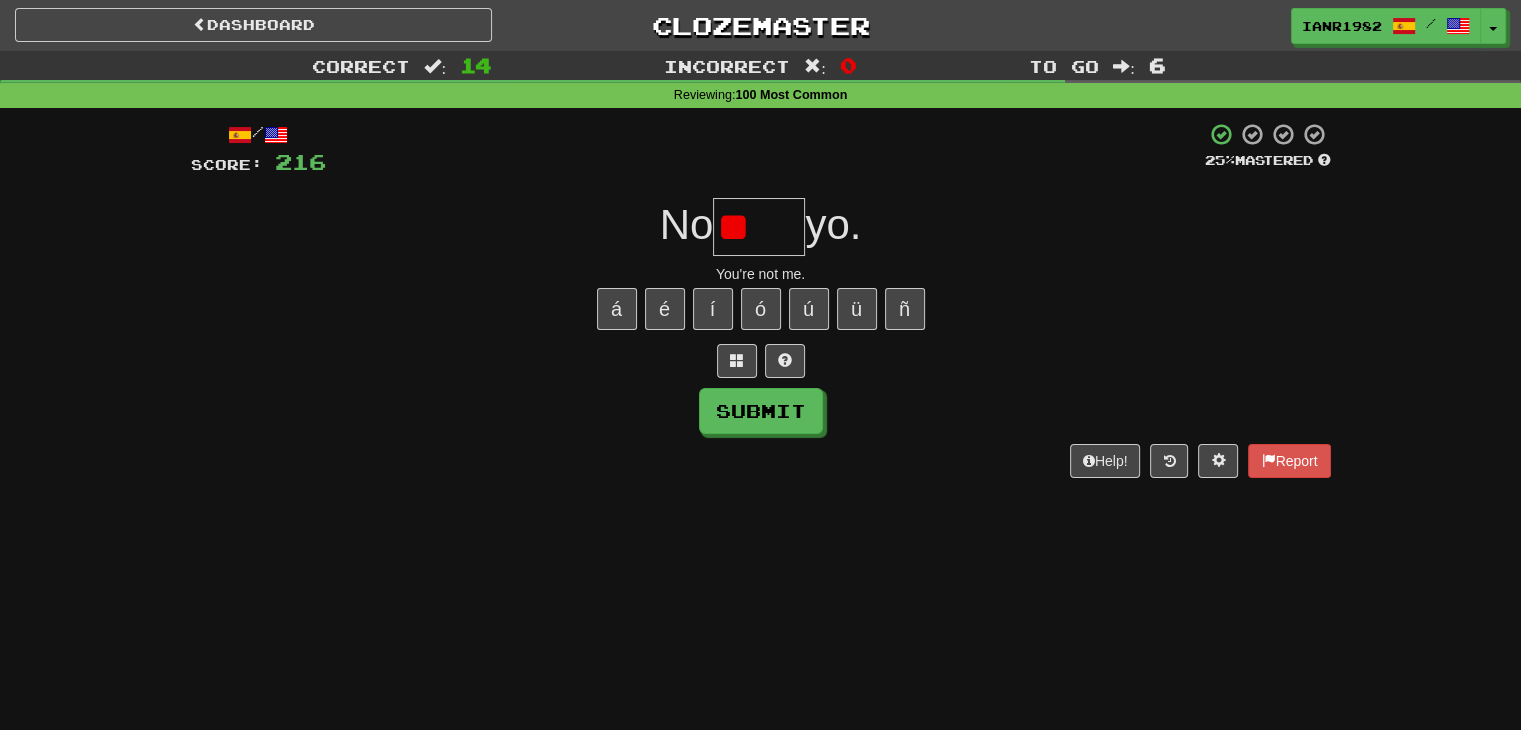 type on "*" 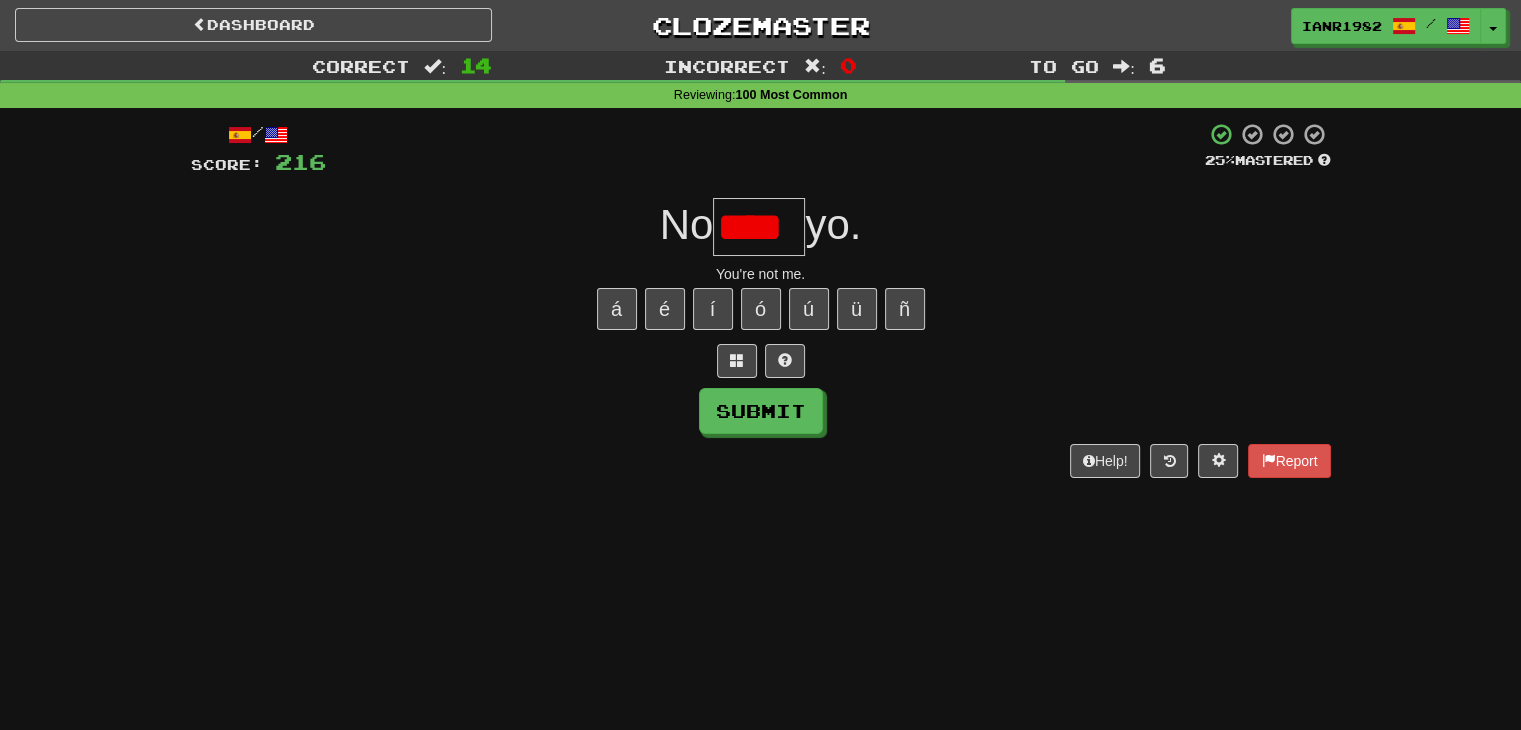 scroll, scrollTop: 0, scrollLeft: 0, axis: both 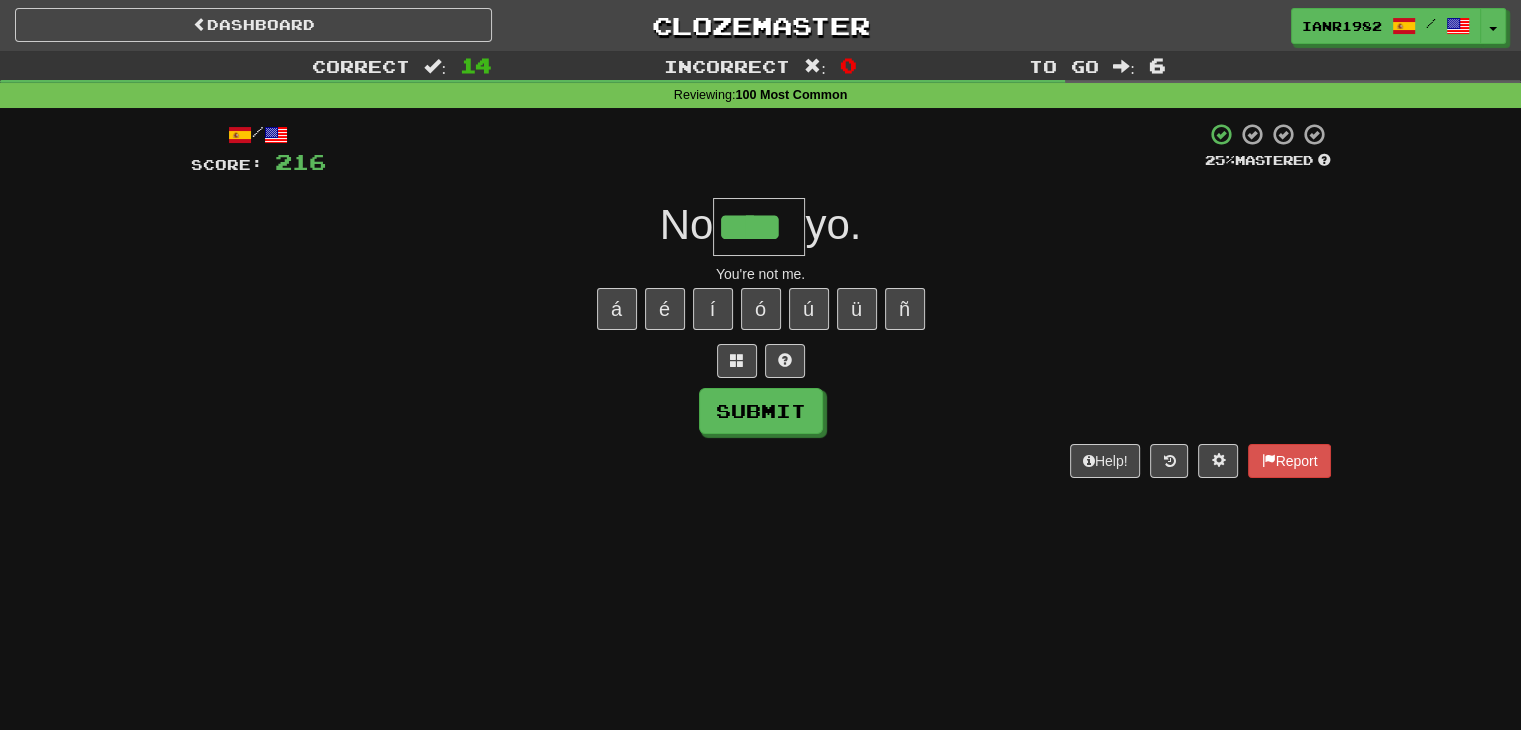type on "****" 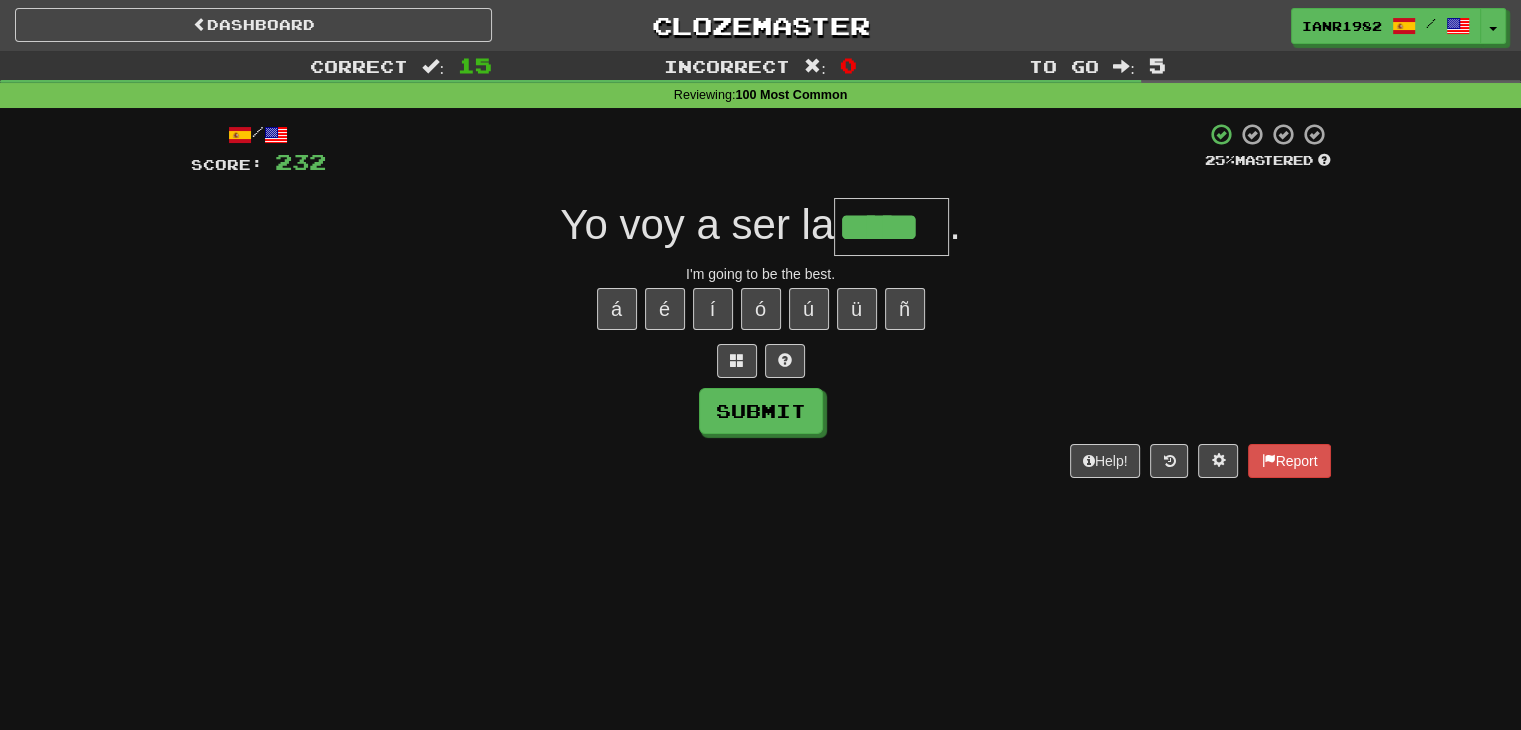 type on "*****" 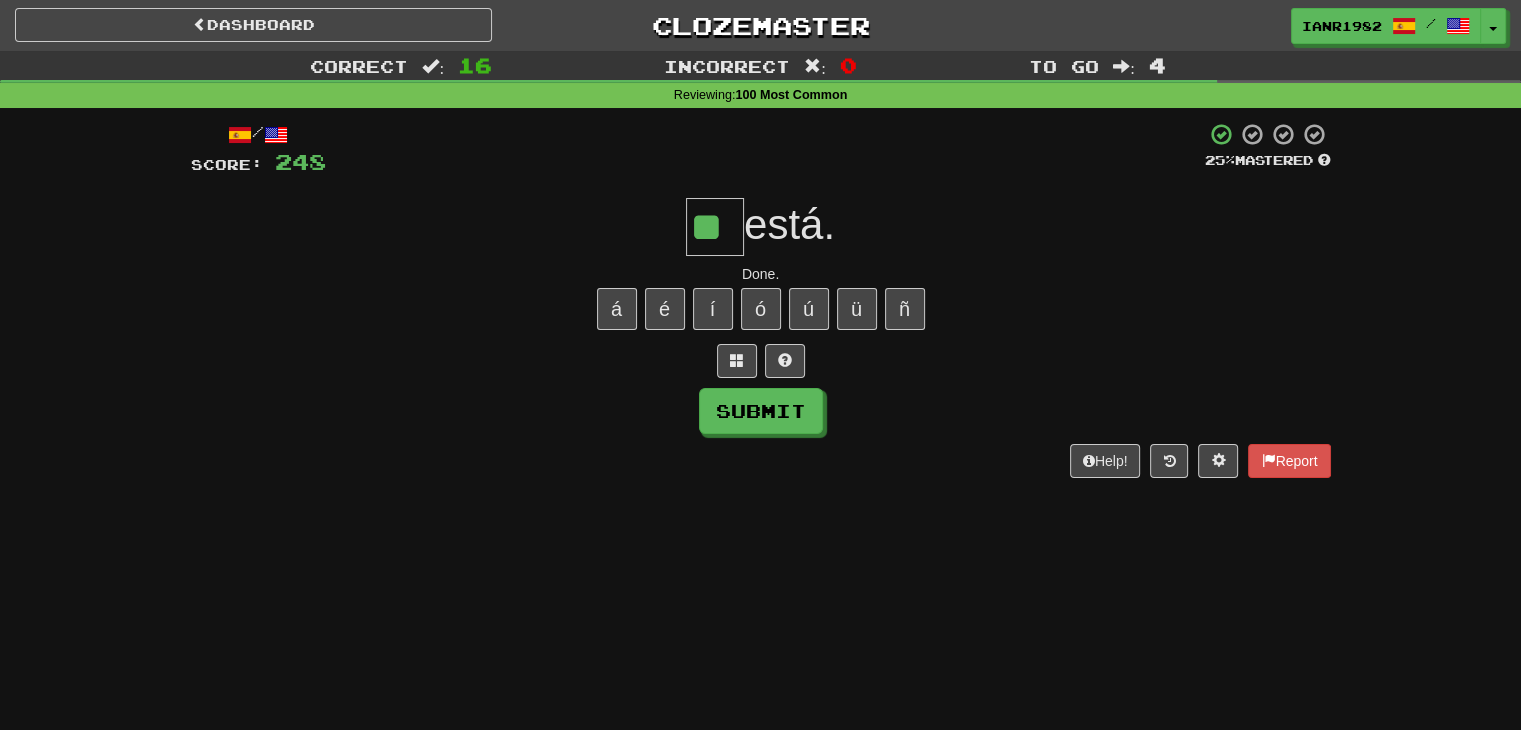 type on "**" 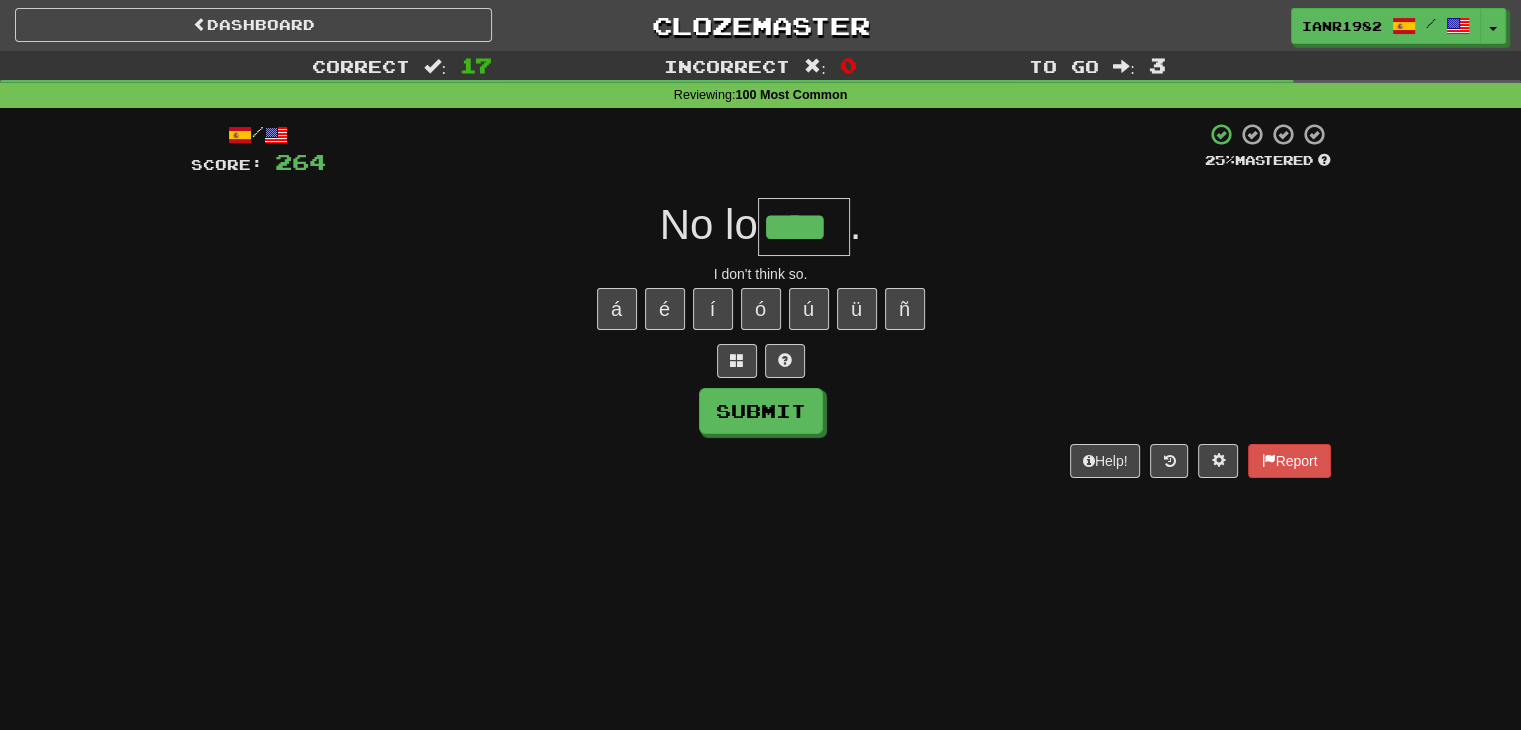 type on "****" 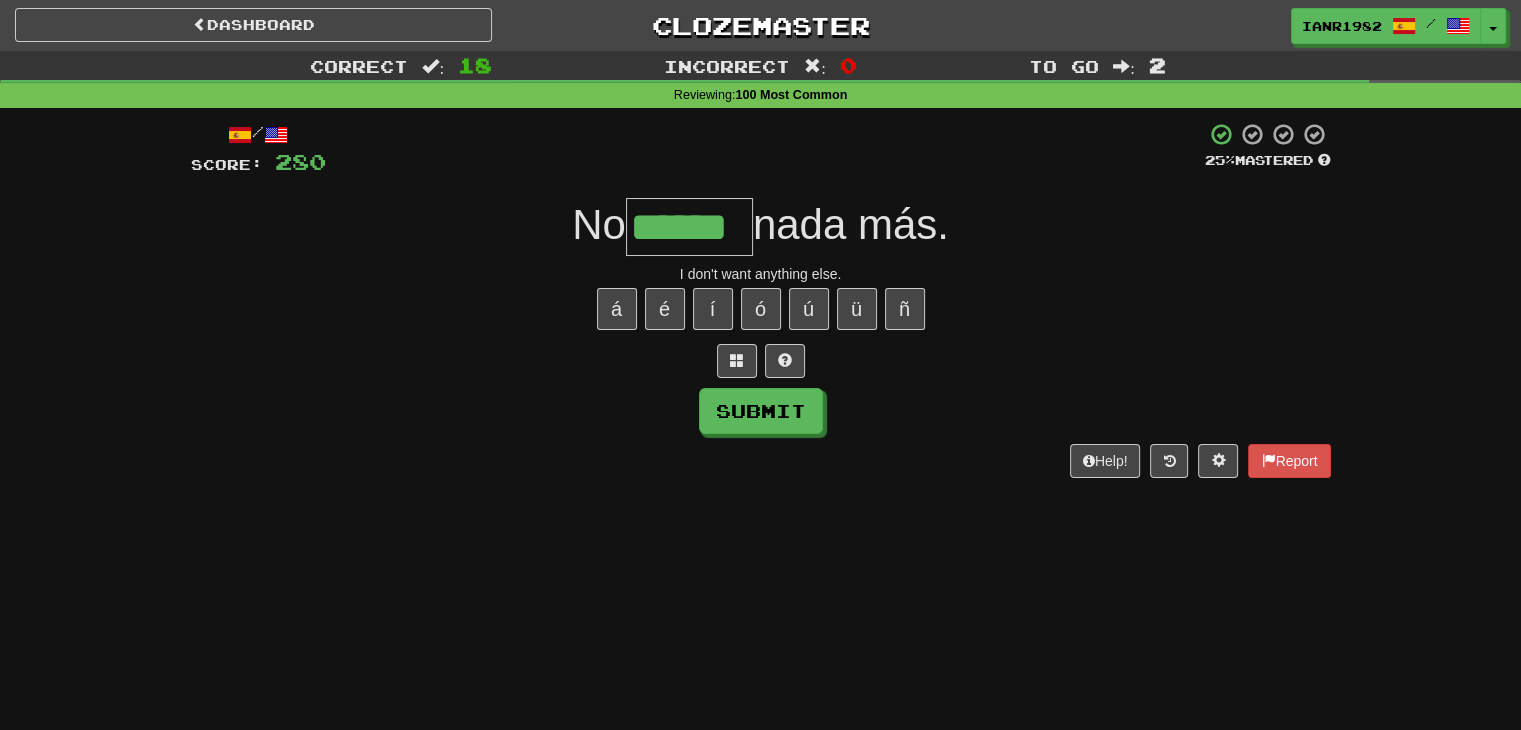 type on "******" 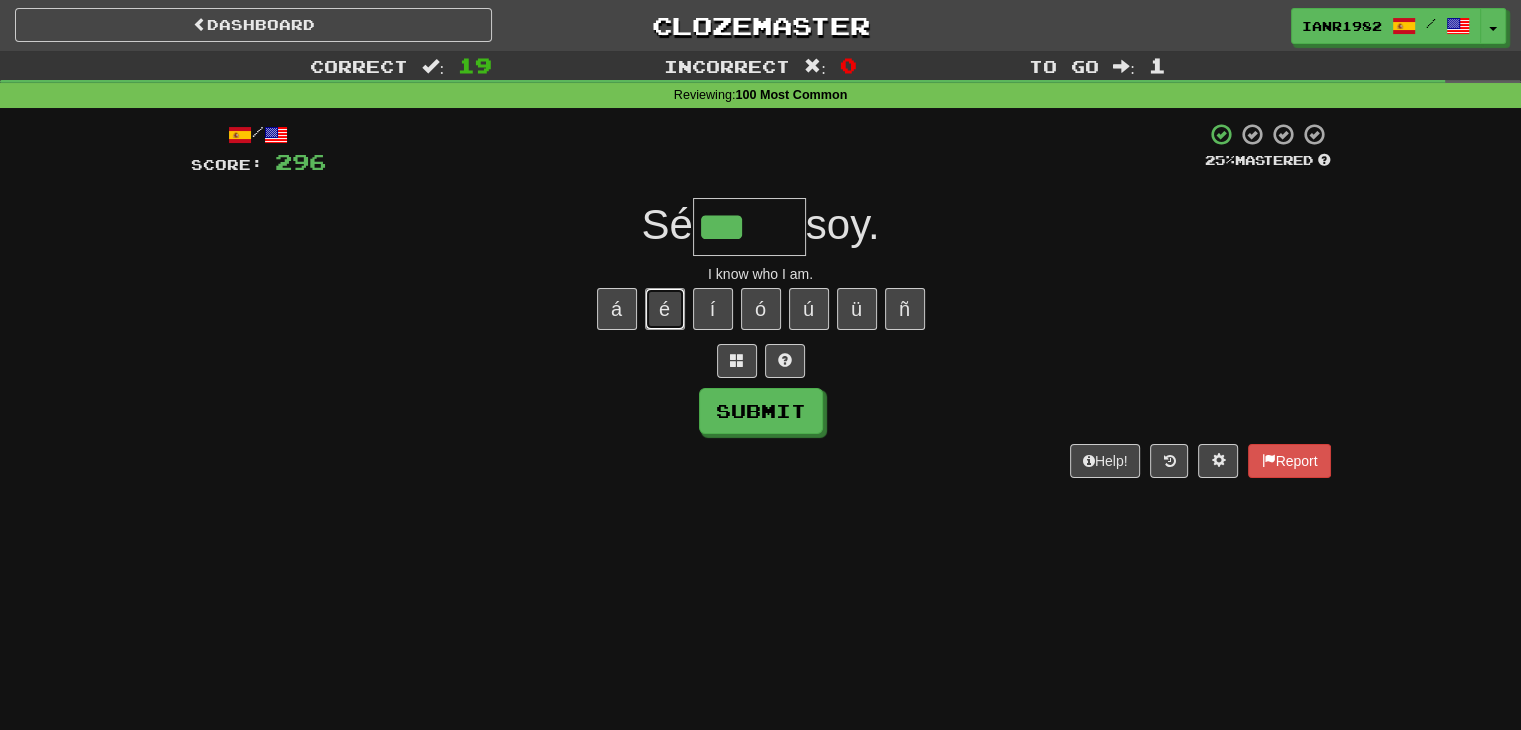 click on "é" at bounding box center (665, 309) 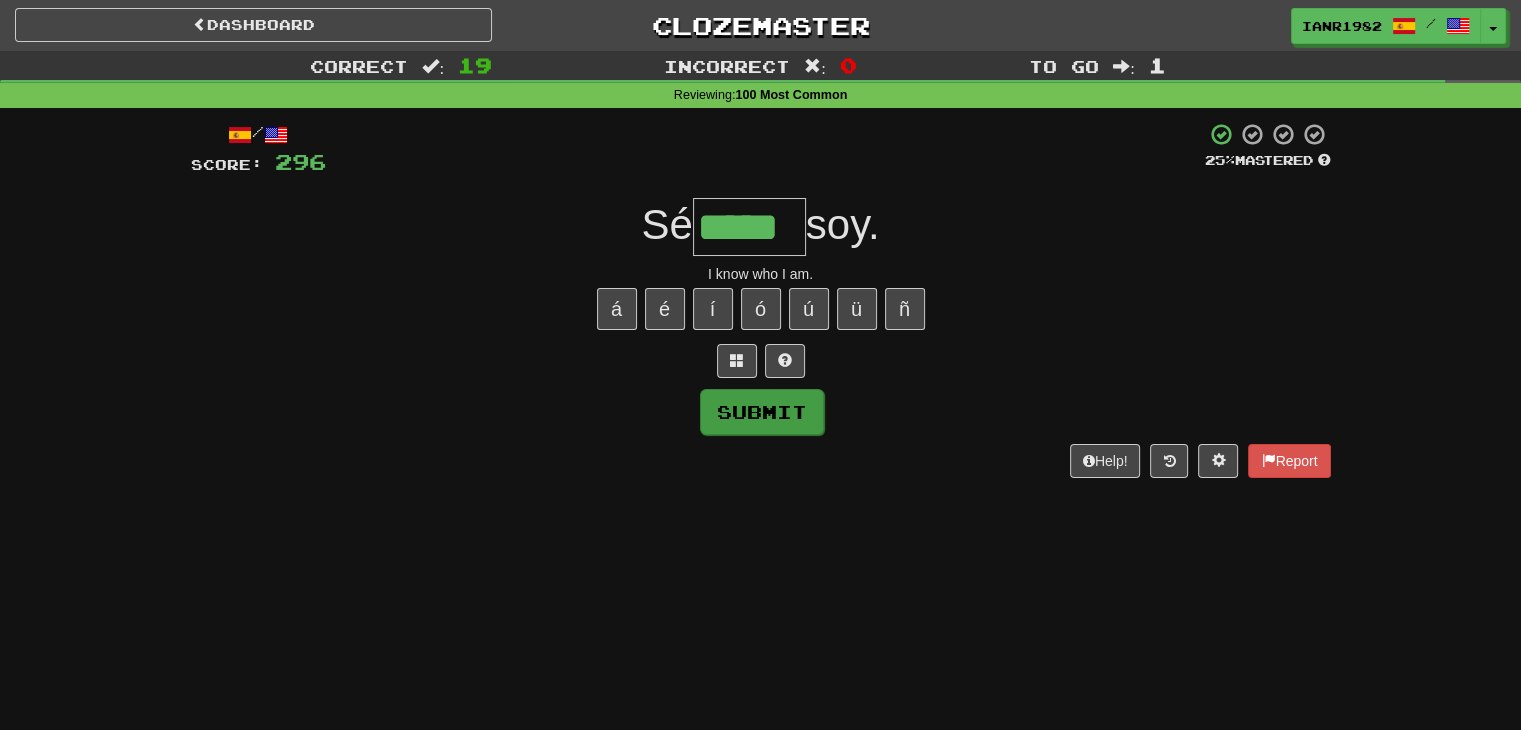 type on "*****" 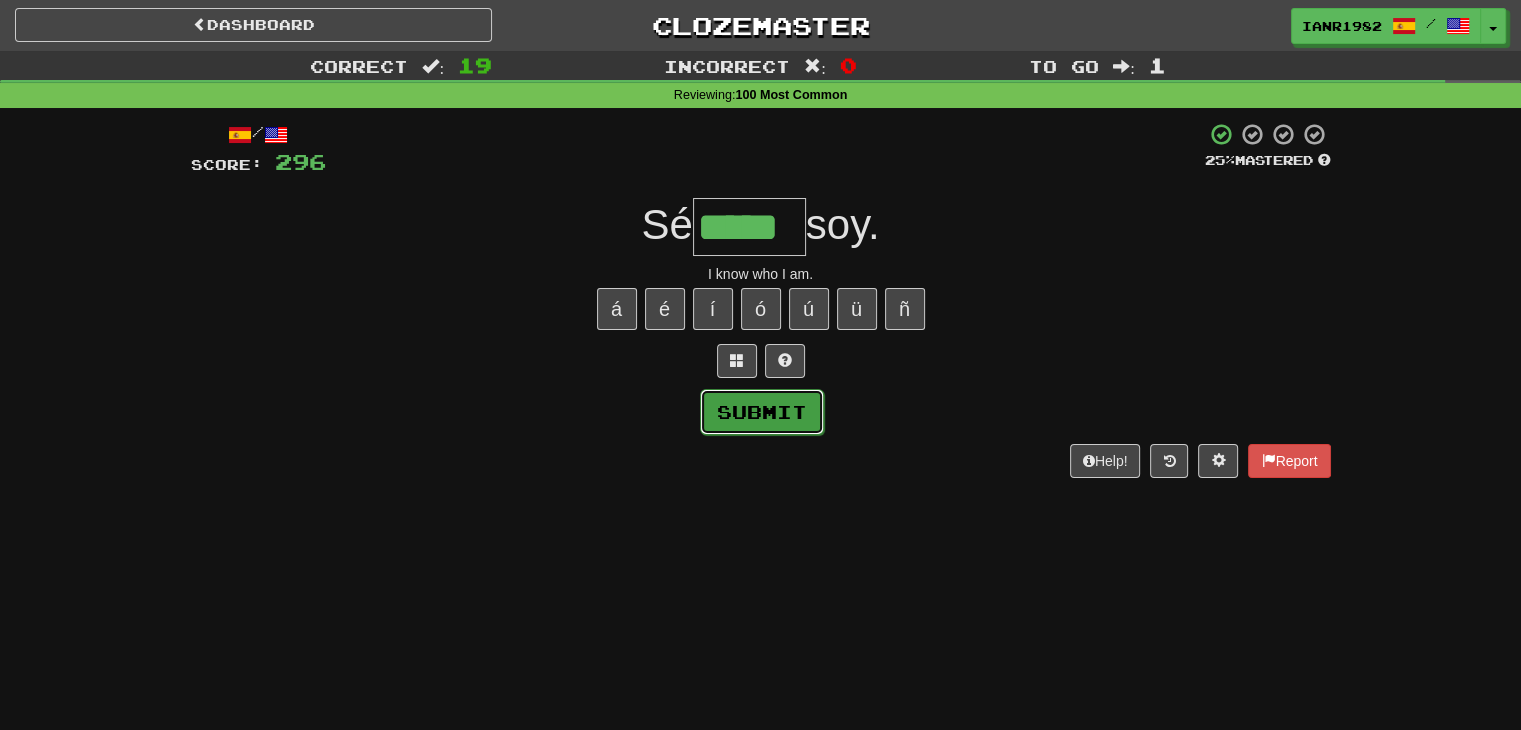 click on "Submit" at bounding box center (762, 412) 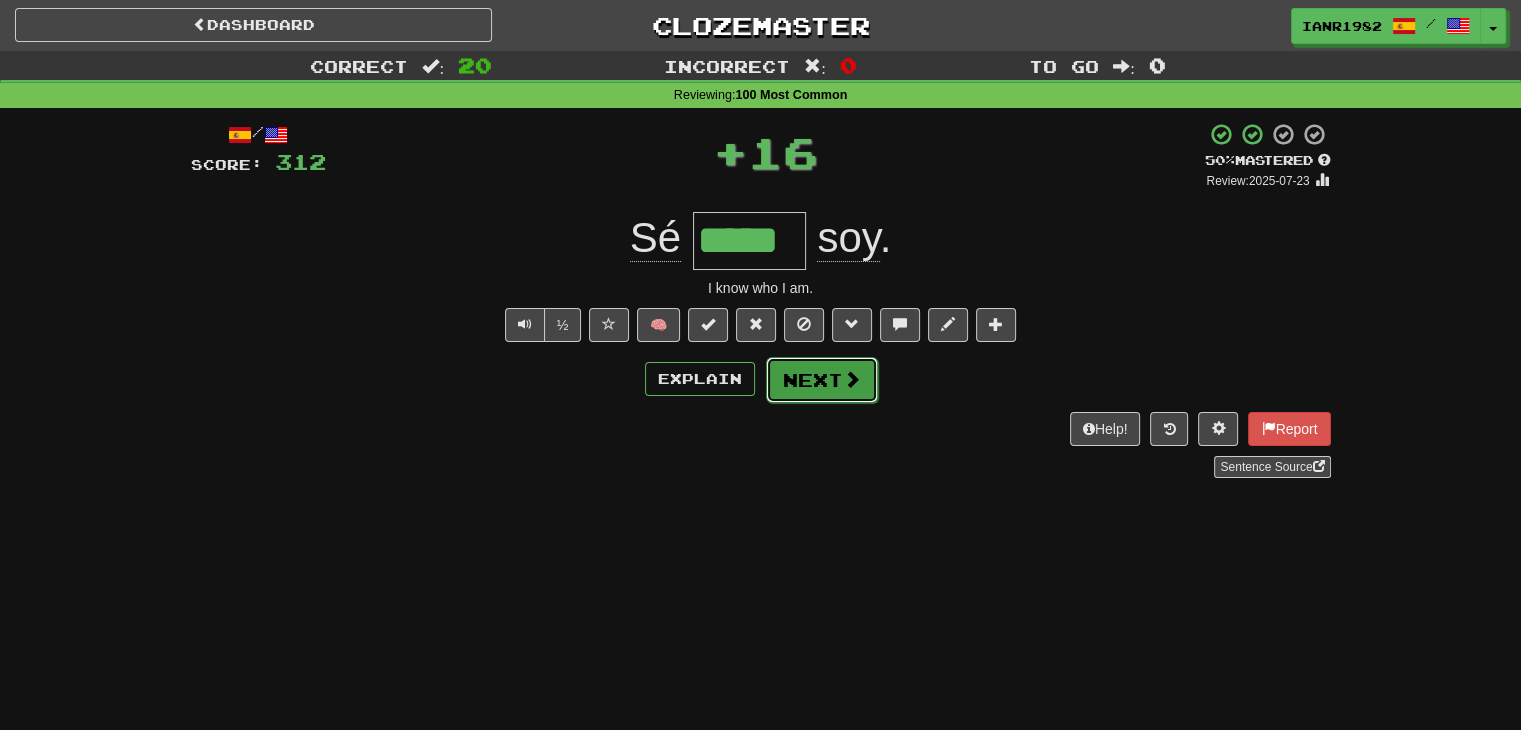 click at bounding box center [852, 379] 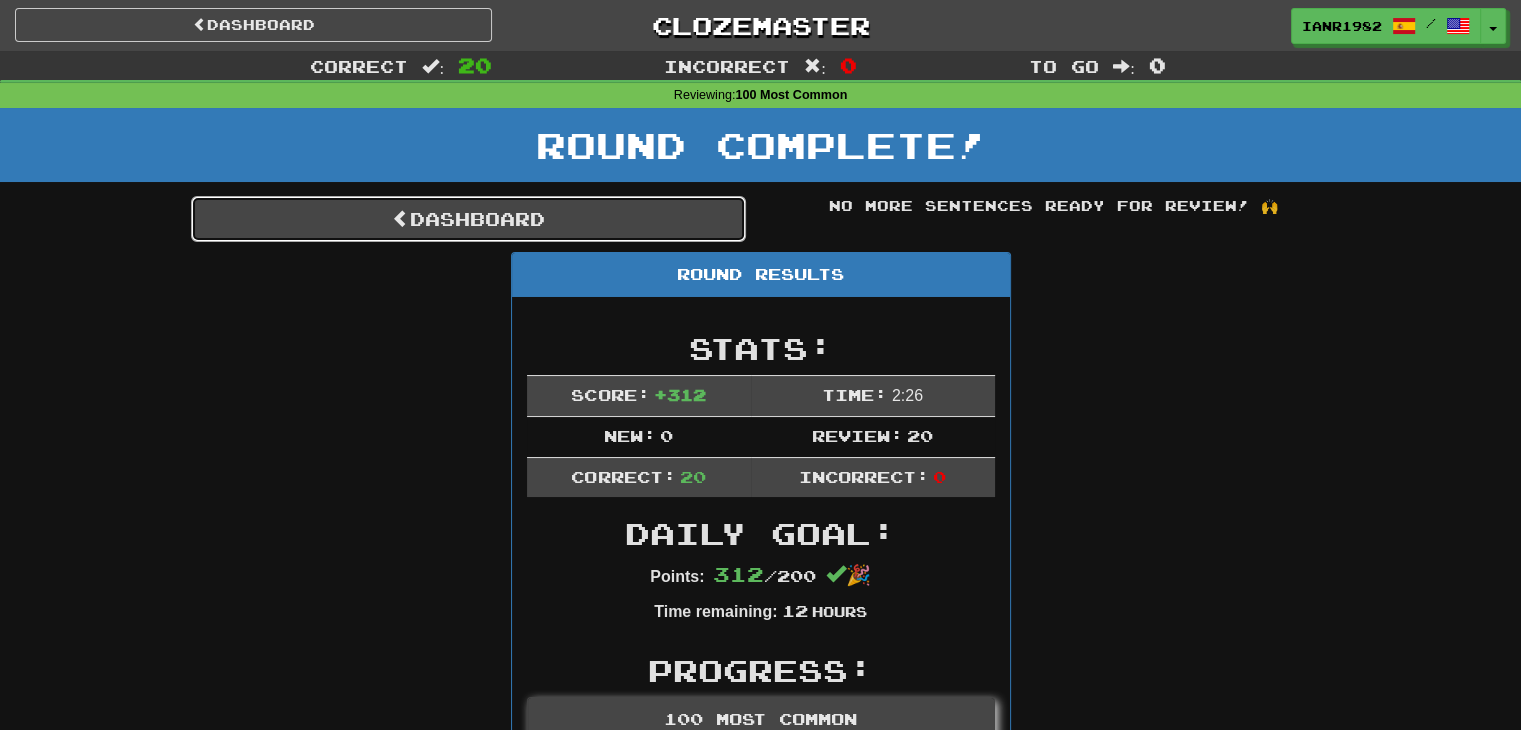 click on "Dashboard" at bounding box center [468, 219] 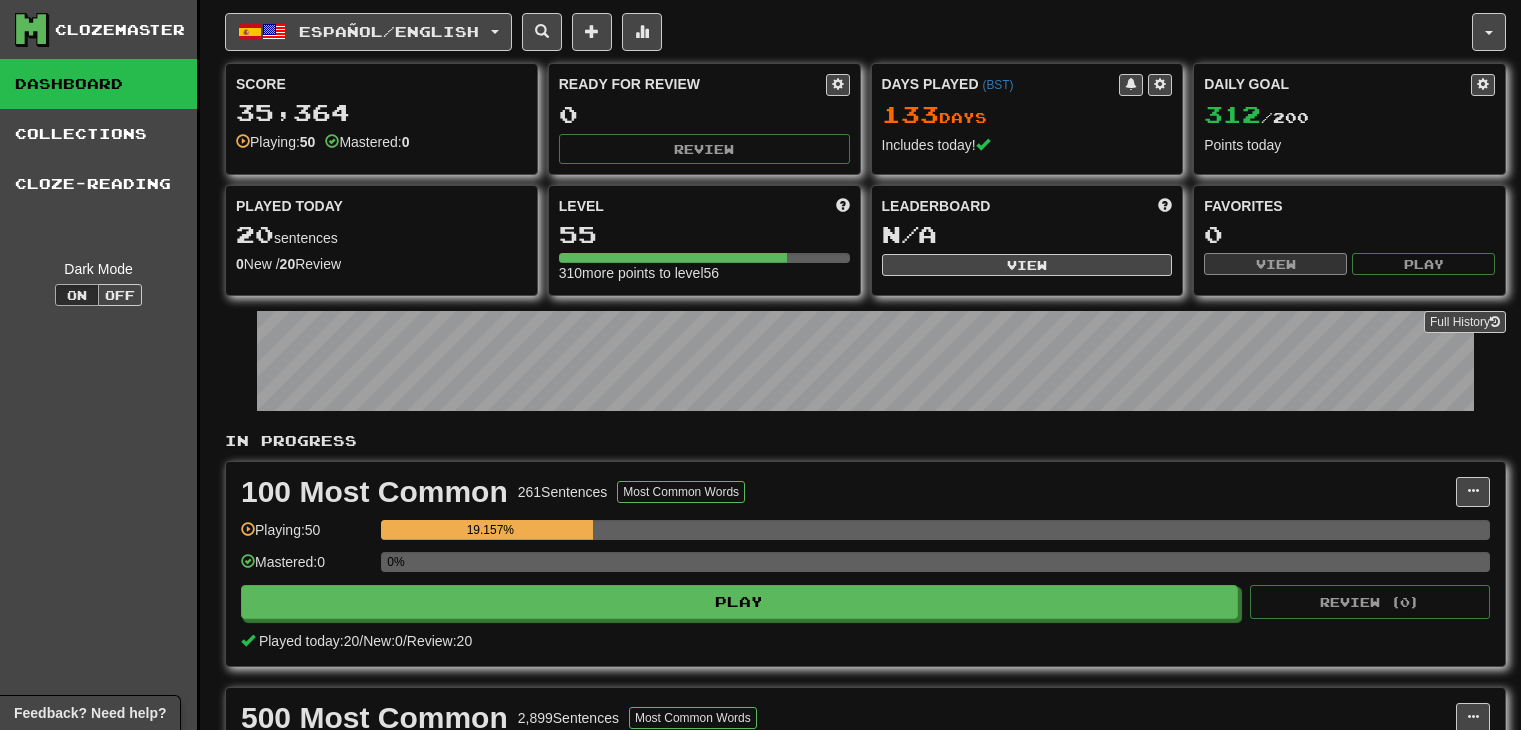 scroll, scrollTop: 0, scrollLeft: 0, axis: both 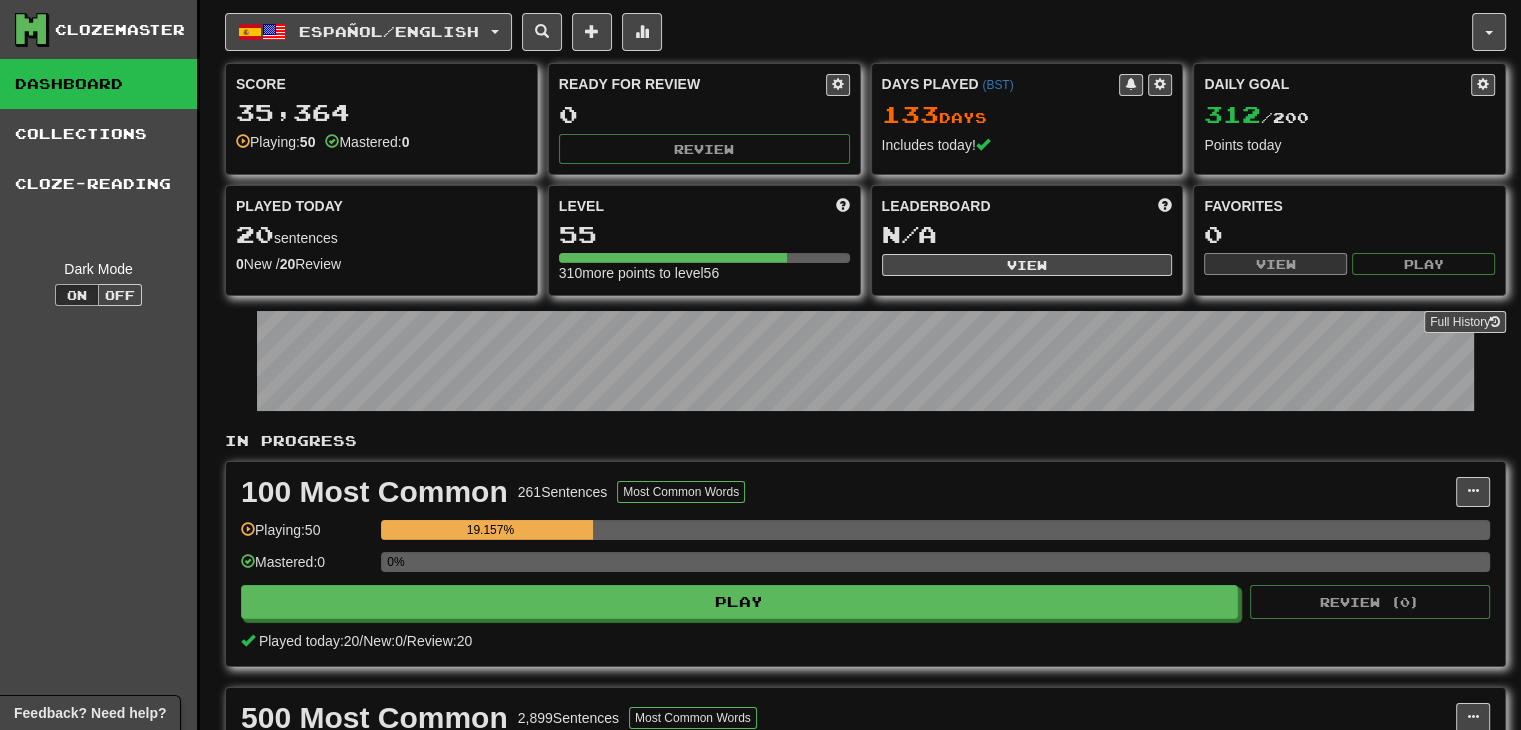 click on "Español  /  English Bahasa Indonesia  /  English Days Played:  117   Review:  0 Daily Goal:  744  /  100 Español  /  English Days Played:  133   Review:  0 Daily Goal:  312  /  200  Language Pairing" at bounding box center [848, 32] 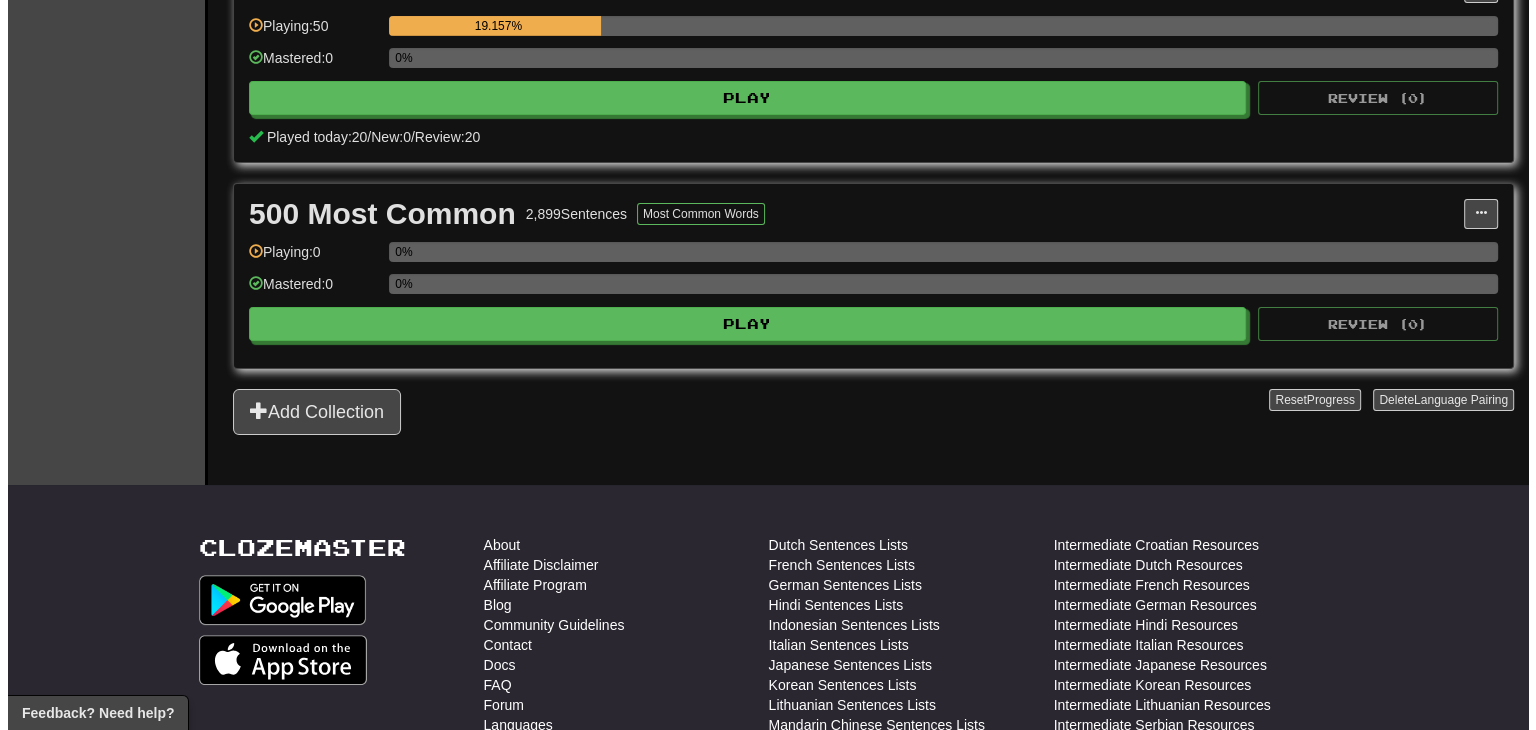 scroll, scrollTop: 0, scrollLeft: 0, axis: both 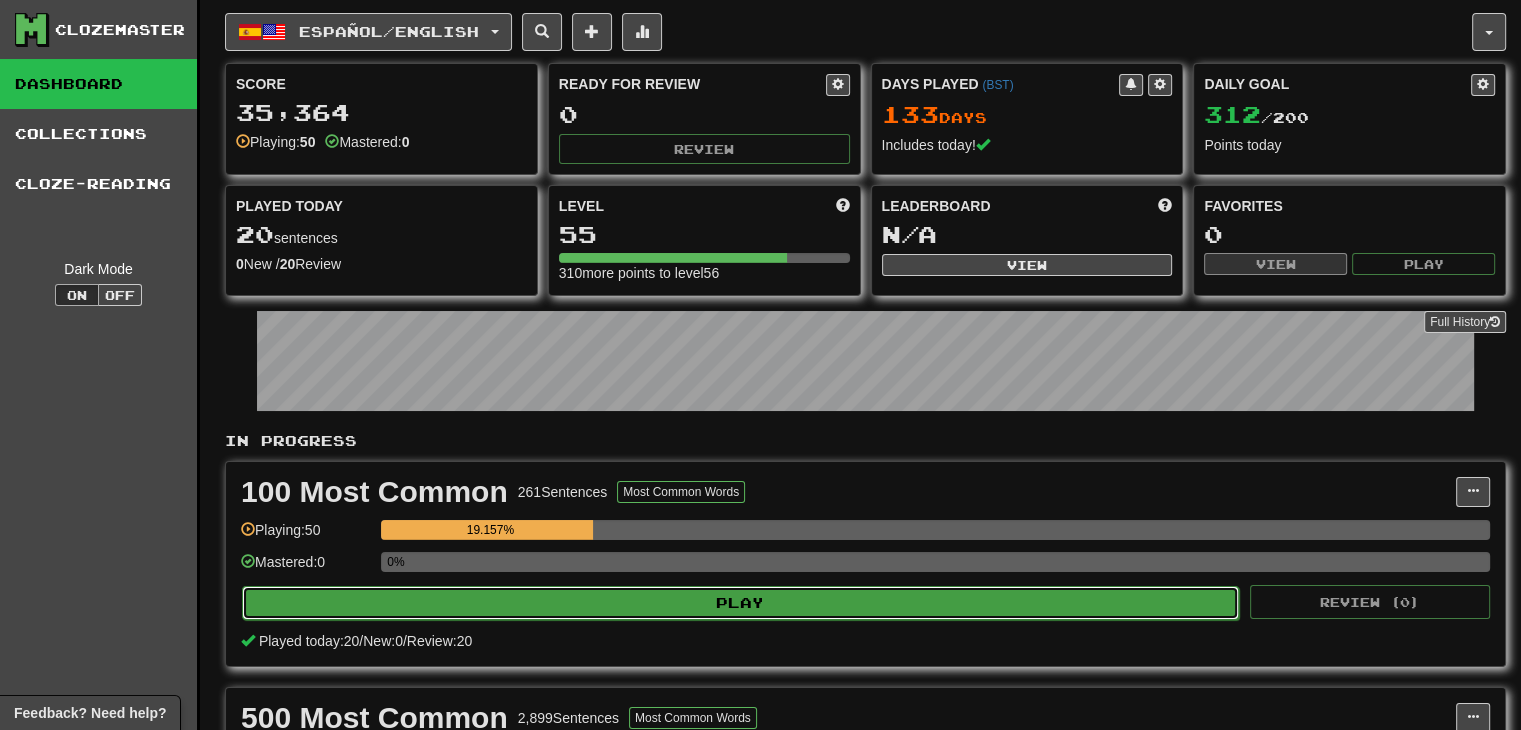 click on "Play" at bounding box center [740, 603] 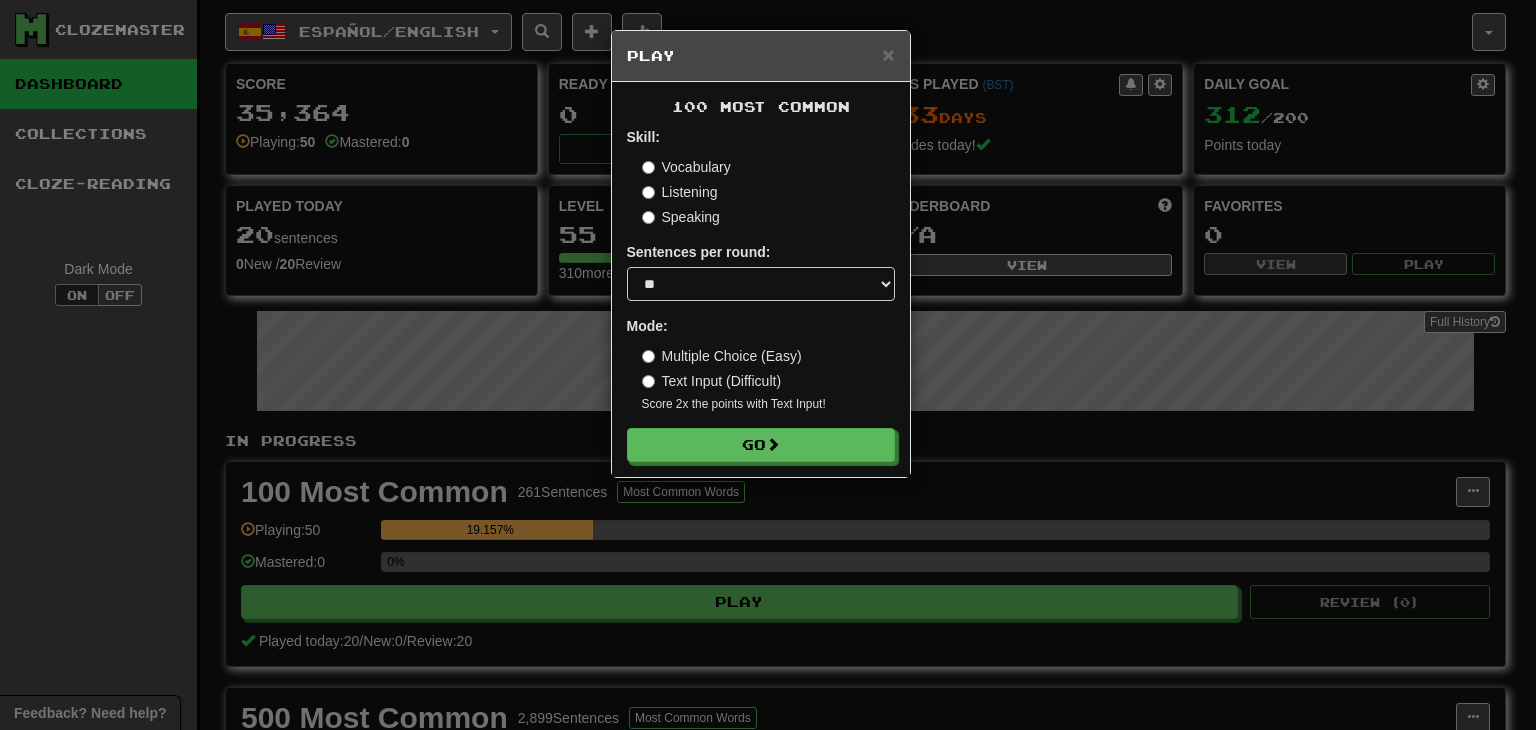click on "Multiple Choice (Easy)" at bounding box center [722, 356] 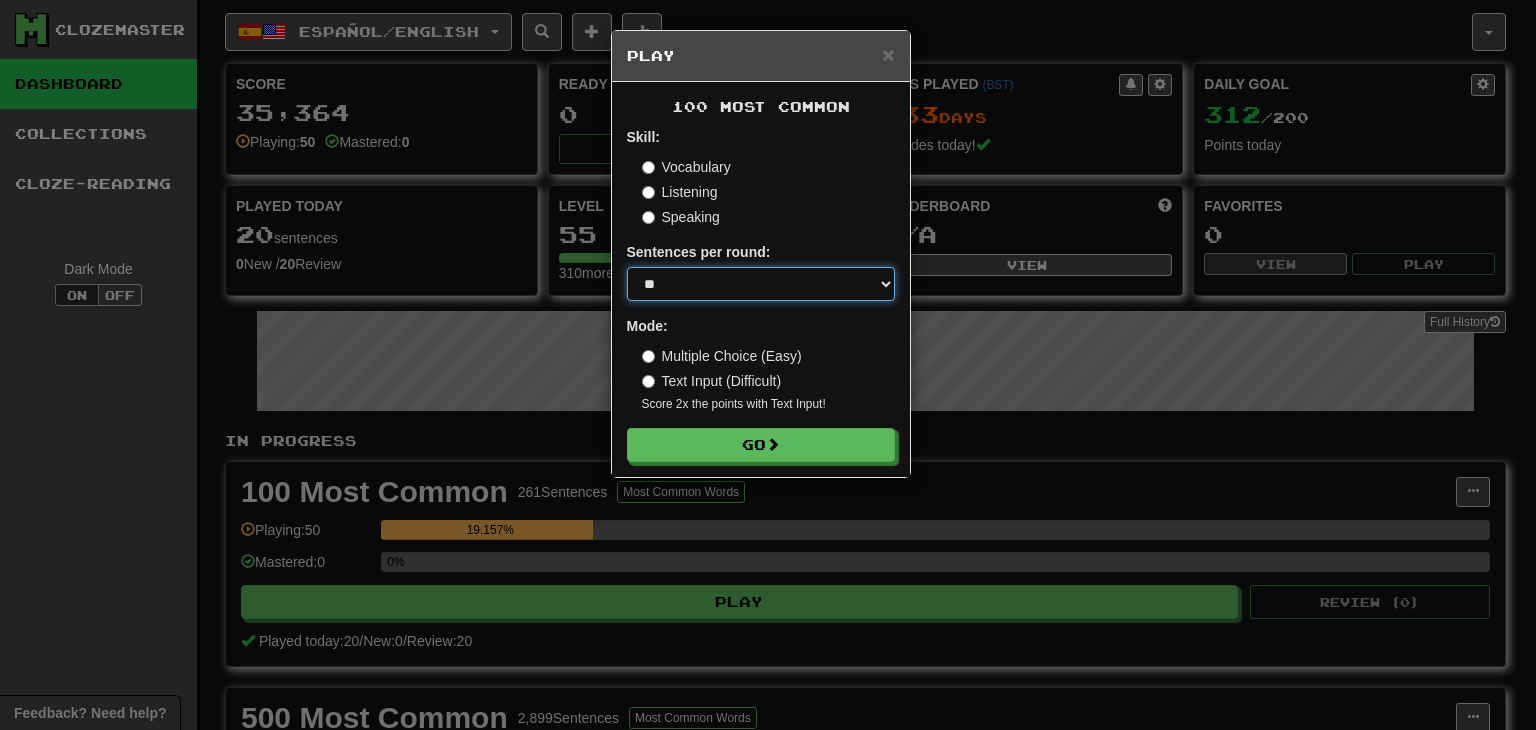click on "* ** ** ** ** ** *** ********" at bounding box center (761, 284) 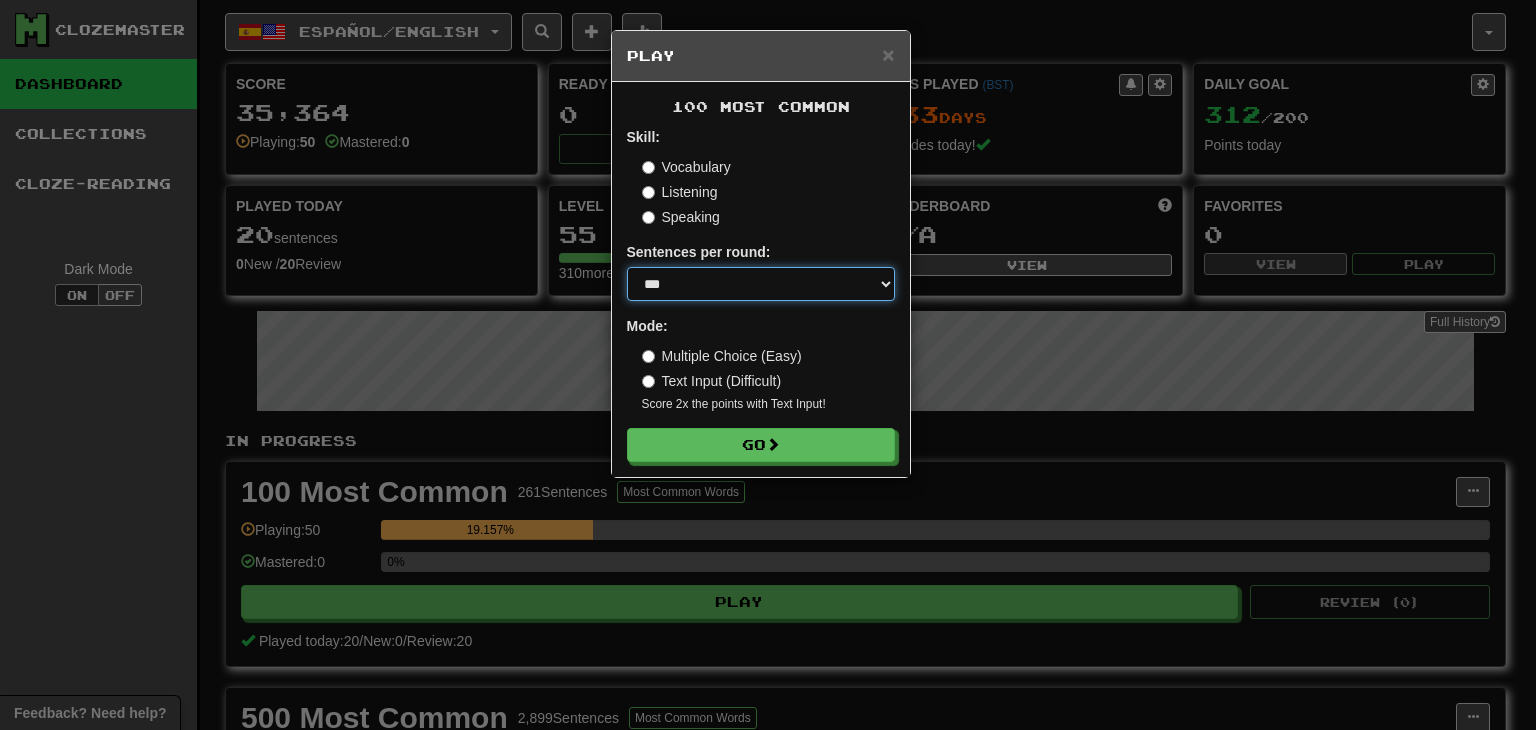 click on "* ** ** ** ** ** *** ********" at bounding box center [761, 284] 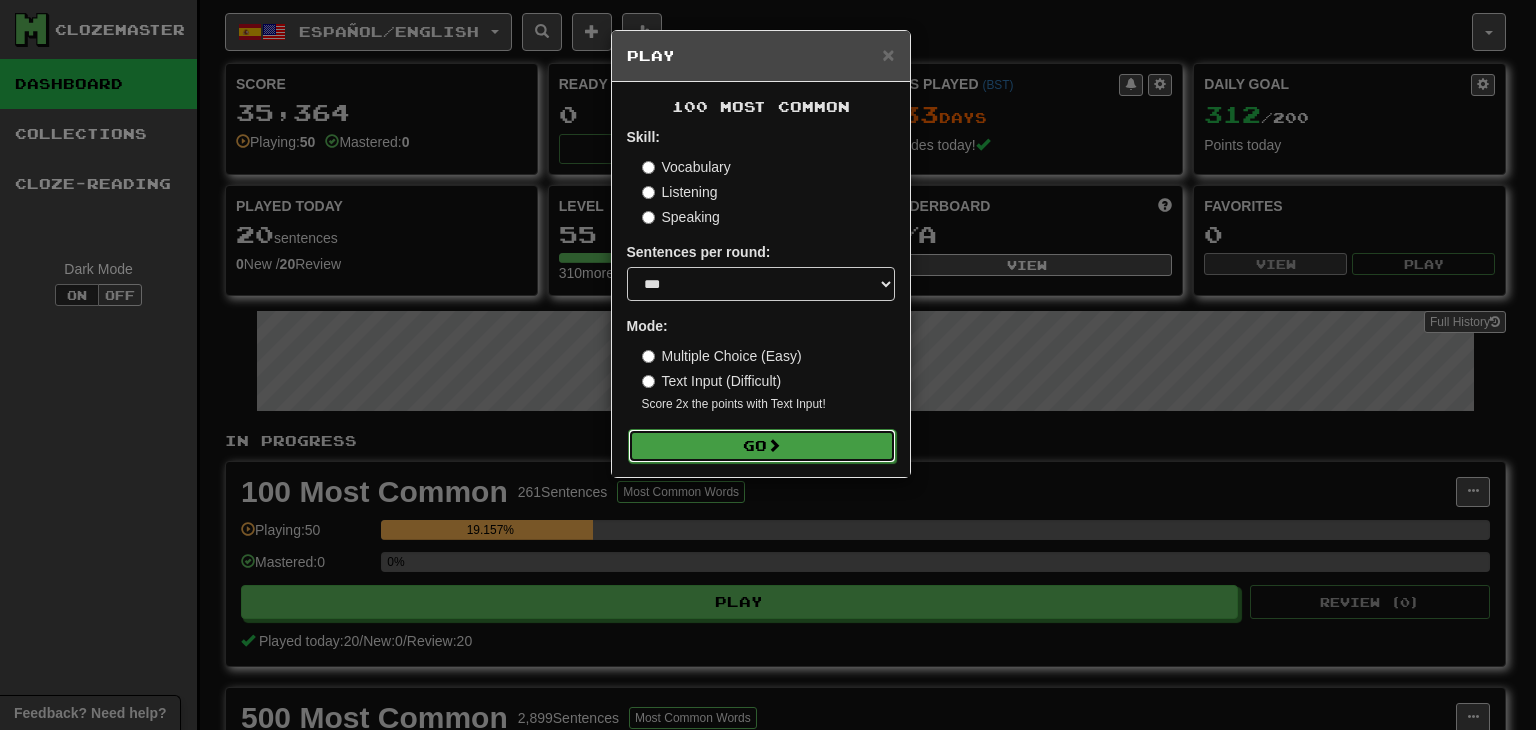 click on "Go" at bounding box center (762, 446) 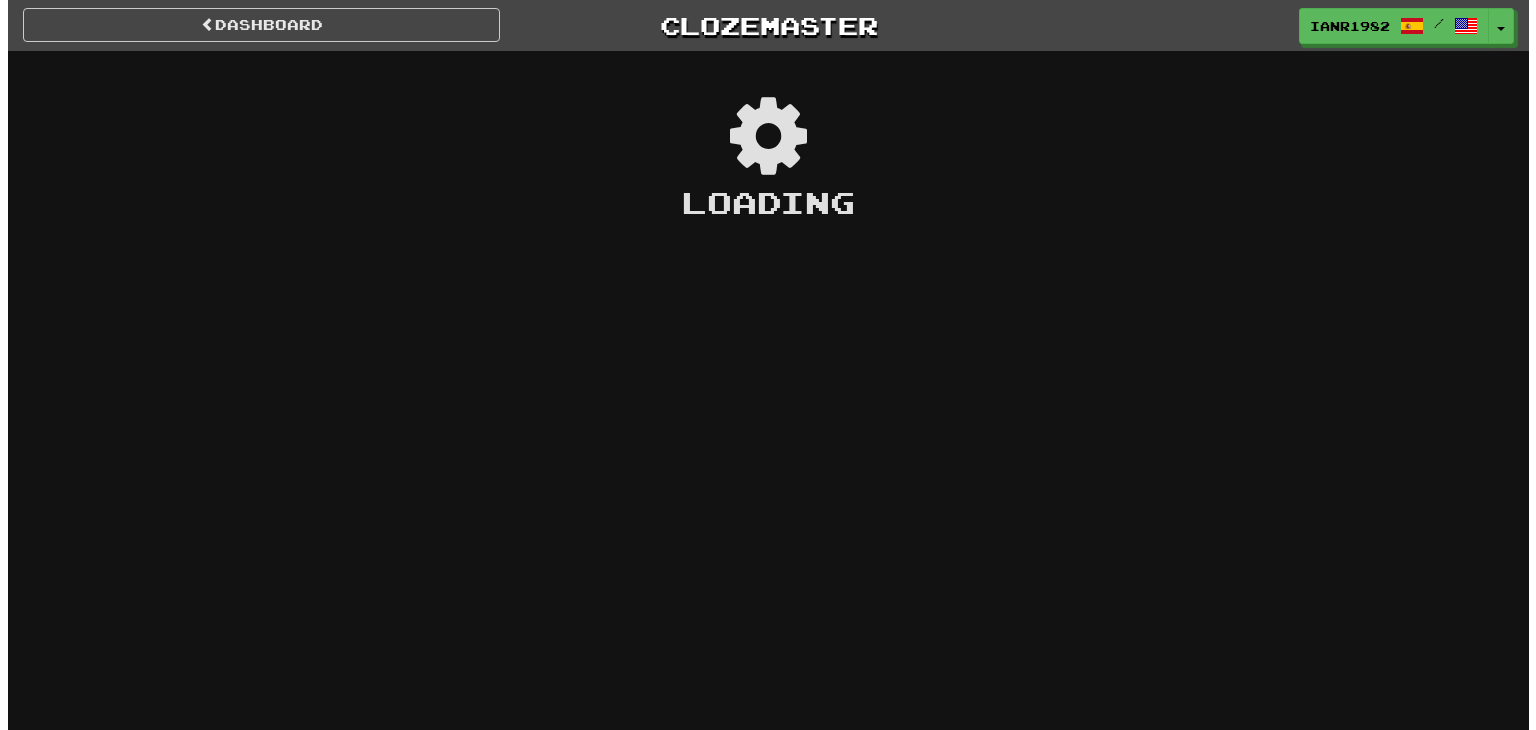scroll, scrollTop: 0, scrollLeft: 0, axis: both 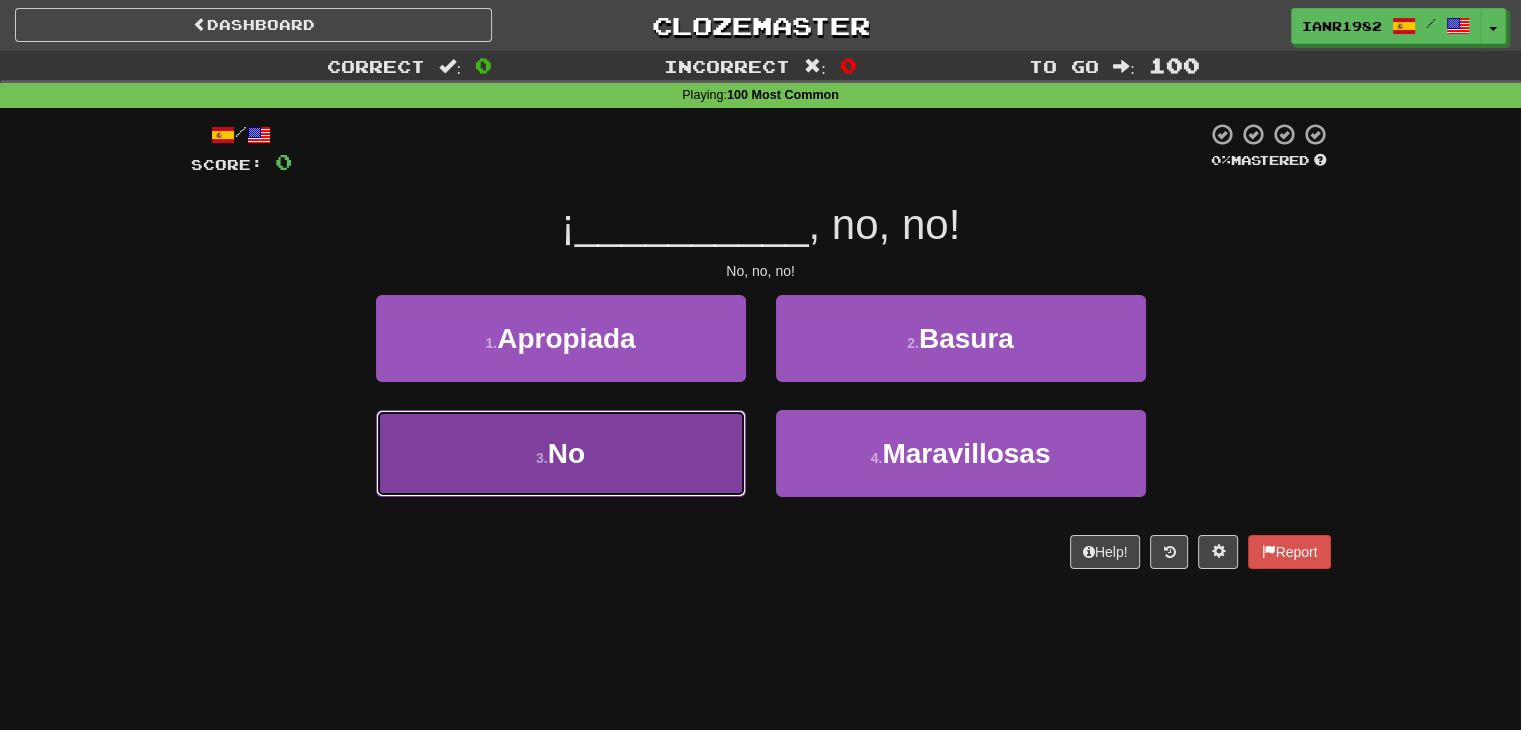 click on "3 .  No" at bounding box center [561, 453] 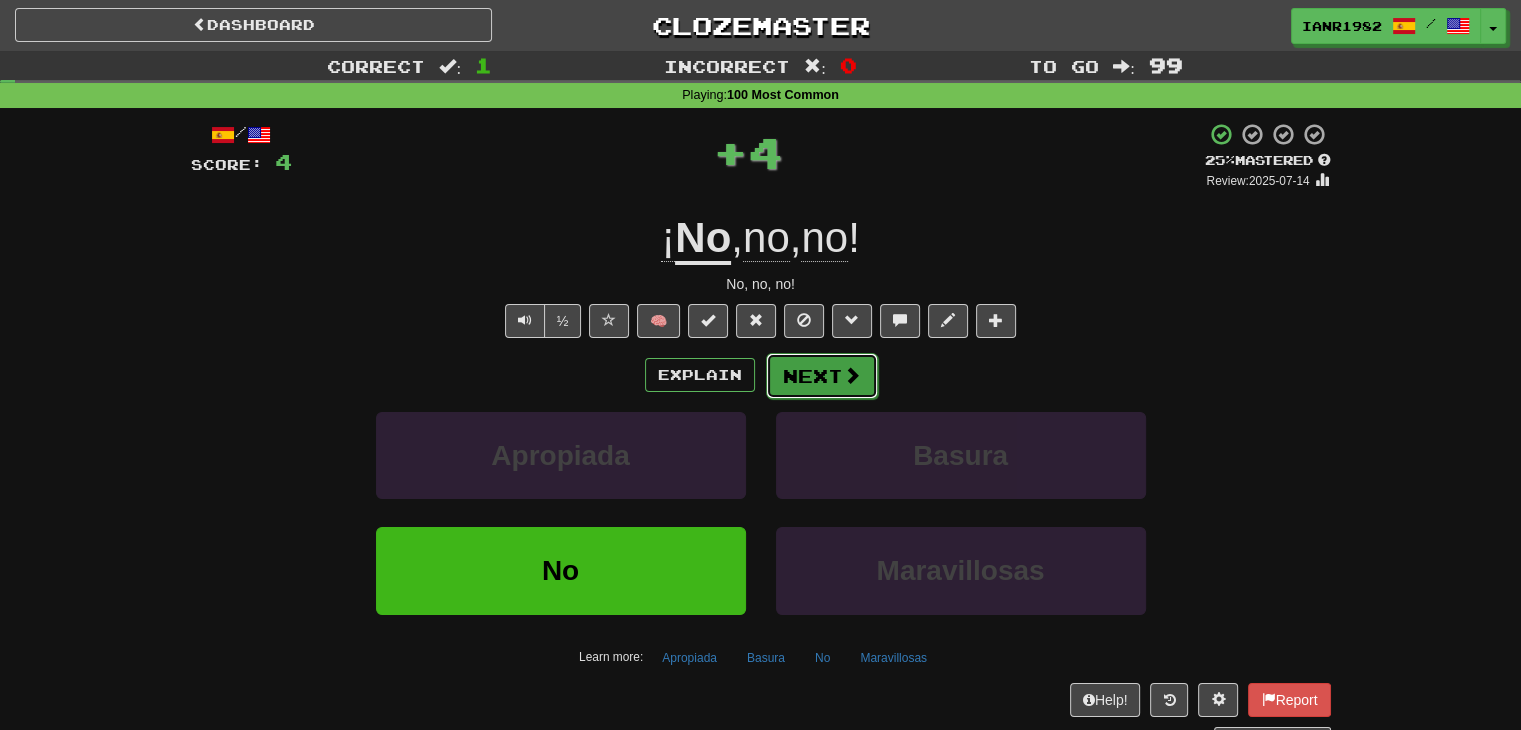 click on "Next" at bounding box center (822, 376) 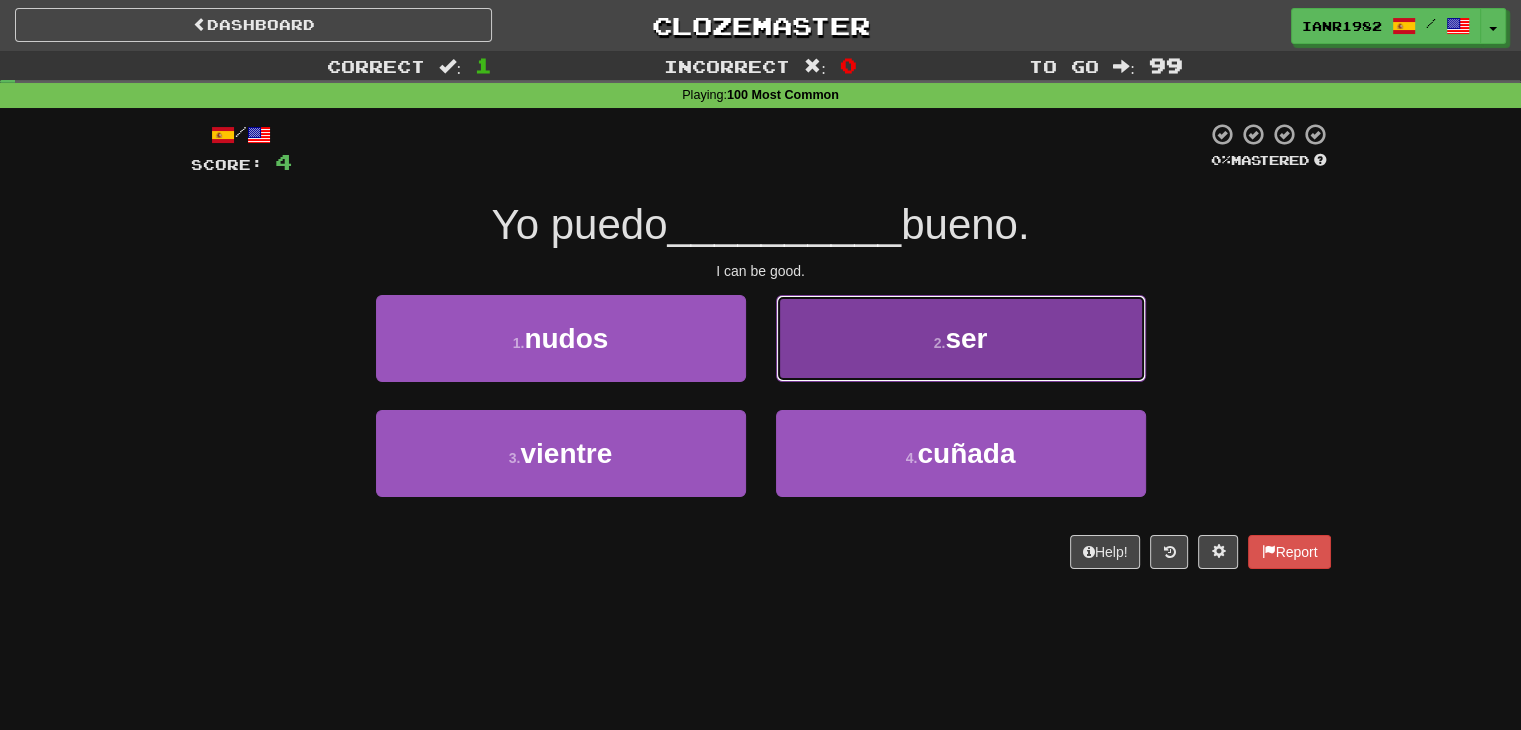 click on "2 .  ser" at bounding box center [961, 338] 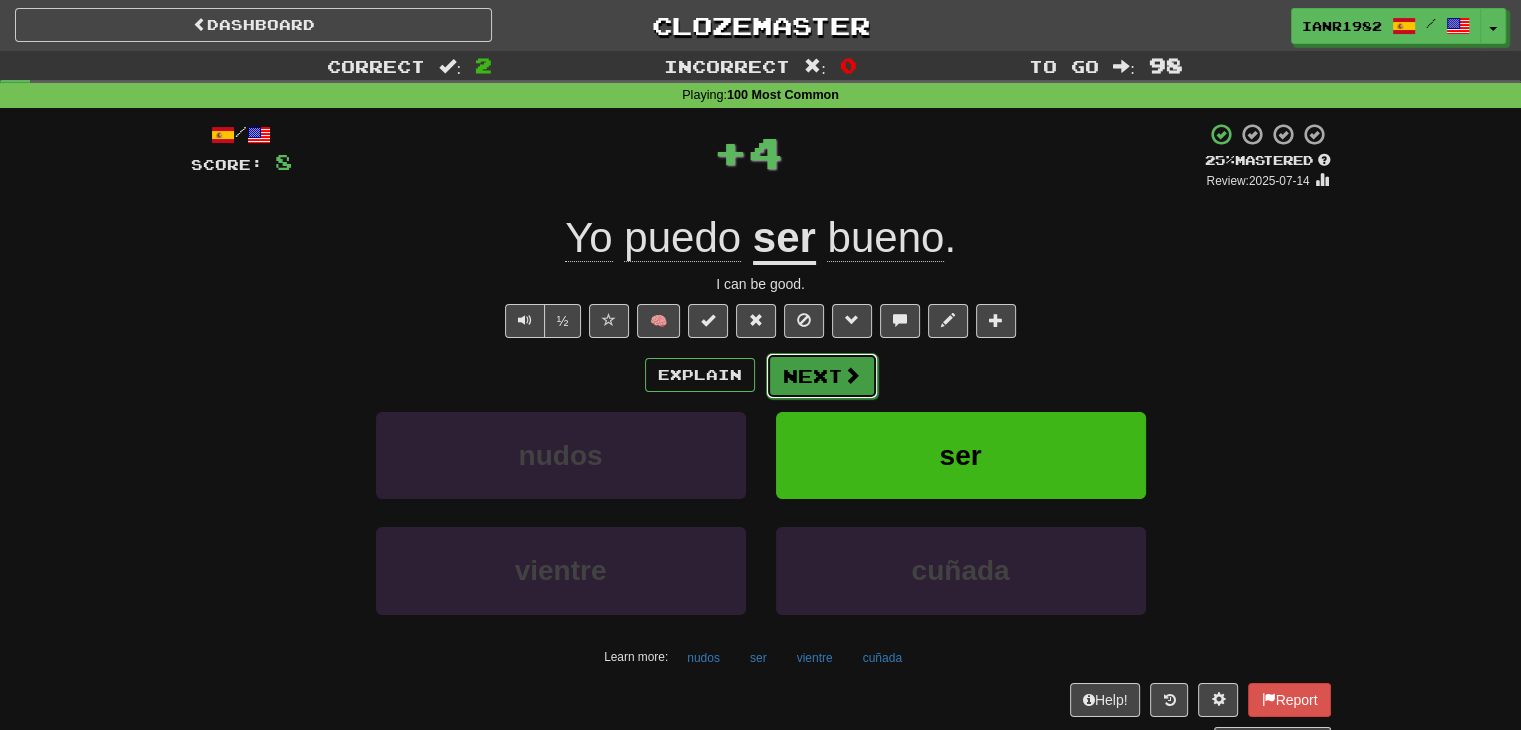 click on "Next" at bounding box center [822, 376] 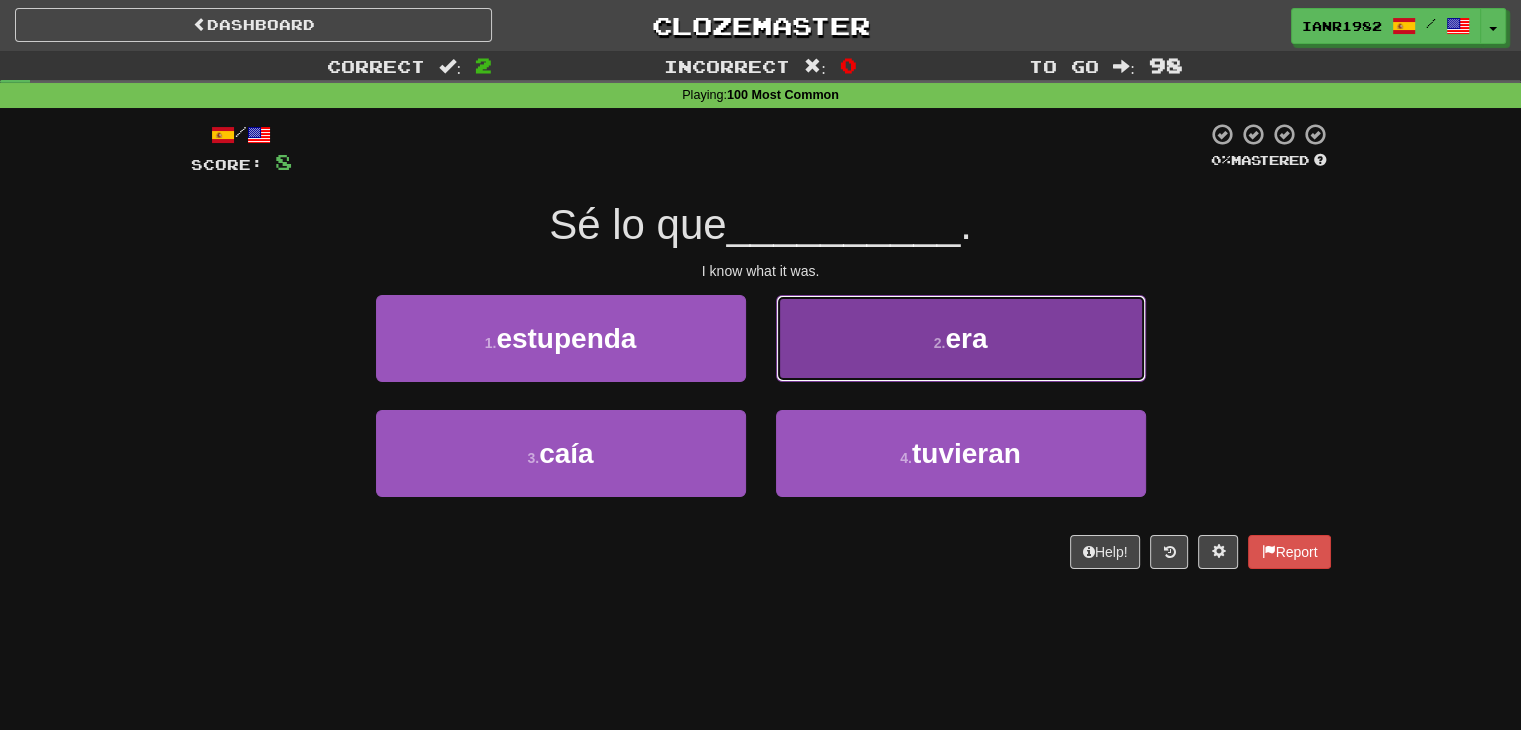 click on "2 .  era" at bounding box center [961, 338] 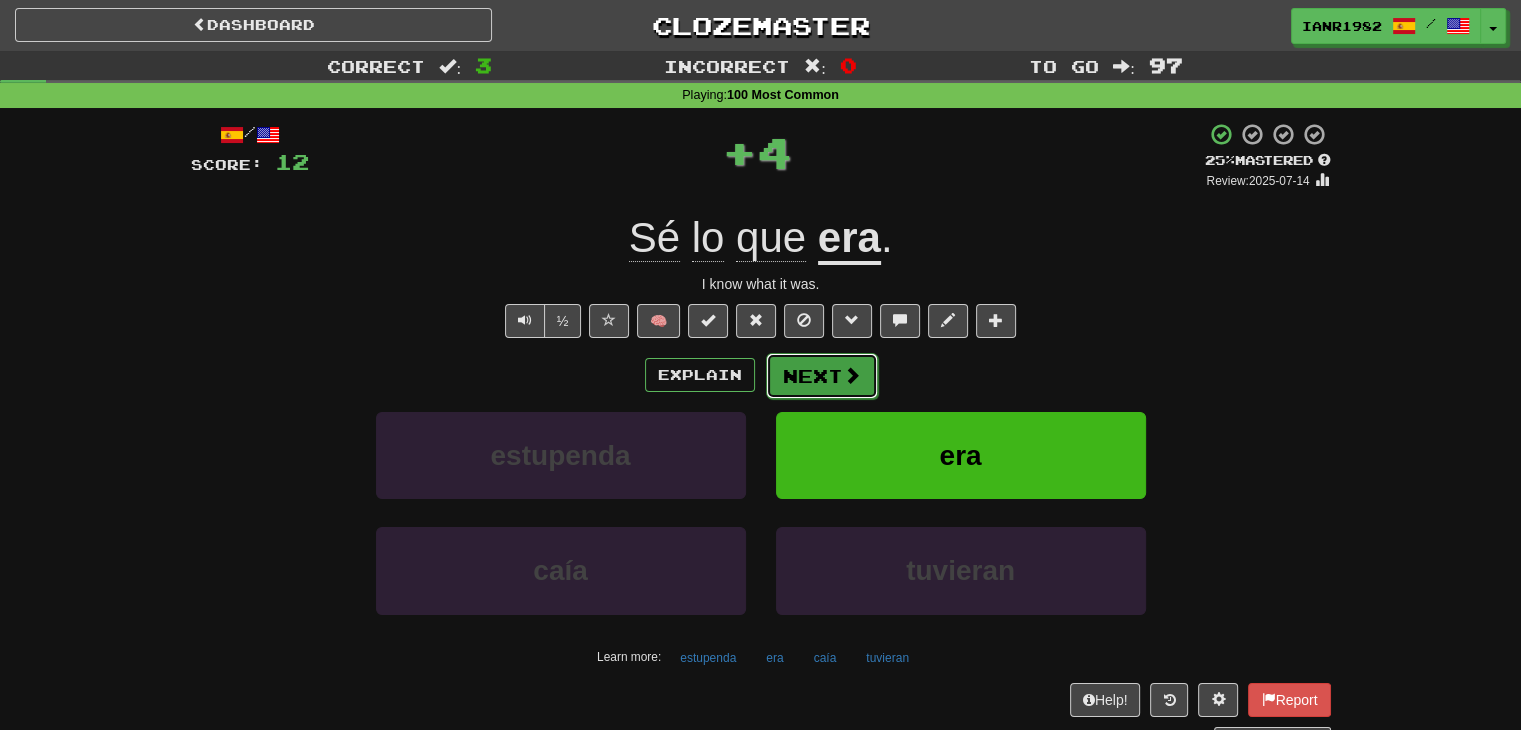 click at bounding box center (852, 375) 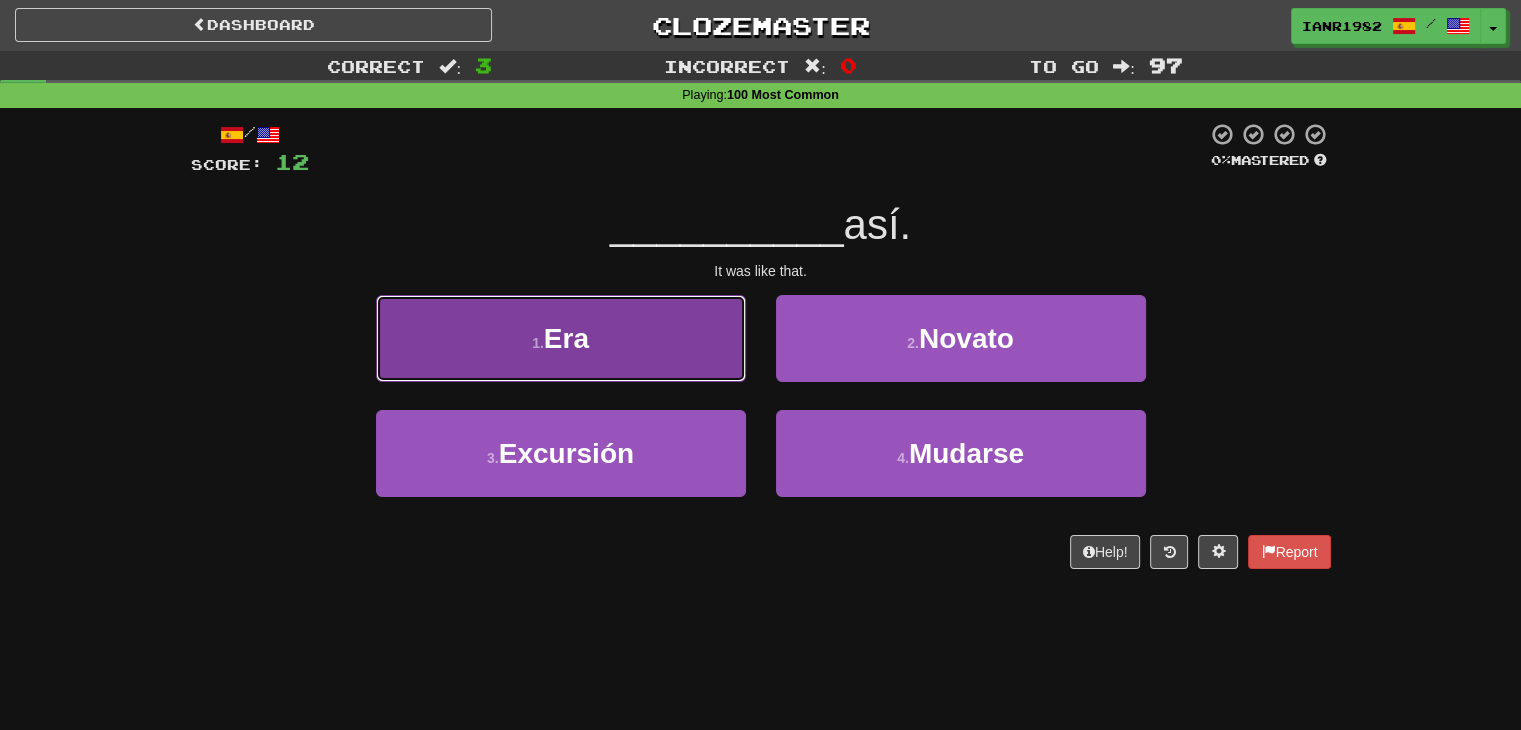click on "1 .  Era" at bounding box center [561, 338] 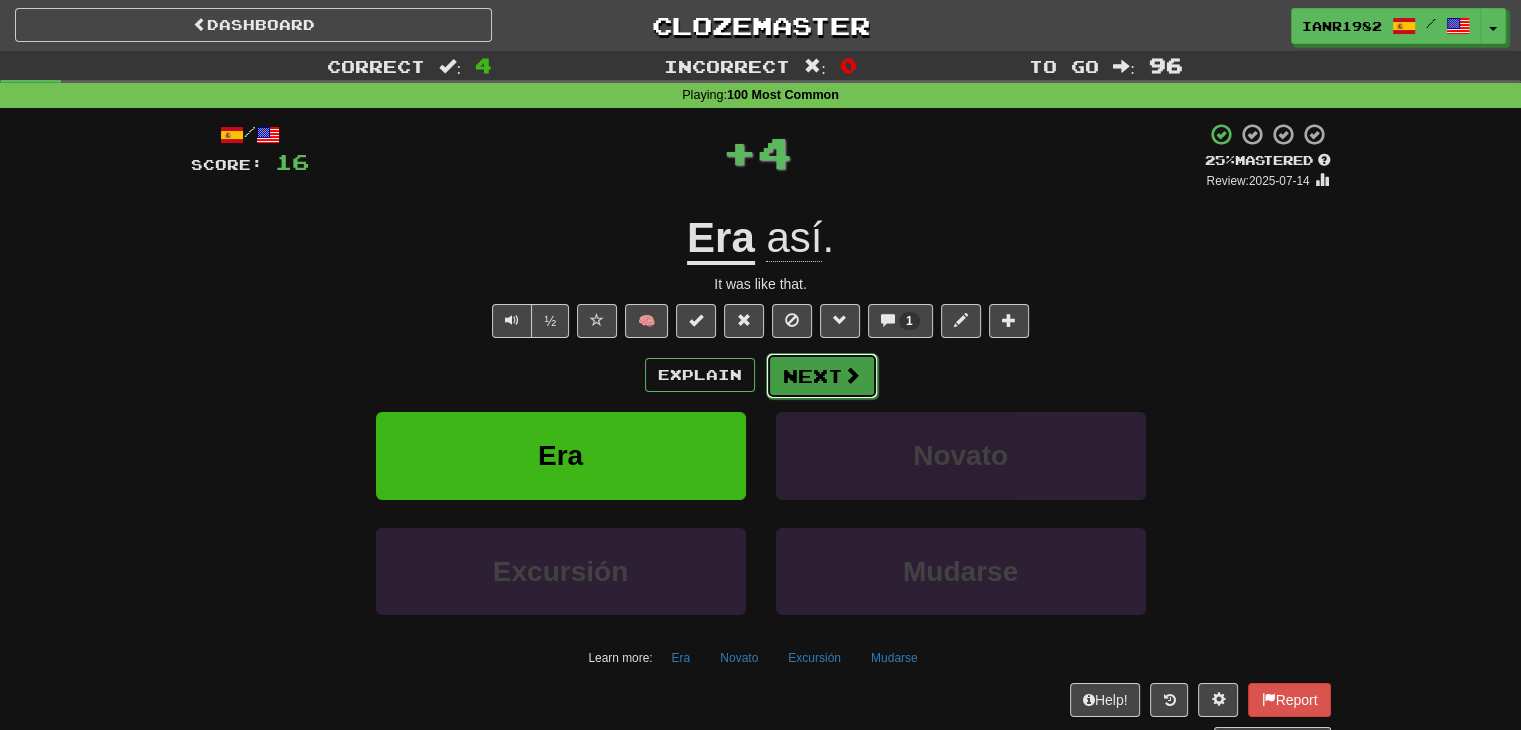 click at bounding box center [852, 375] 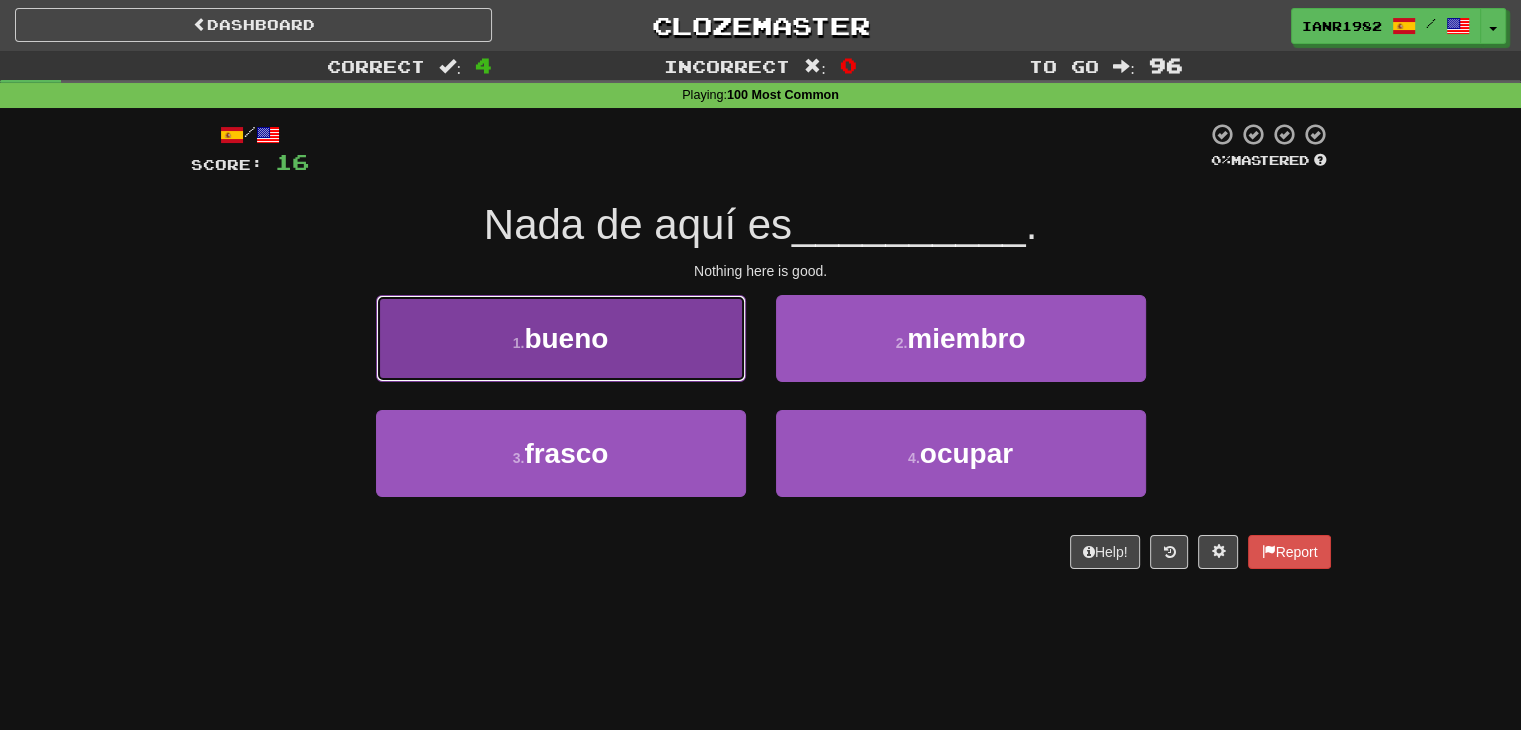 click on "1 .  bueno" at bounding box center (561, 338) 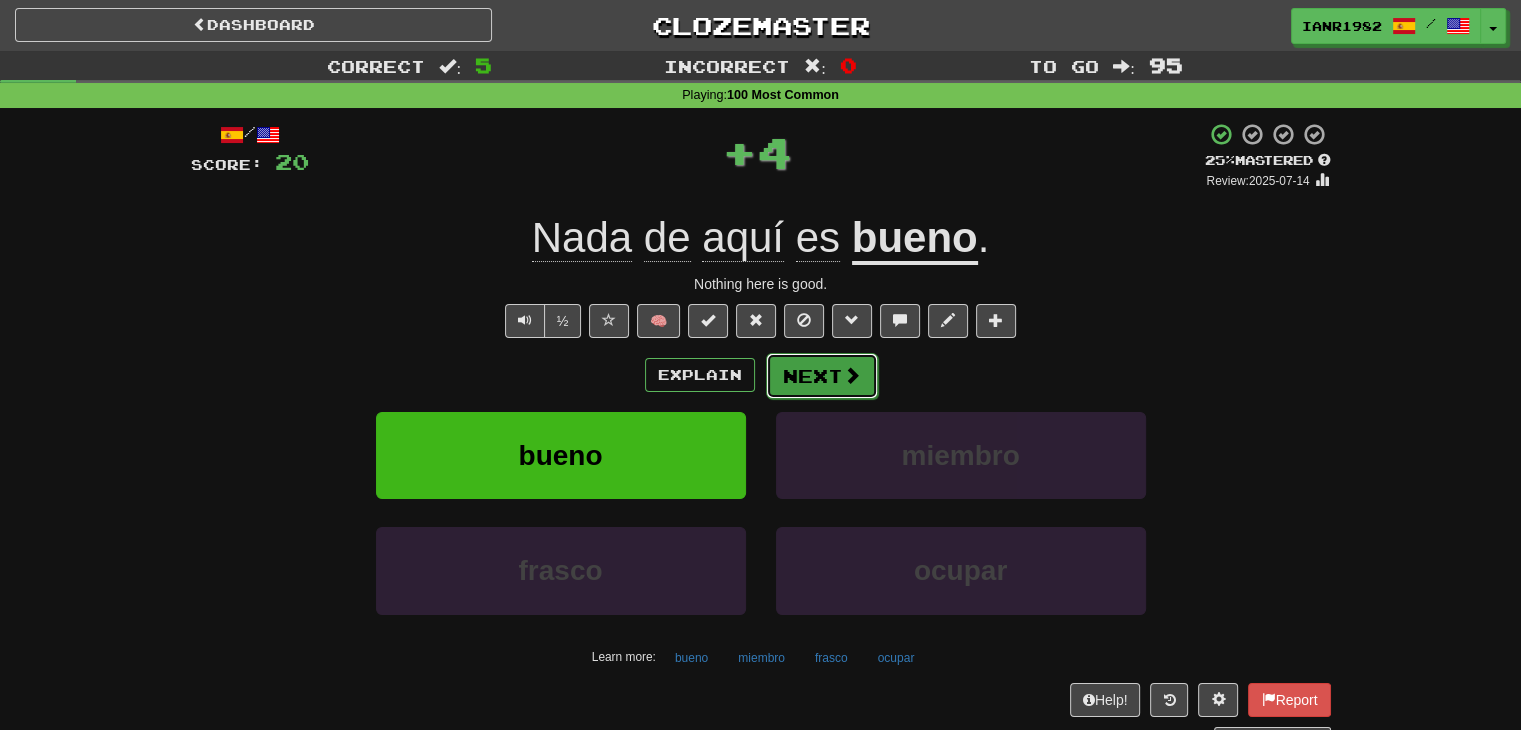 click at bounding box center [852, 375] 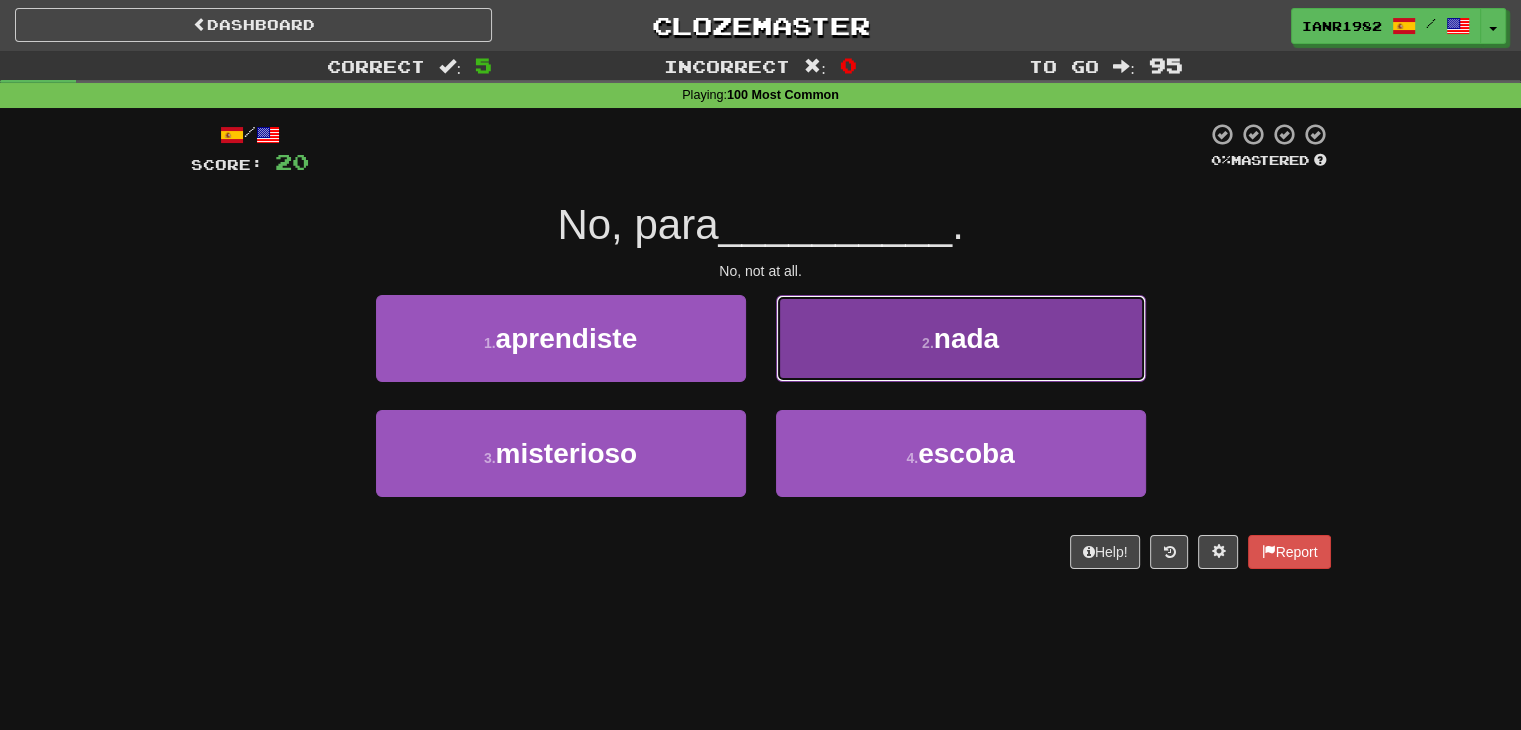 click on "2 .  nada" at bounding box center (961, 338) 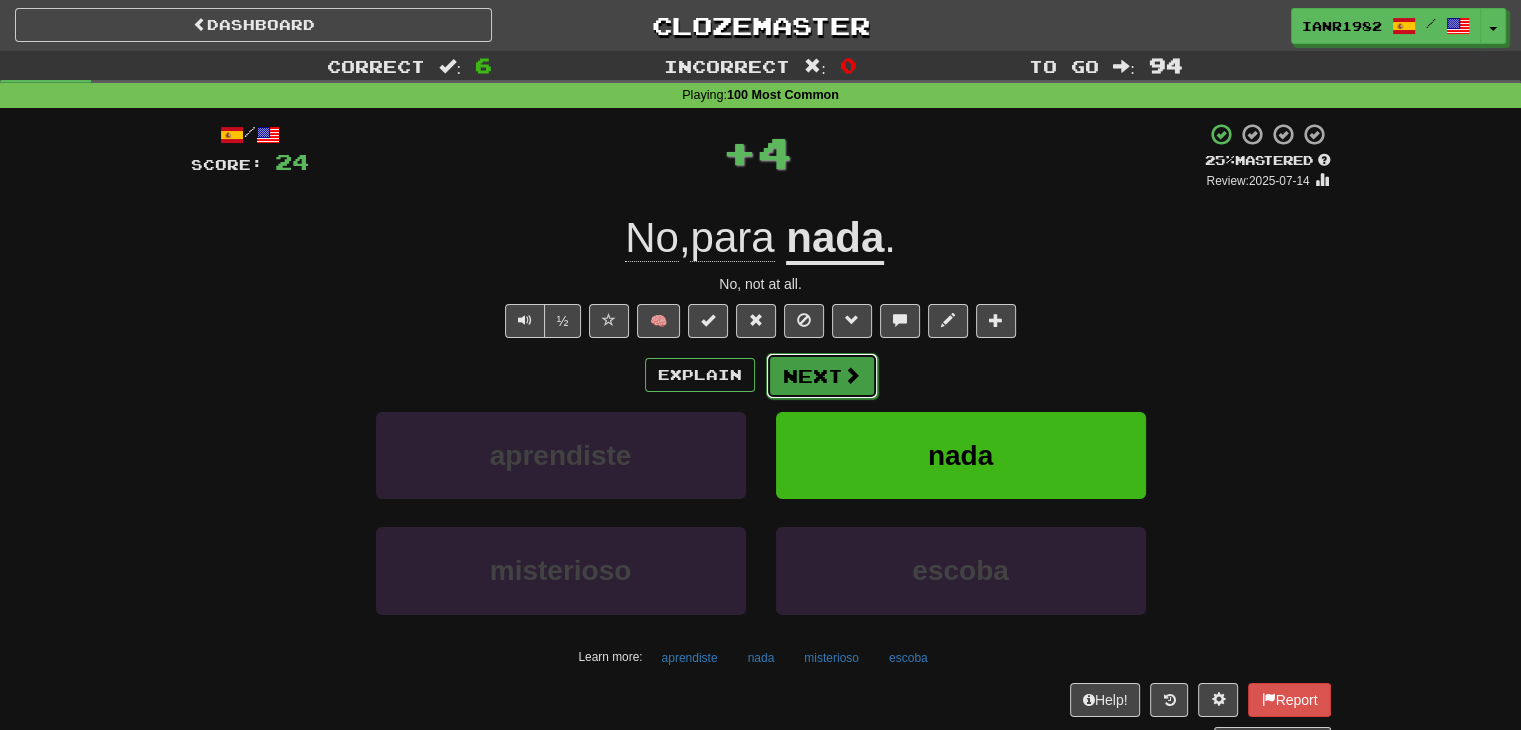 click on "Next" at bounding box center (822, 376) 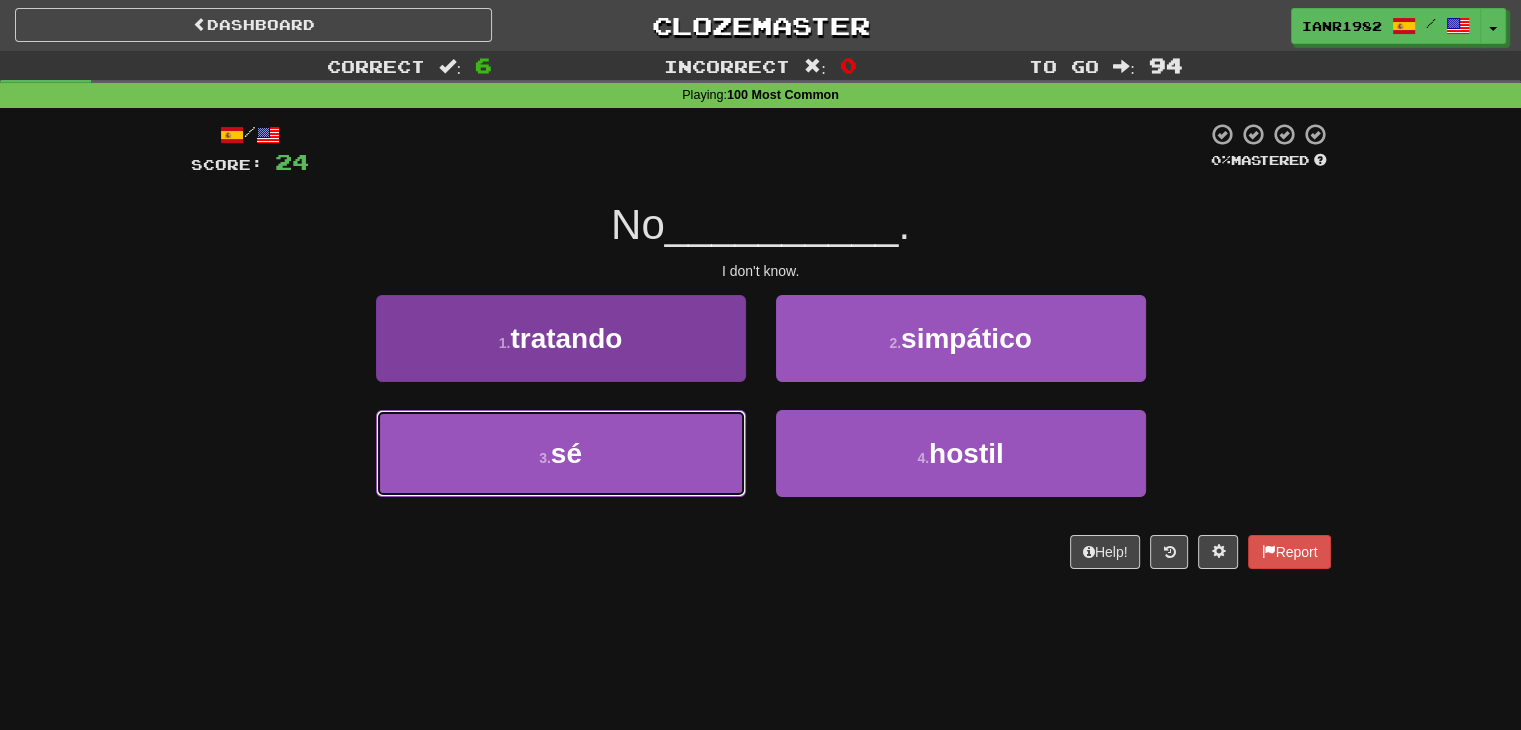 click on "3 .  sé" at bounding box center (561, 453) 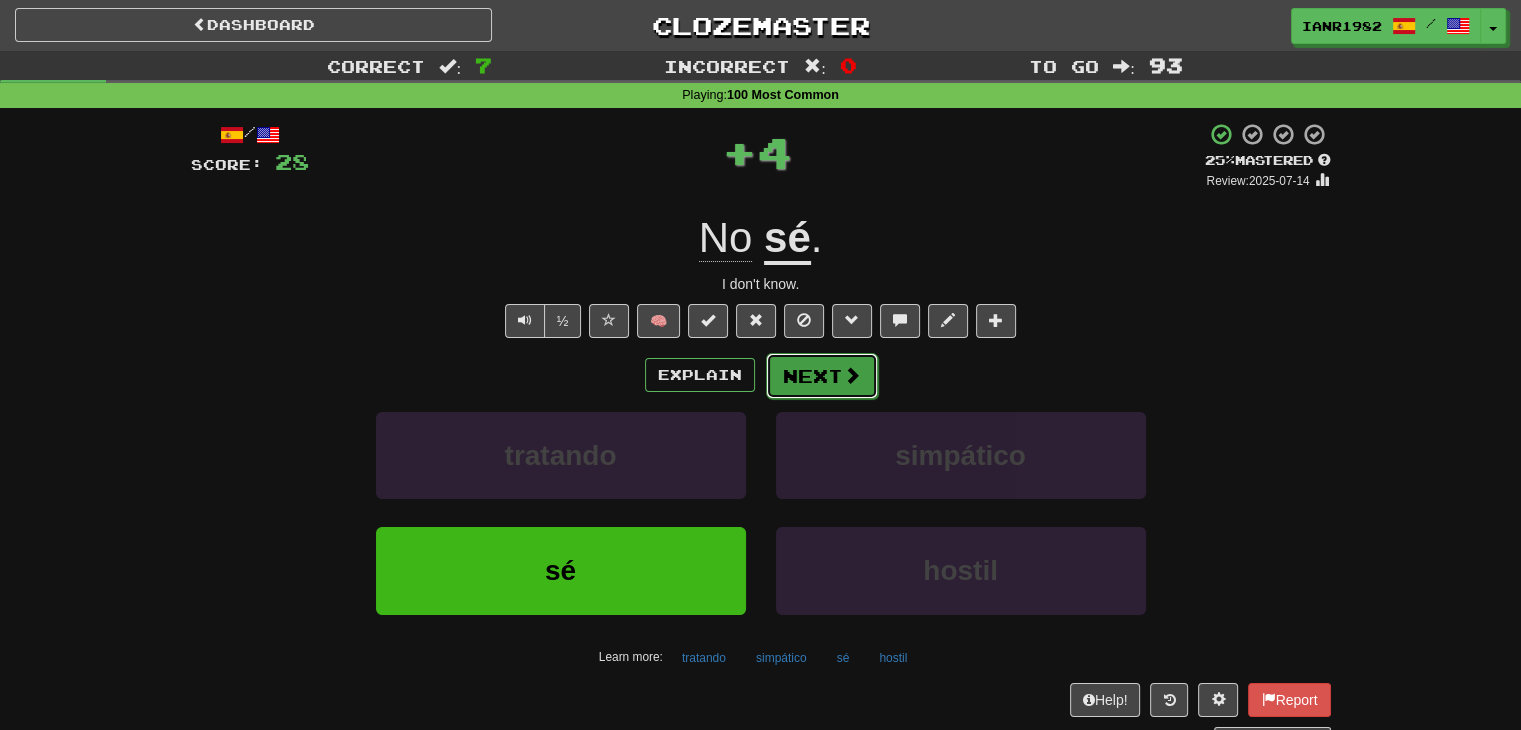 click at bounding box center (852, 375) 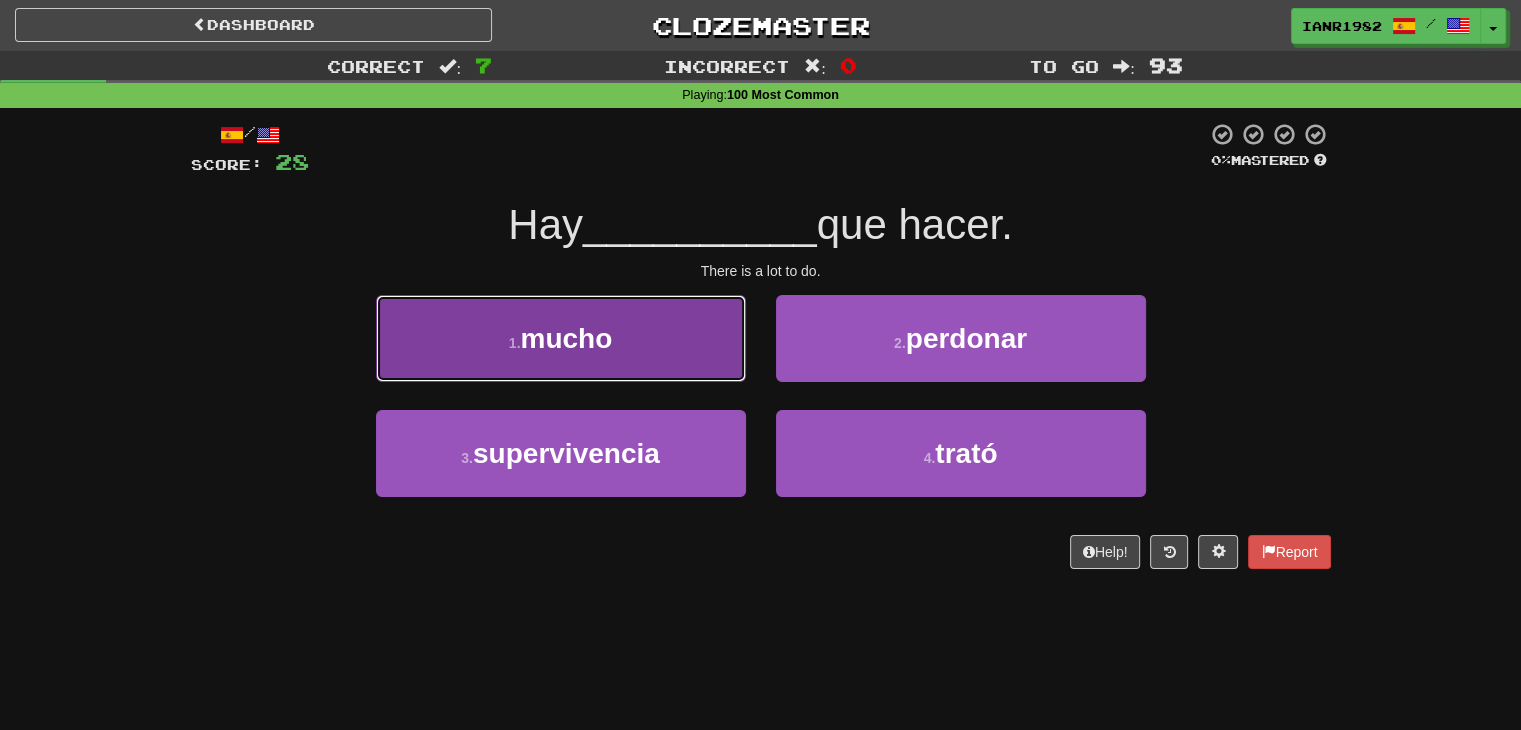 click on "1 .  mucho" at bounding box center (561, 338) 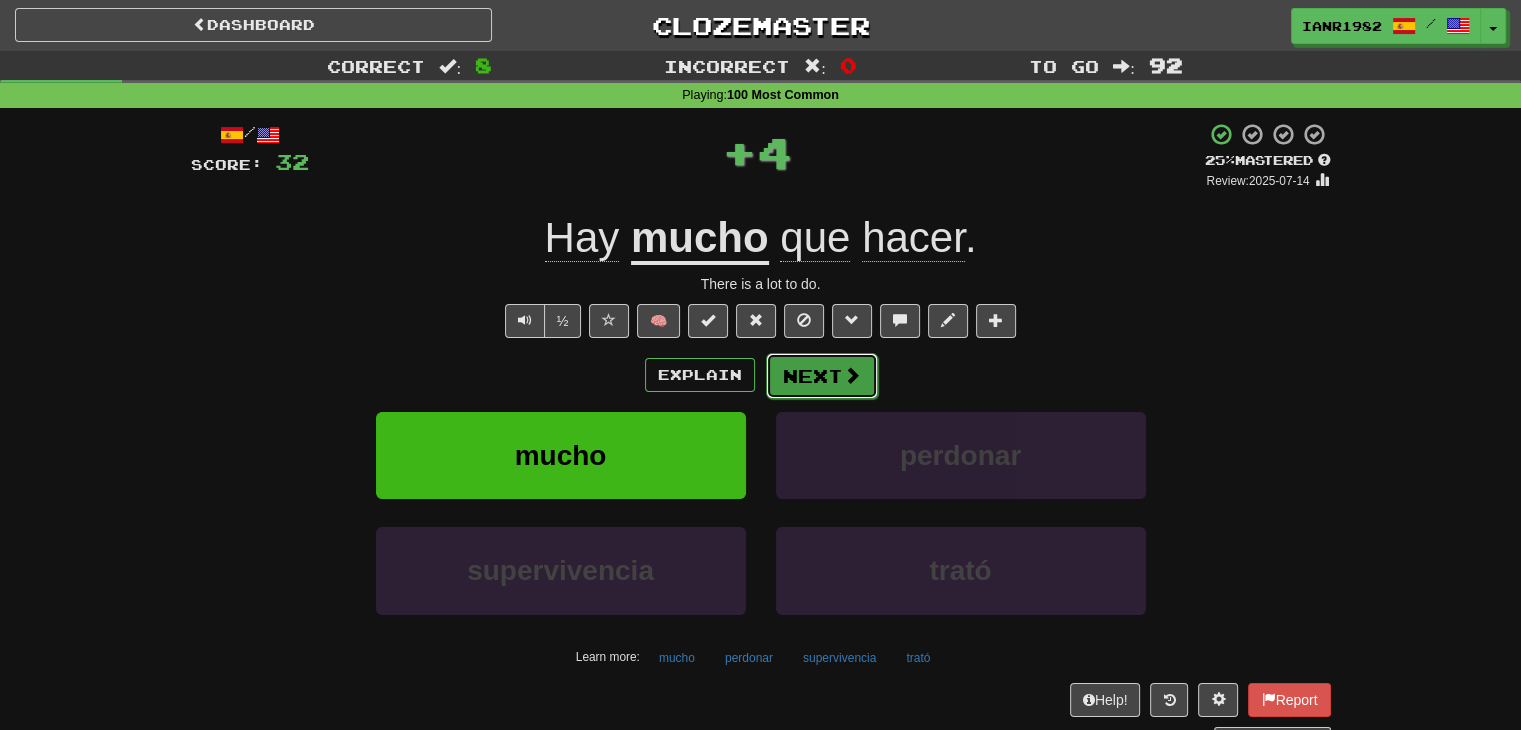 click on "Next" at bounding box center (822, 376) 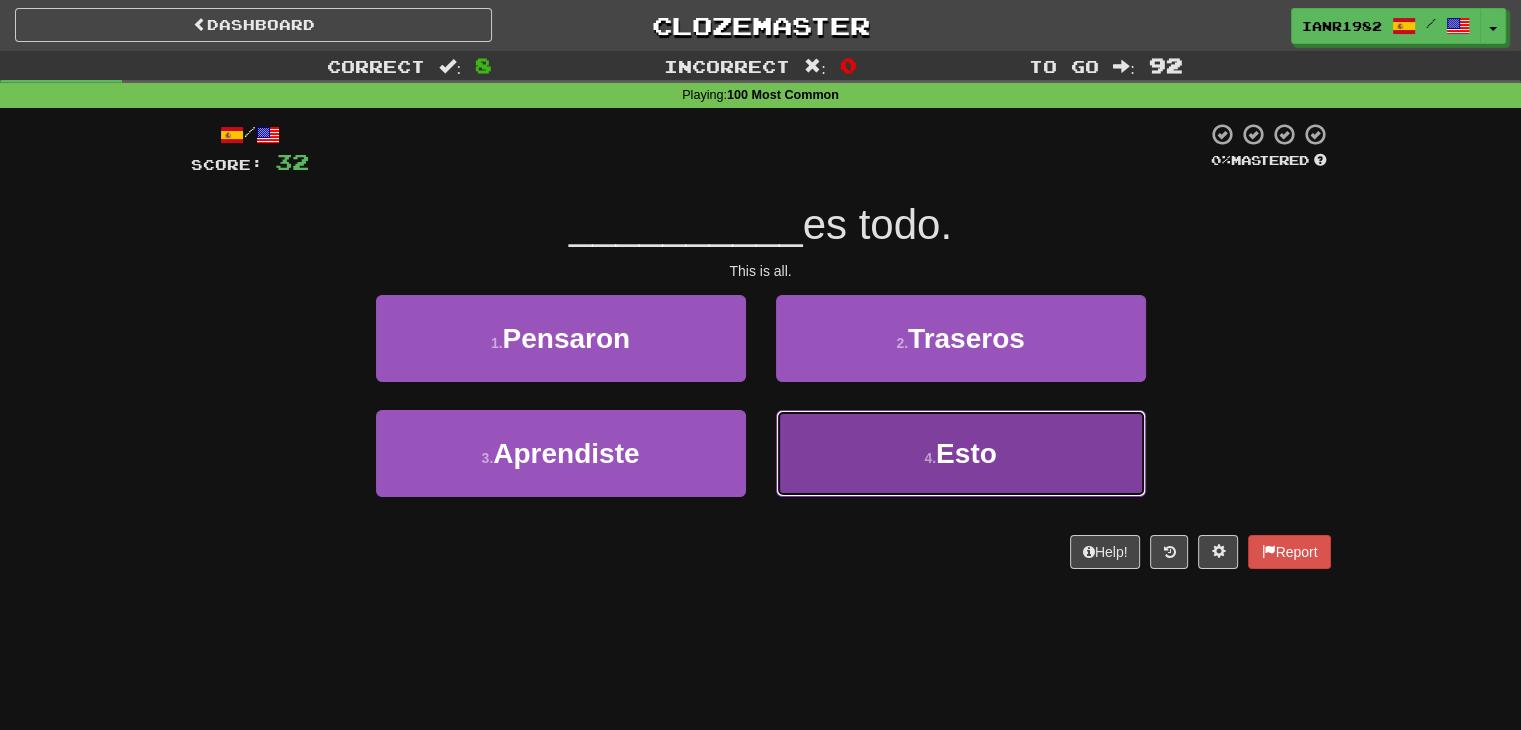 click on "Esto" at bounding box center [966, 453] 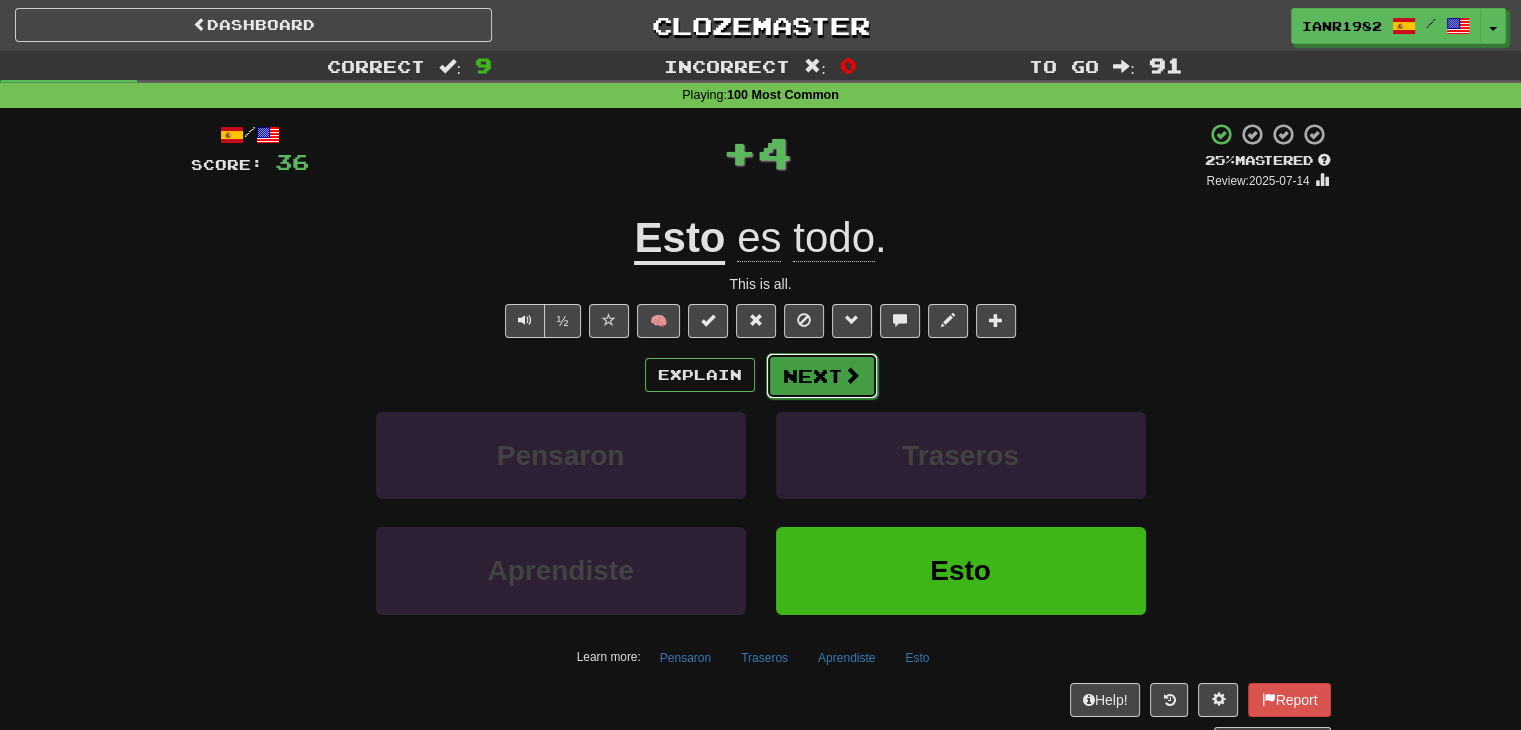 click on "Next" at bounding box center (822, 376) 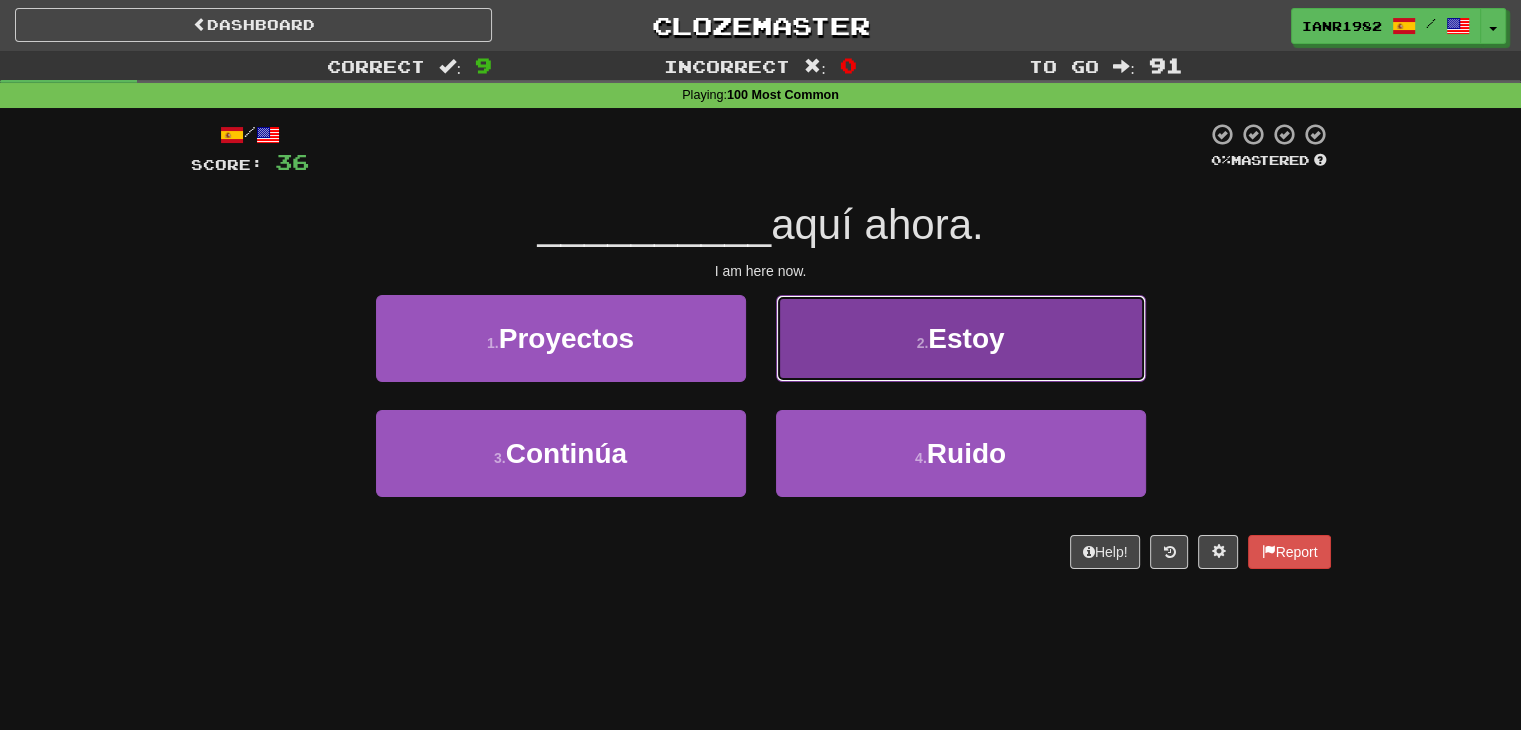 click on "2 .  Estoy" at bounding box center (961, 338) 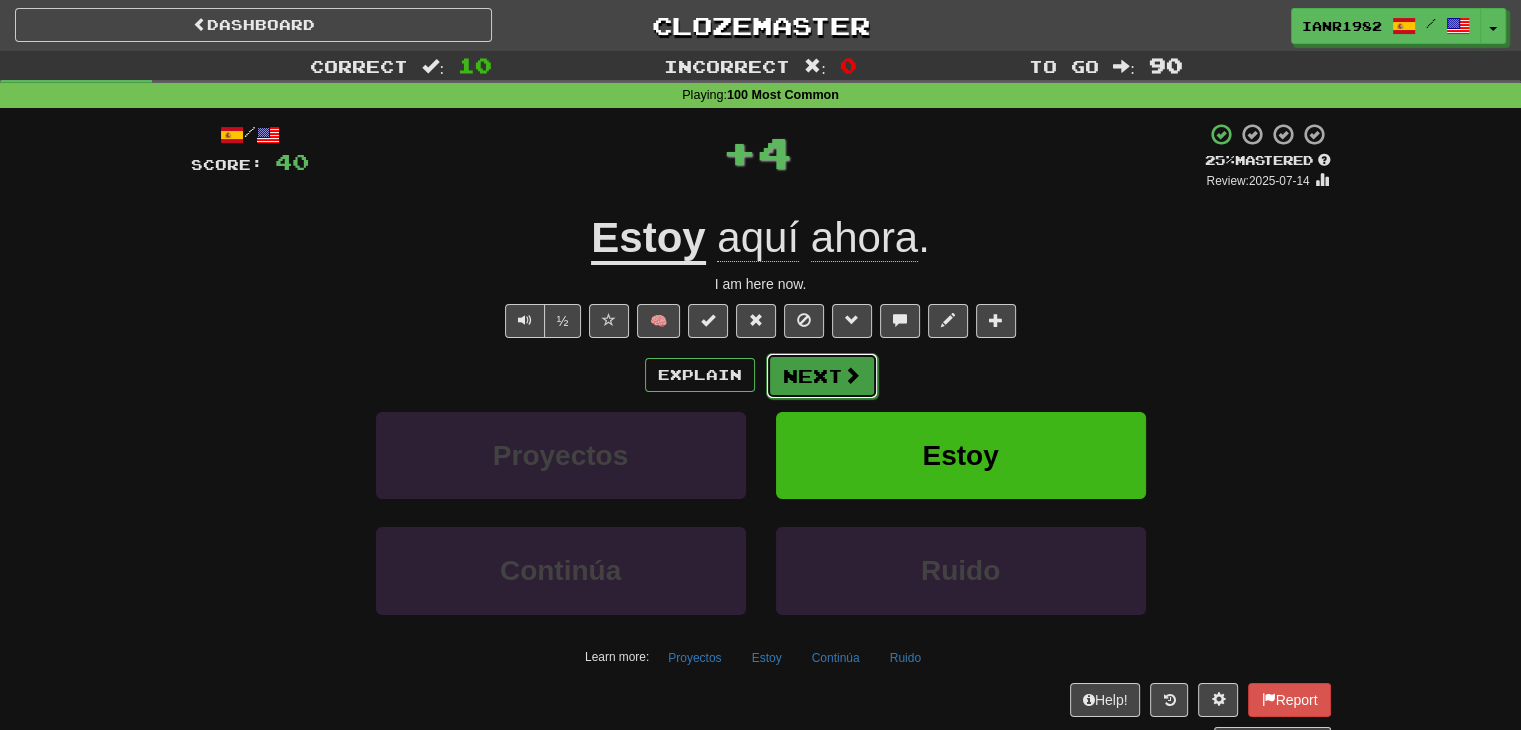 click on "Next" at bounding box center [822, 376] 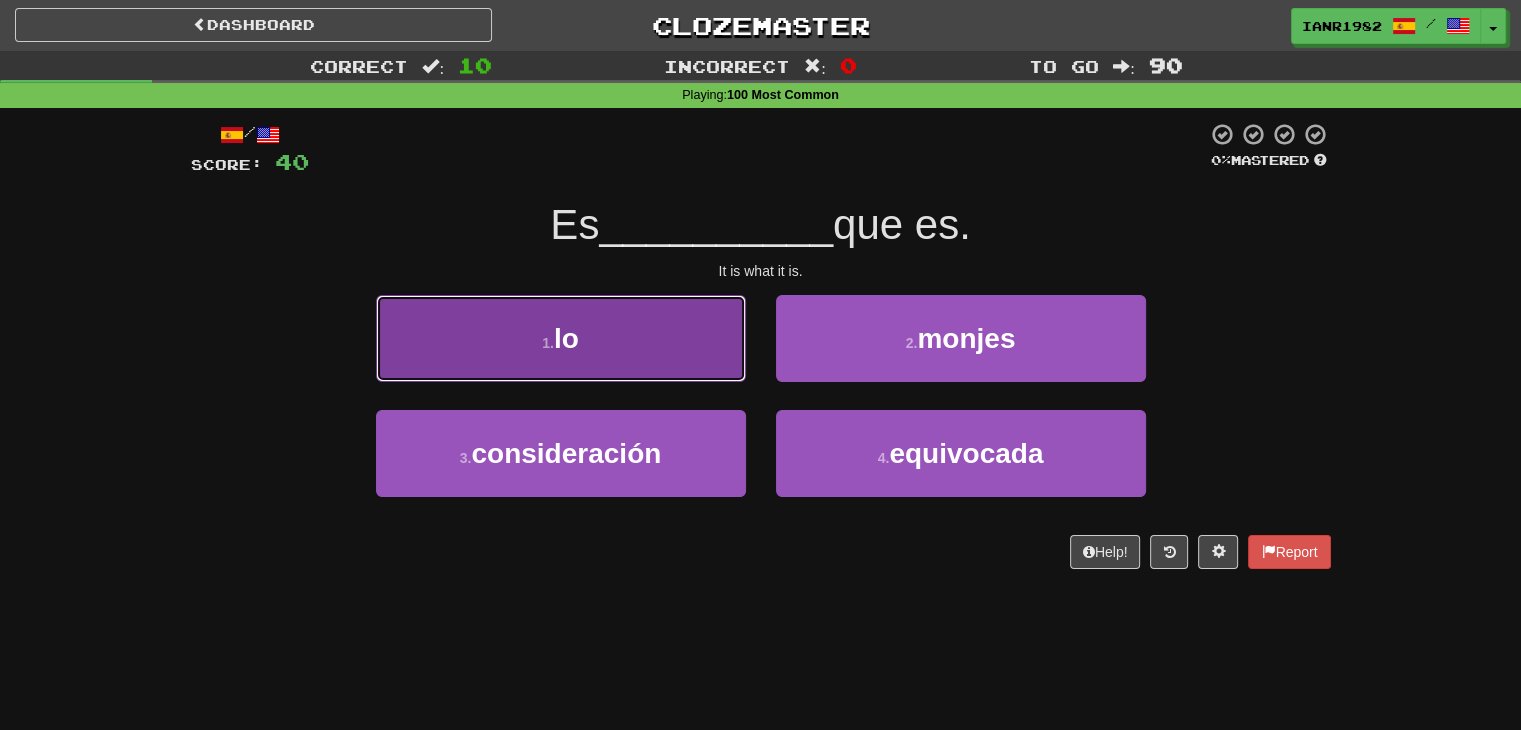 click on "1 .  lo" at bounding box center [561, 338] 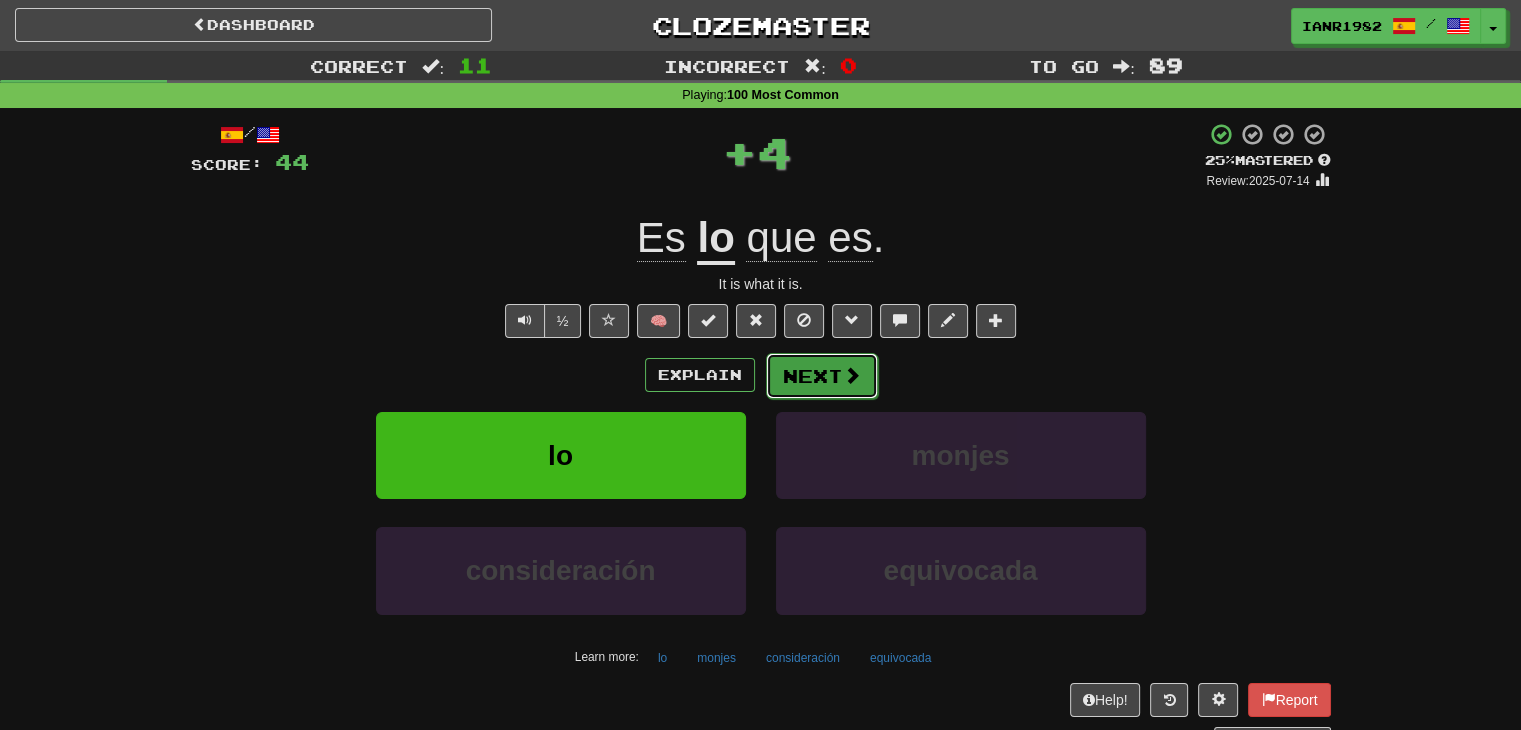 click on "Next" at bounding box center (822, 376) 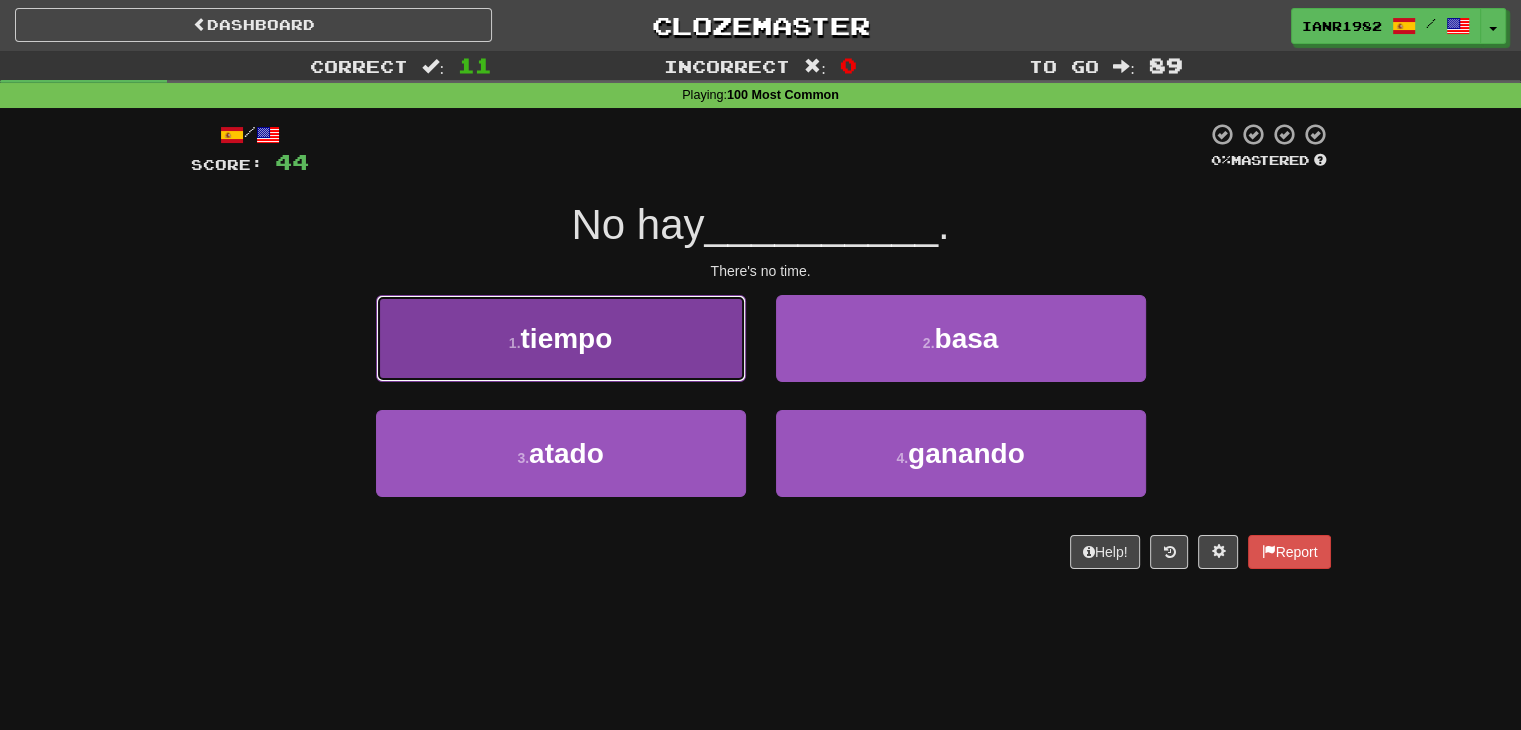 click on "1 .  tiempo" at bounding box center (561, 338) 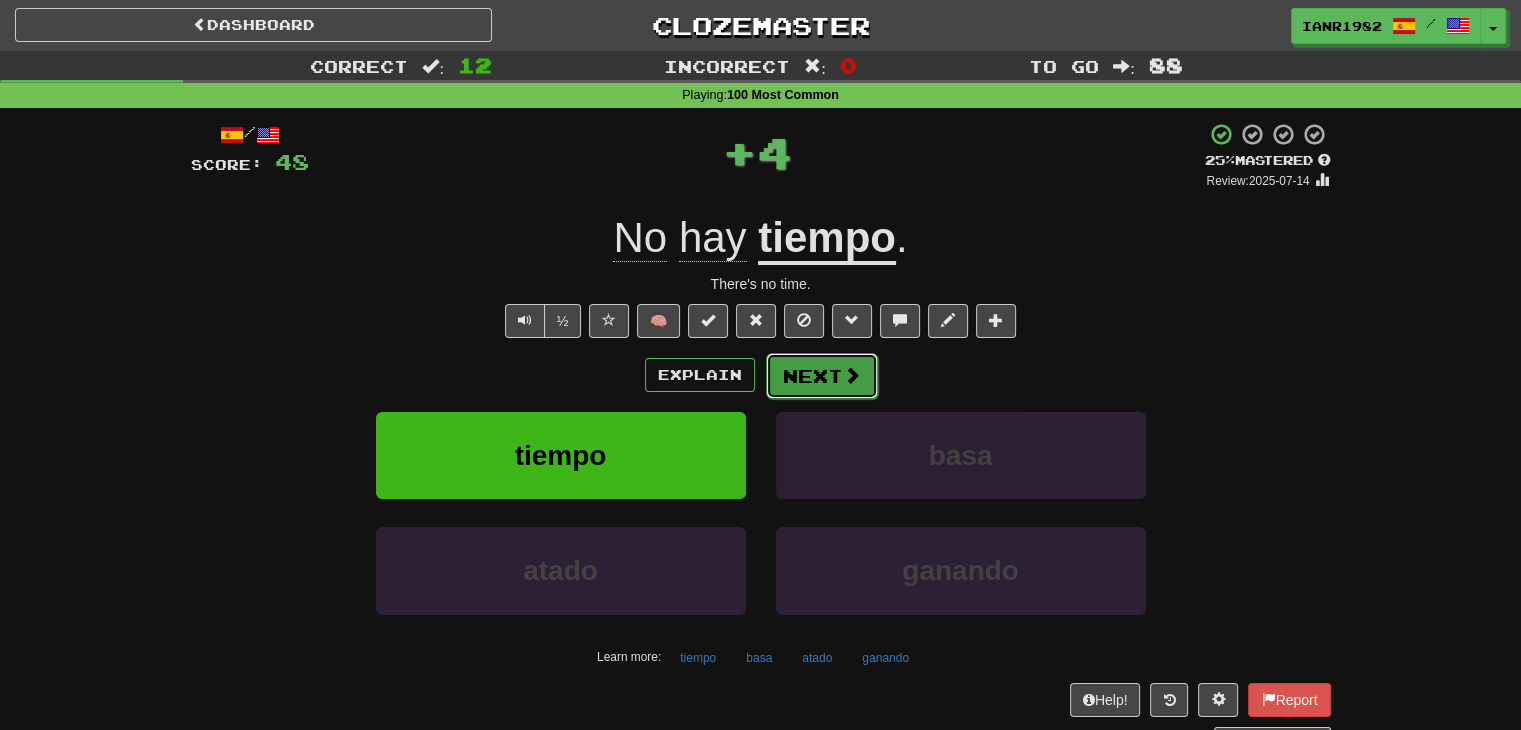 click at bounding box center [852, 375] 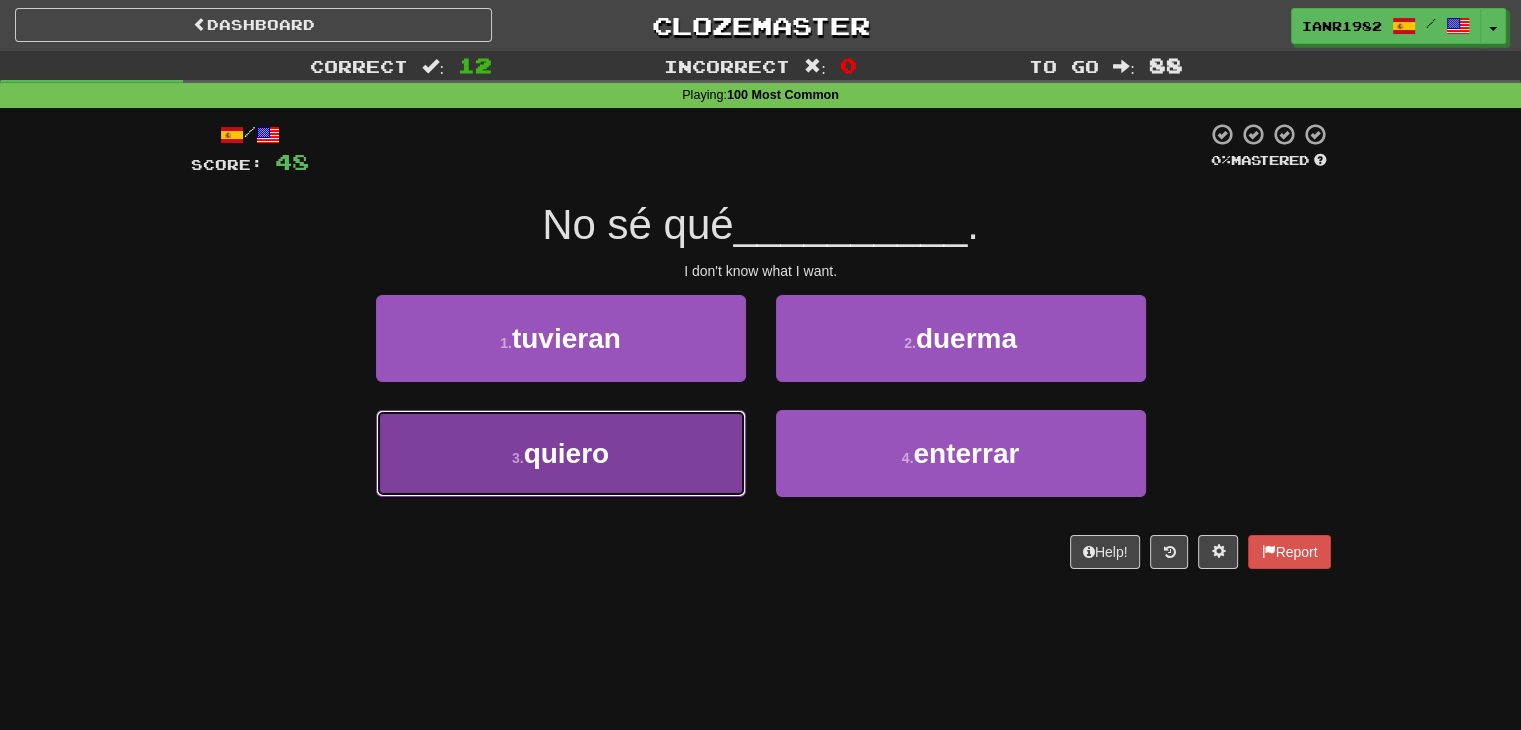 click on "3 .  quiero" at bounding box center (561, 453) 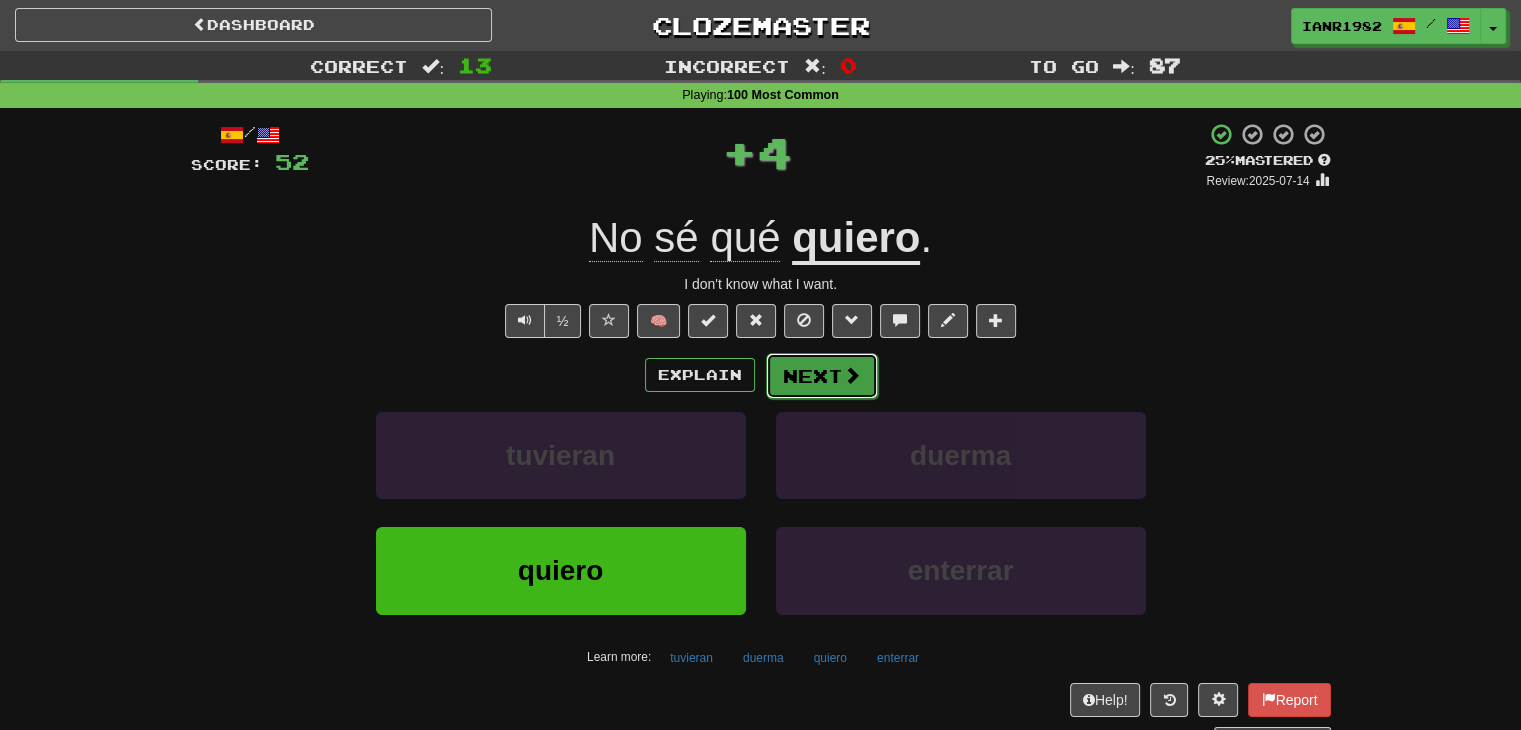 click at bounding box center [852, 375] 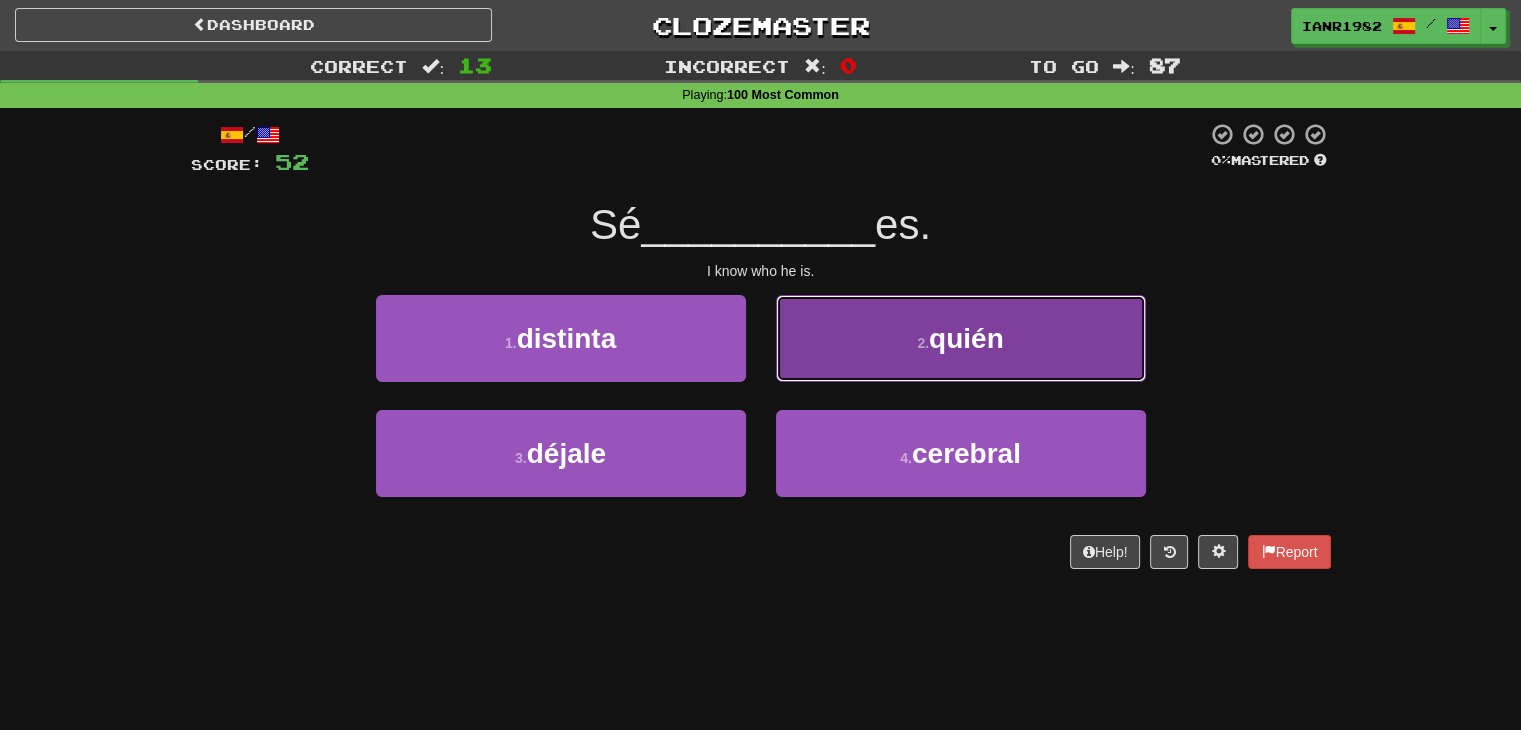 click on "2 .  quién" at bounding box center [961, 338] 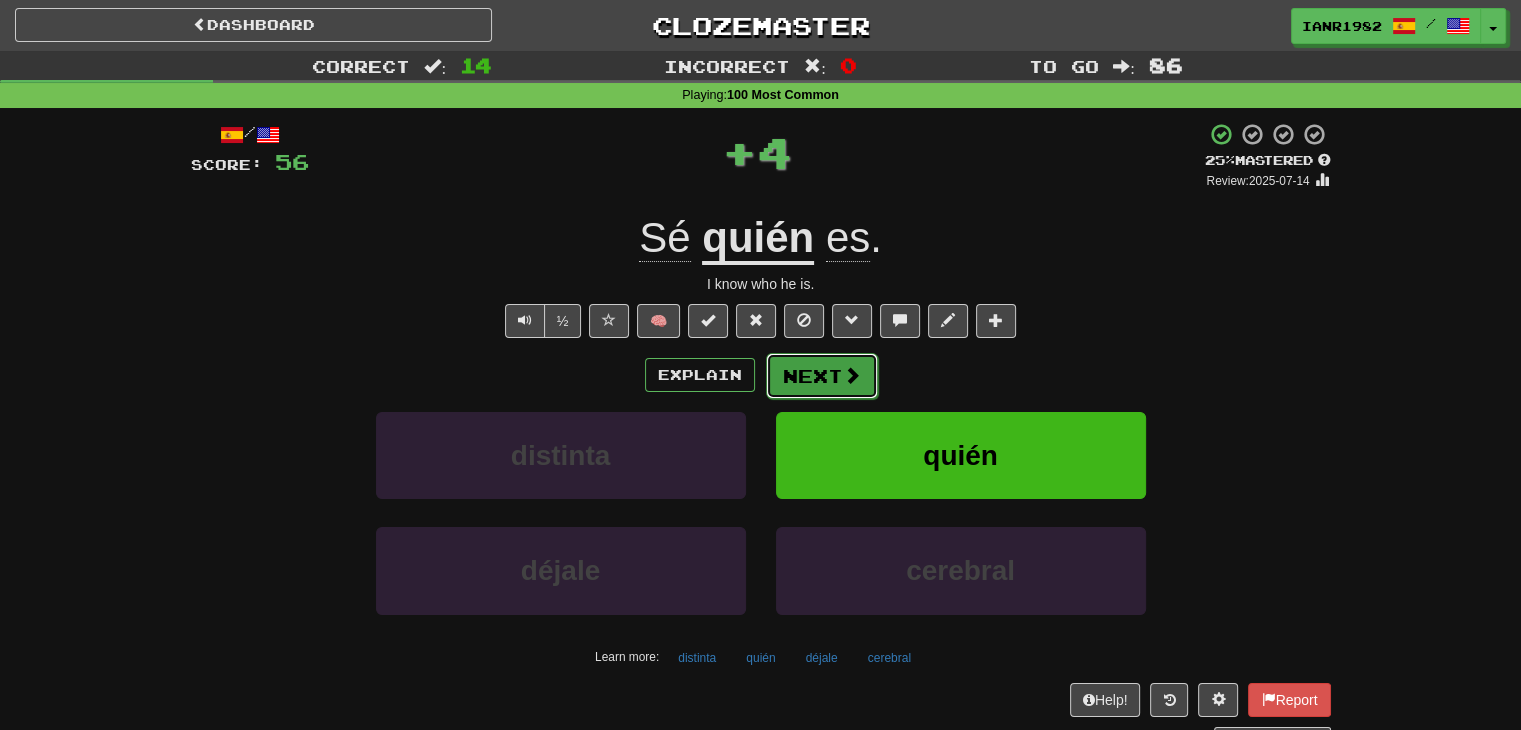 click on "Next" at bounding box center [822, 376] 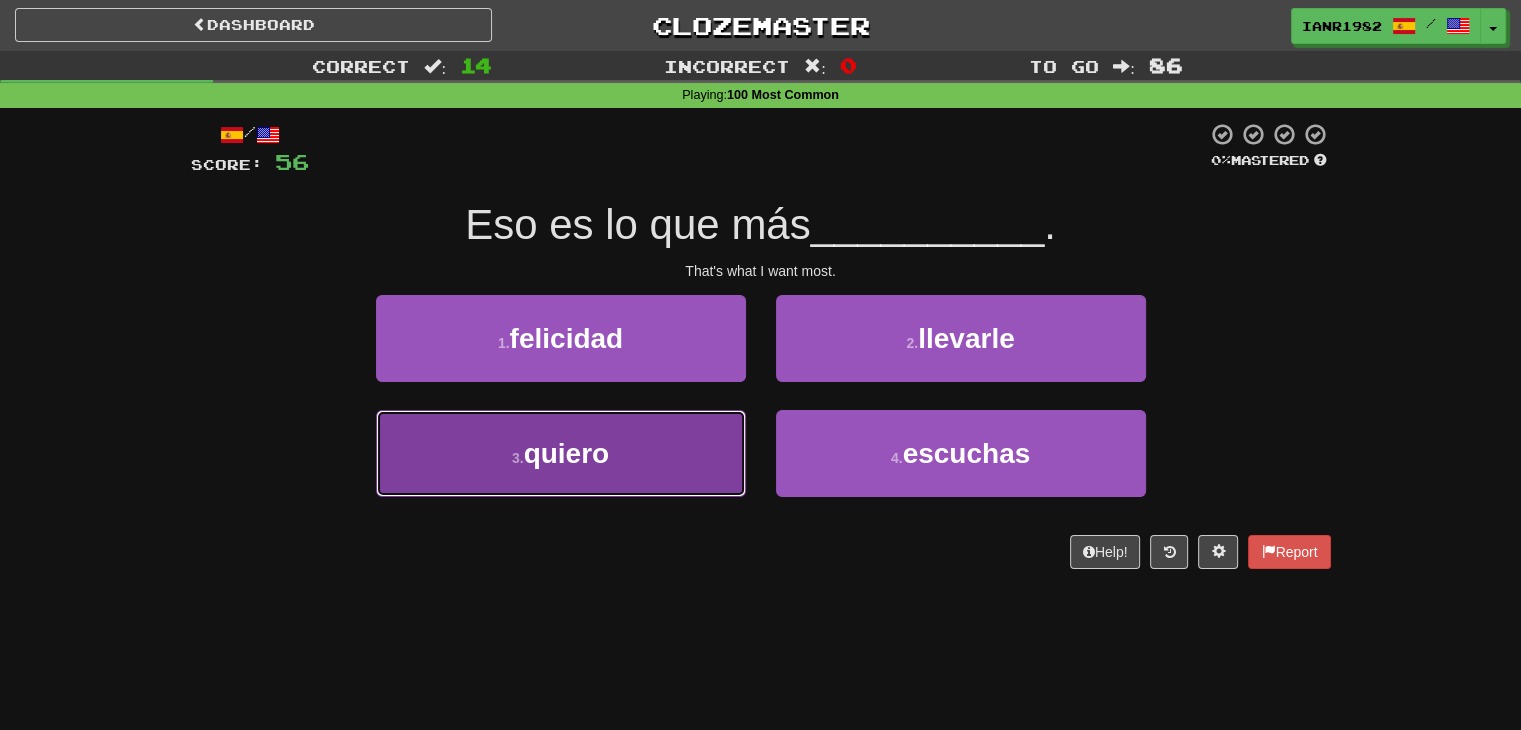 click on "3 .  quiero" at bounding box center [561, 453] 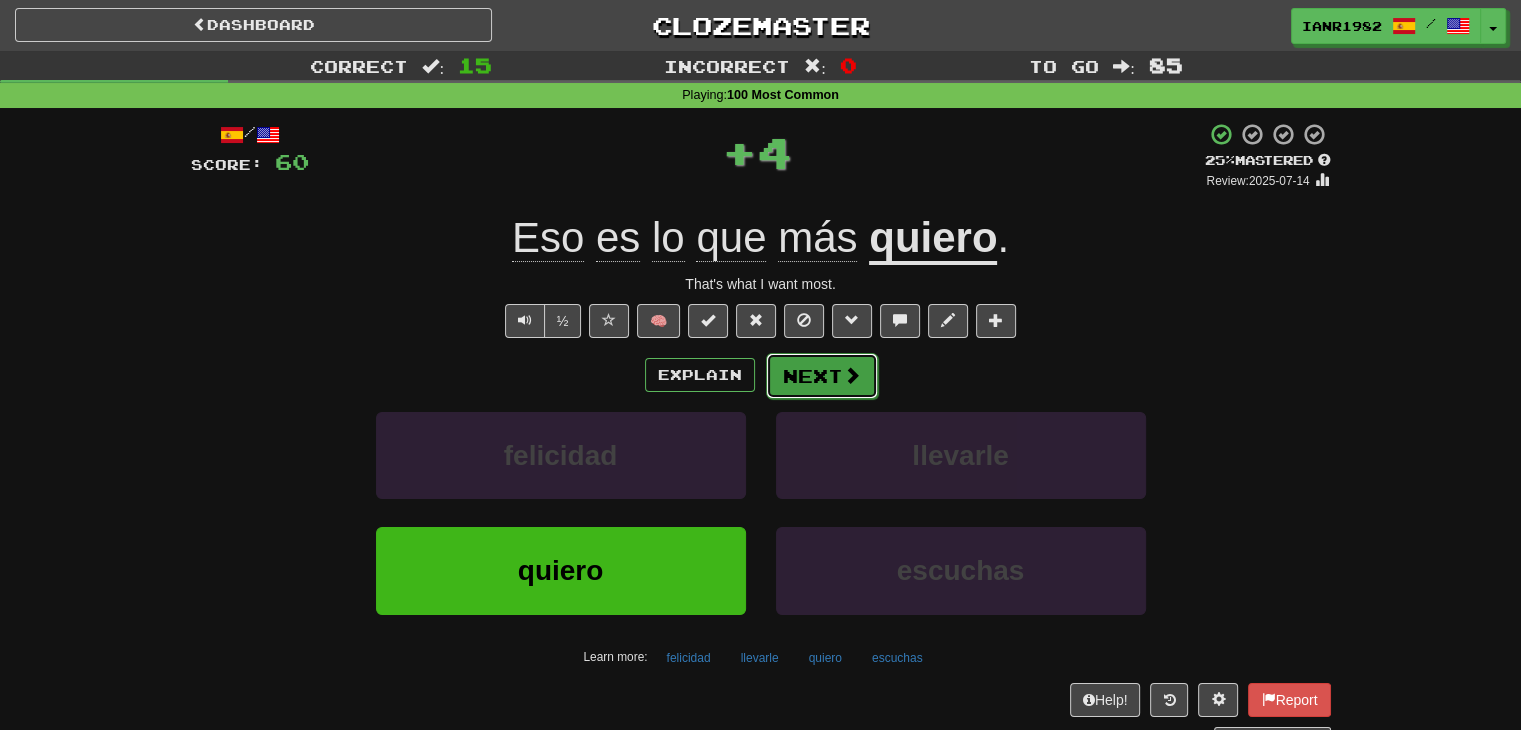 click at bounding box center [852, 375] 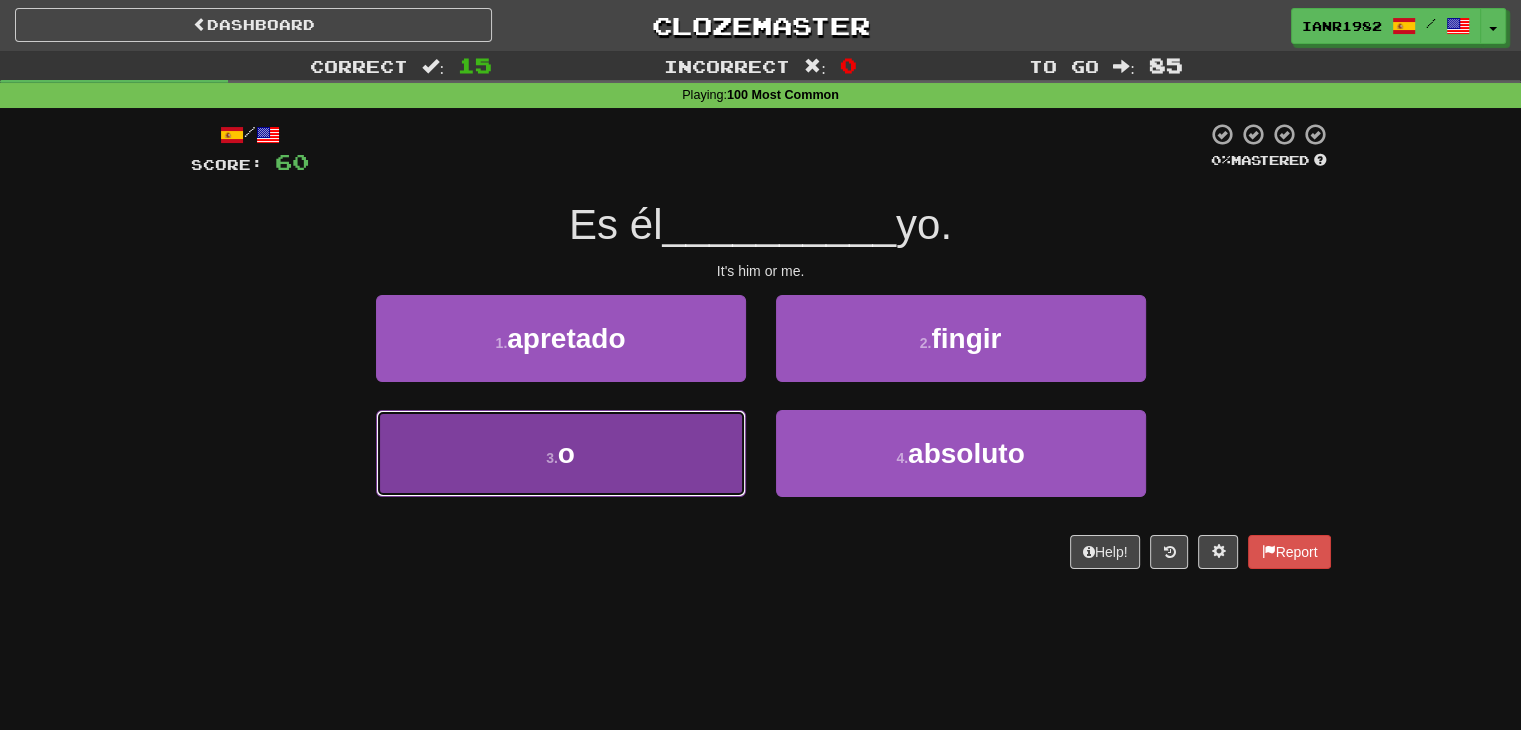 click on "3 .  o" at bounding box center (561, 453) 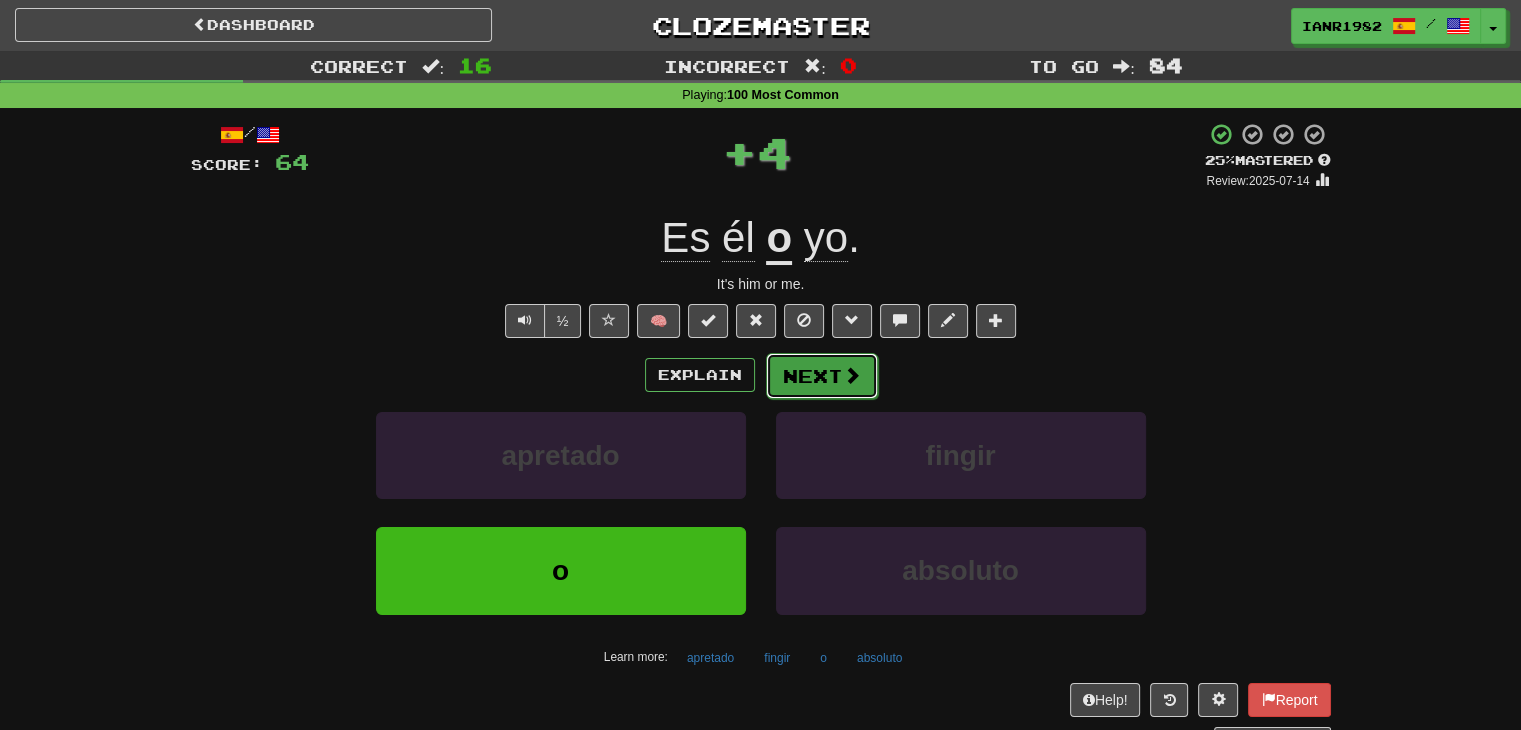 click on "Next" at bounding box center (822, 376) 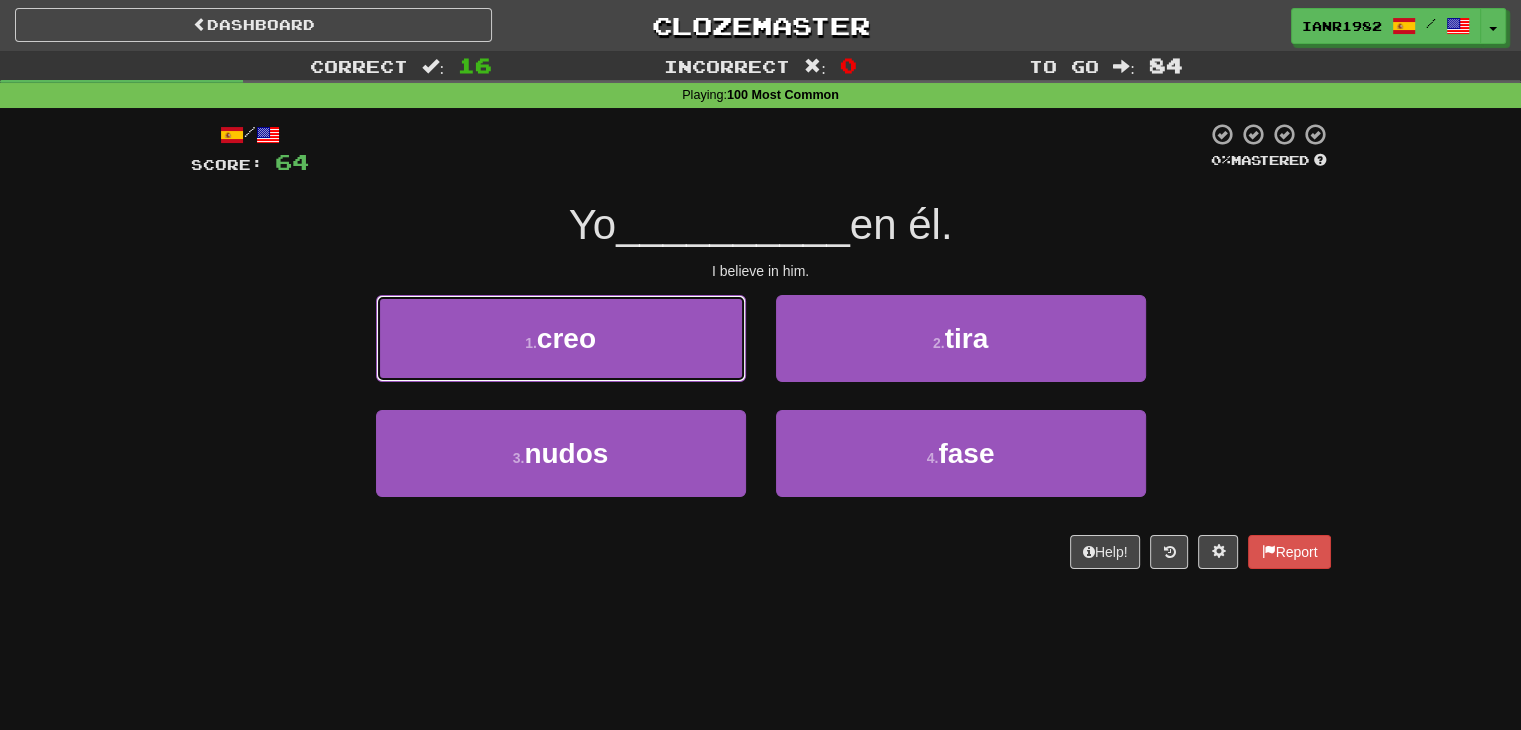 click on "1 .  creo" at bounding box center (561, 338) 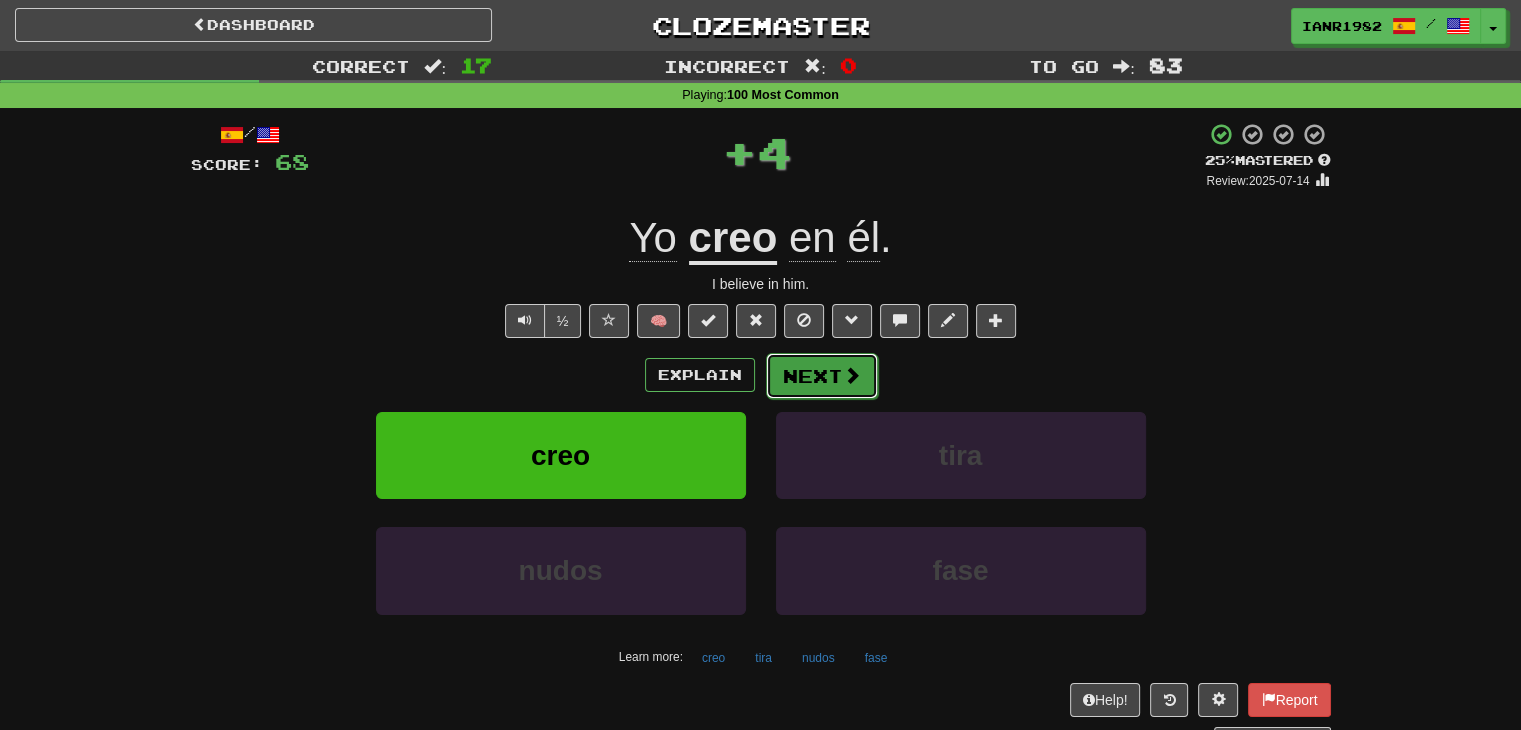 click on "Next" at bounding box center [822, 376] 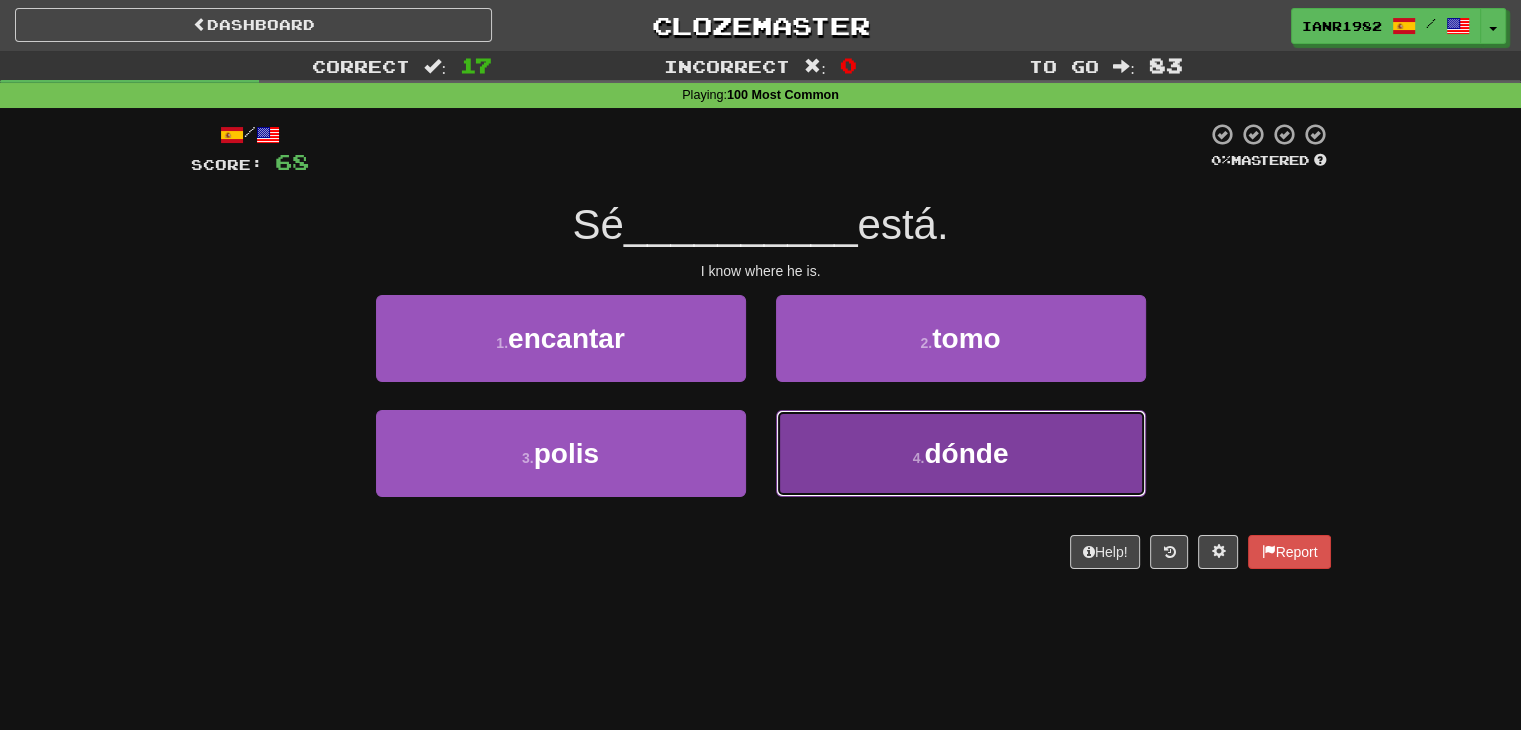 click on "4 .  dónde" at bounding box center (961, 453) 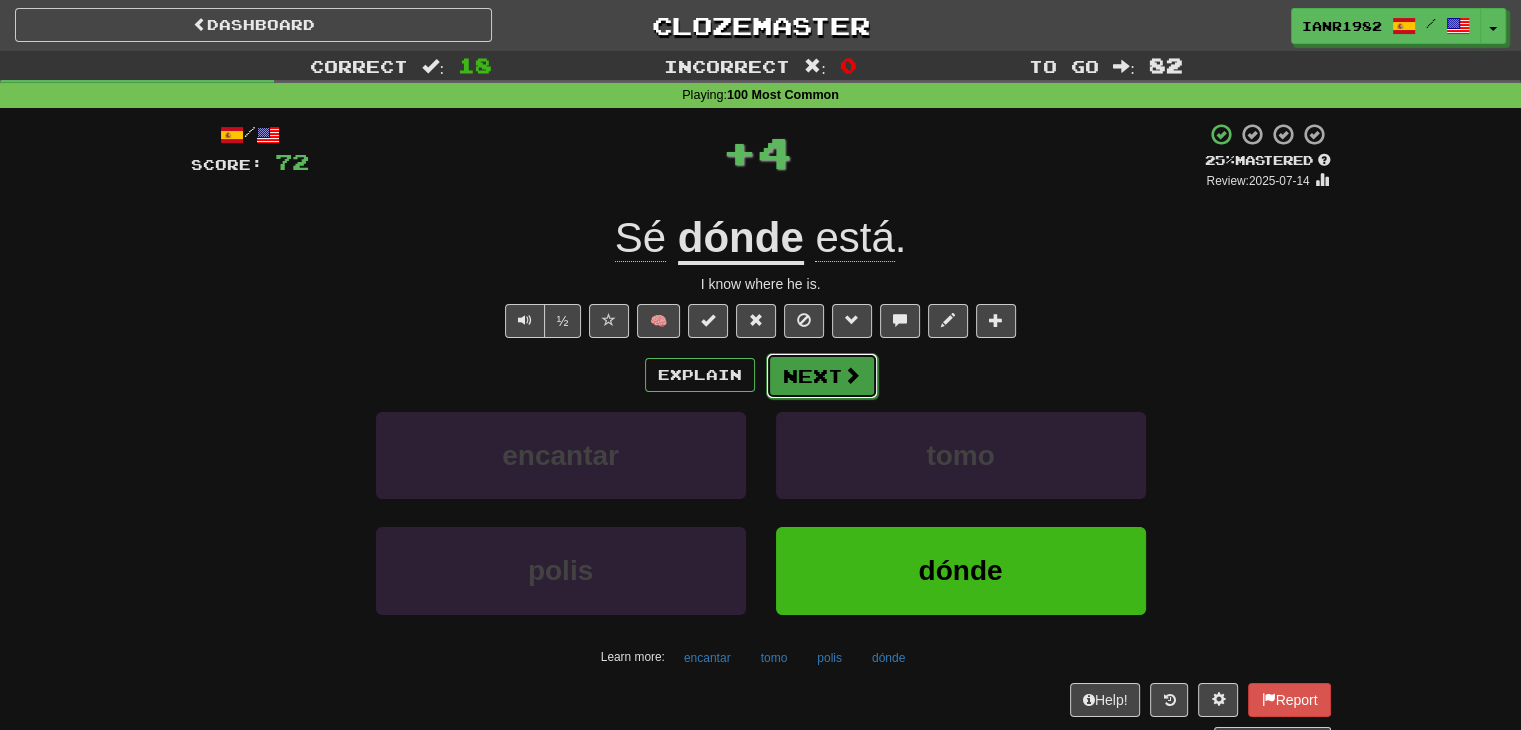 click at bounding box center (852, 375) 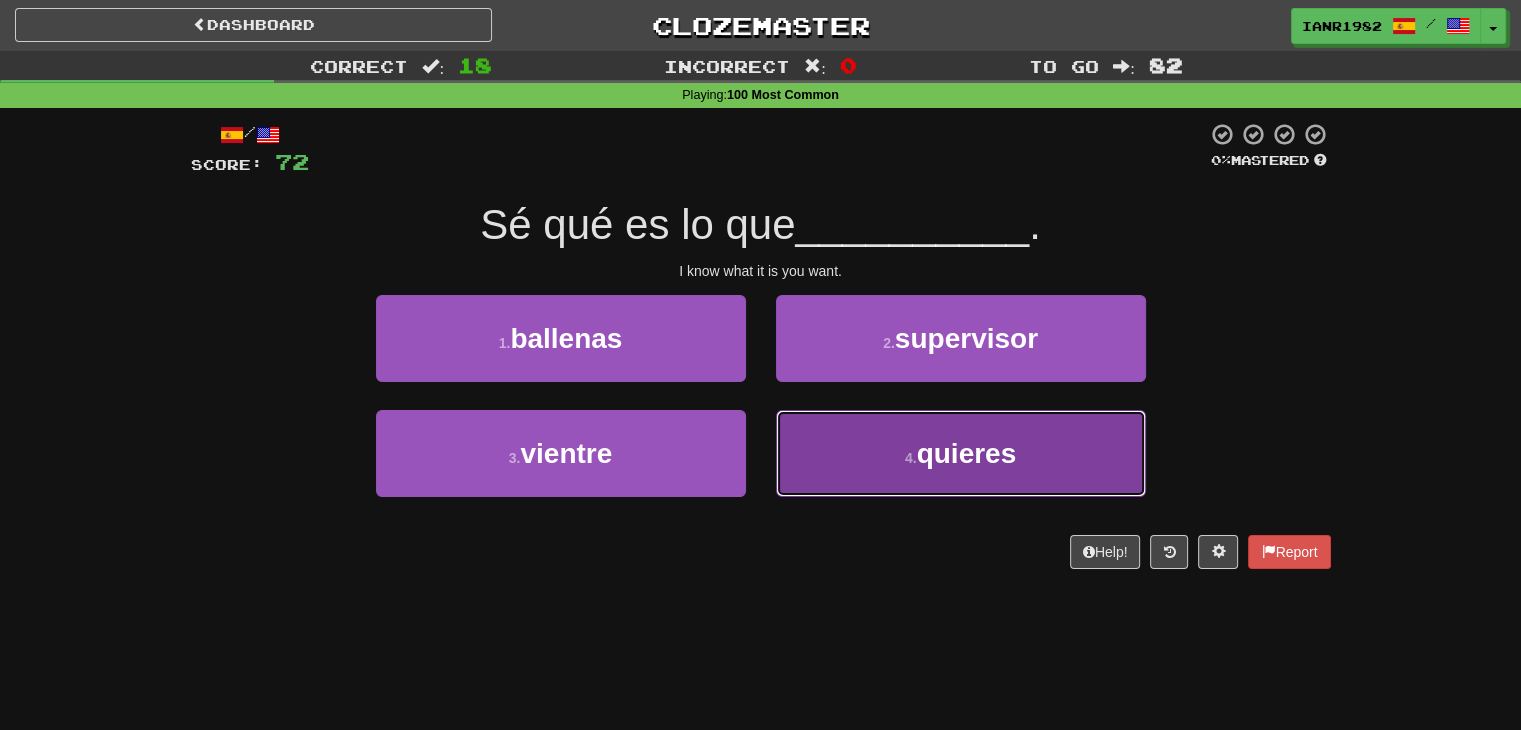 click on "4 .  quieres" at bounding box center (961, 453) 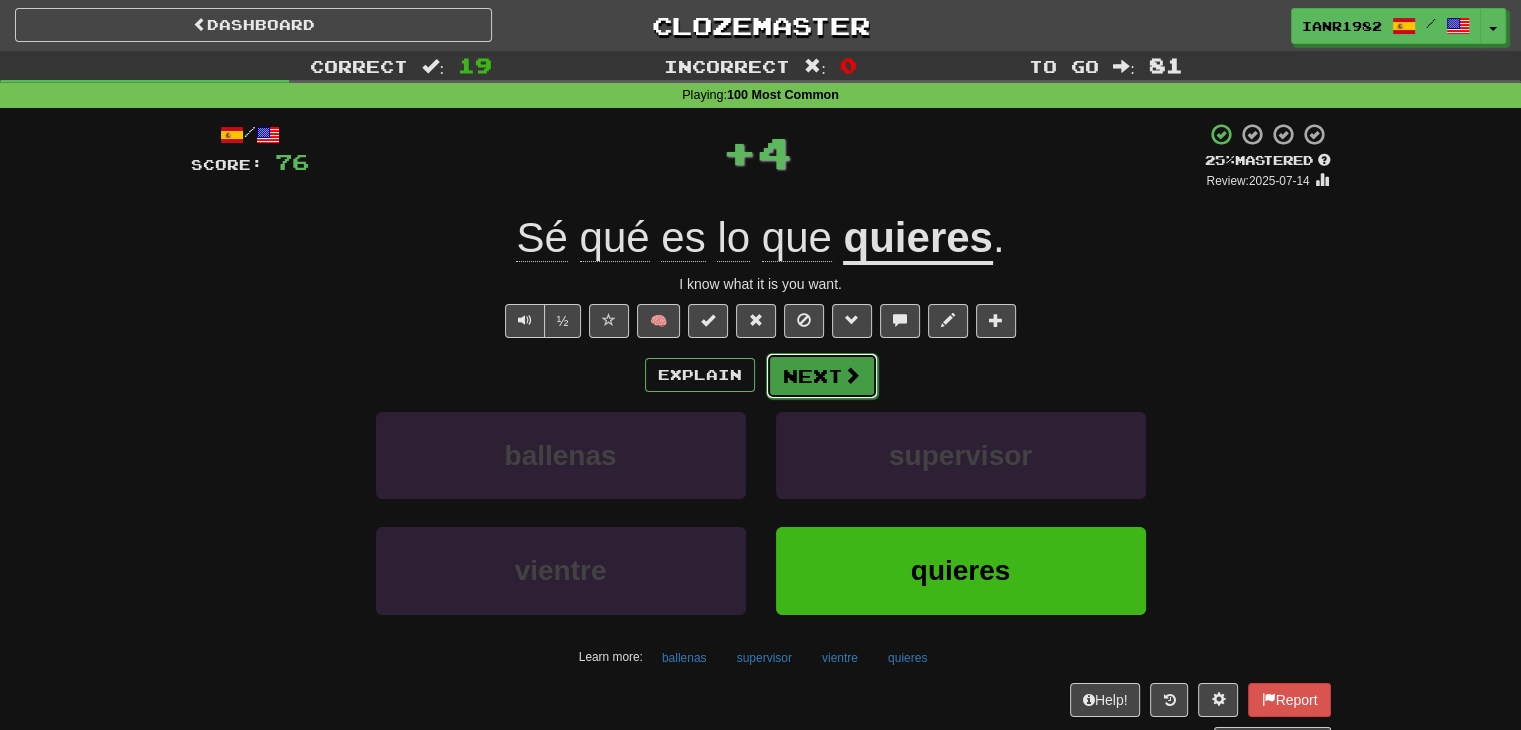 click on "Next" at bounding box center (822, 376) 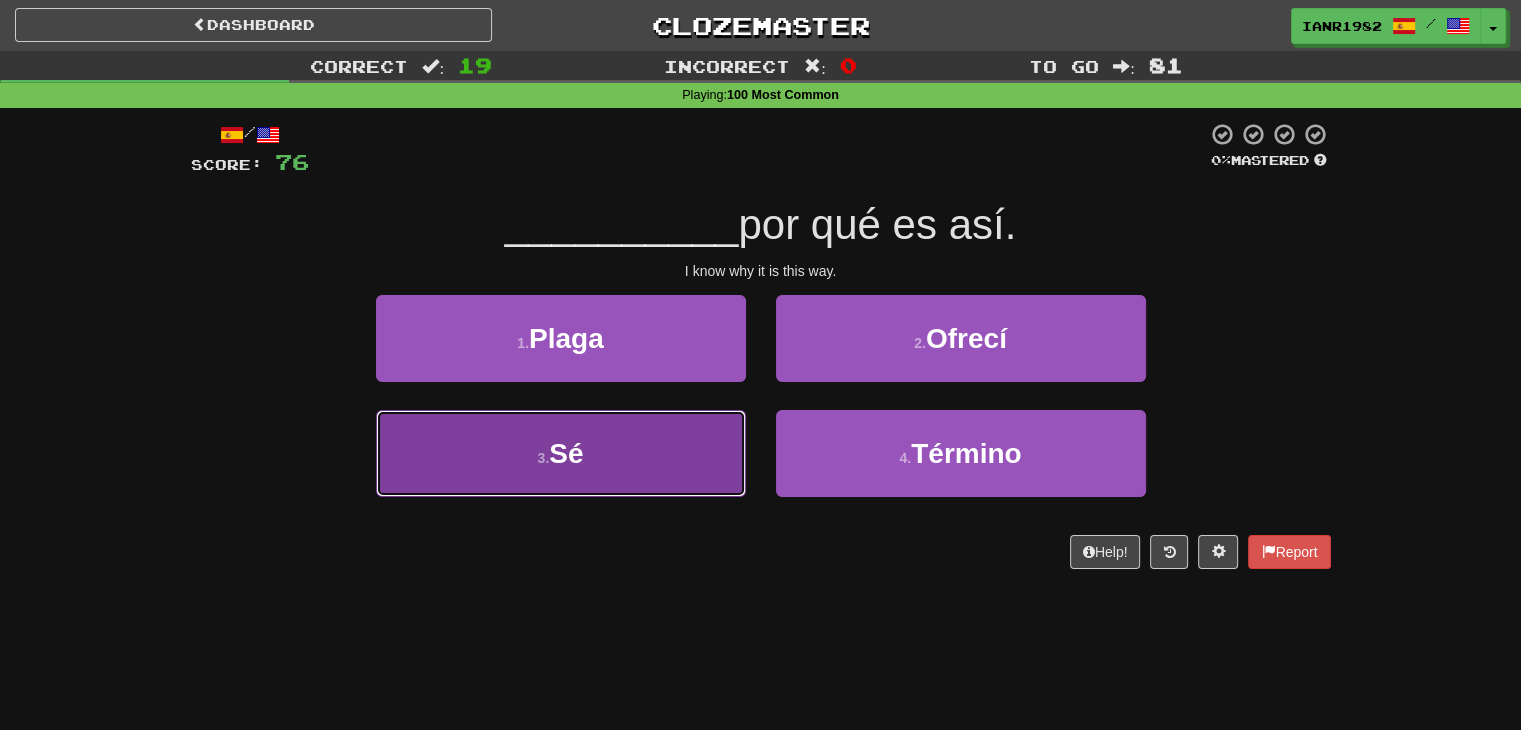 click on "3 .  Sé" at bounding box center [561, 453] 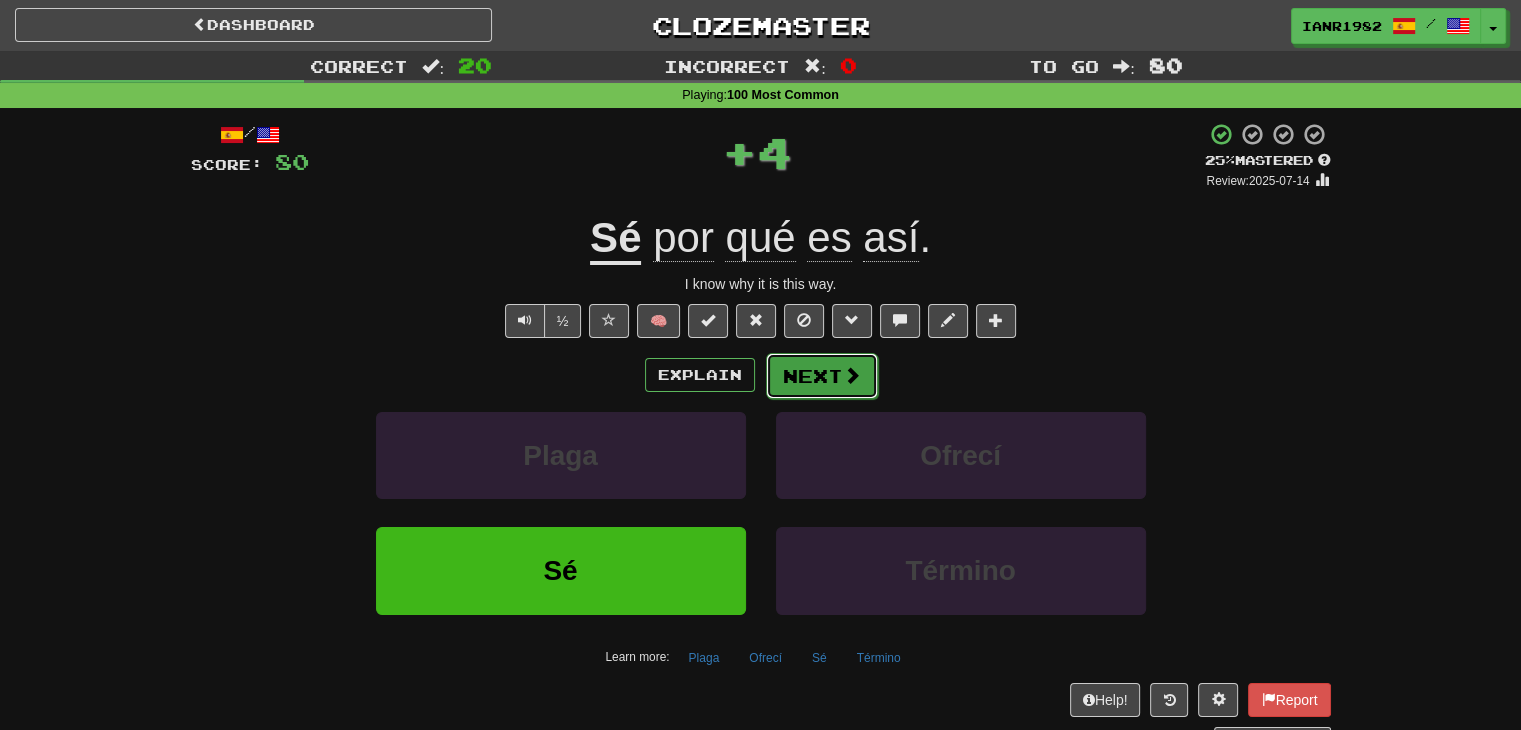 click on "Next" at bounding box center (822, 376) 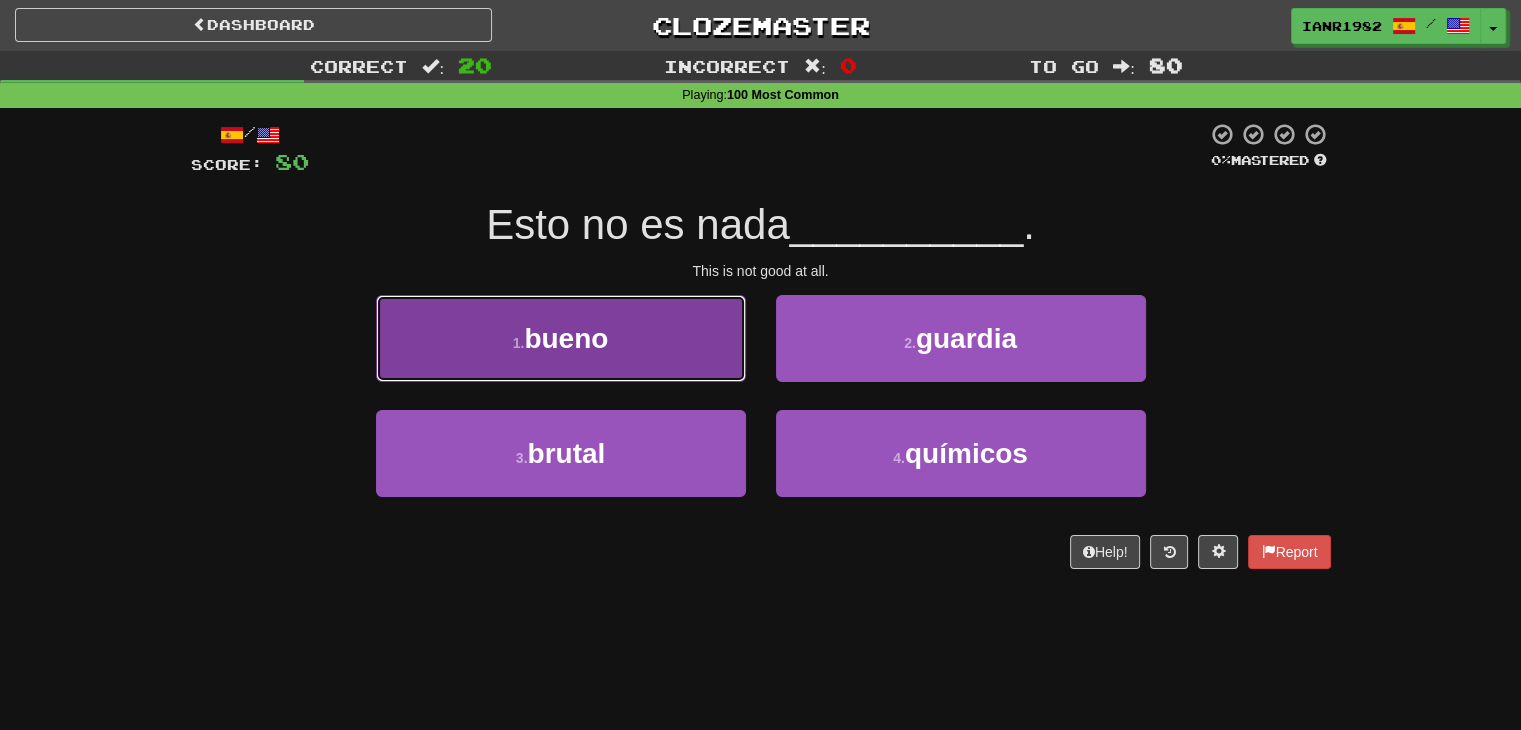click on "1 .  bueno" at bounding box center (561, 338) 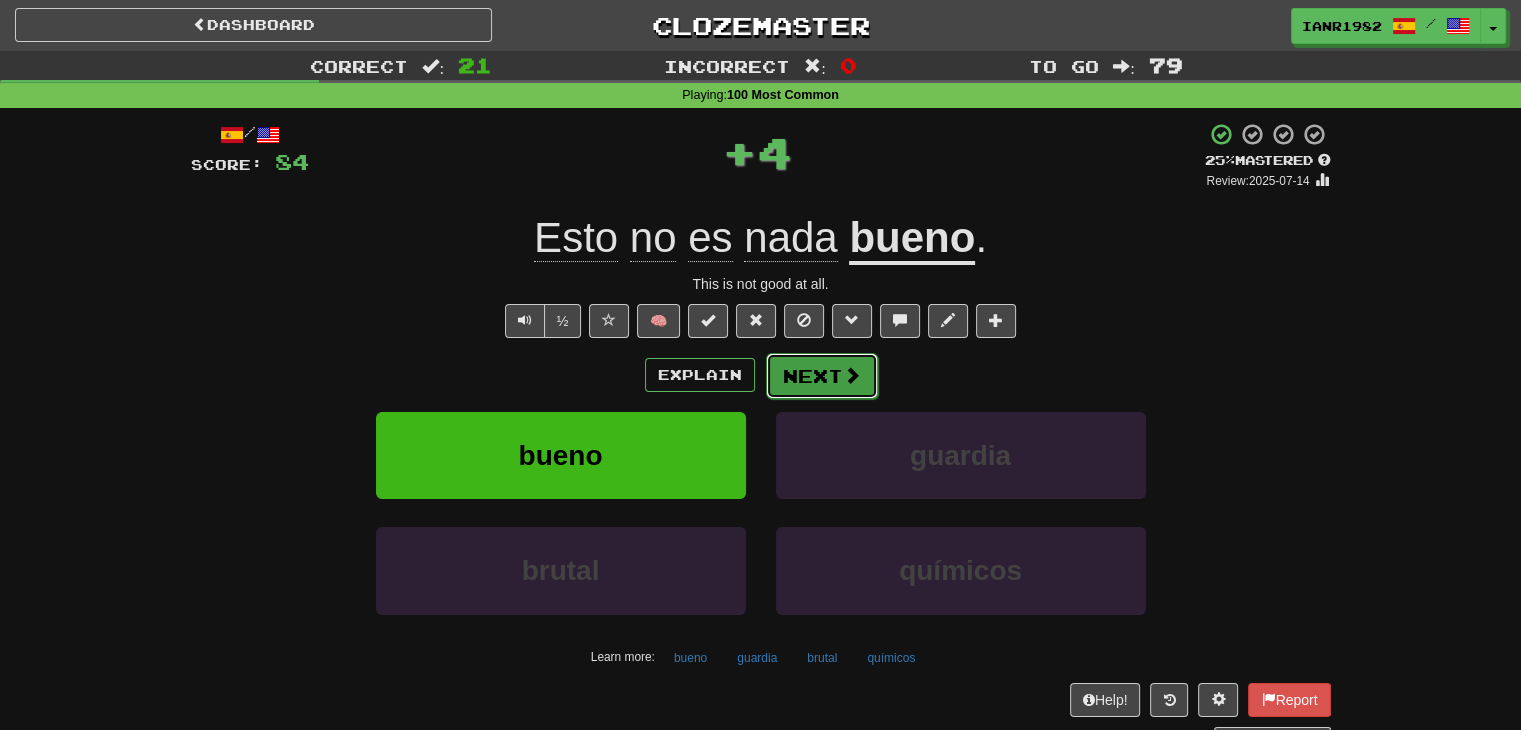 click on "Next" at bounding box center (822, 376) 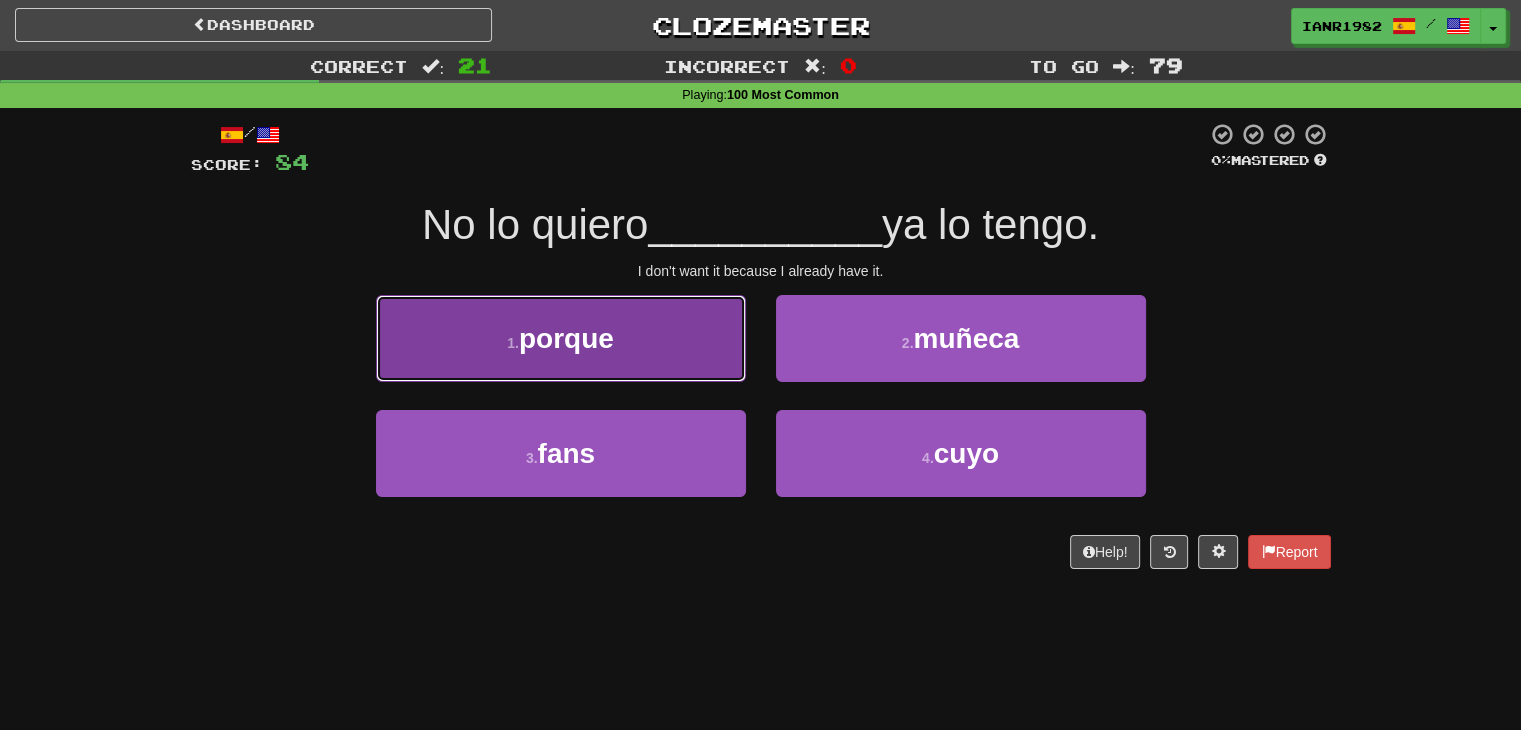 click on "1 .  porque" at bounding box center (561, 338) 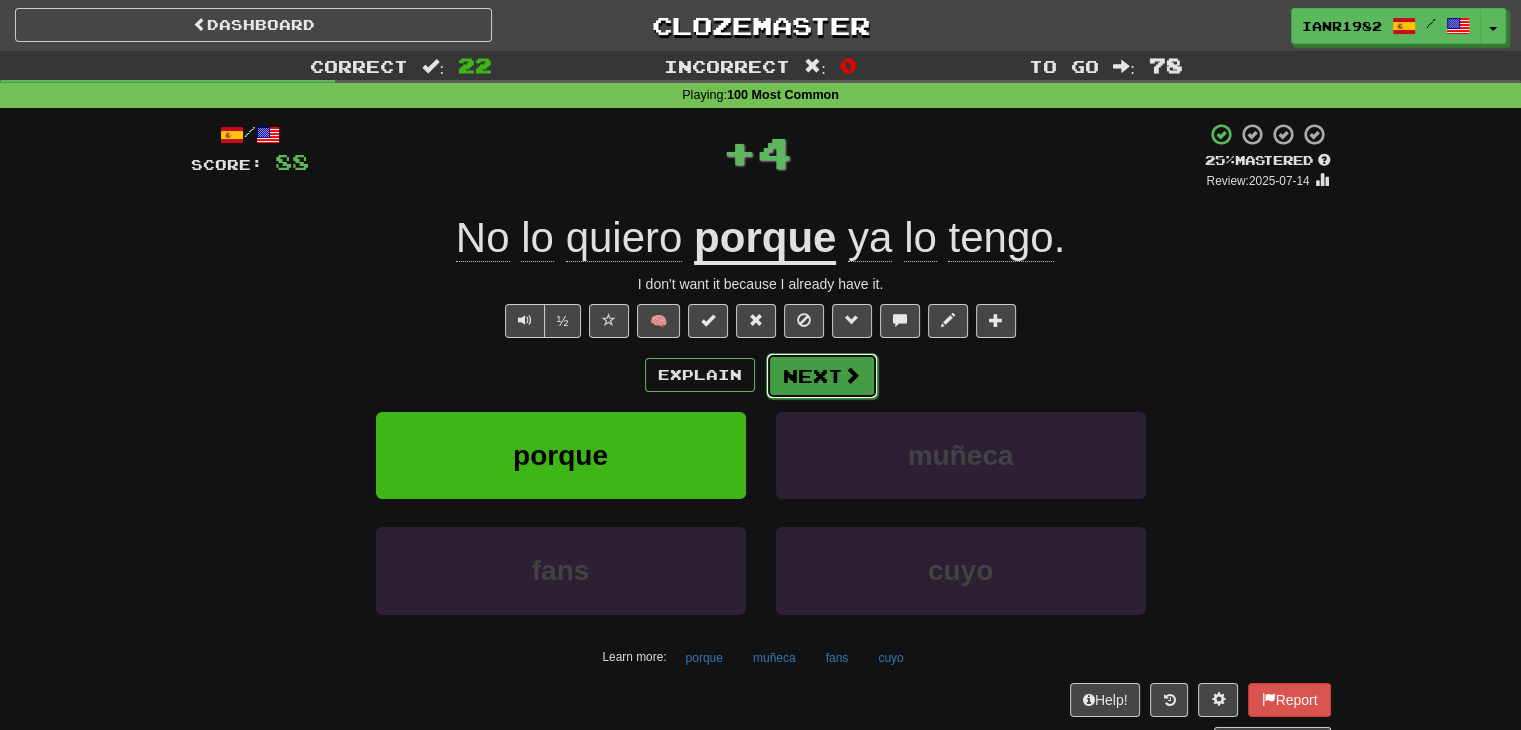 click on "Next" at bounding box center [822, 376] 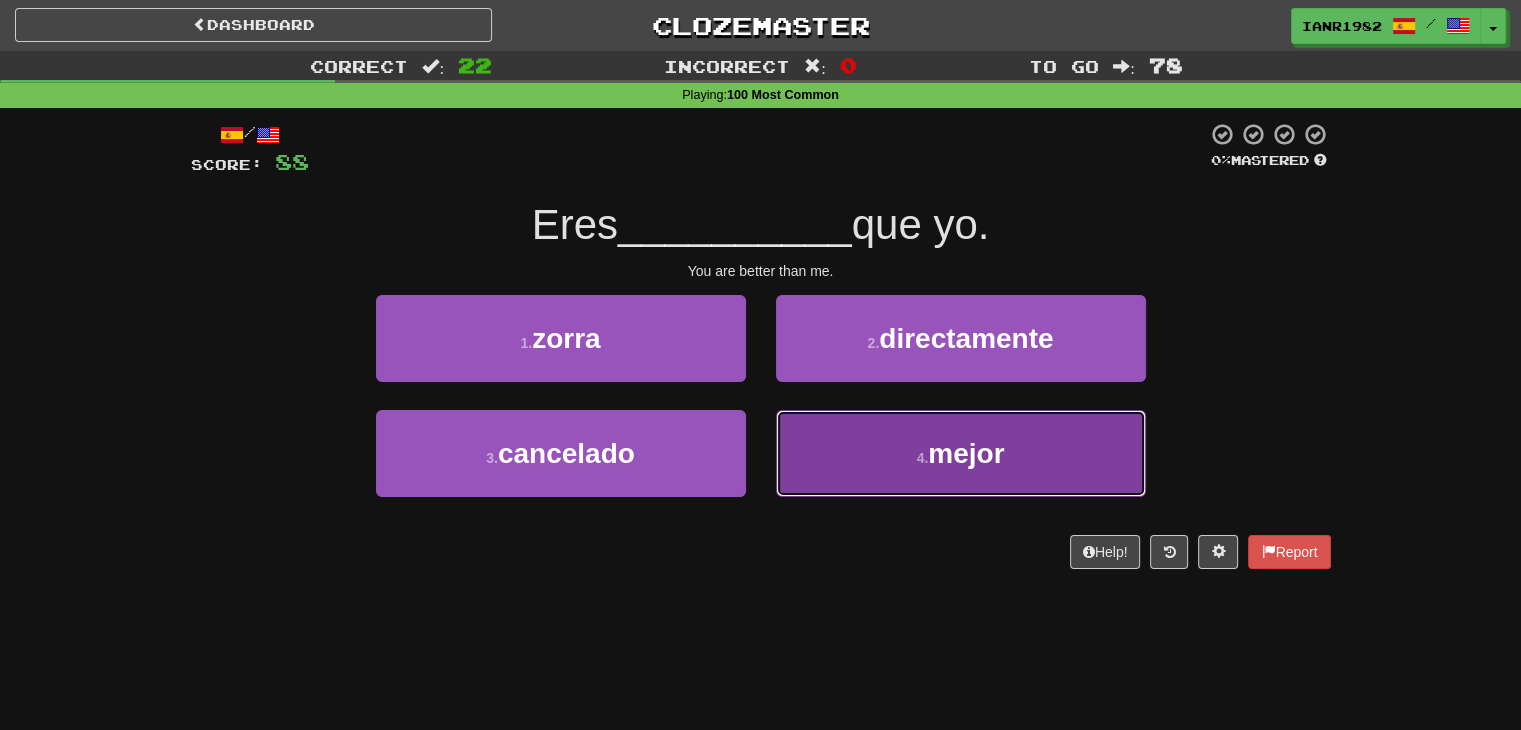 click on "mejor" at bounding box center [966, 453] 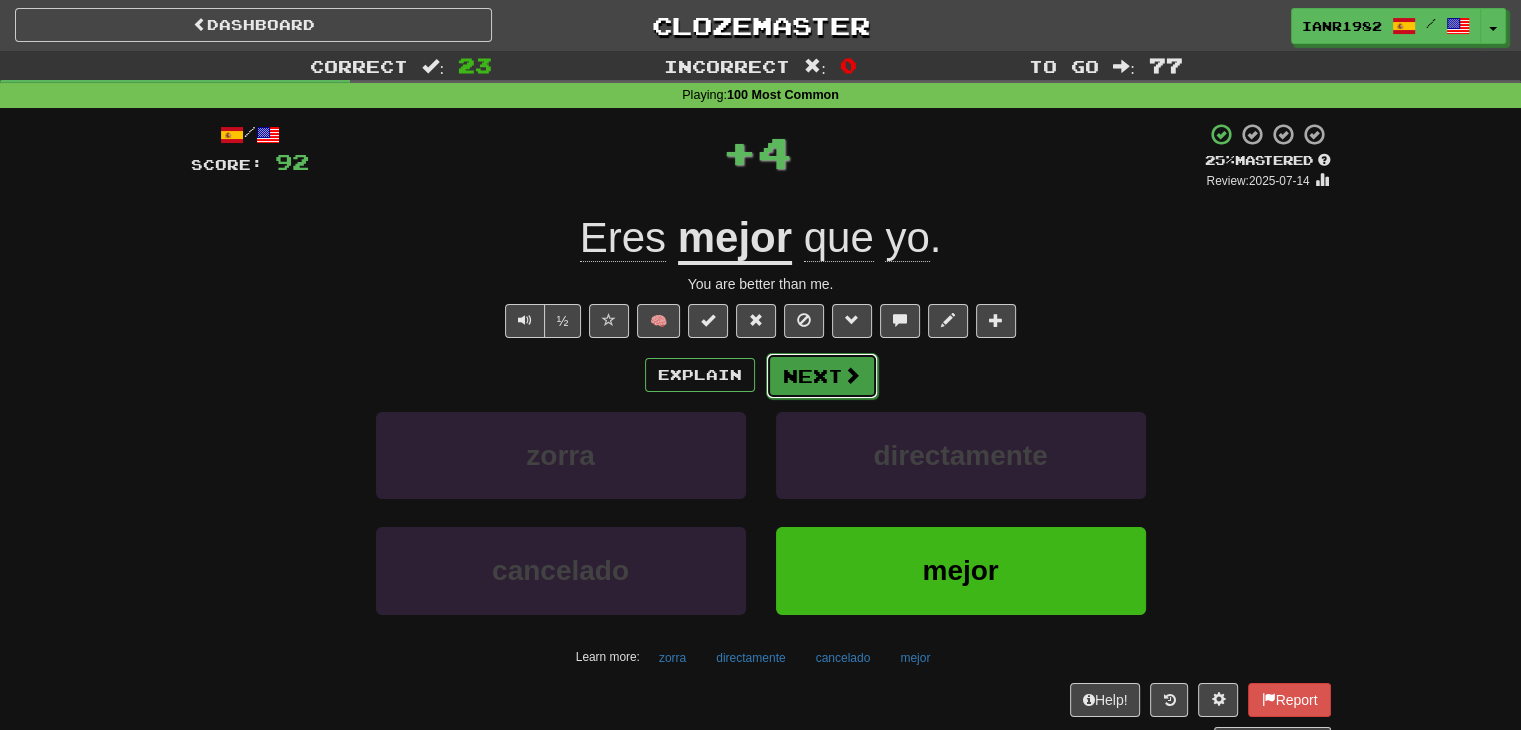 click on "Next" at bounding box center [822, 376] 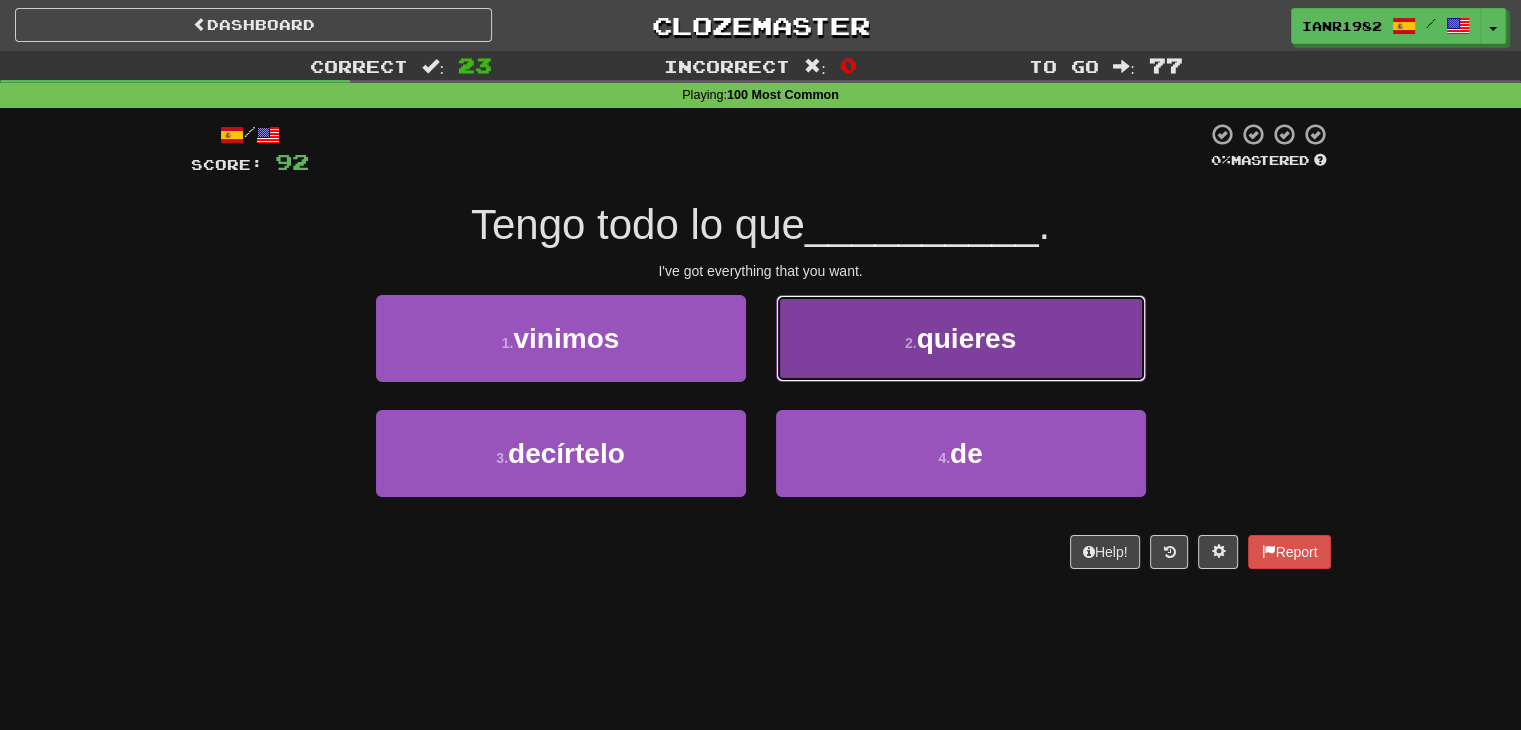 click on "quieres" at bounding box center (967, 338) 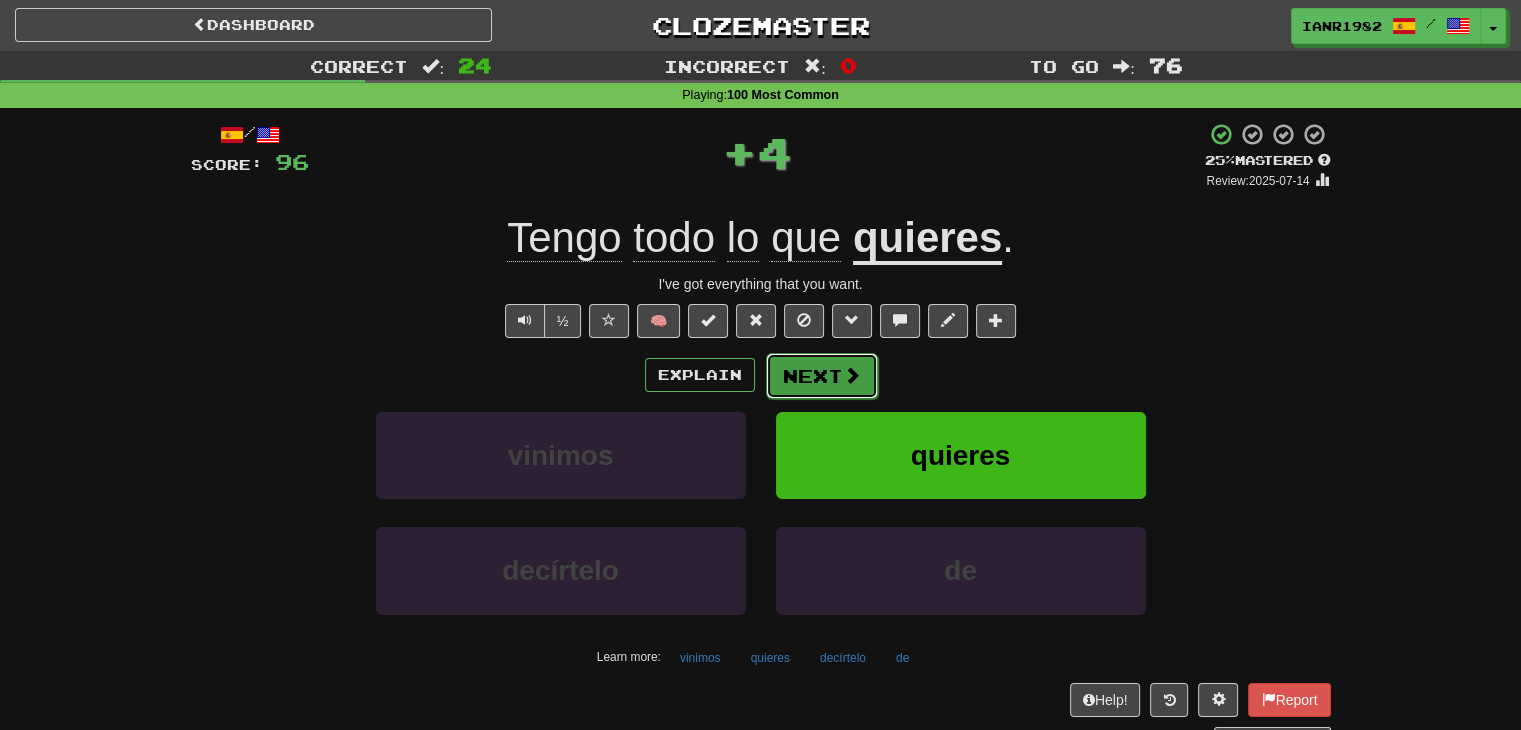 click at bounding box center (852, 375) 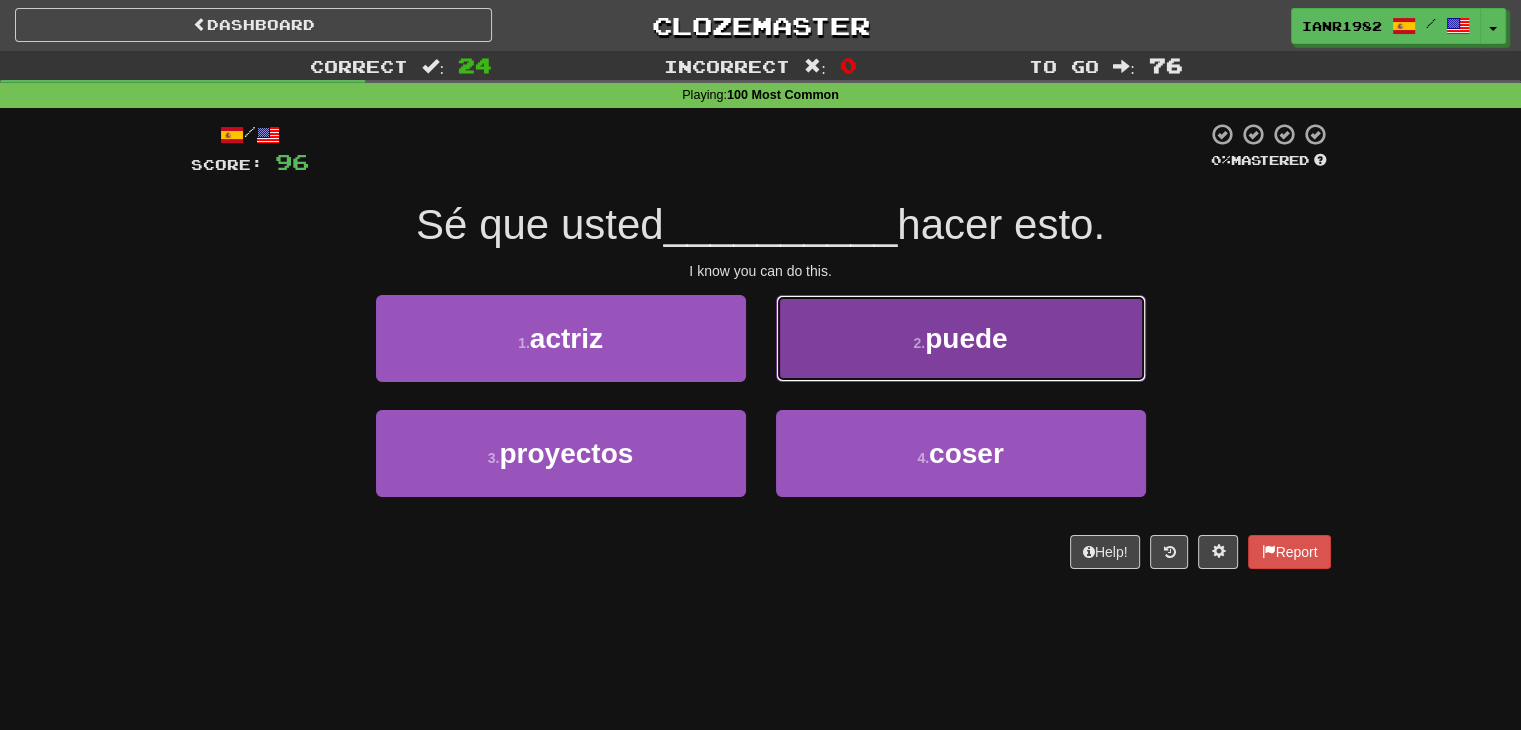 click on "2 .  puede" at bounding box center (961, 338) 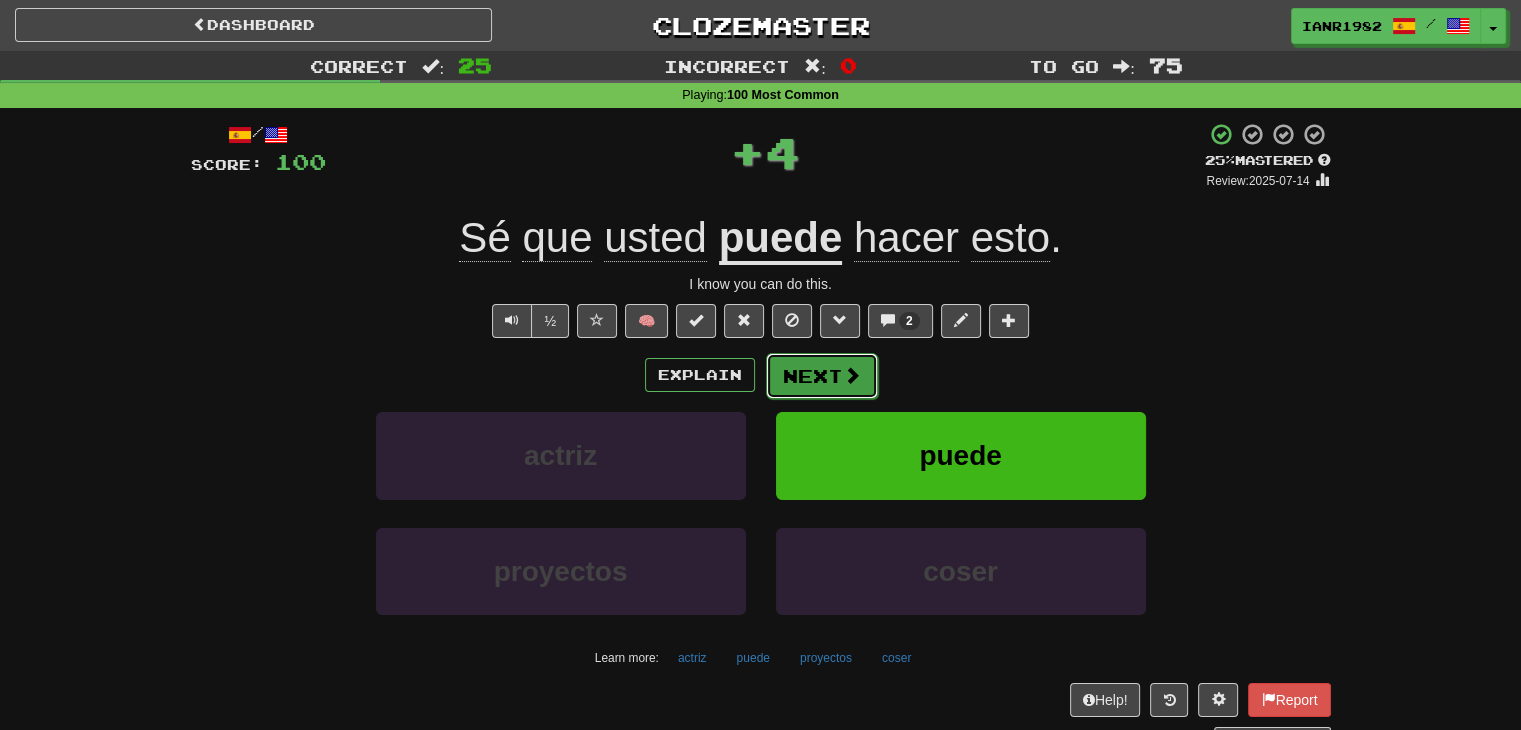 click at bounding box center [852, 375] 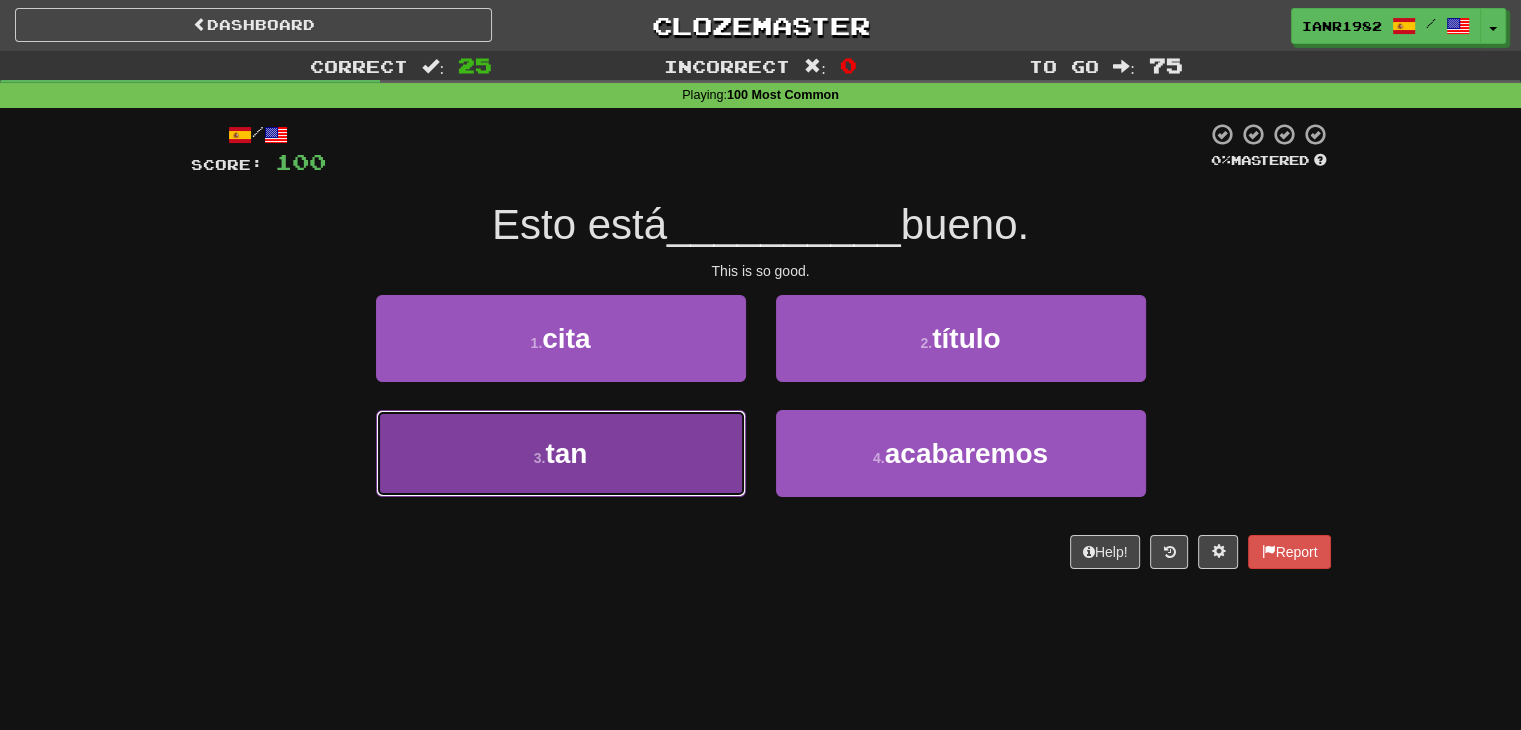 click on "3 .  tan" at bounding box center [561, 453] 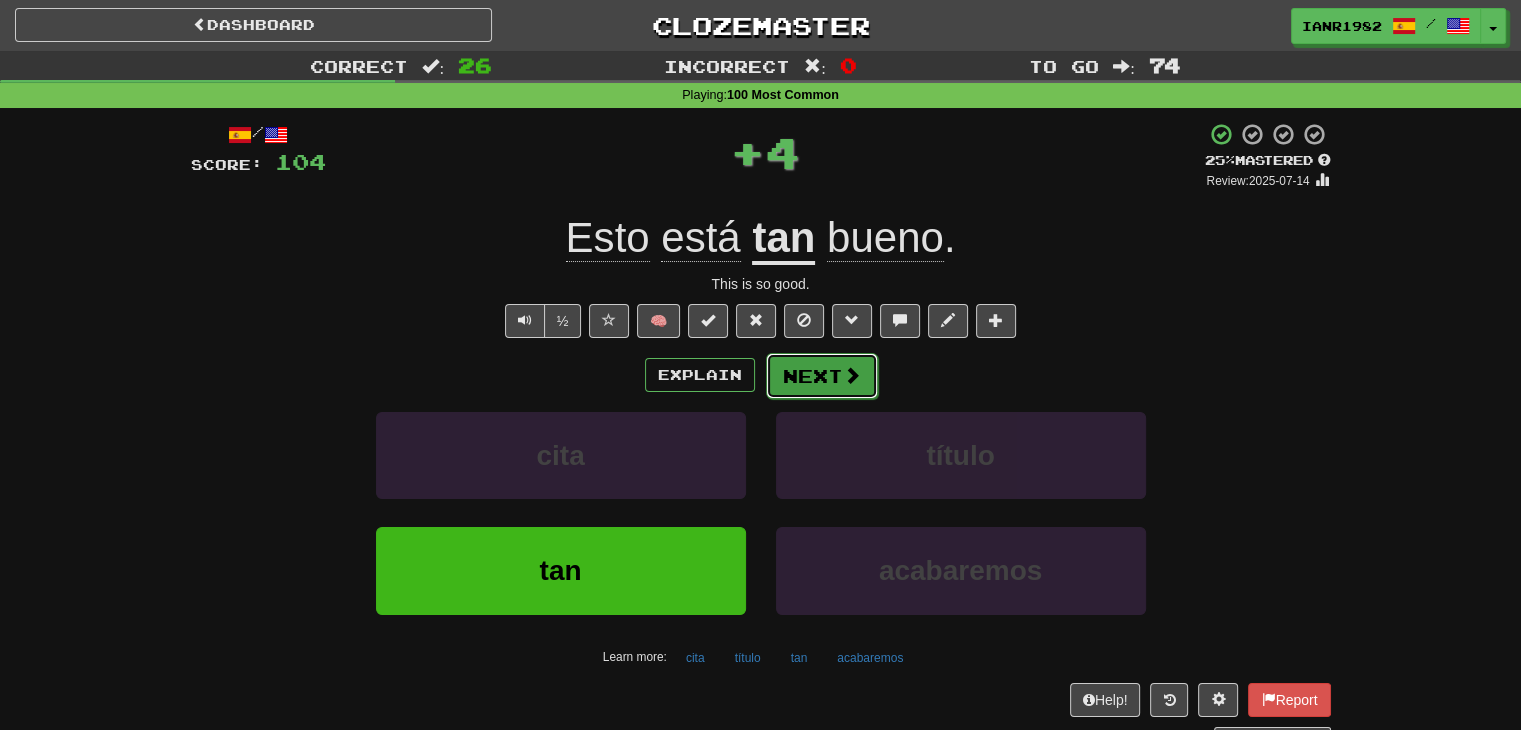 click on "Next" at bounding box center [822, 376] 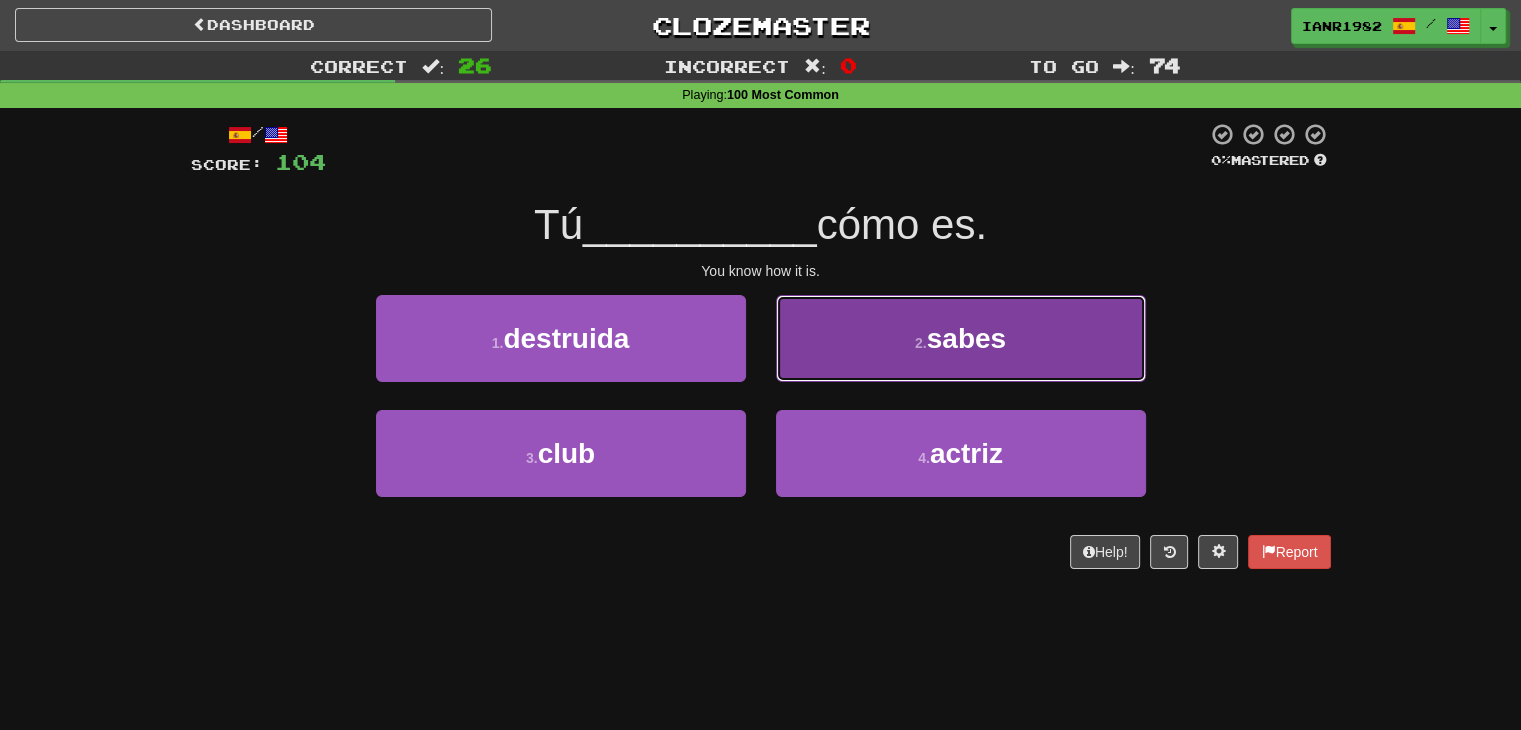 click on "2 .  sabes" at bounding box center (961, 338) 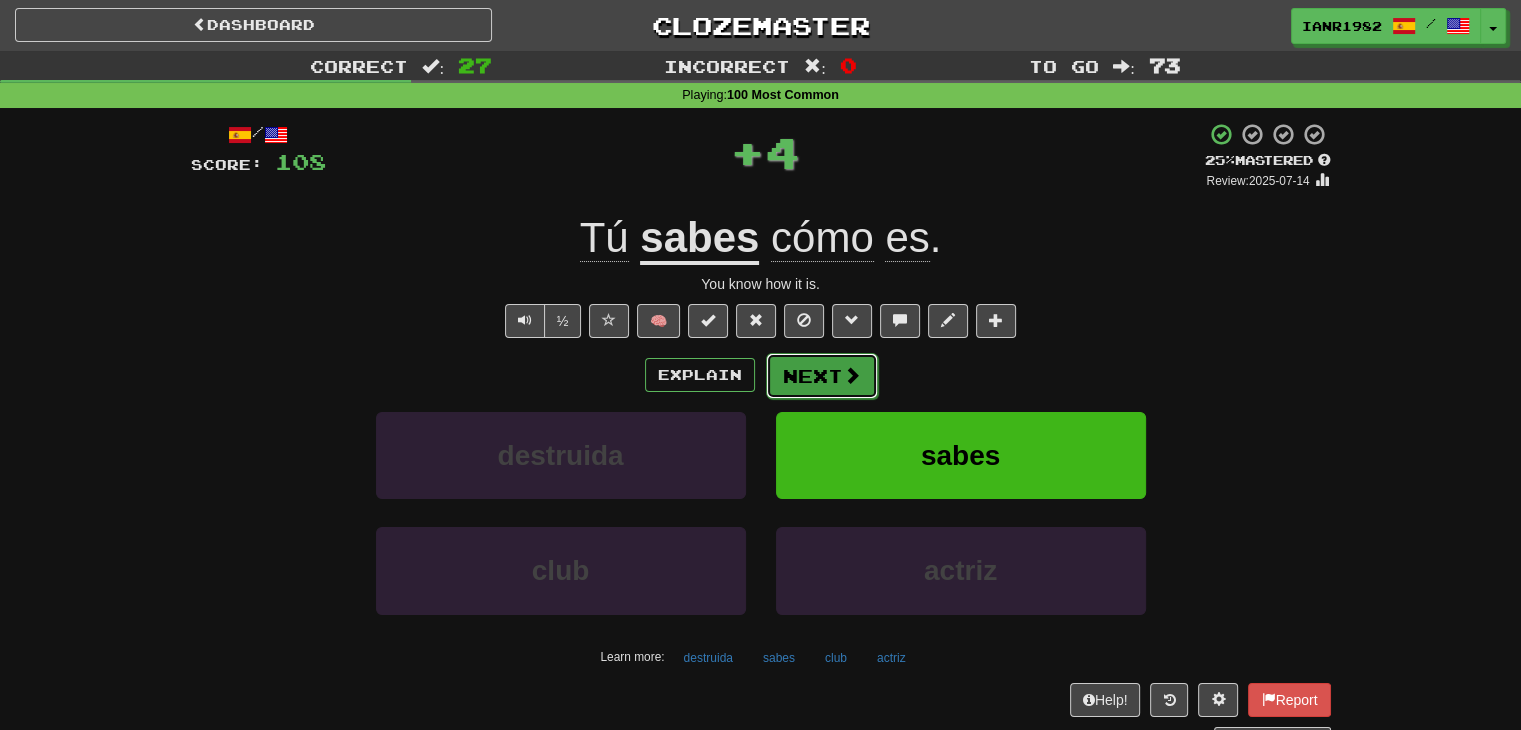 click at bounding box center [852, 375] 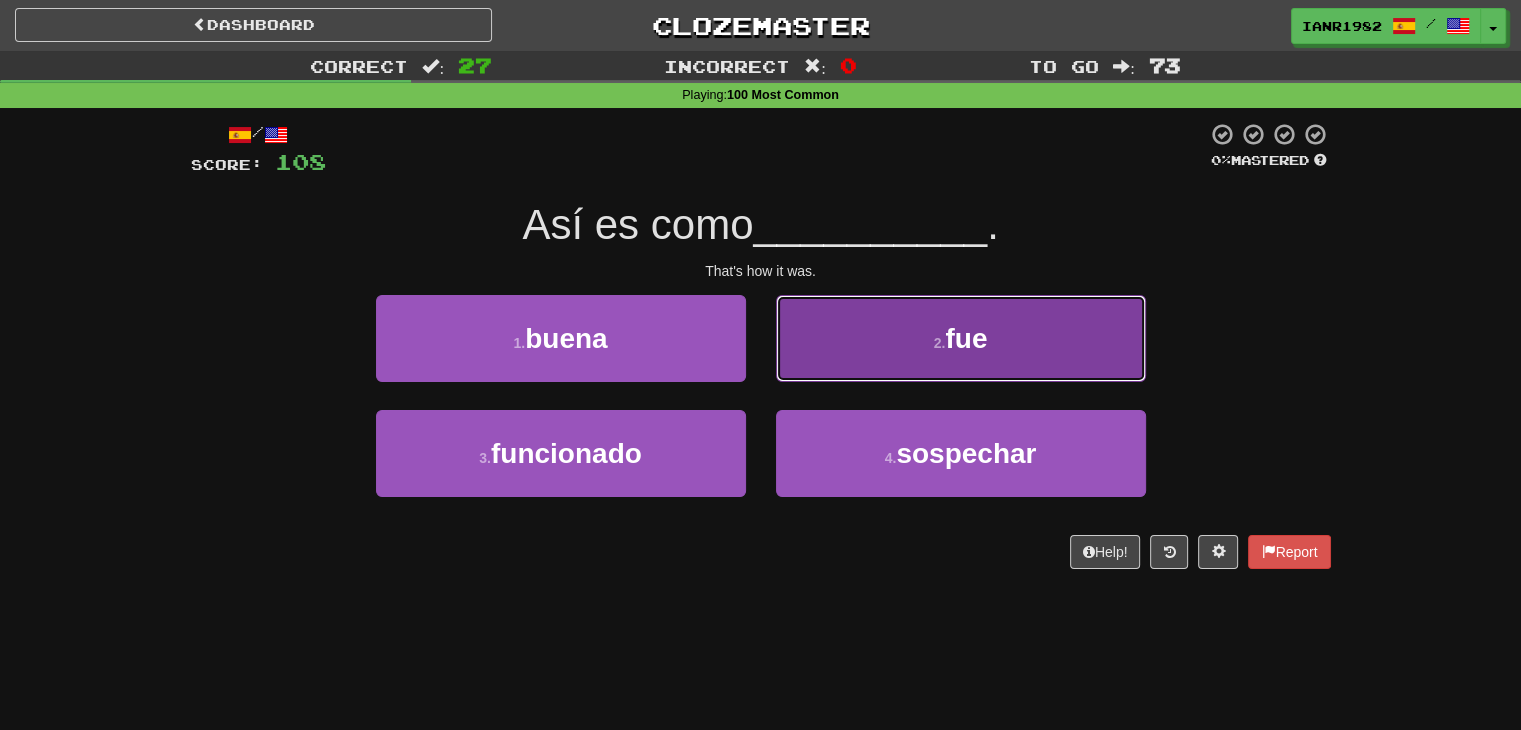 click on "2 .  fue" at bounding box center [961, 338] 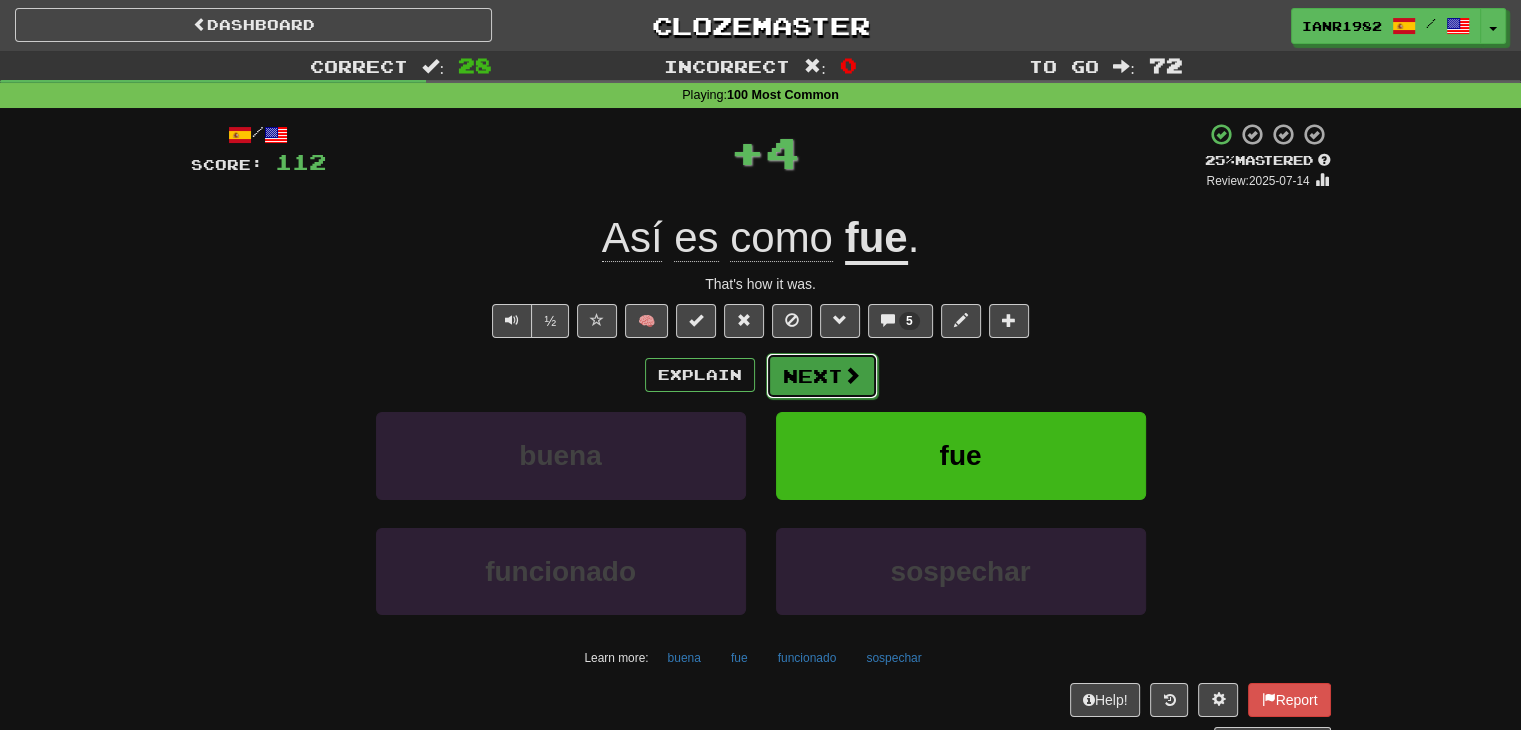click at bounding box center [852, 375] 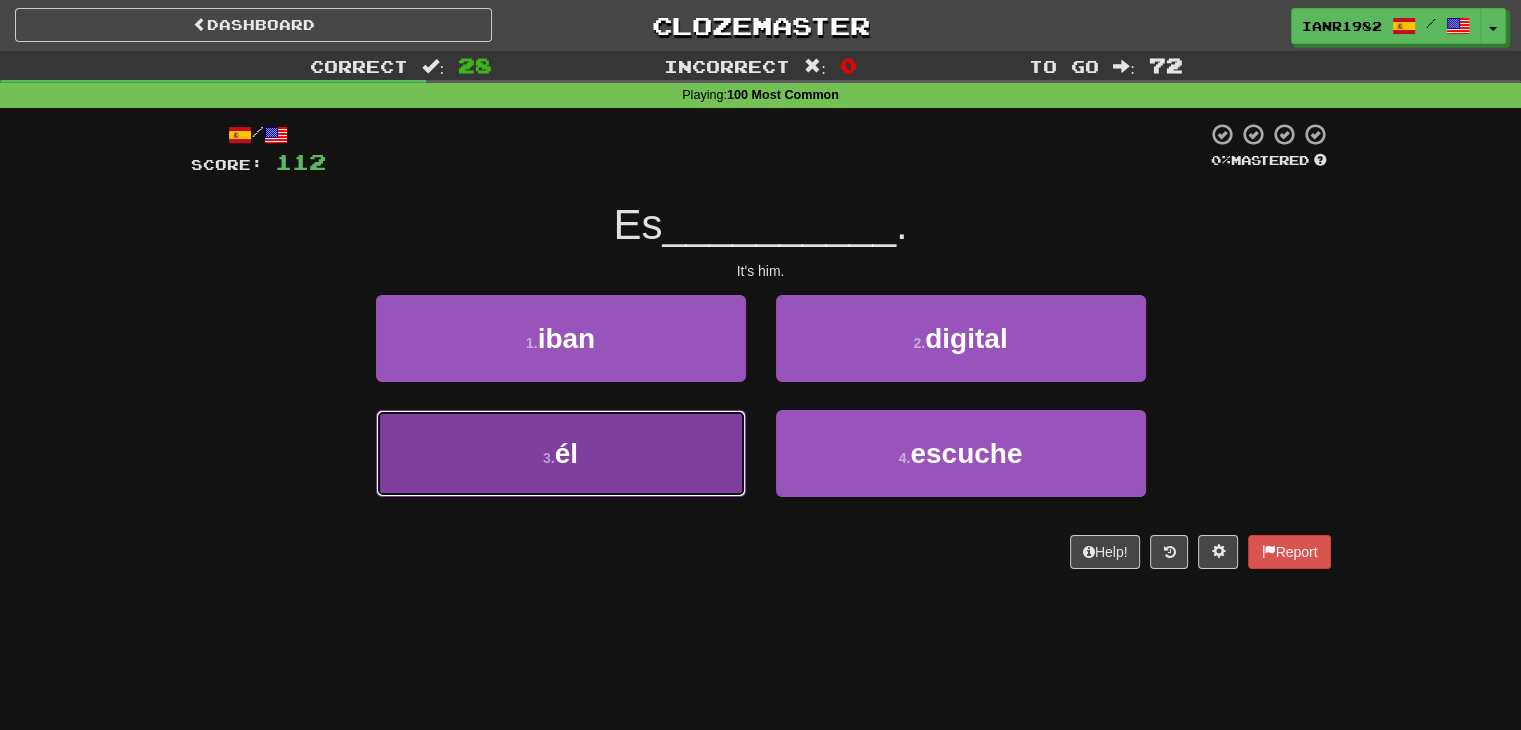 click on "3 .  él" at bounding box center [561, 453] 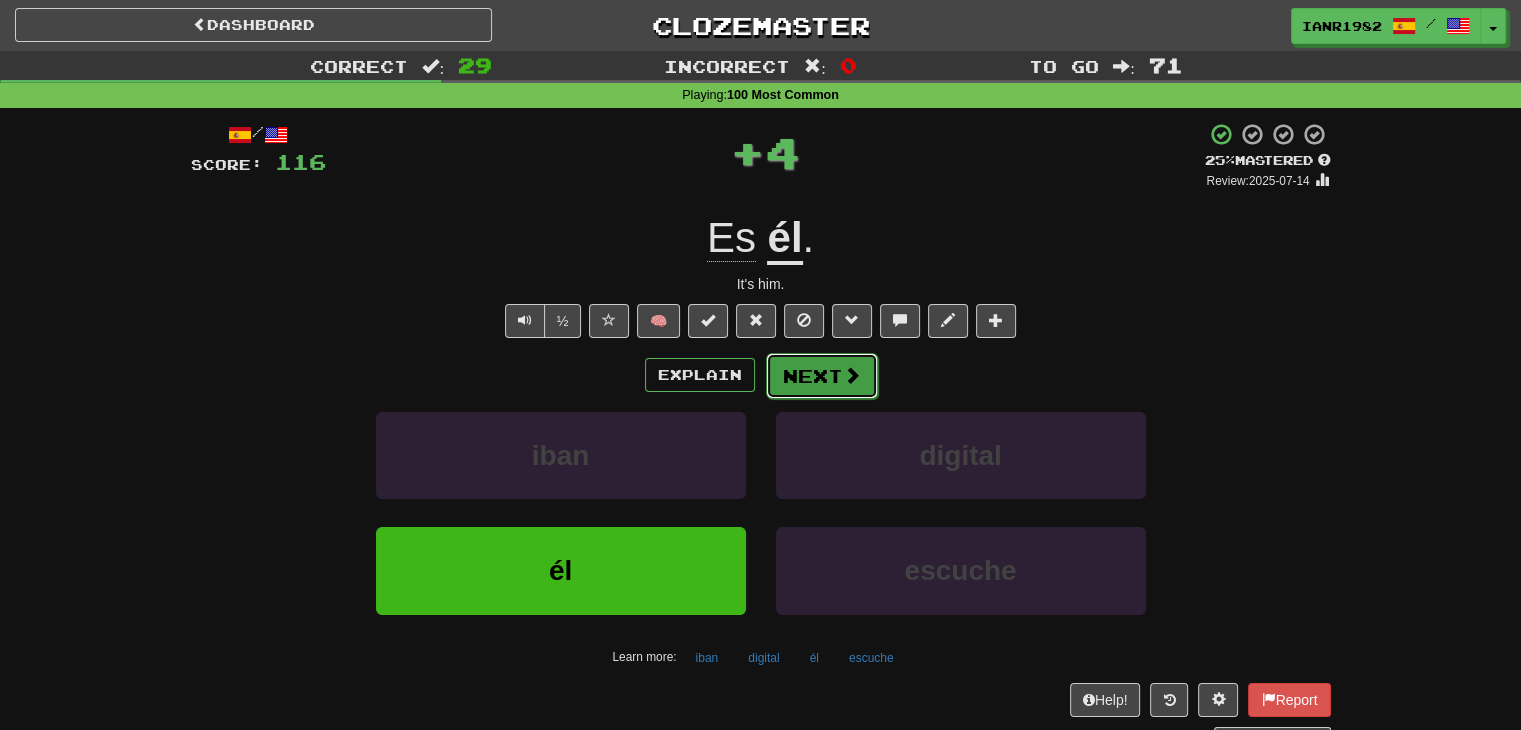 click on "Next" at bounding box center [822, 376] 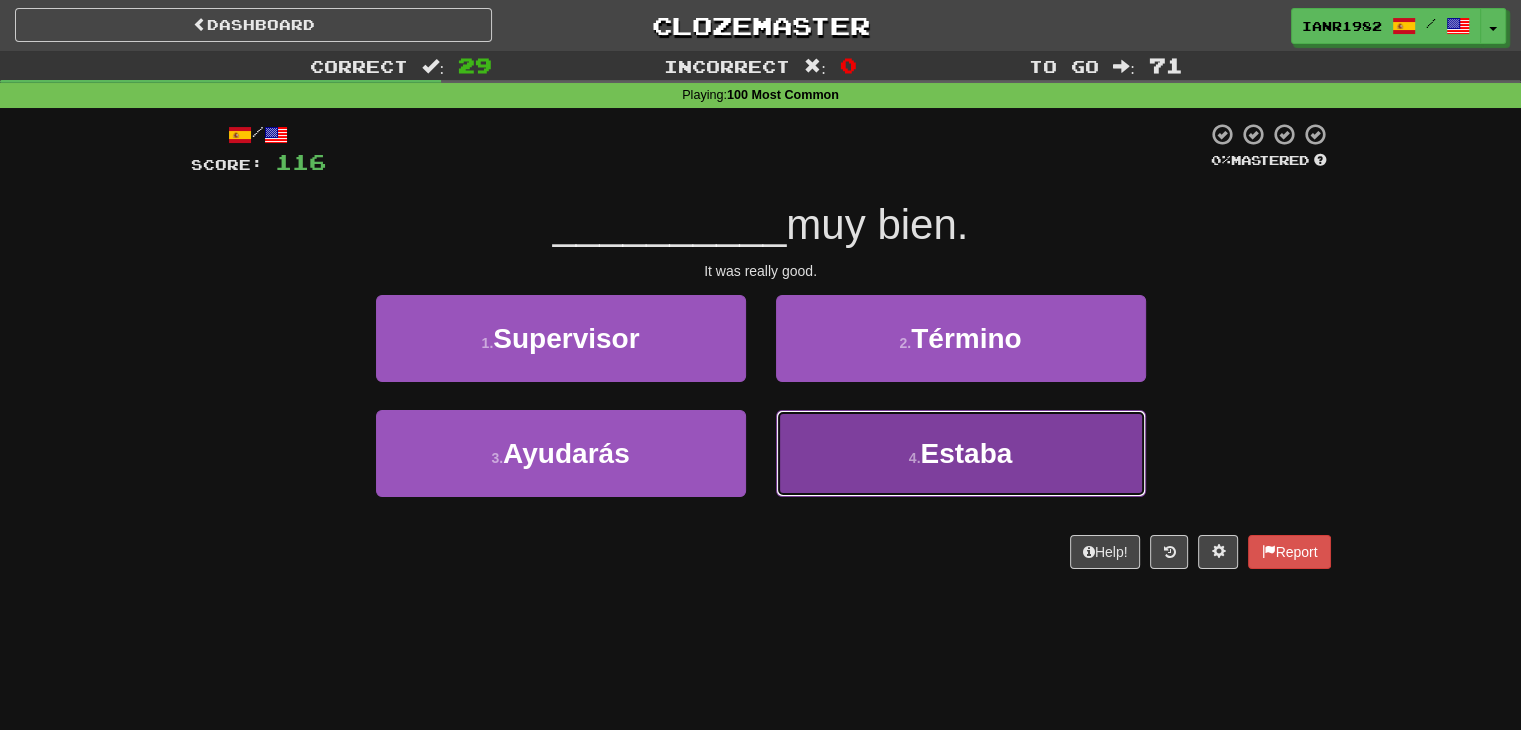 click on "4 .  Estaba" at bounding box center (961, 453) 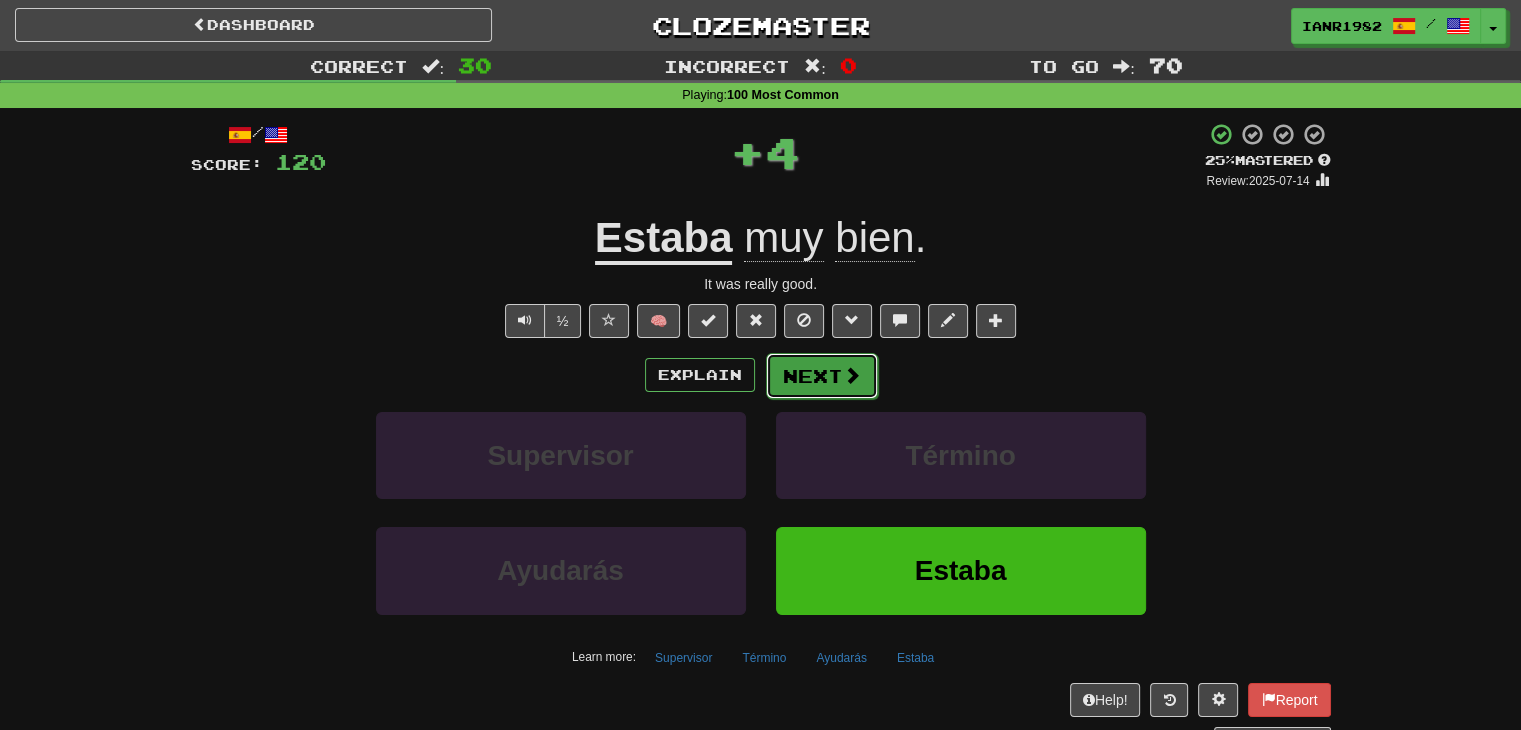 click at bounding box center [852, 375] 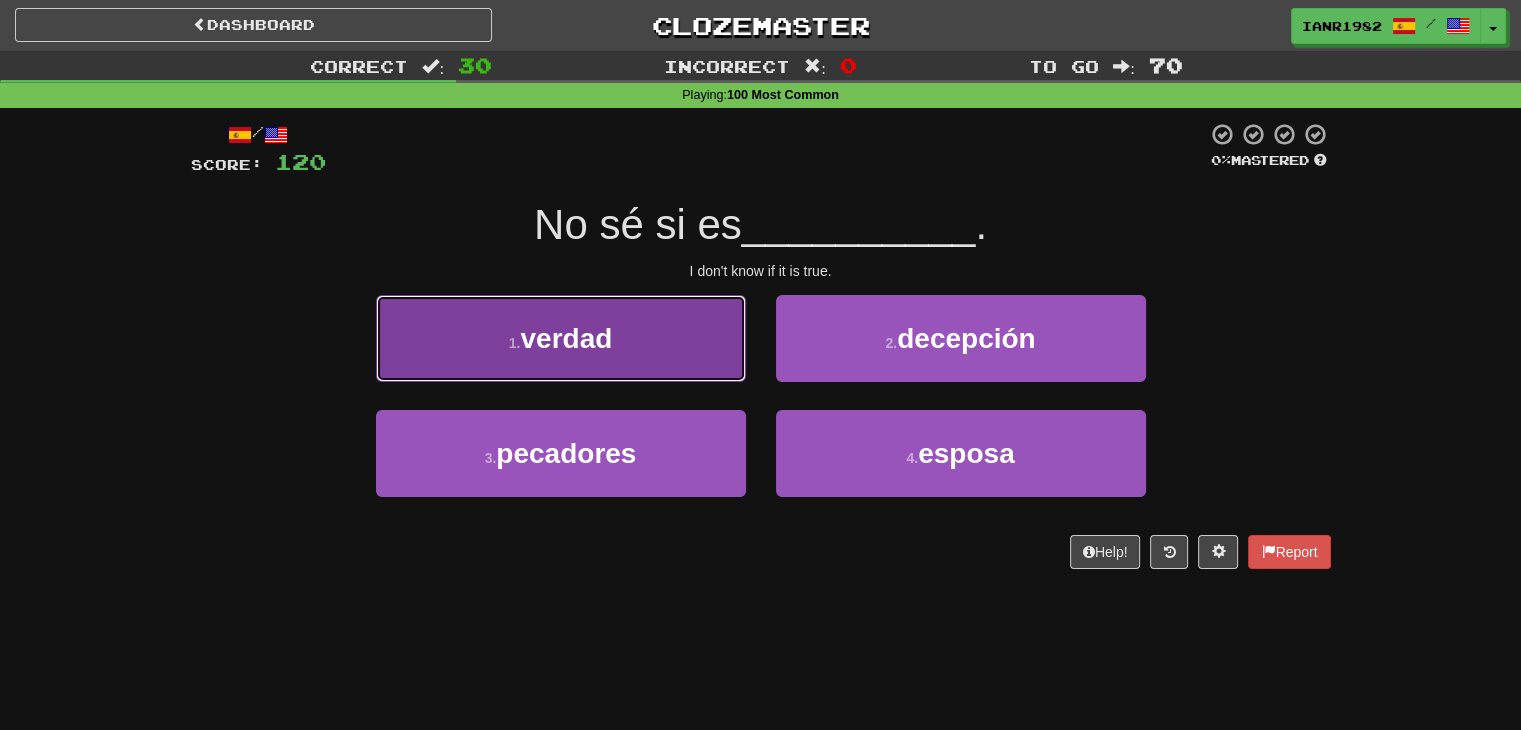 click on "1 .  verdad" at bounding box center (561, 338) 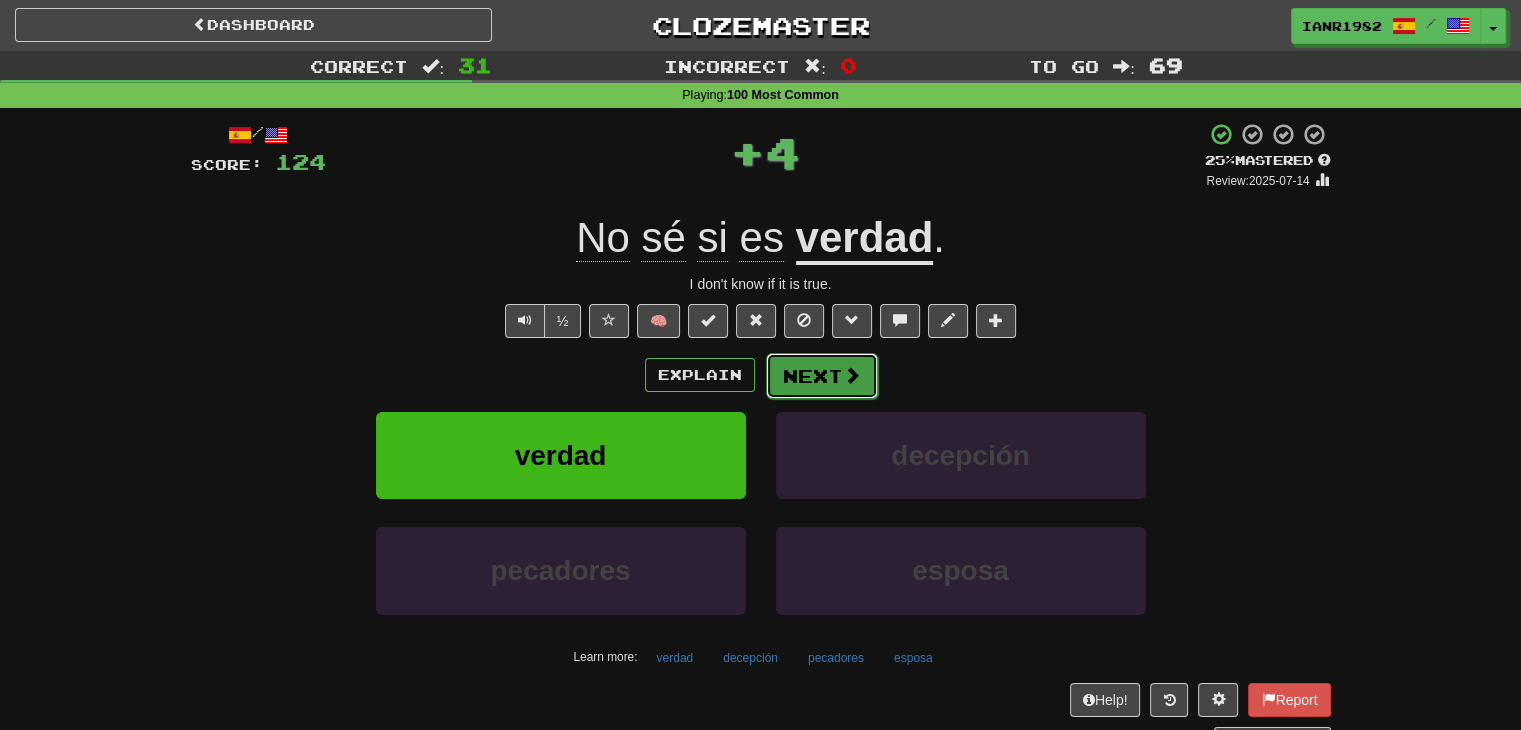 click at bounding box center (852, 375) 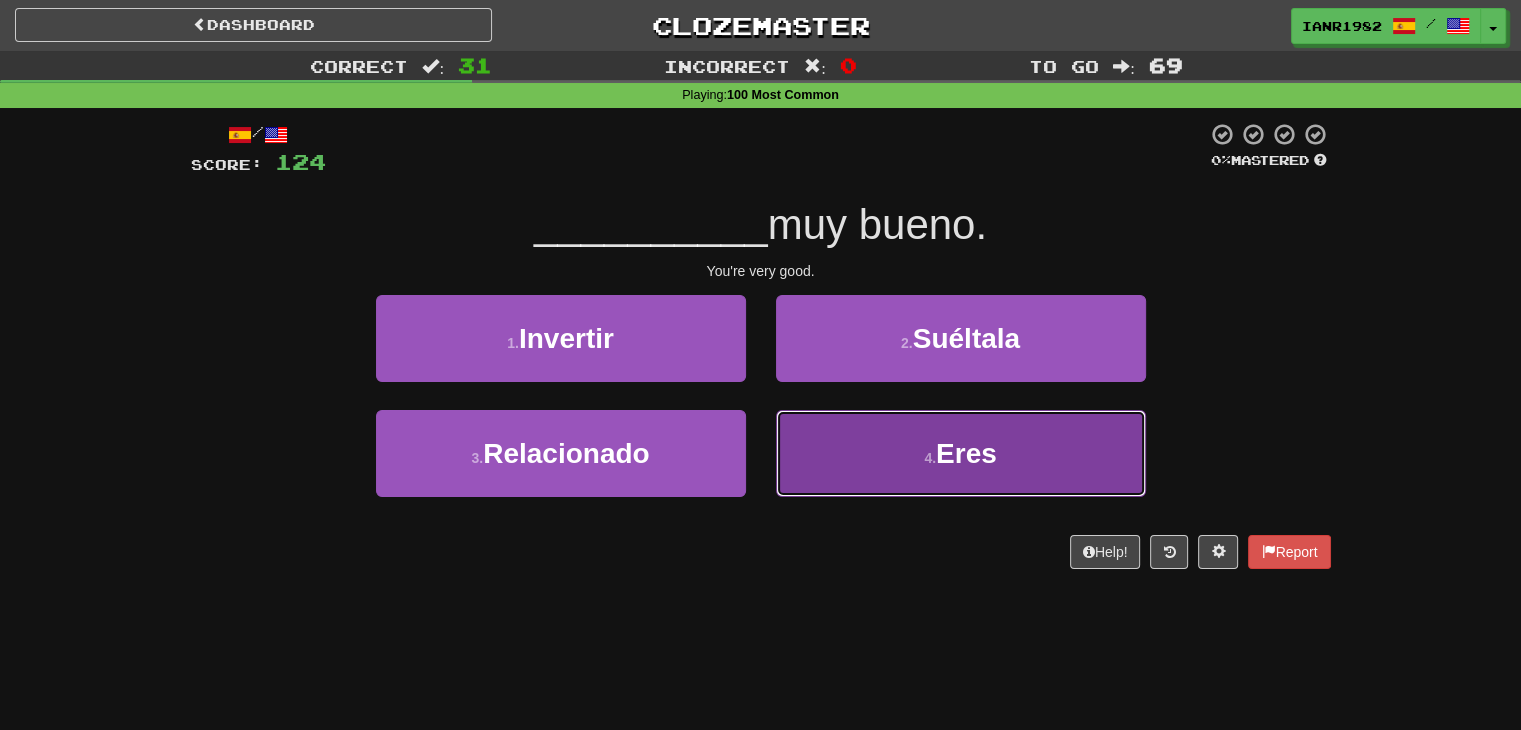 click on "4 .  Eres" at bounding box center [961, 453] 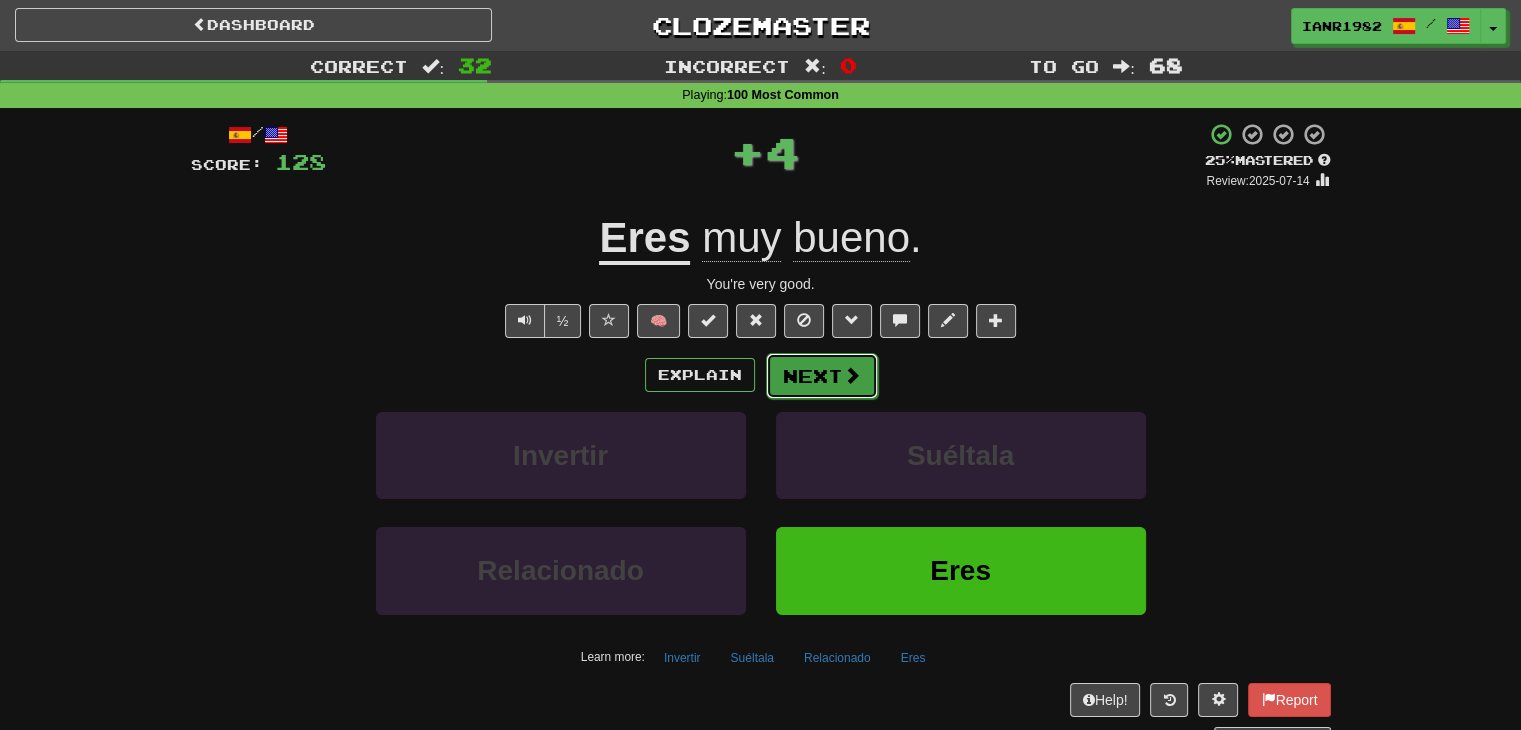 click at bounding box center (852, 375) 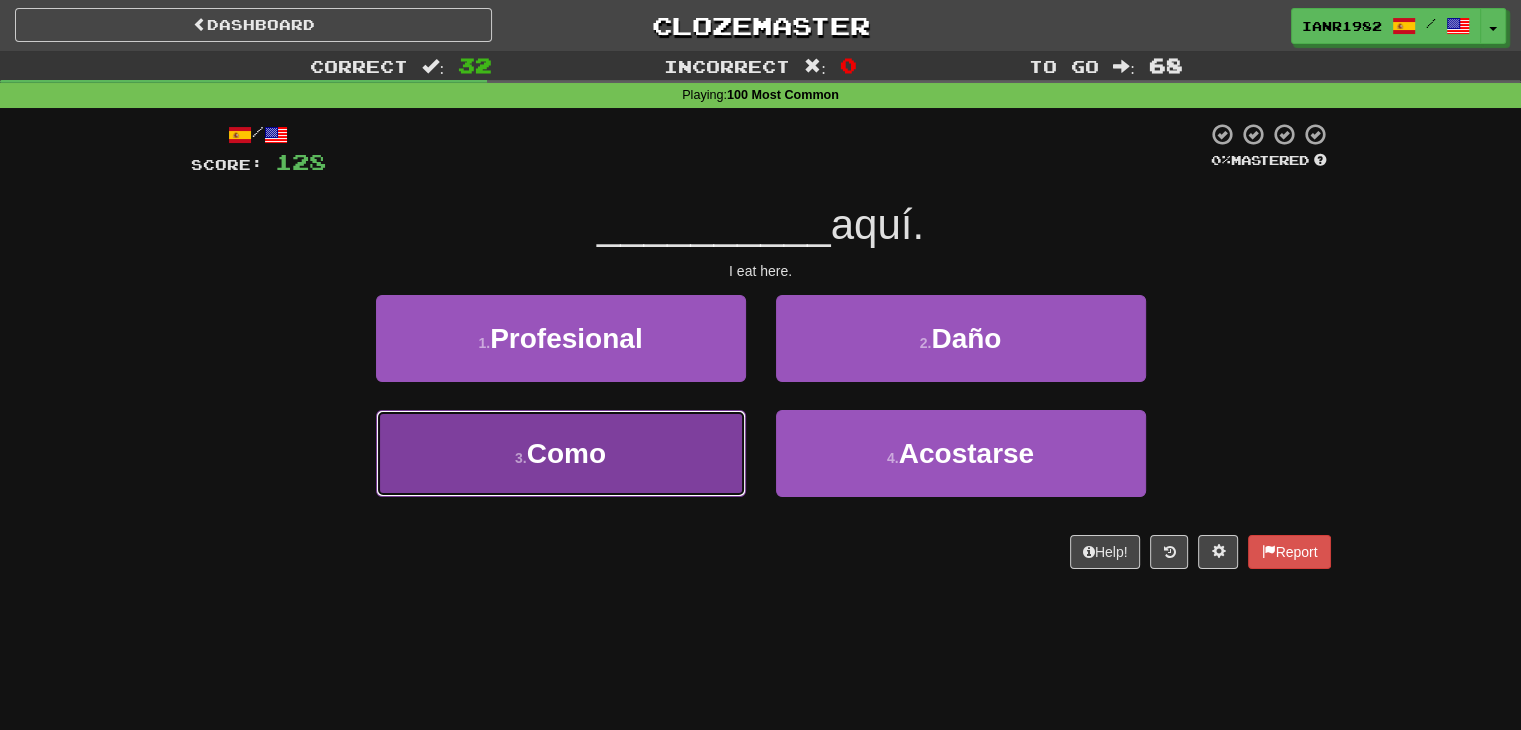 click on "3 .  Como" at bounding box center [561, 453] 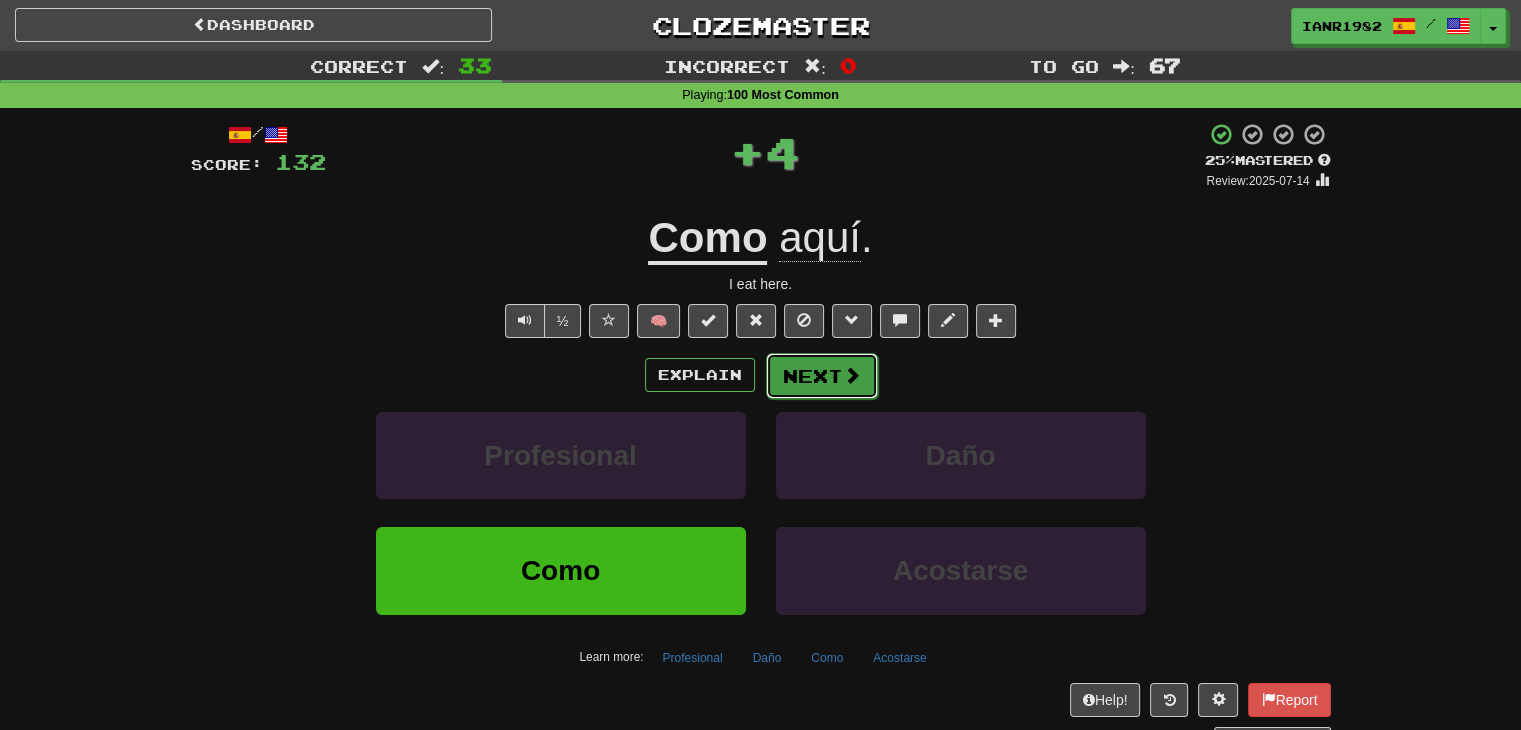 click at bounding box center [852, 375] 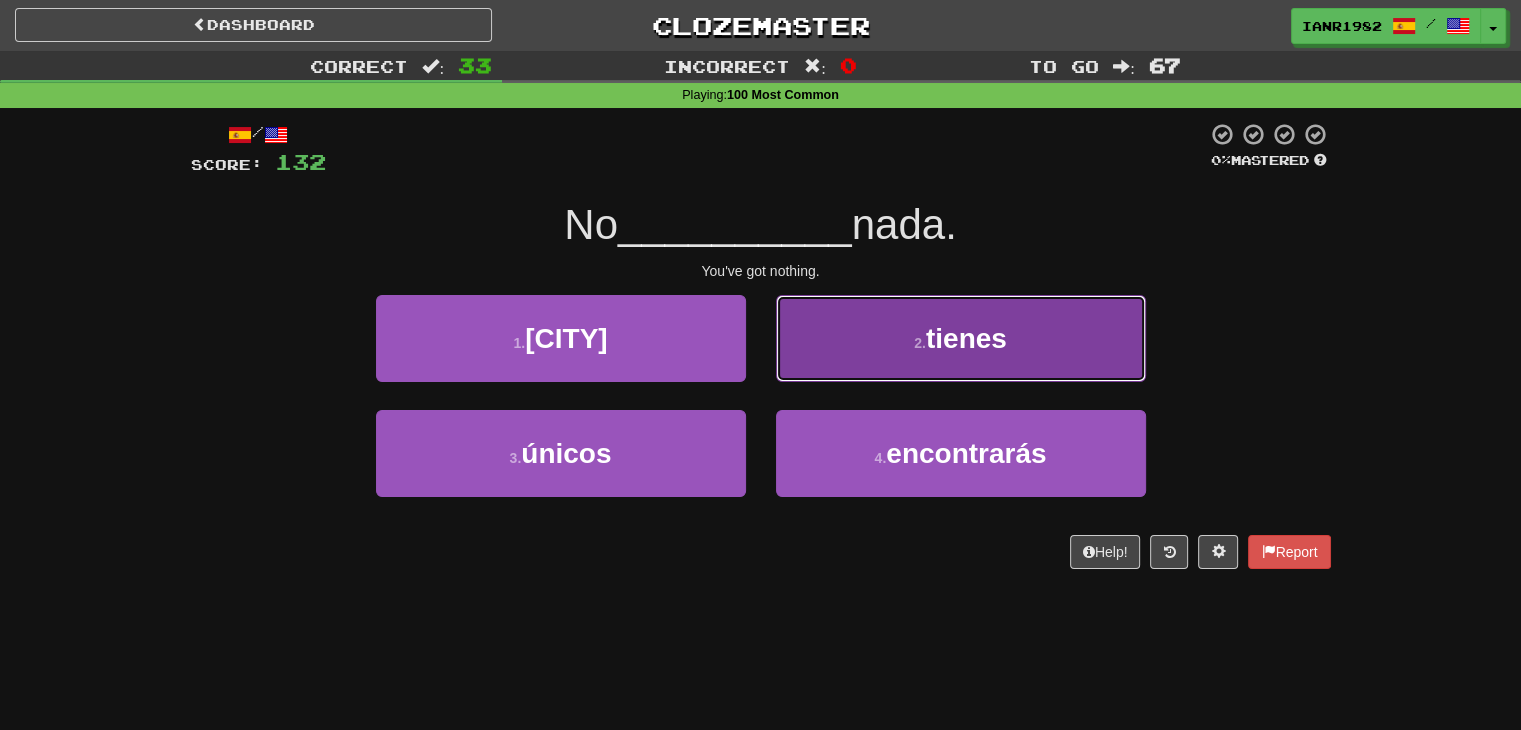 click on "tienes" at bounding box center [966, 338] 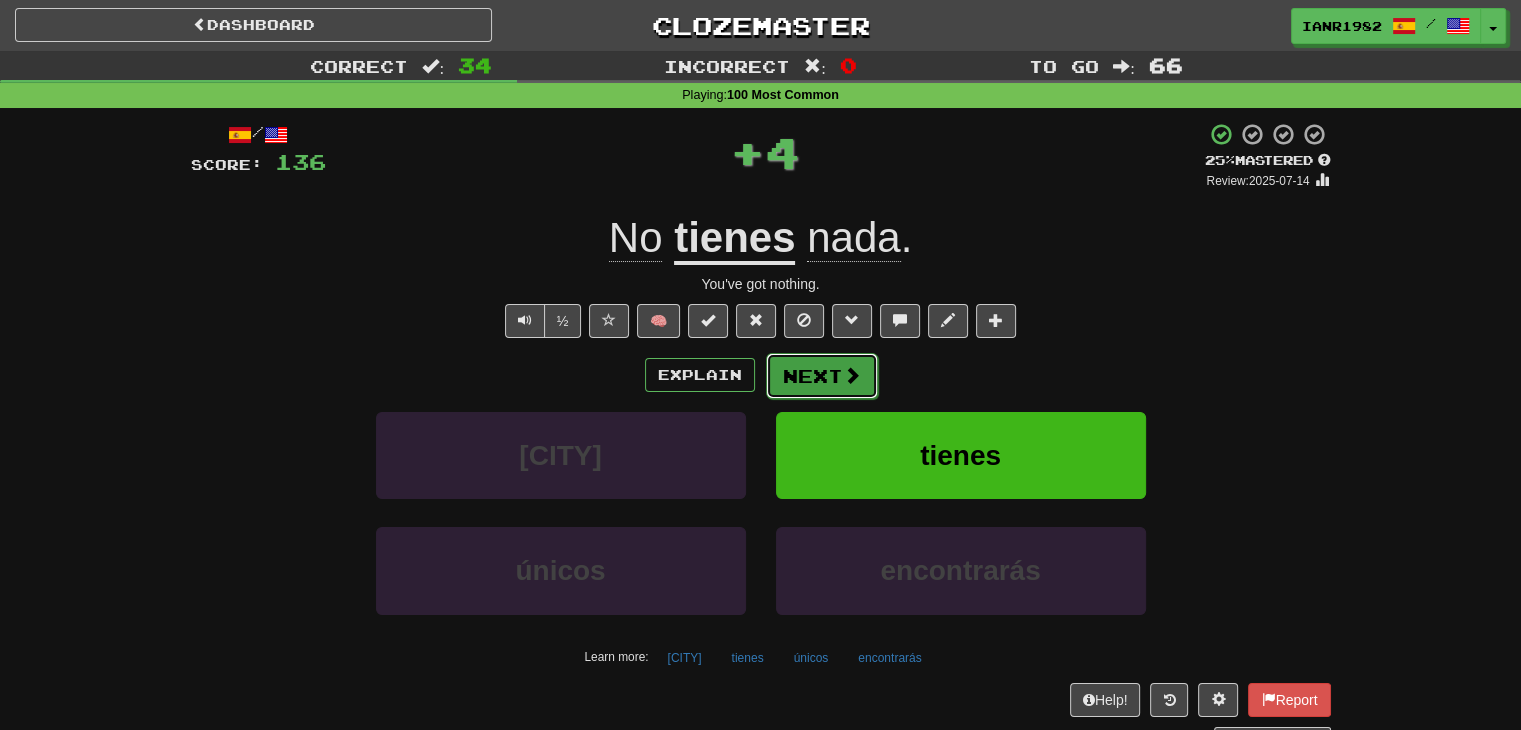 click on "Next" at bounding box center (822, 376) 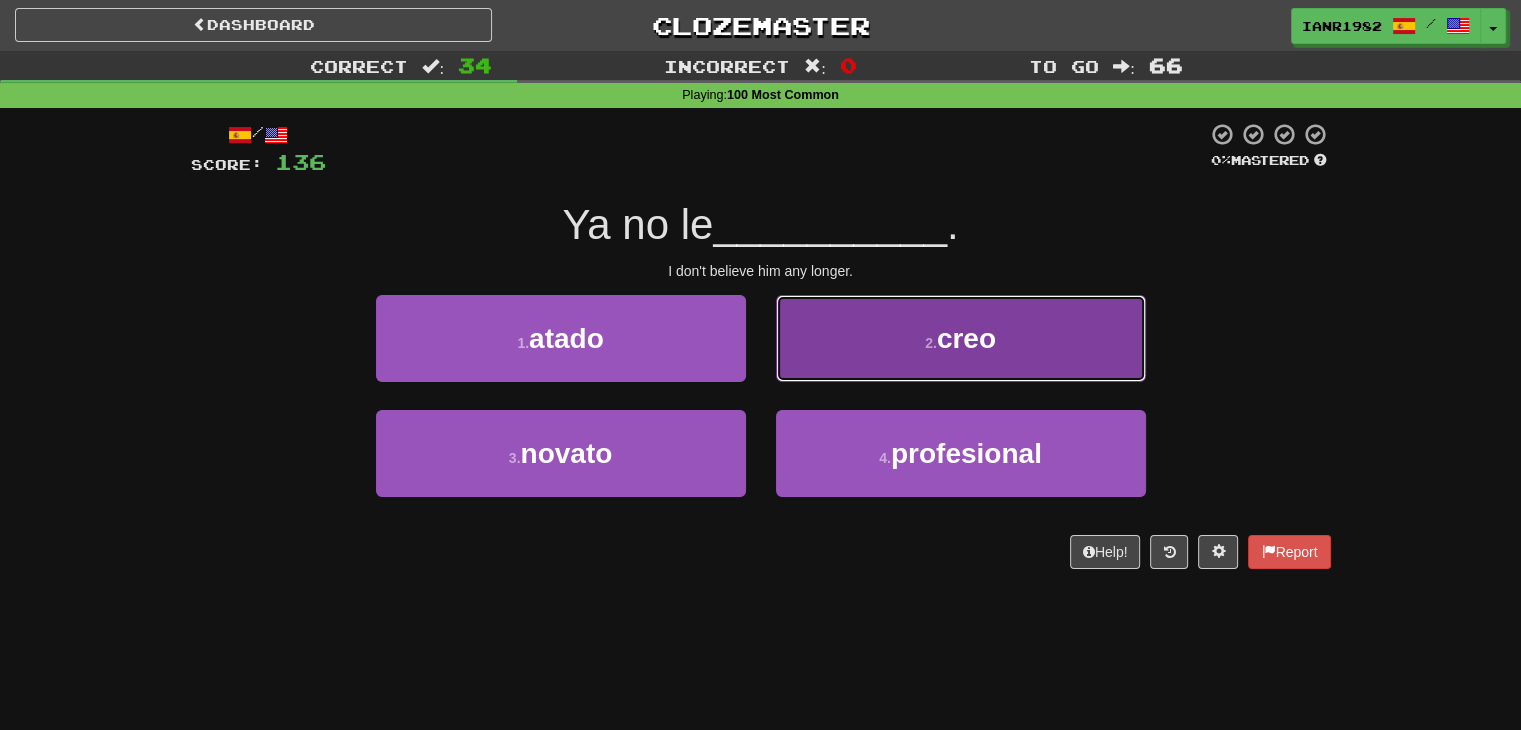 click on "2 .  creo" at bounding box center [961, 338] 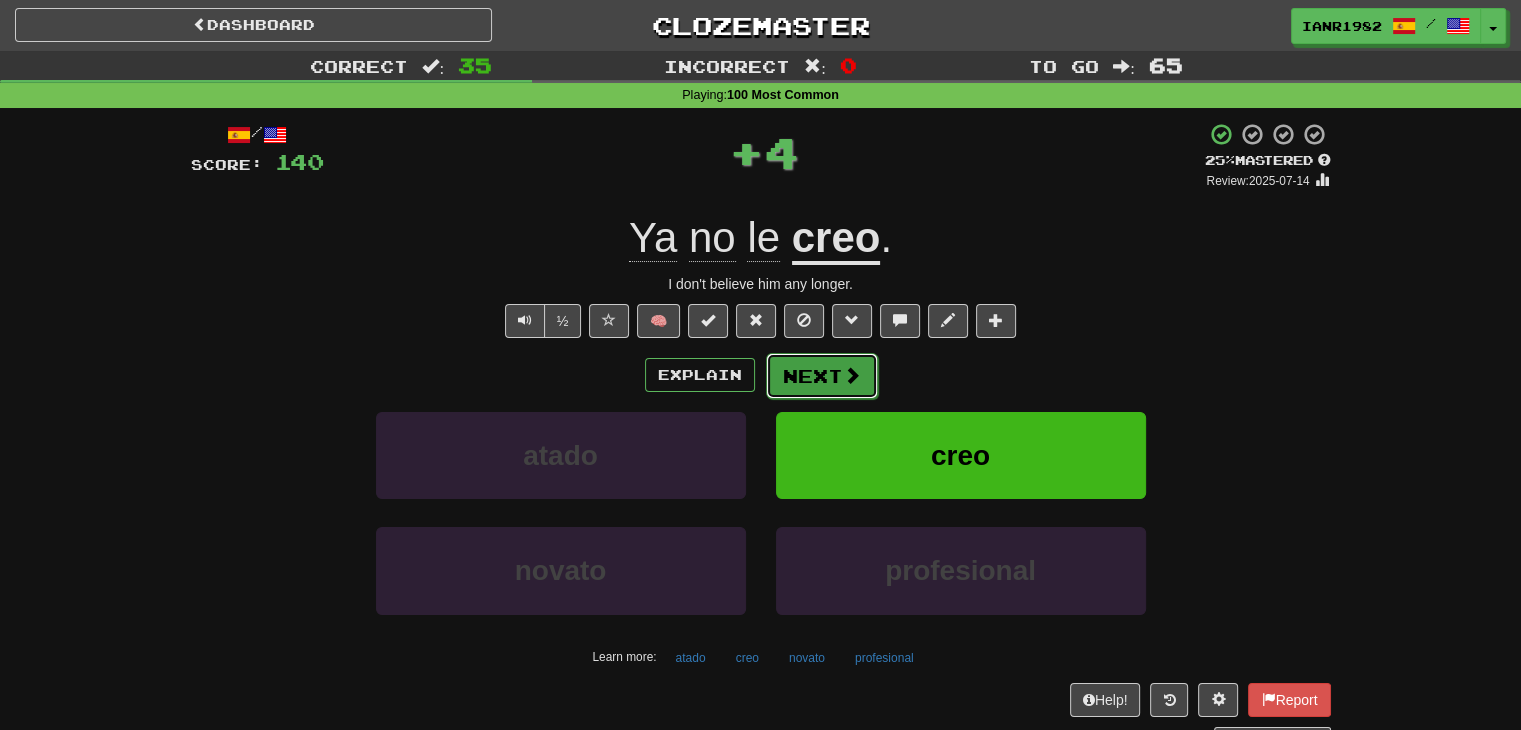 click on "Next" at bounding box center [822, 376] 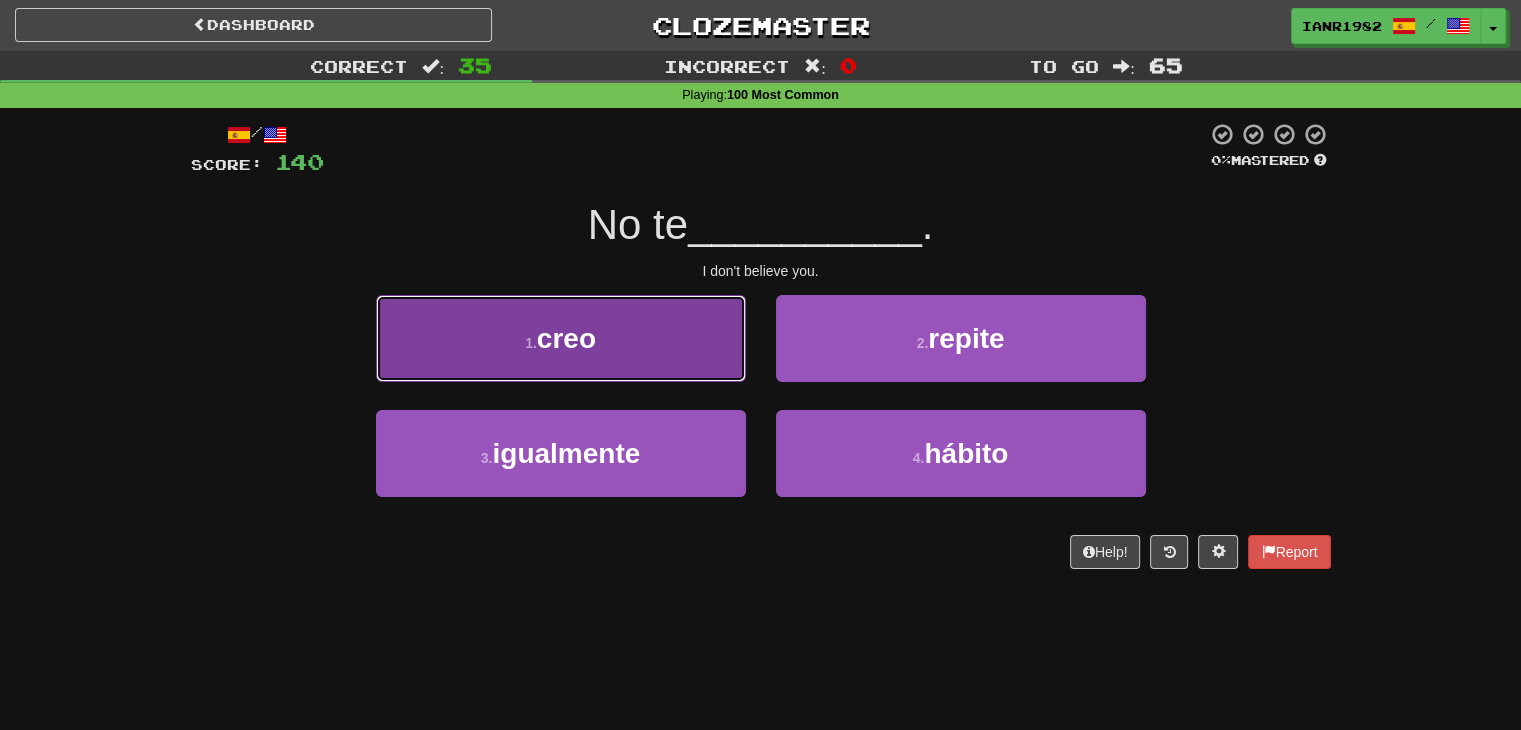 click on "1 .  creo" at bounding box center (561, 338) 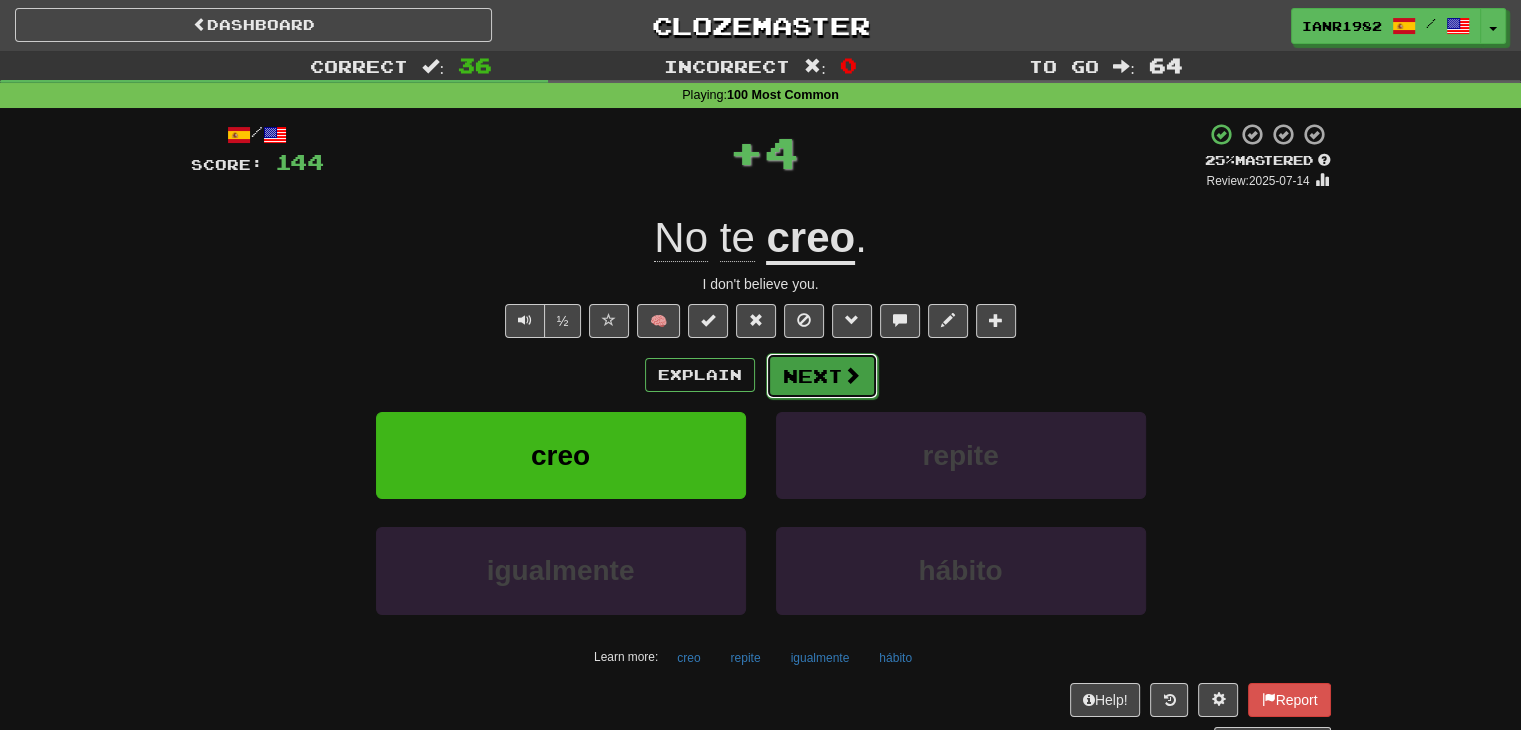 click on "Next" at bounding box center (822, 376) 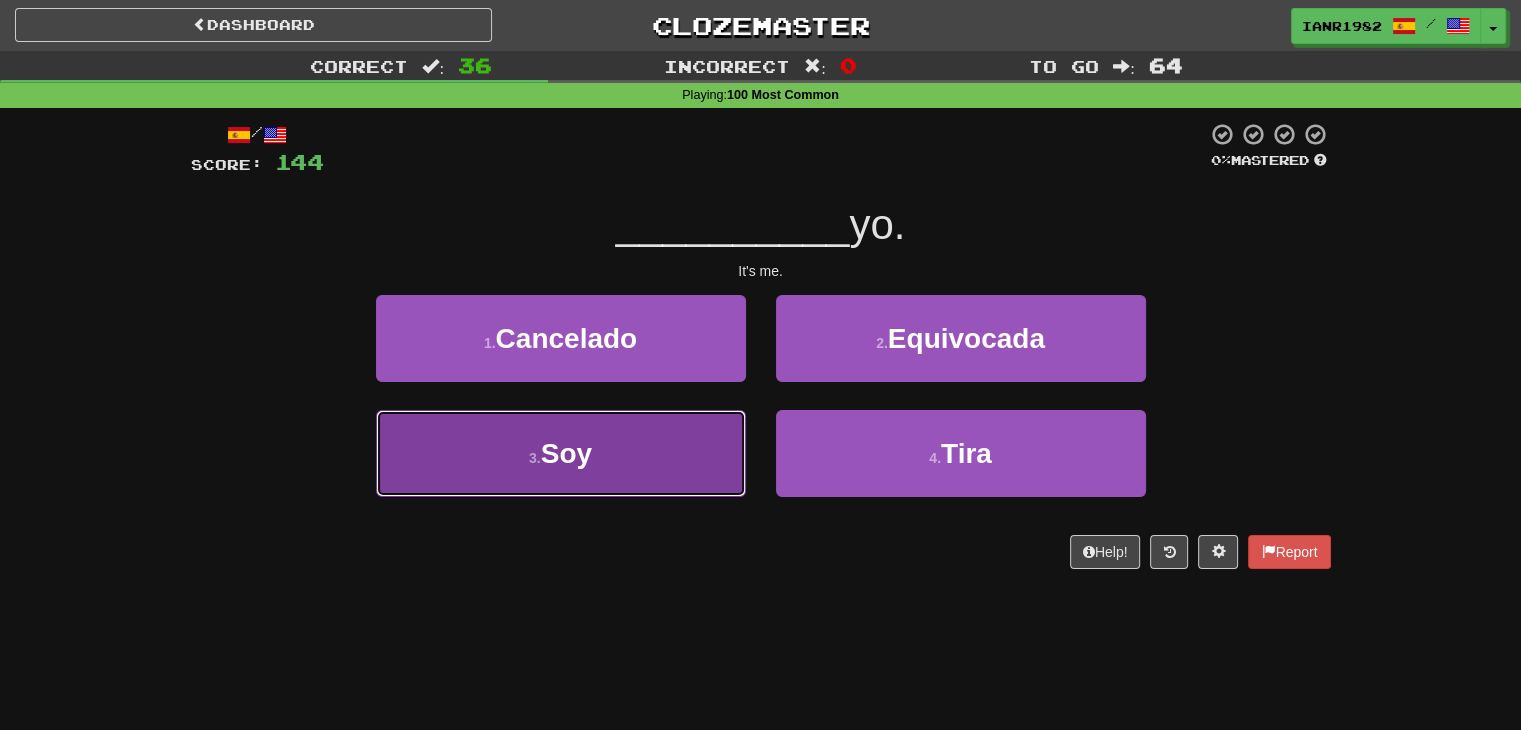 click on "3 .  Soy" at bounding box center (561, 453) 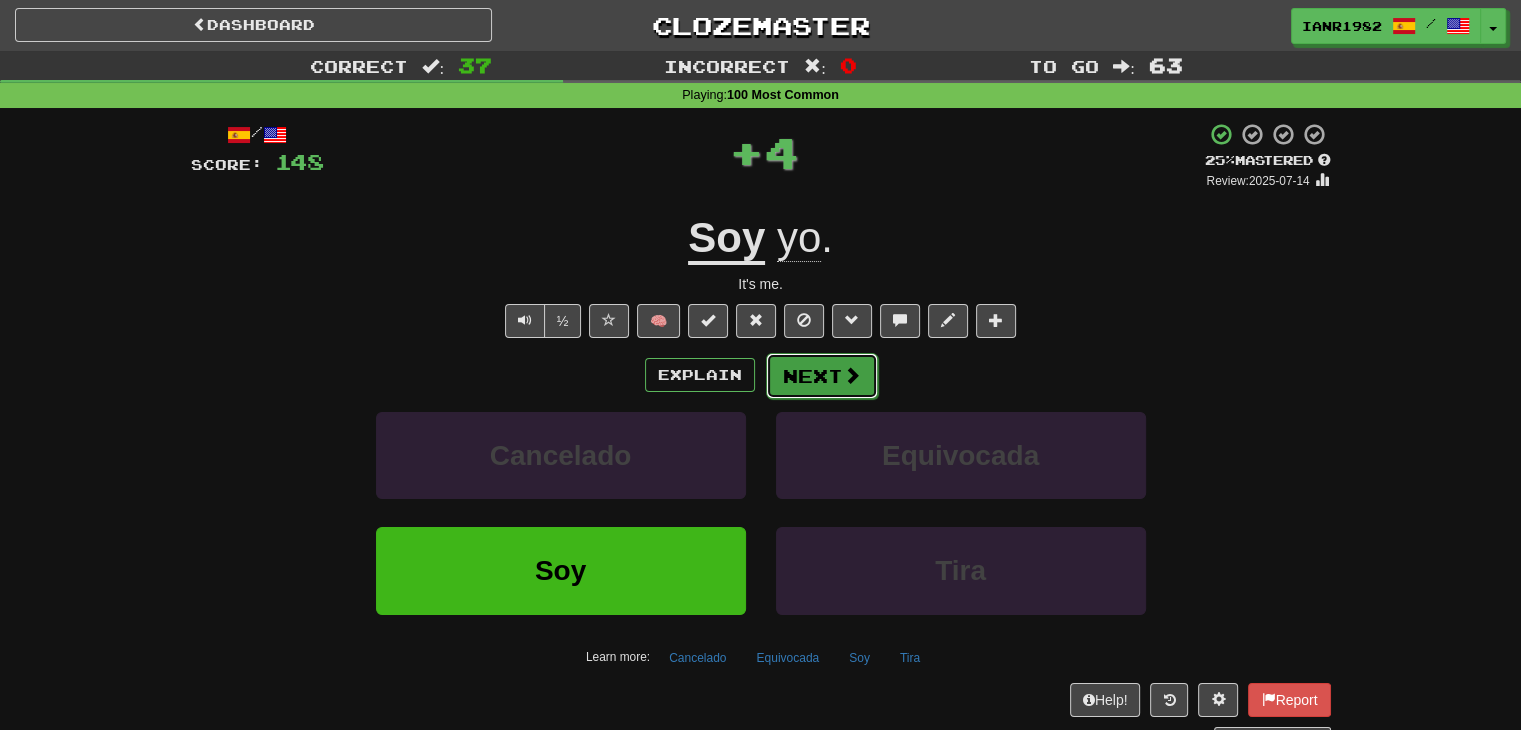 click at bounding box center (852, 375) 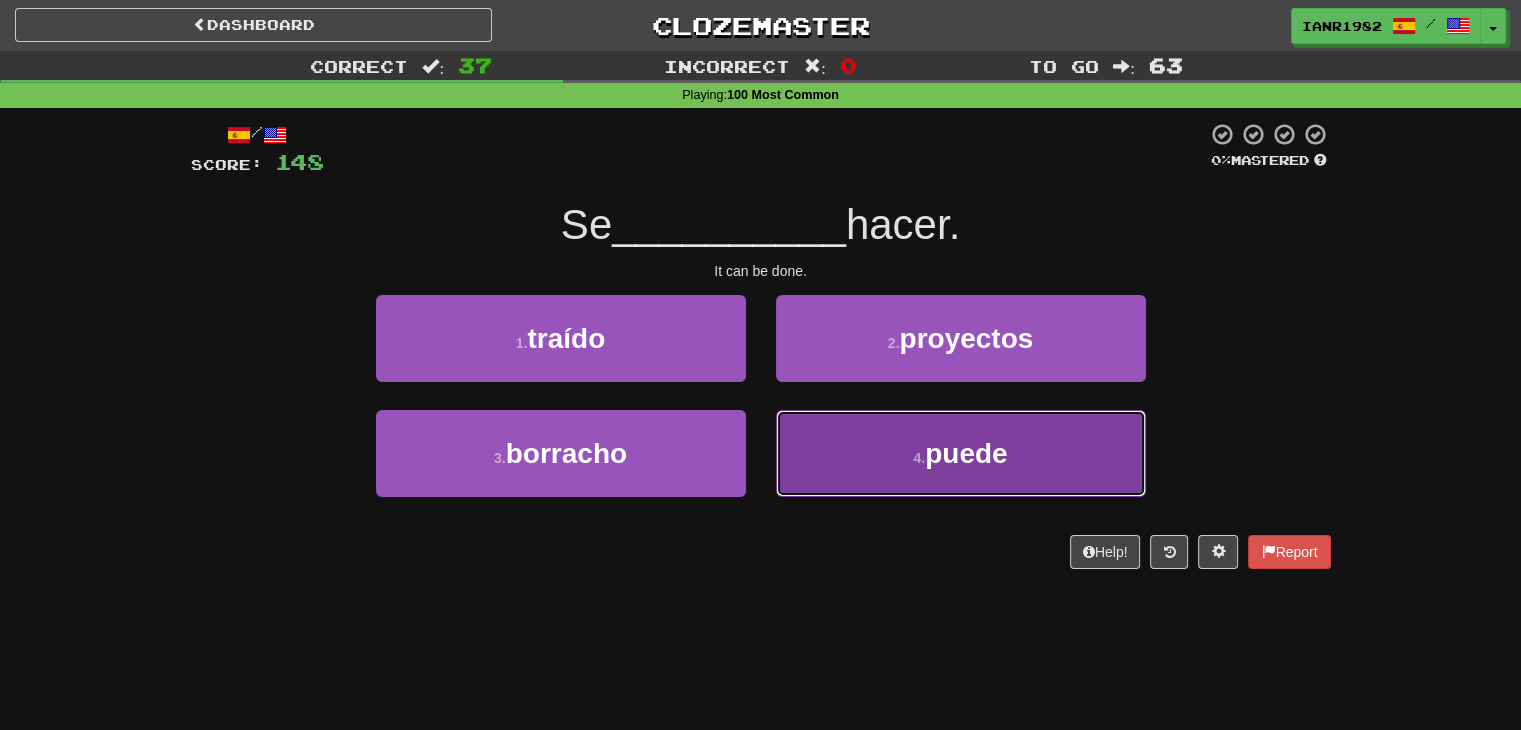 click on "puede" at bounding box center (966, 453) 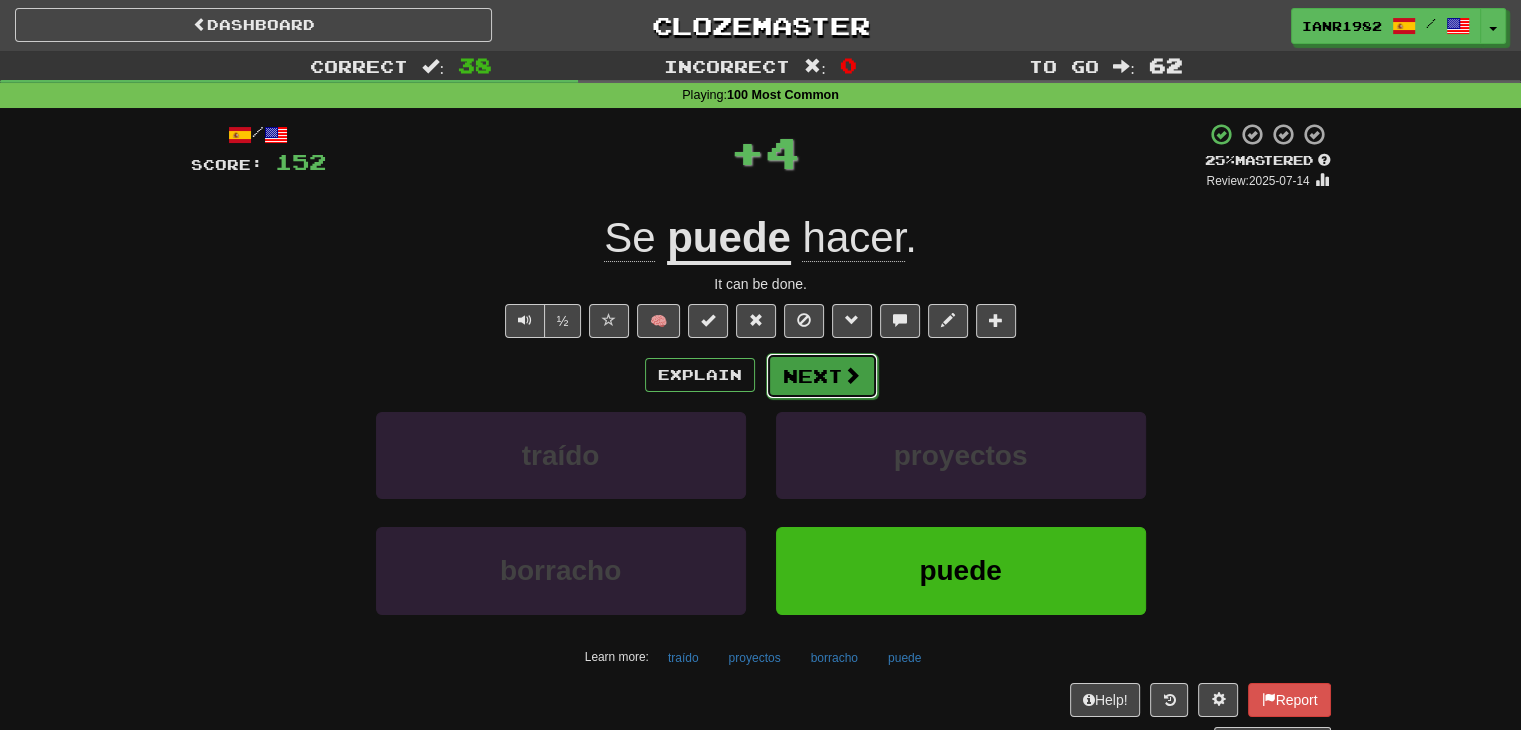click at bounding box center (852, 375) 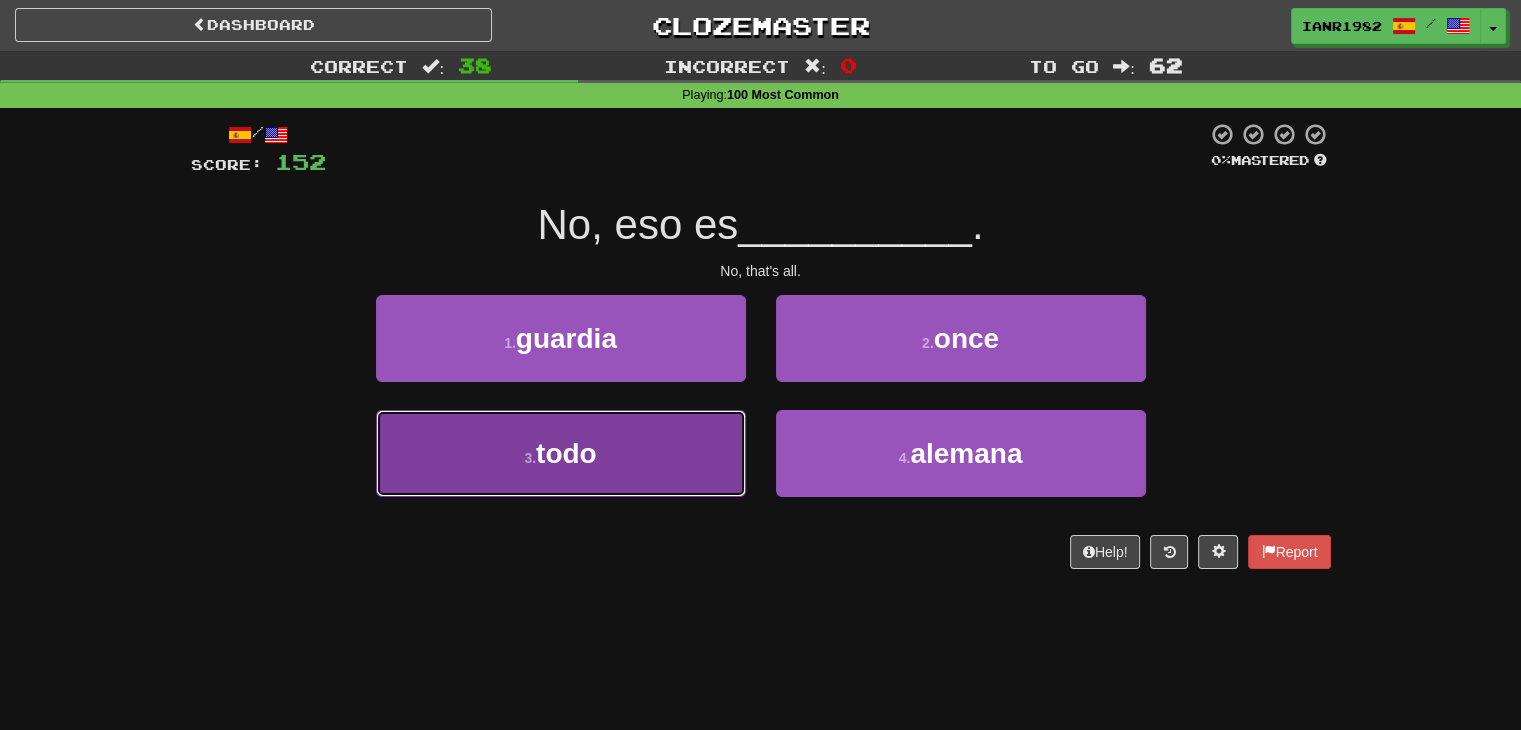 click on "3 .  todo" at bounding box center [561, 453] 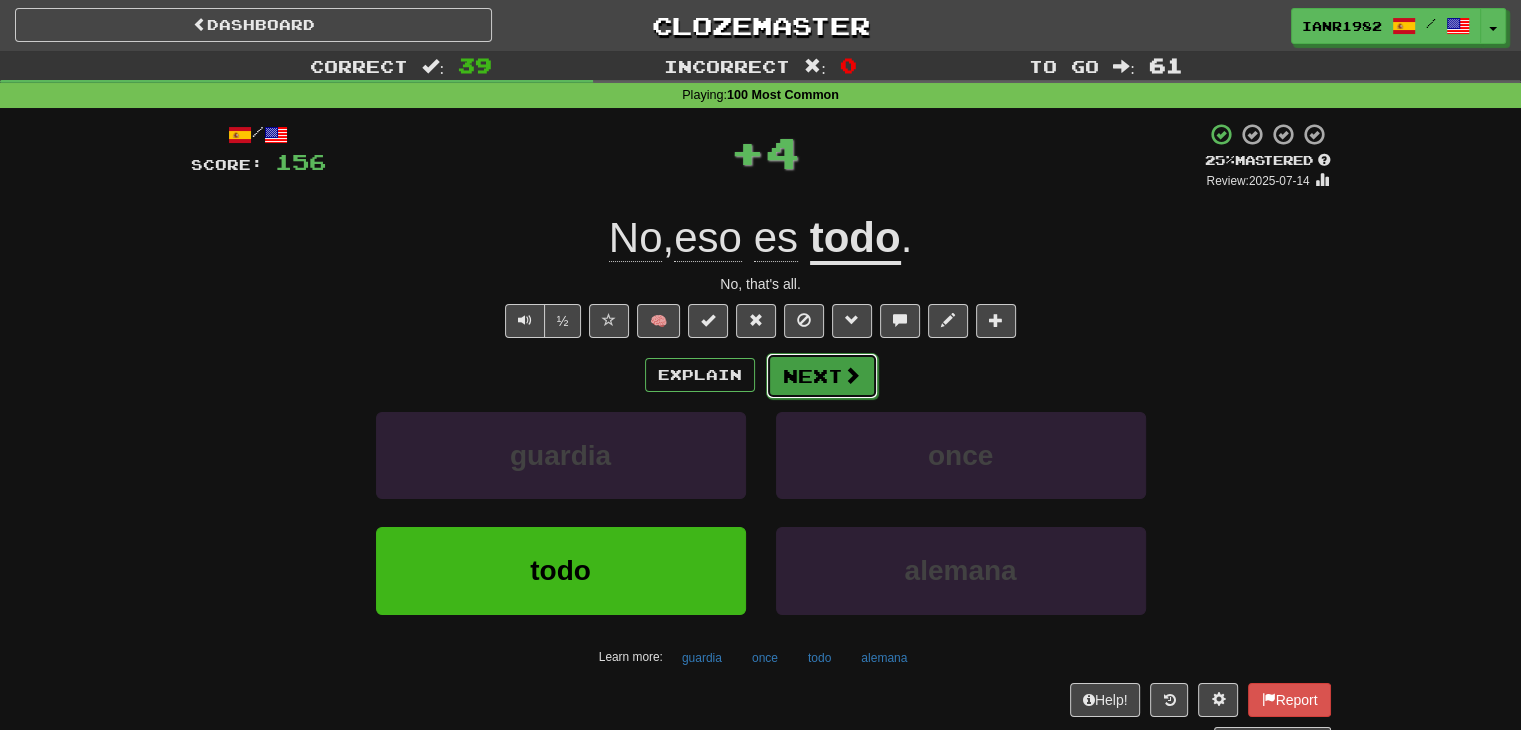 click on "Next" at bounding box center (822, 376) 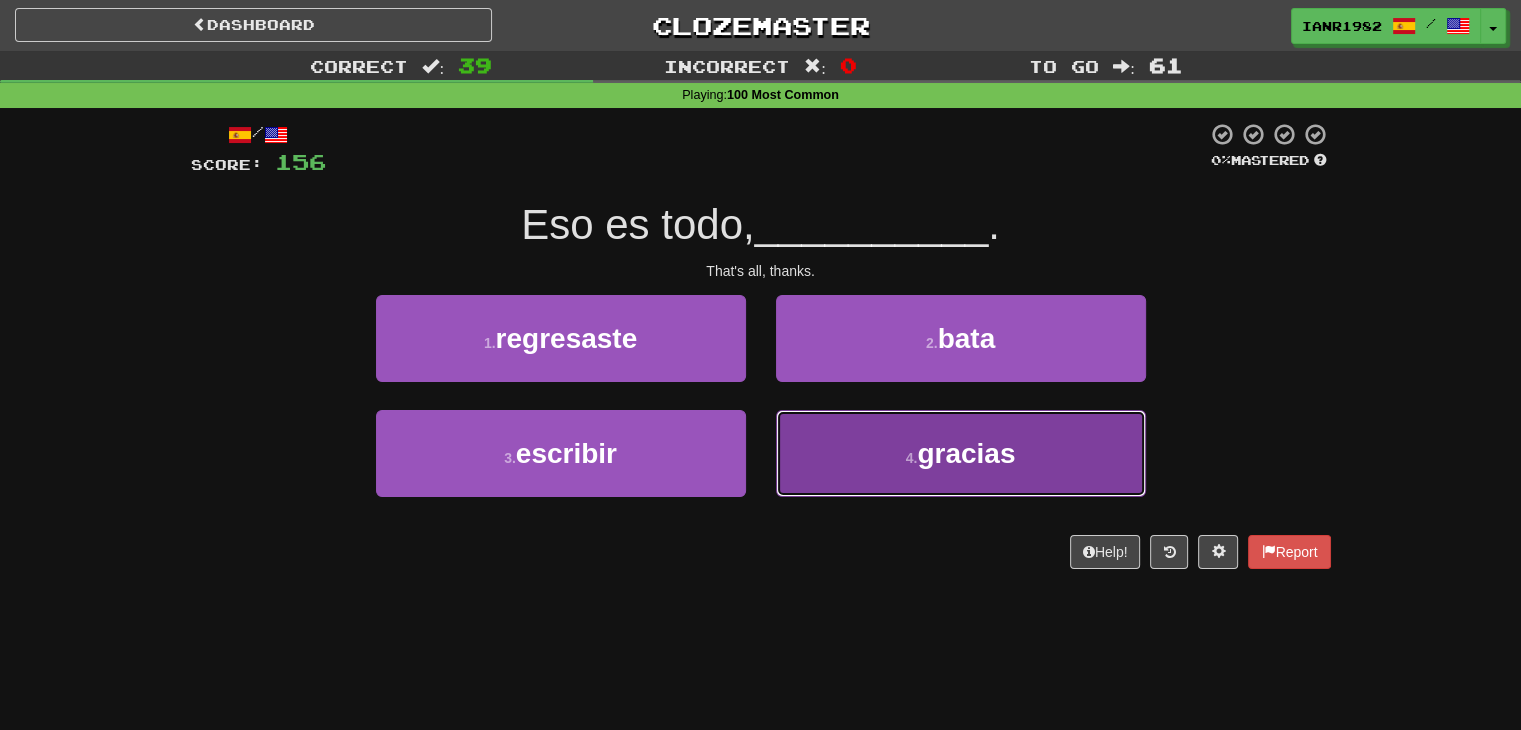 click on "4 .  gracias" at bounding box center [961, 453] 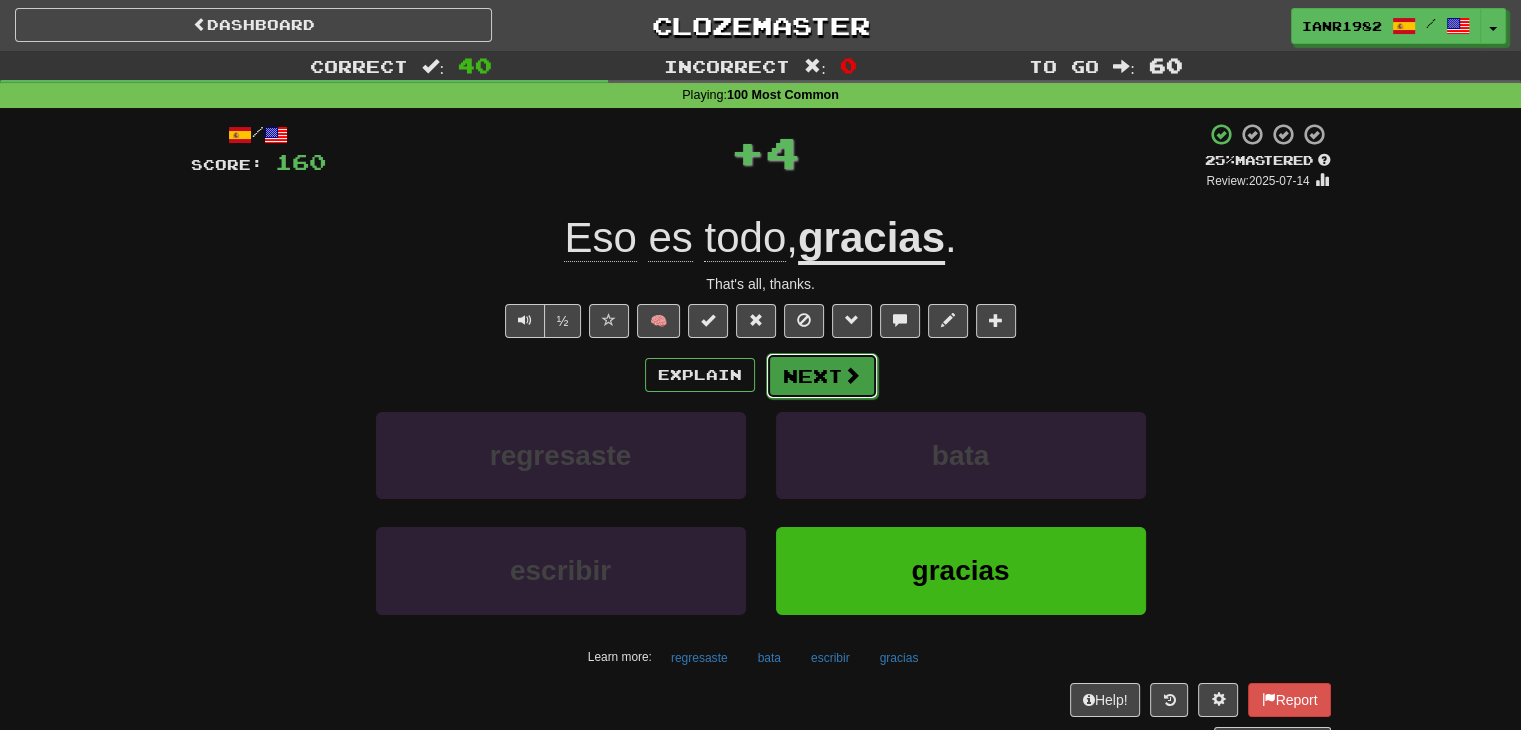 click at bounding box center (852, 375) 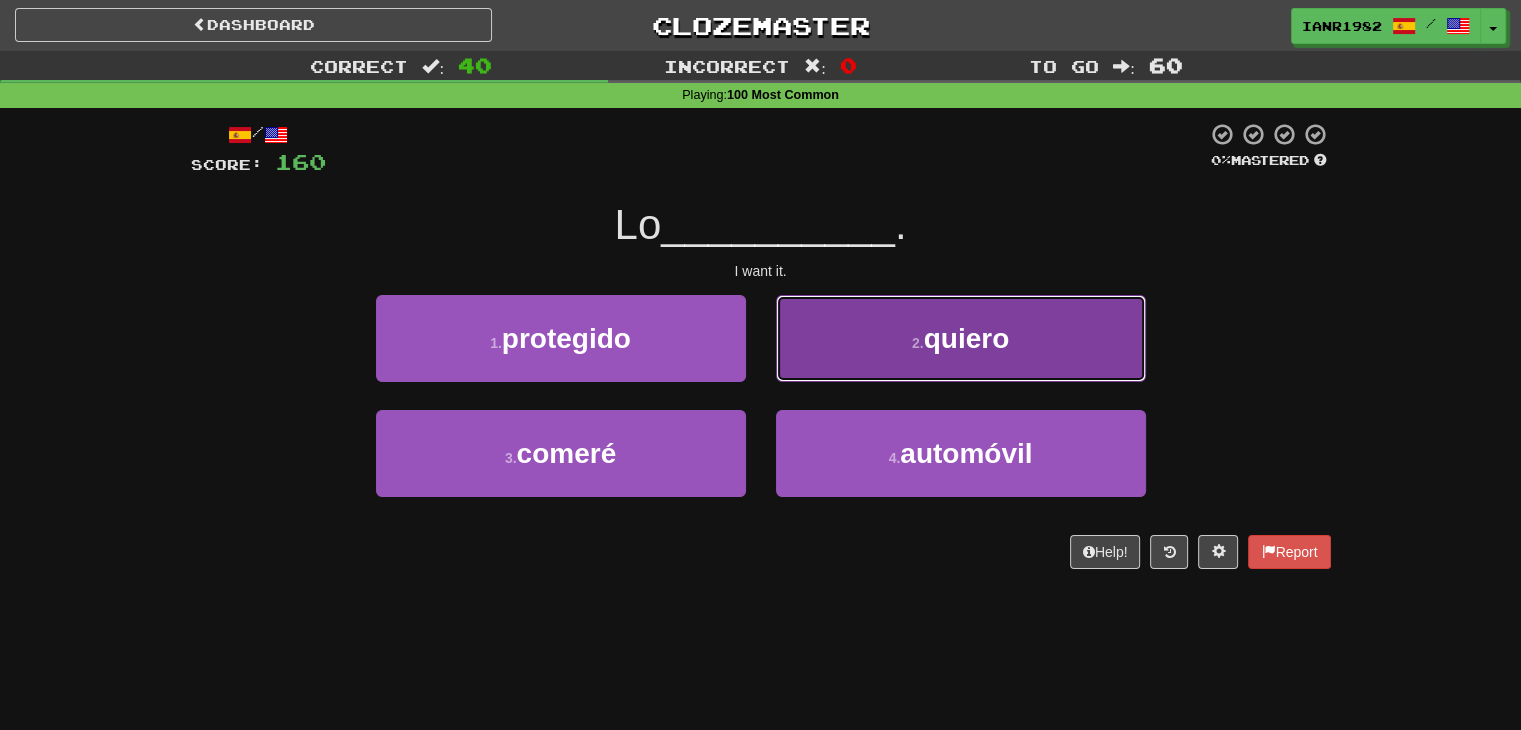 click on "2 .  quiero" at bounding box center [961, 338] 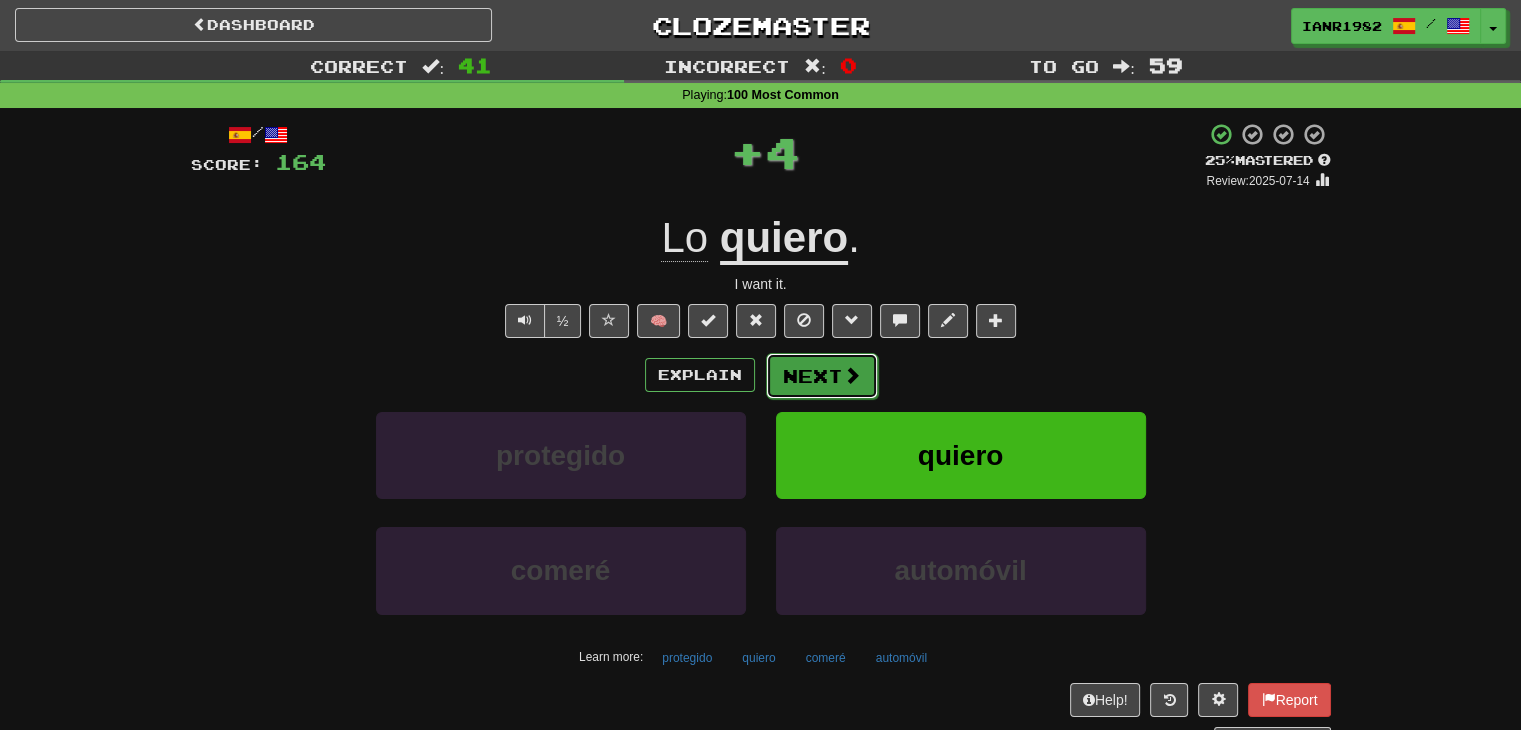 click at bounding box center (852, 375) 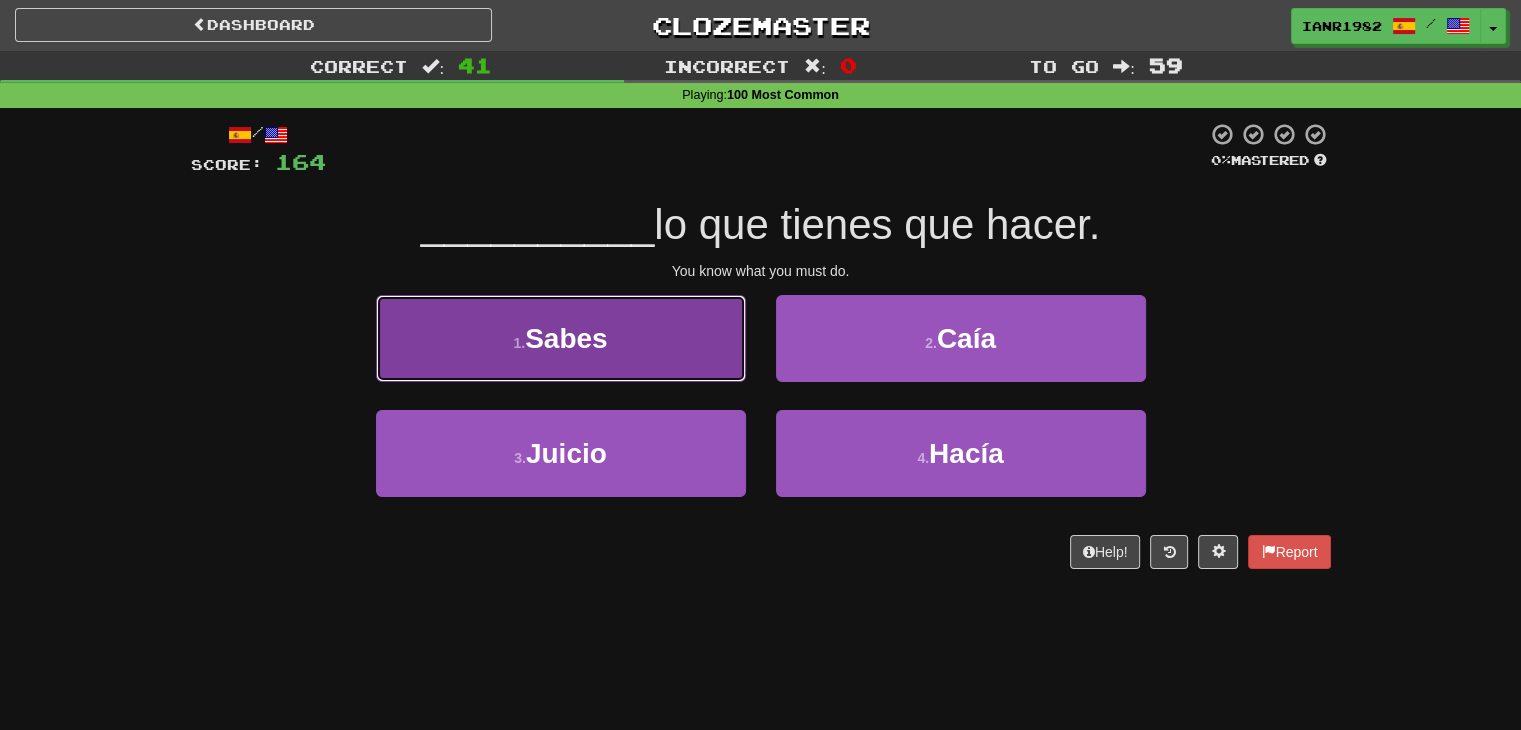 click on "1 .  Sabes" at bounding box center (561, 338) 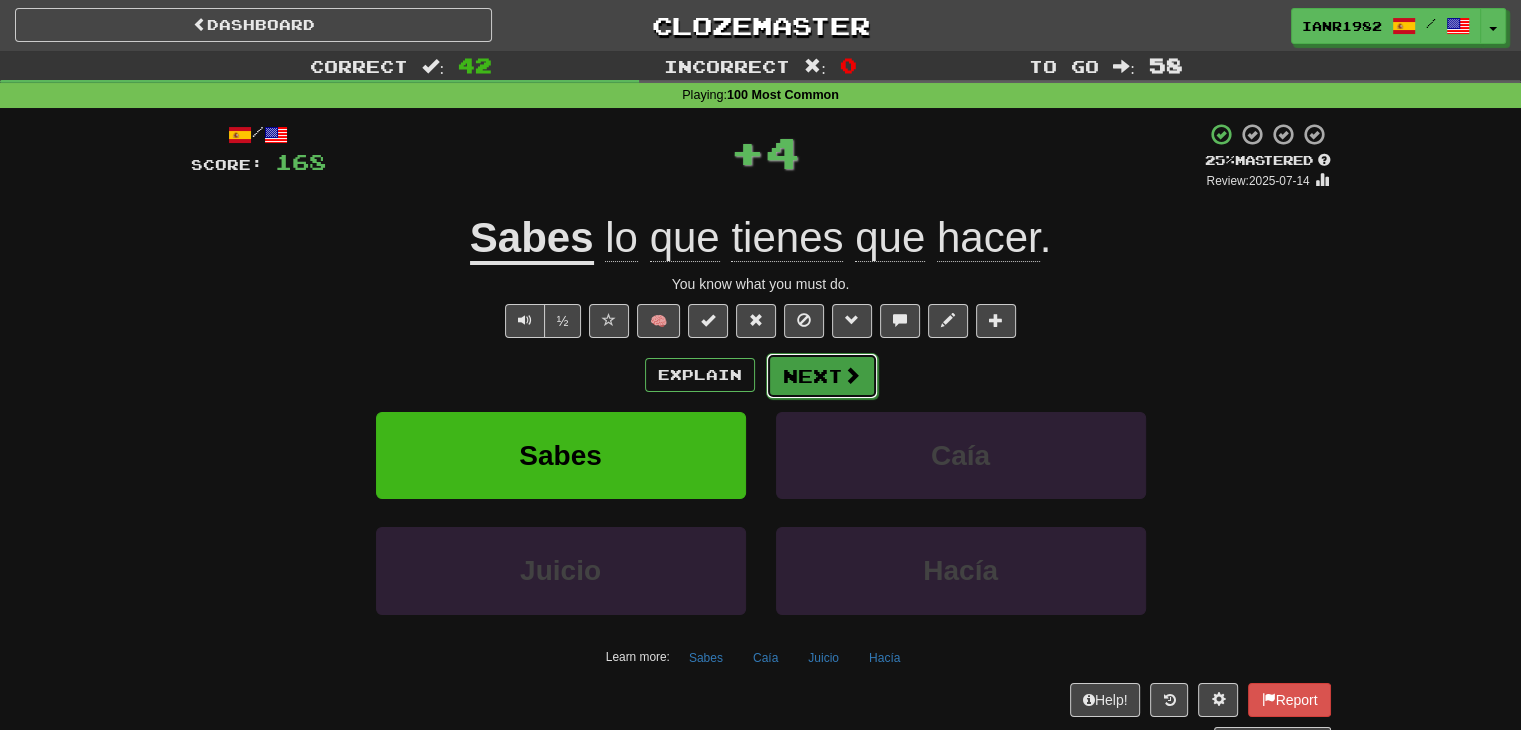 click on "Next" at bounding box center [822, 376] 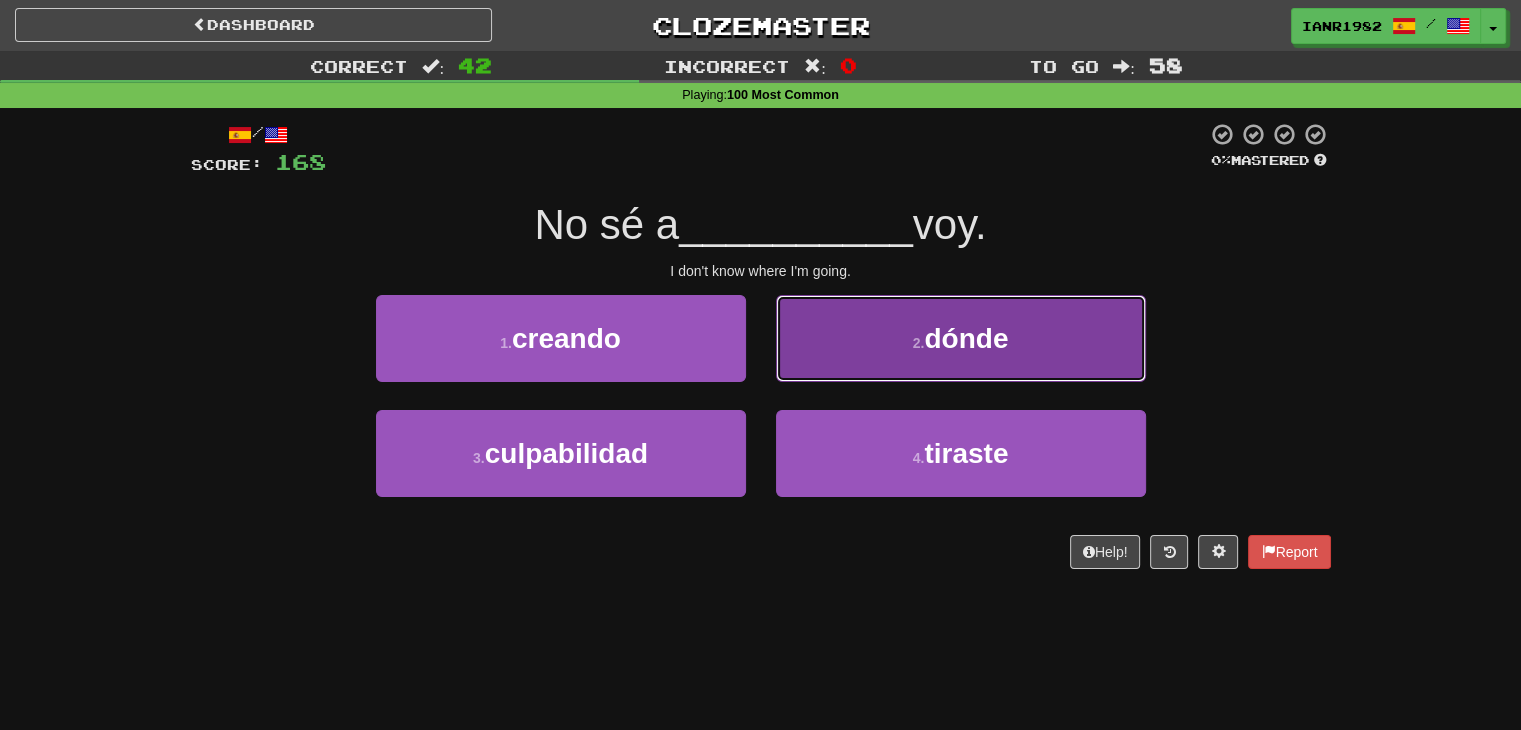 click on "2 .  dónde" at bounding box center [961, 338] 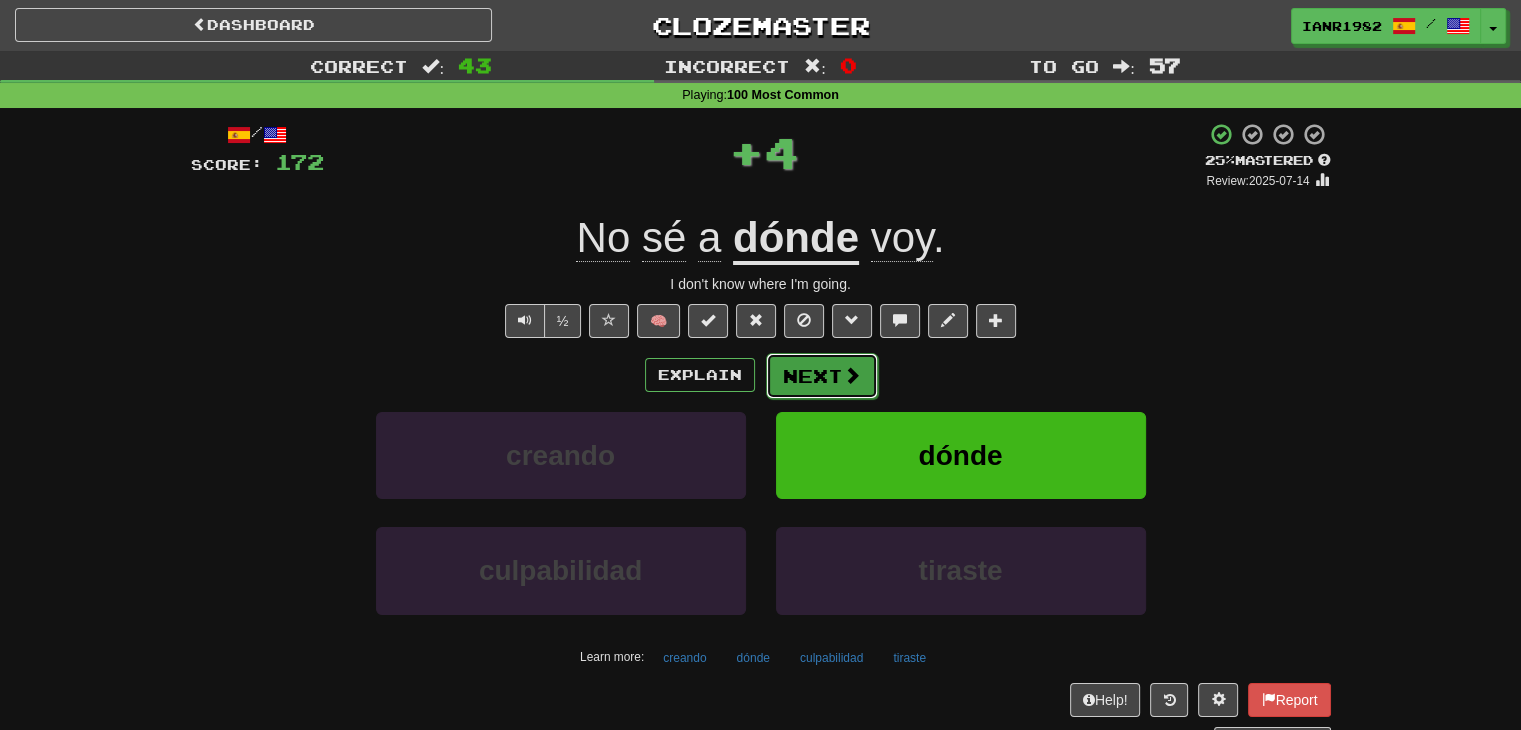 click at bounding box center (852, 375) 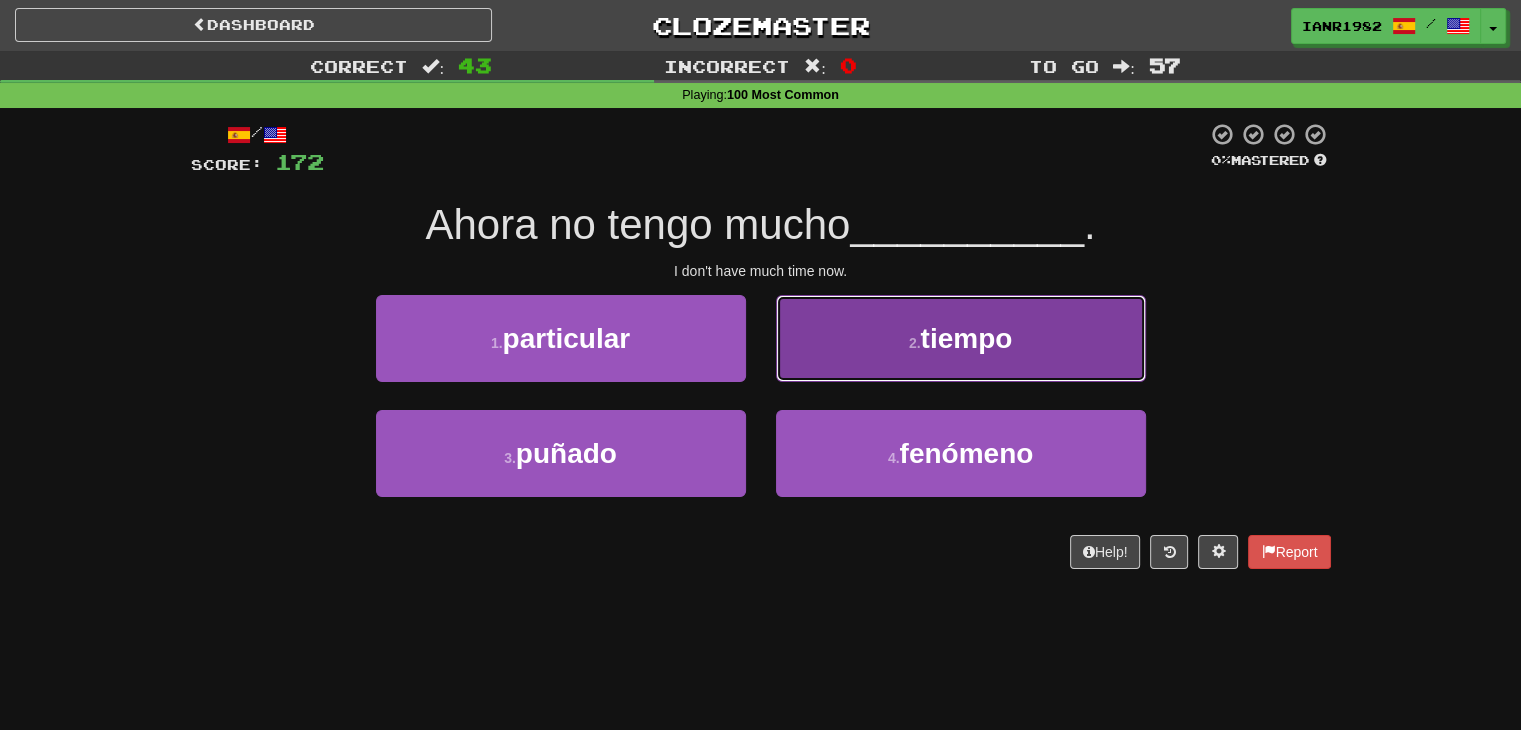 click on "2 .  tiempo" at bounding box center [961, 338] 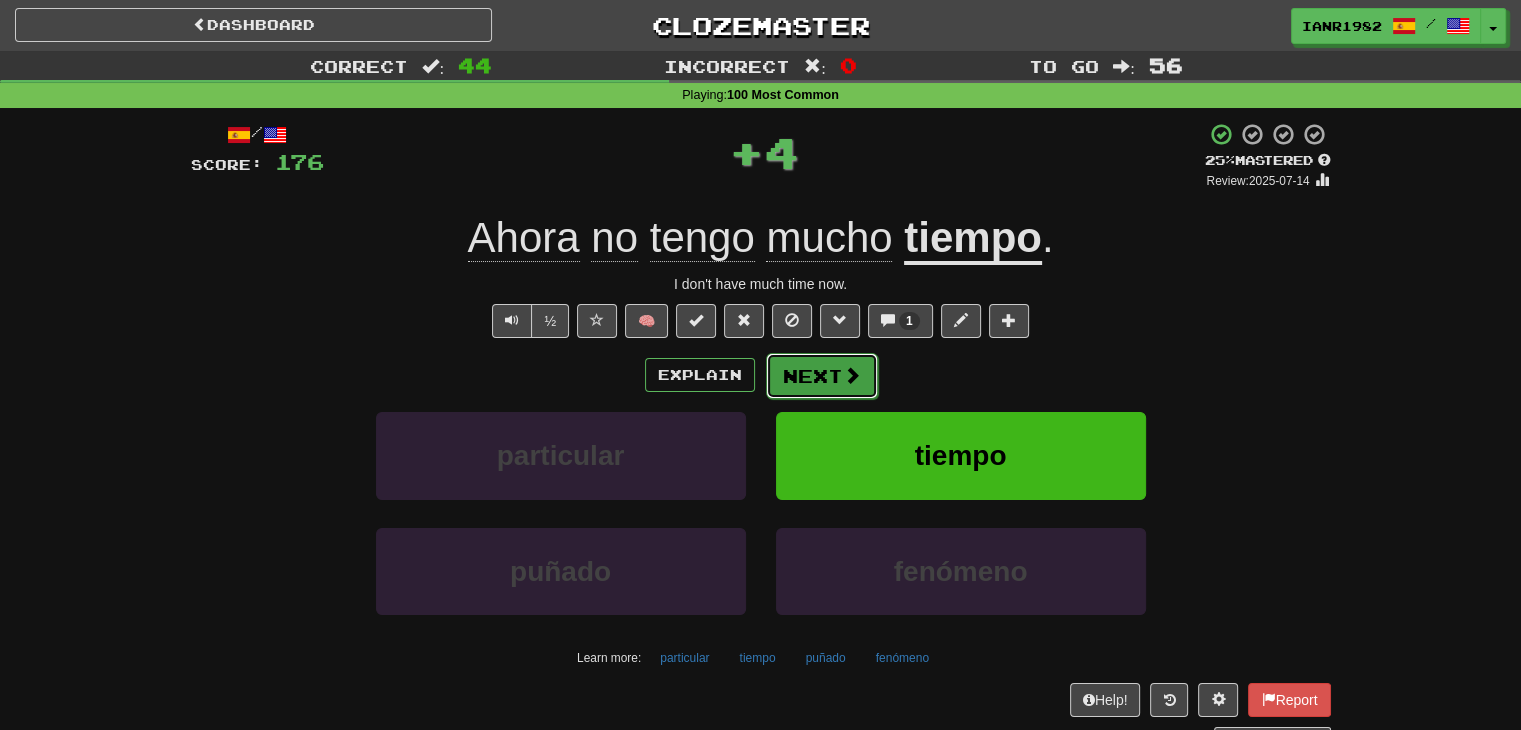 click at bounding box center [852, 375] 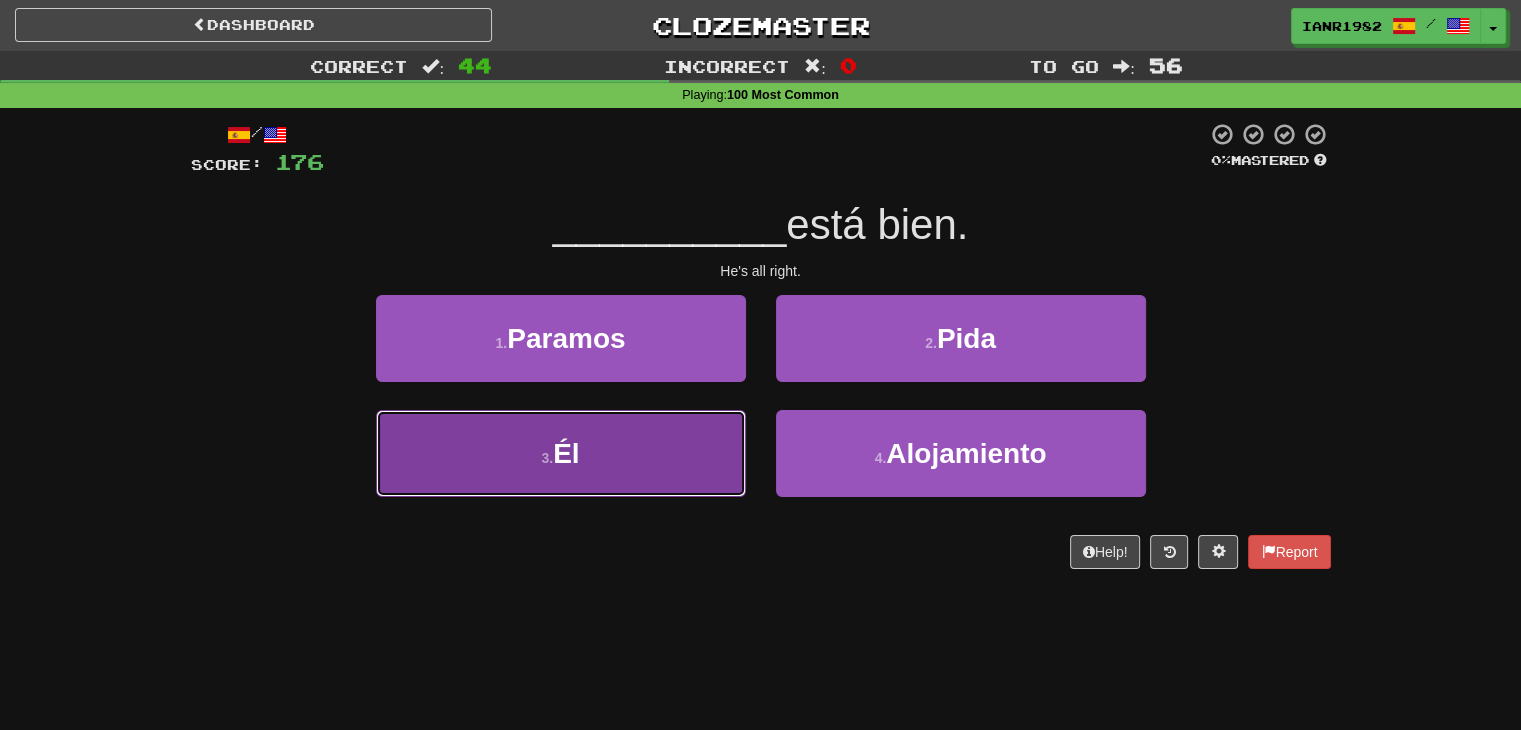 click on "3 .  Él" at bounding box center (561, 453) 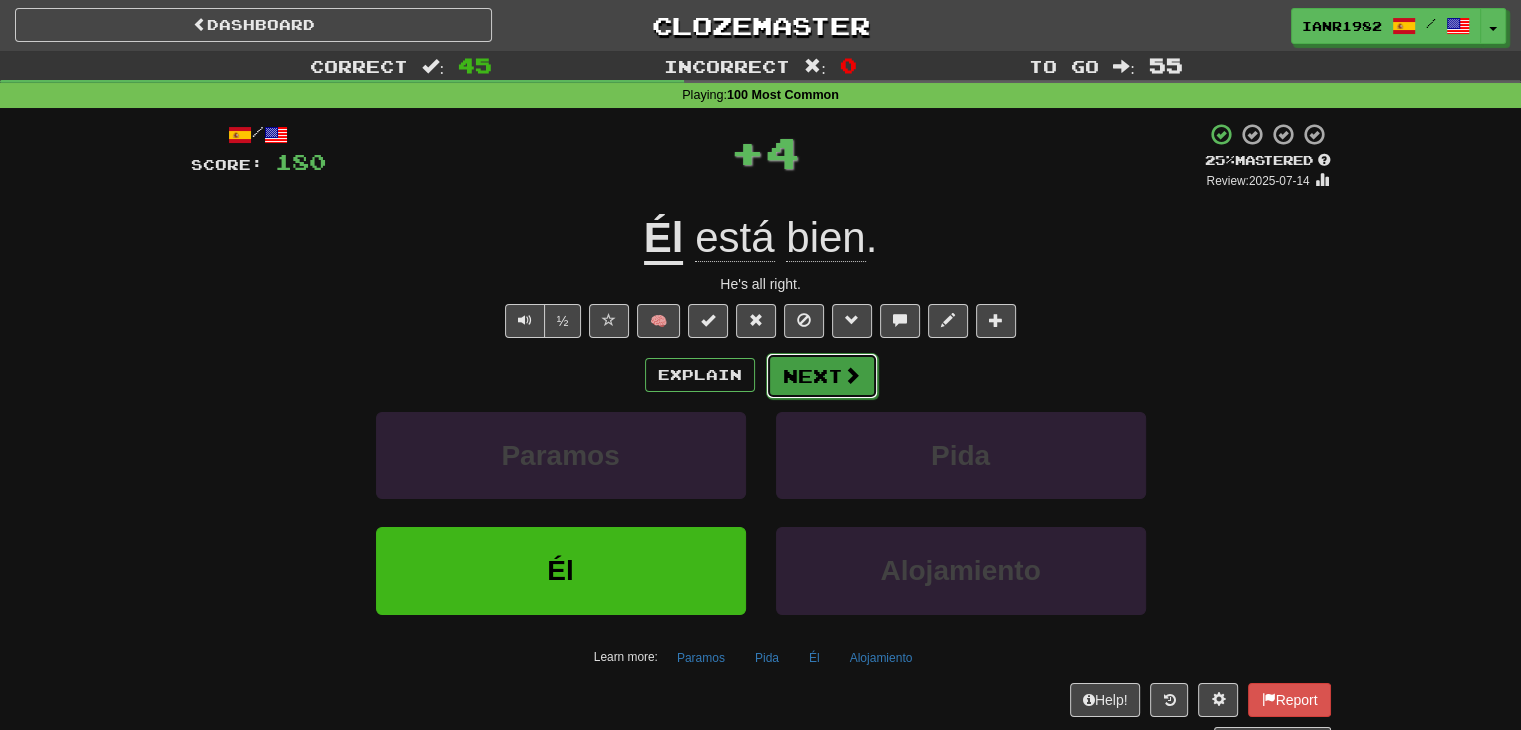 click on "Next" at bounding box center (822, 376) 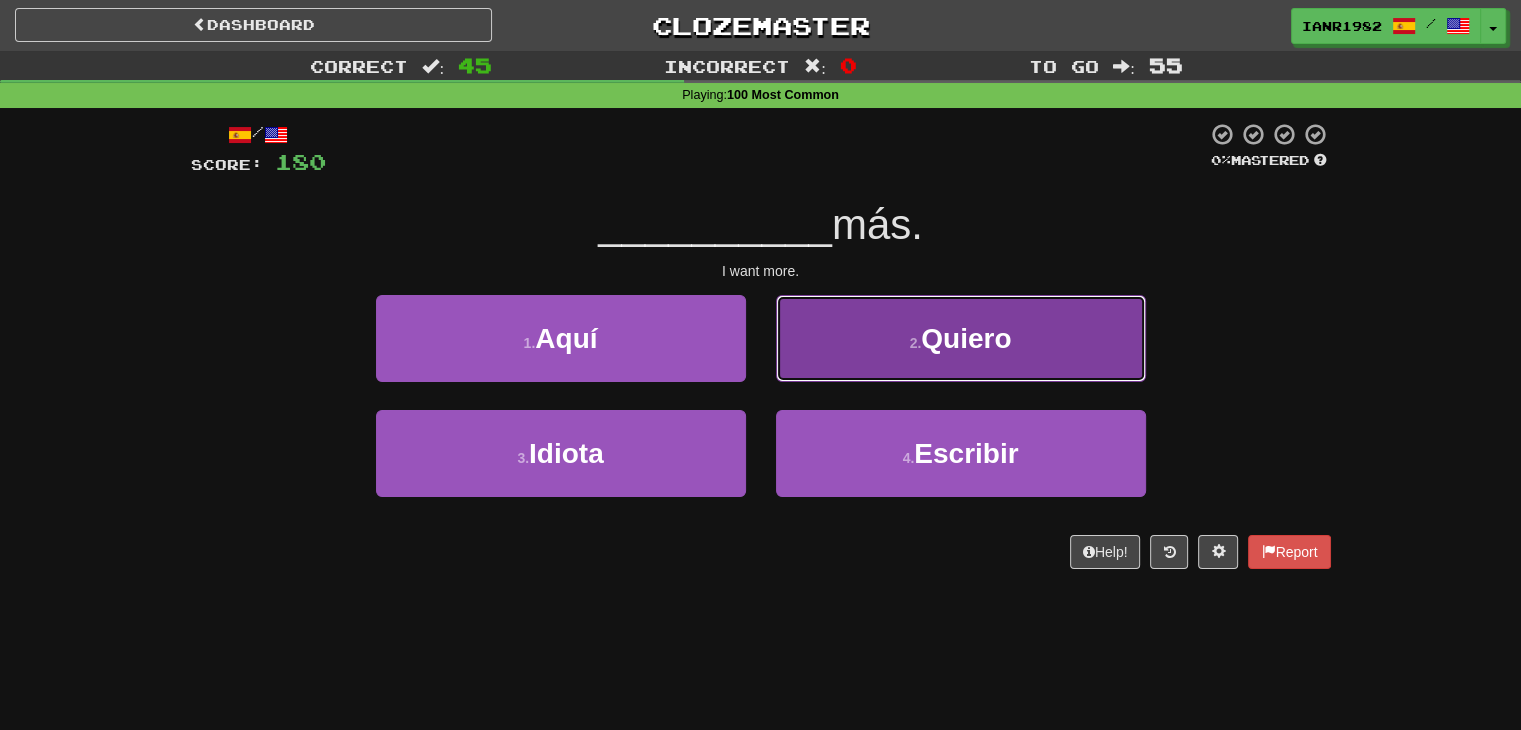 click on "Quiero" at bounding box center [966, 338] 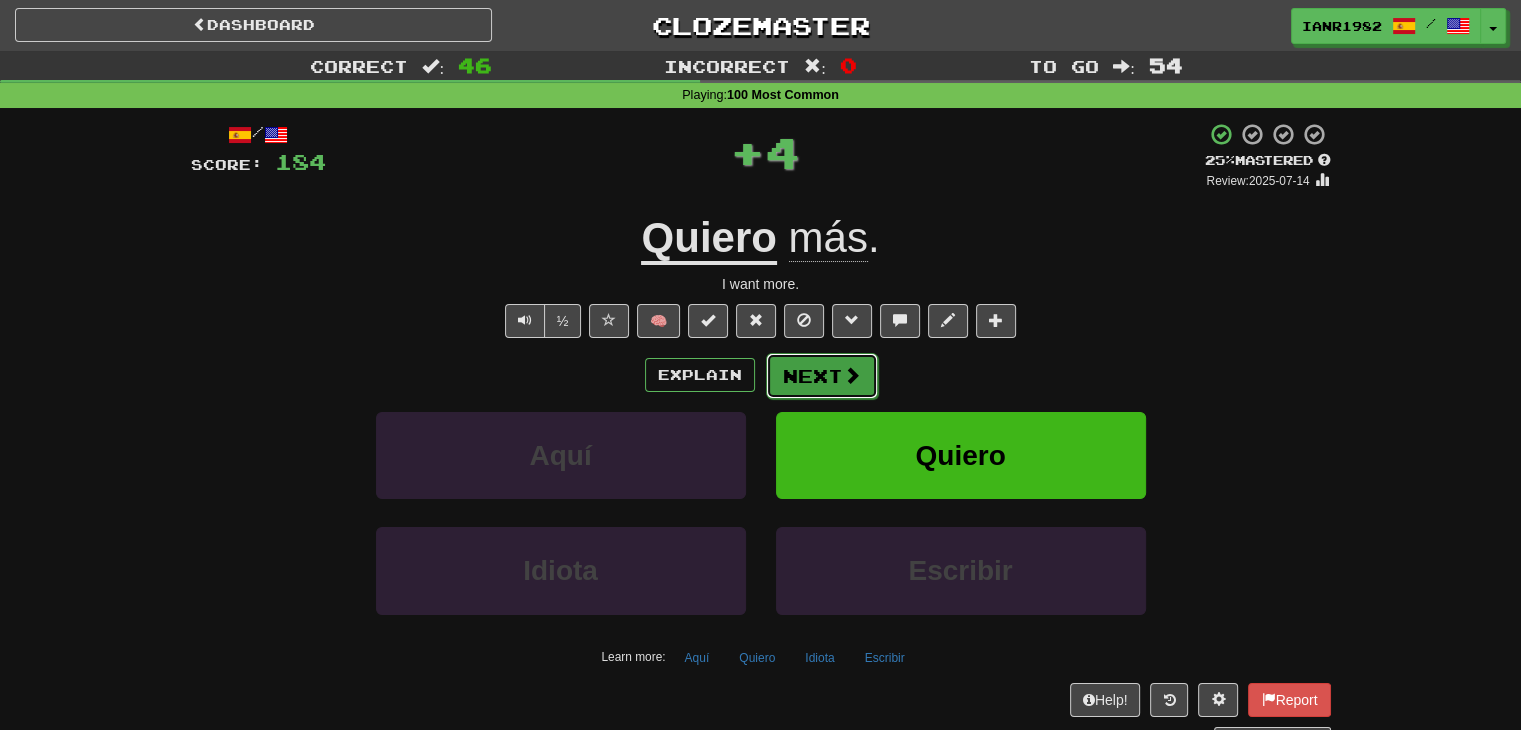 click on "Next" at bounding box center (822, 376) 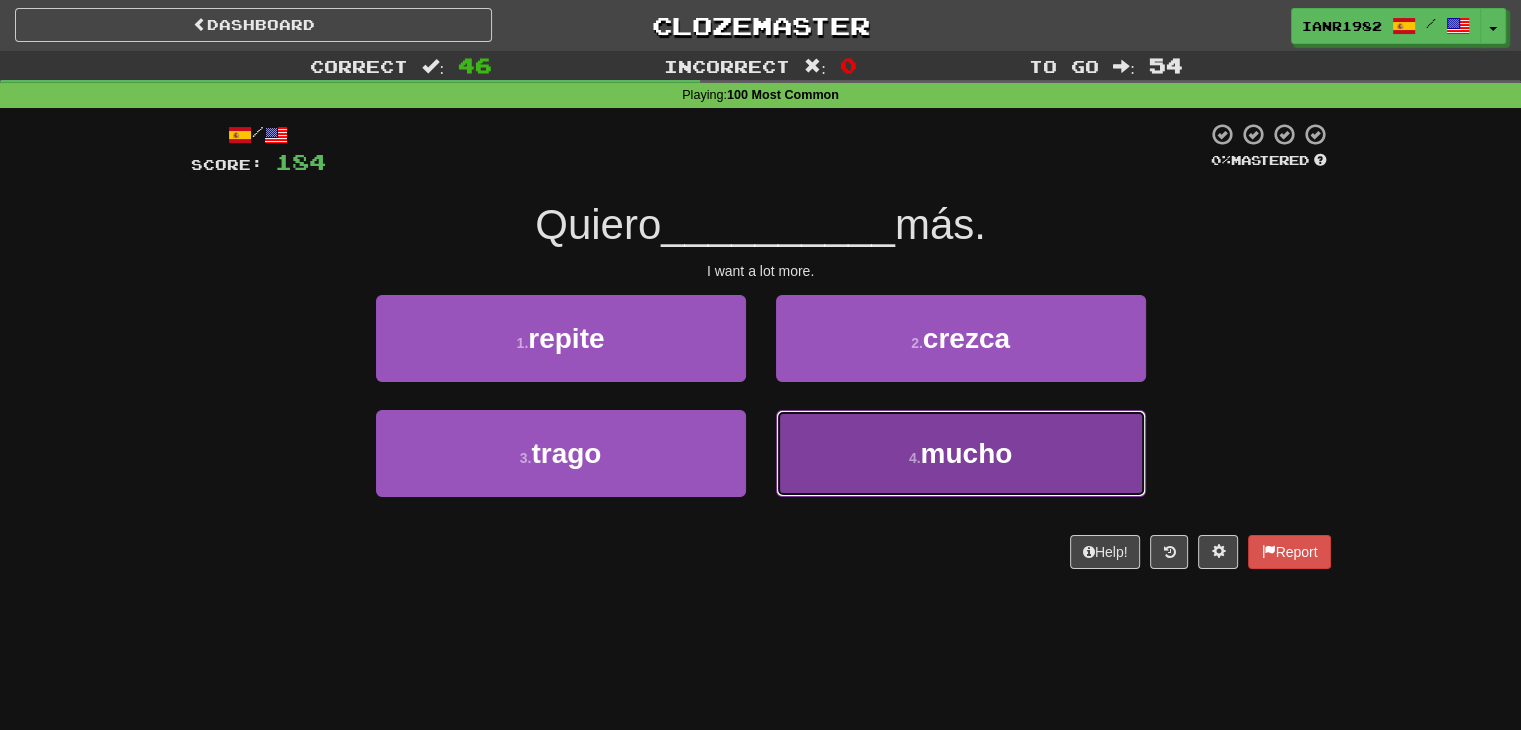click on "4 .  mucho" at bounding box center [961, 453] 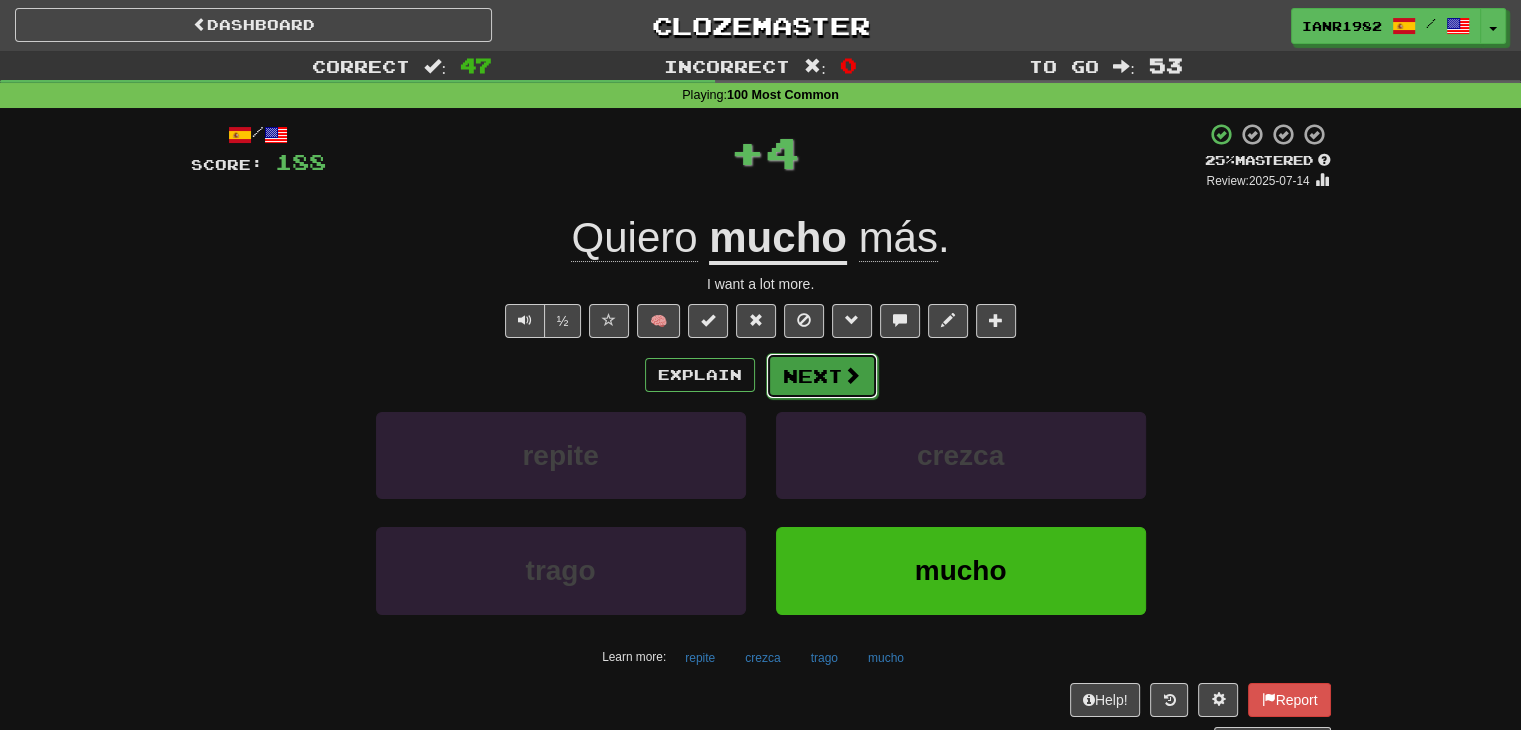 click at bounding box center (852, 375) 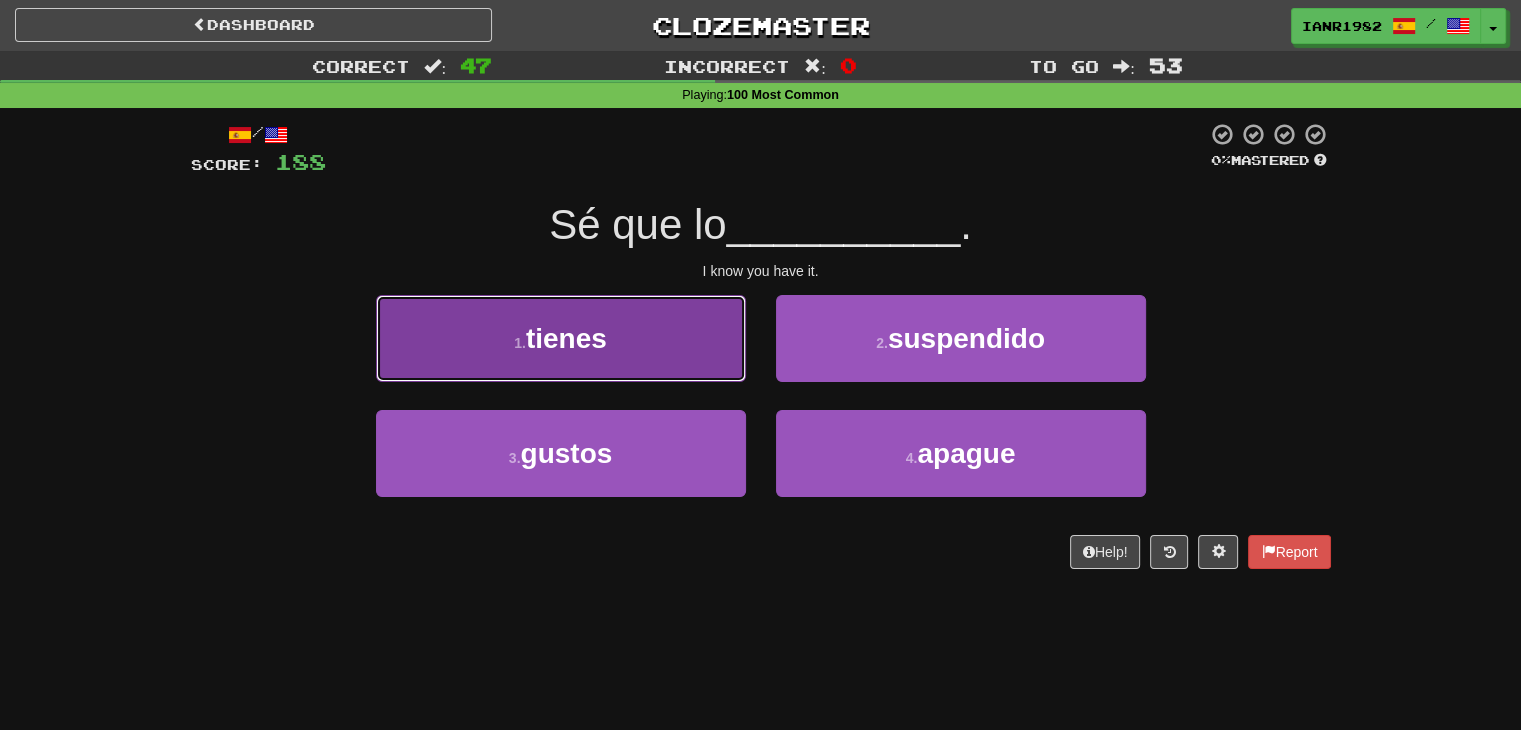 click on "1 .  tienes" at bounding box center (561, 338) 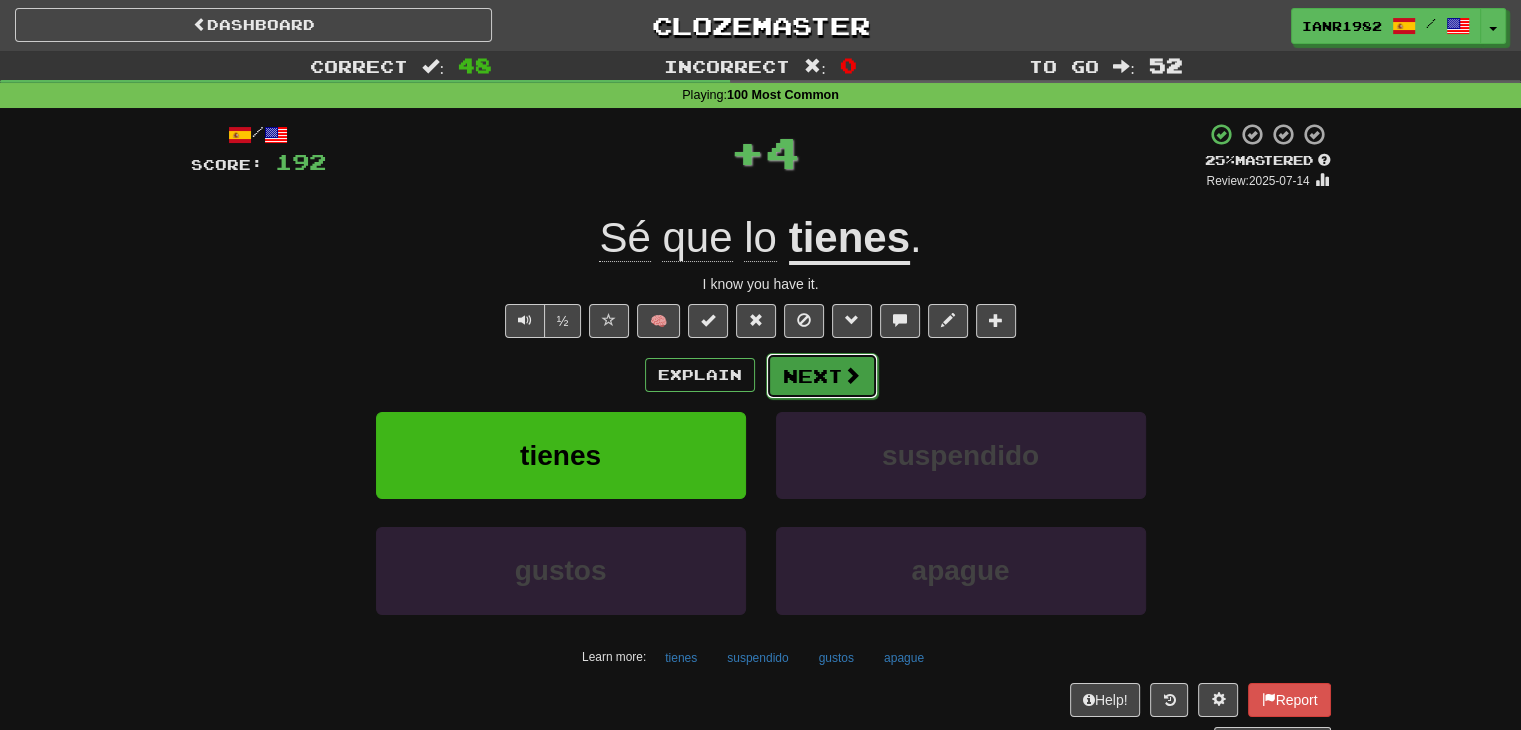 click at bounding box center (852, 375) 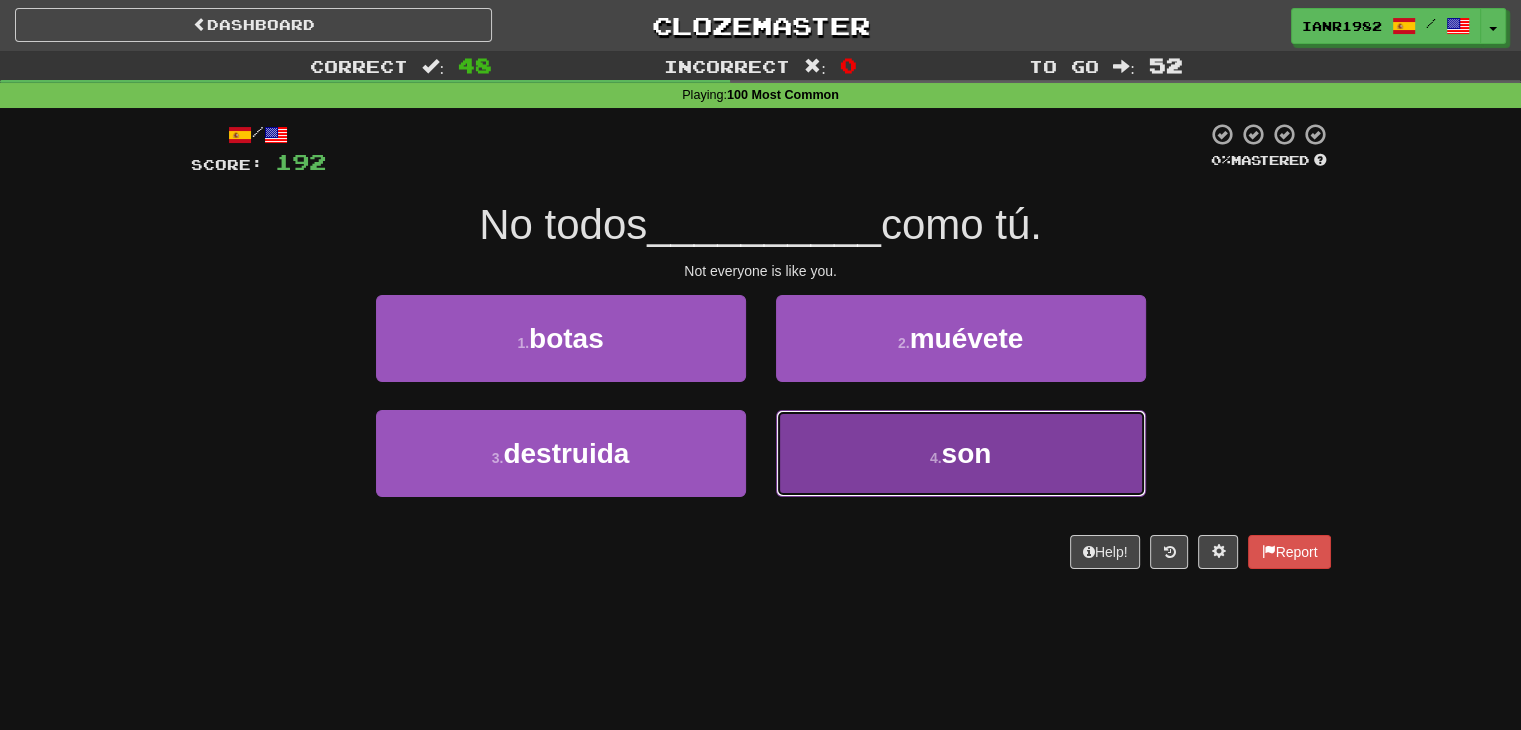 click on "son" at bounding box center (966, 453) 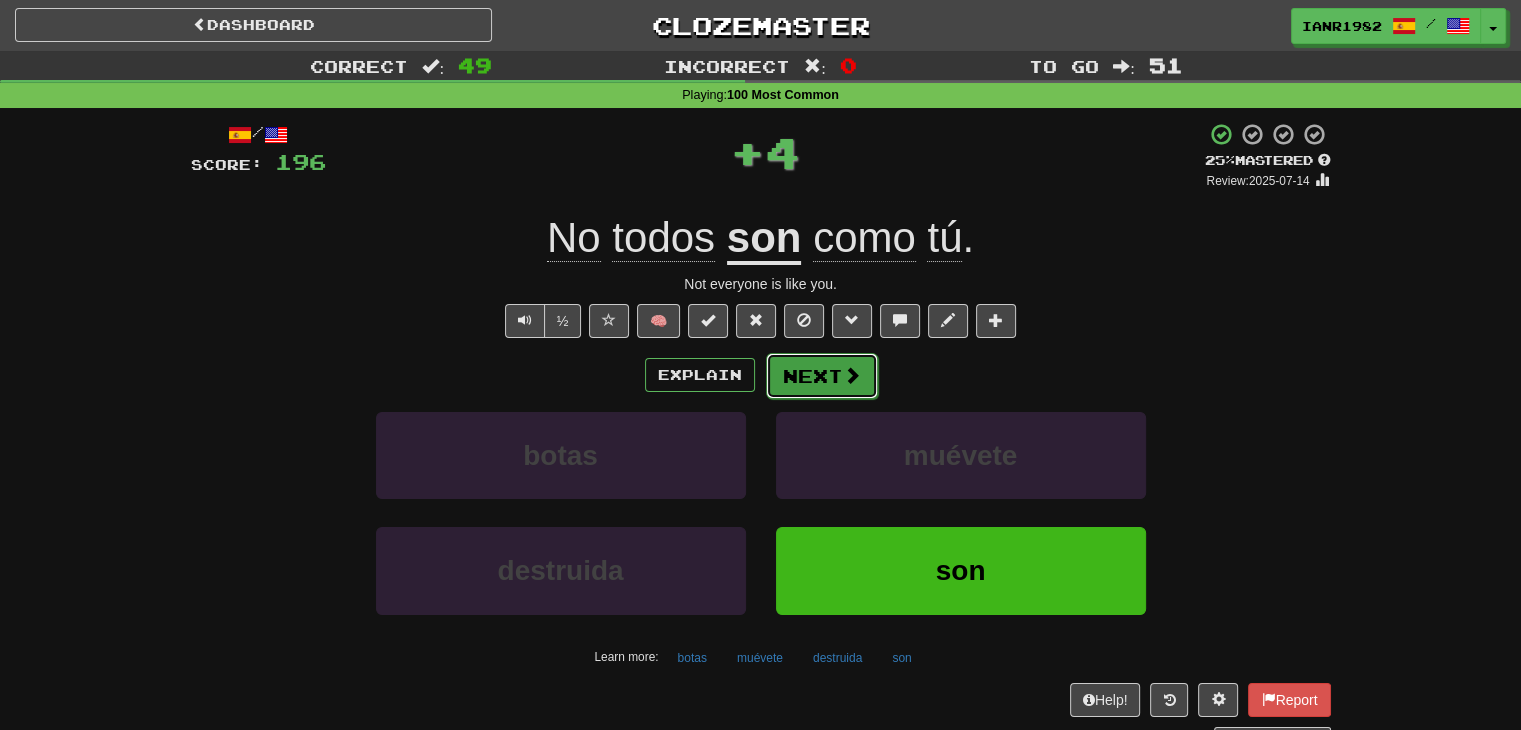 click at bounding box center [852, 375] 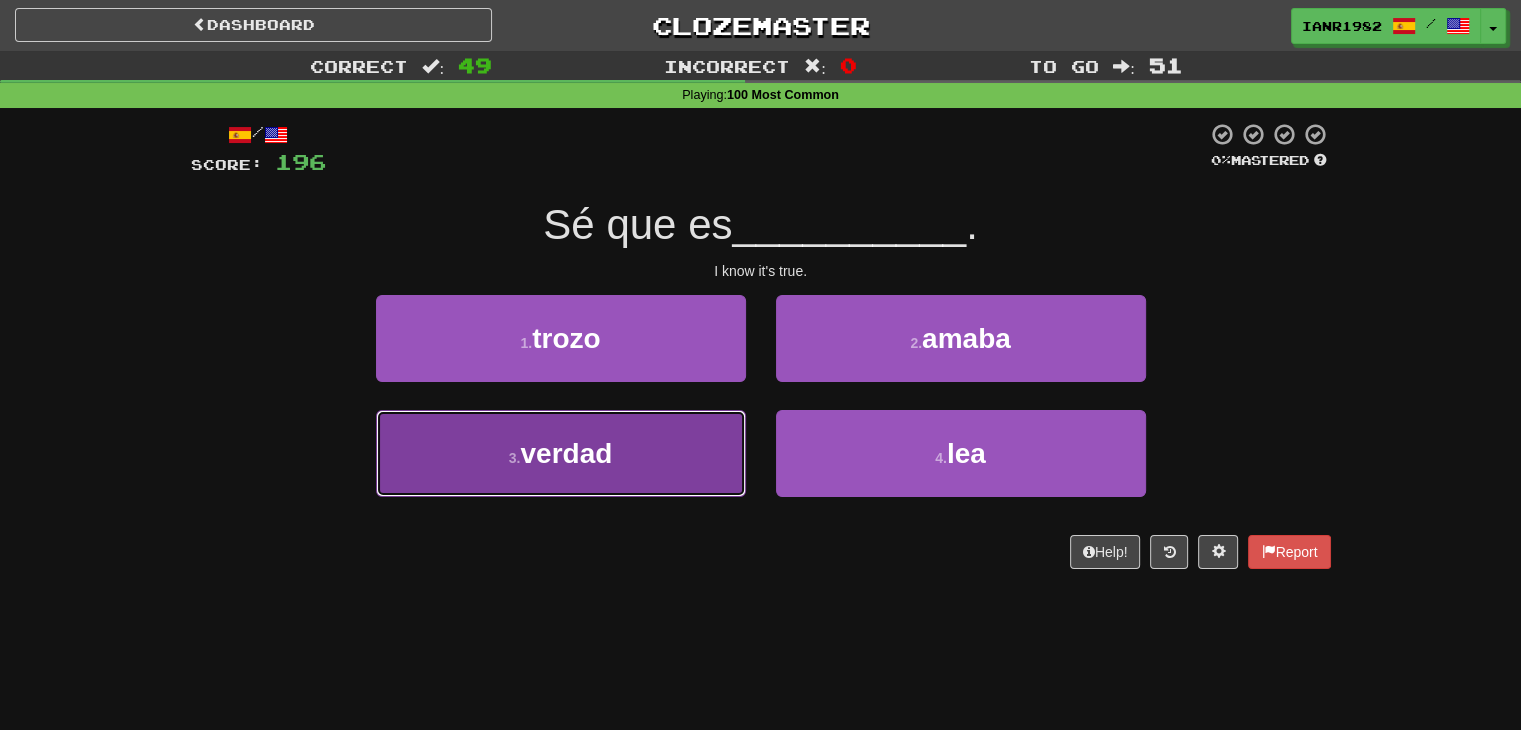 click on "3 .  verdad" at bounding box center (561, 453) 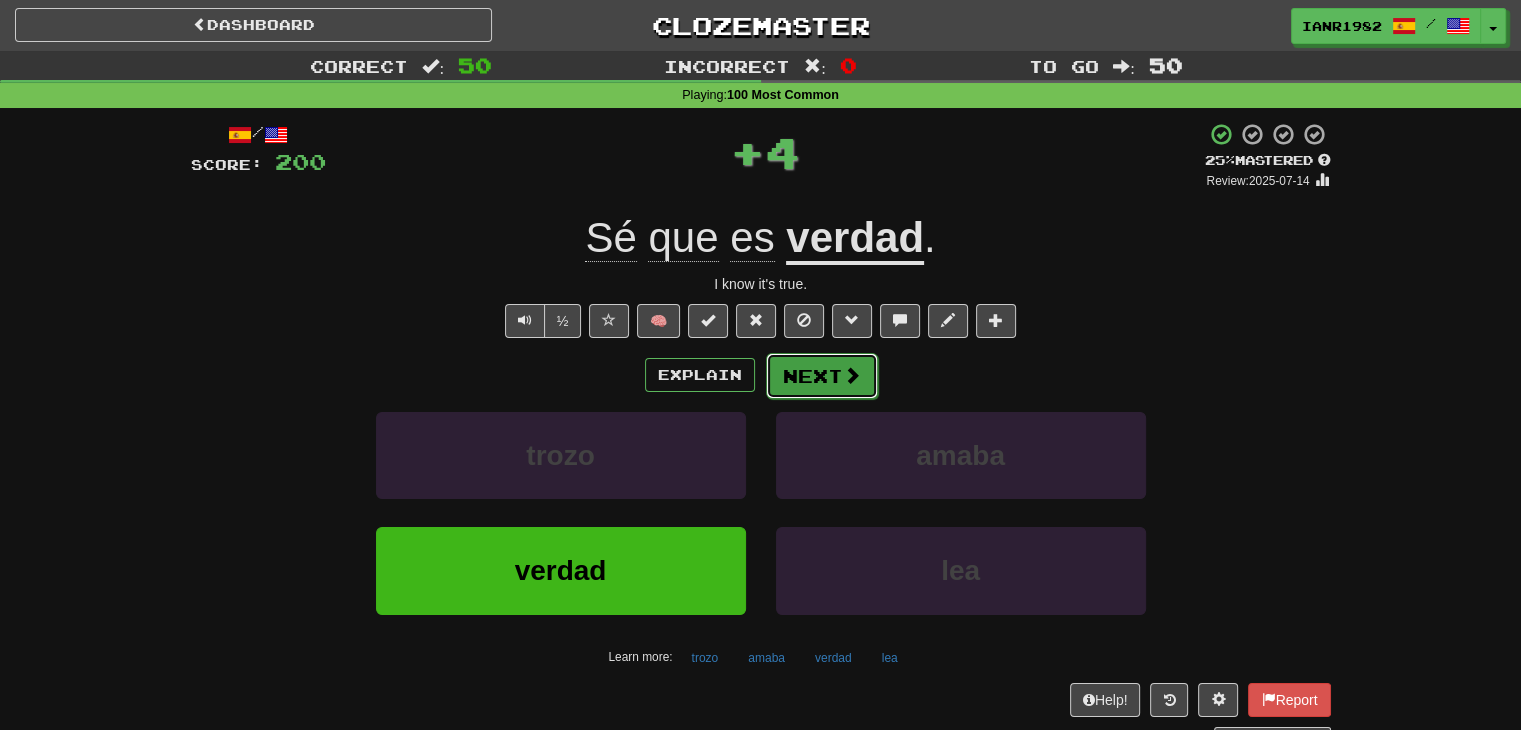 click on "Next" at bounding box center [822, 376] 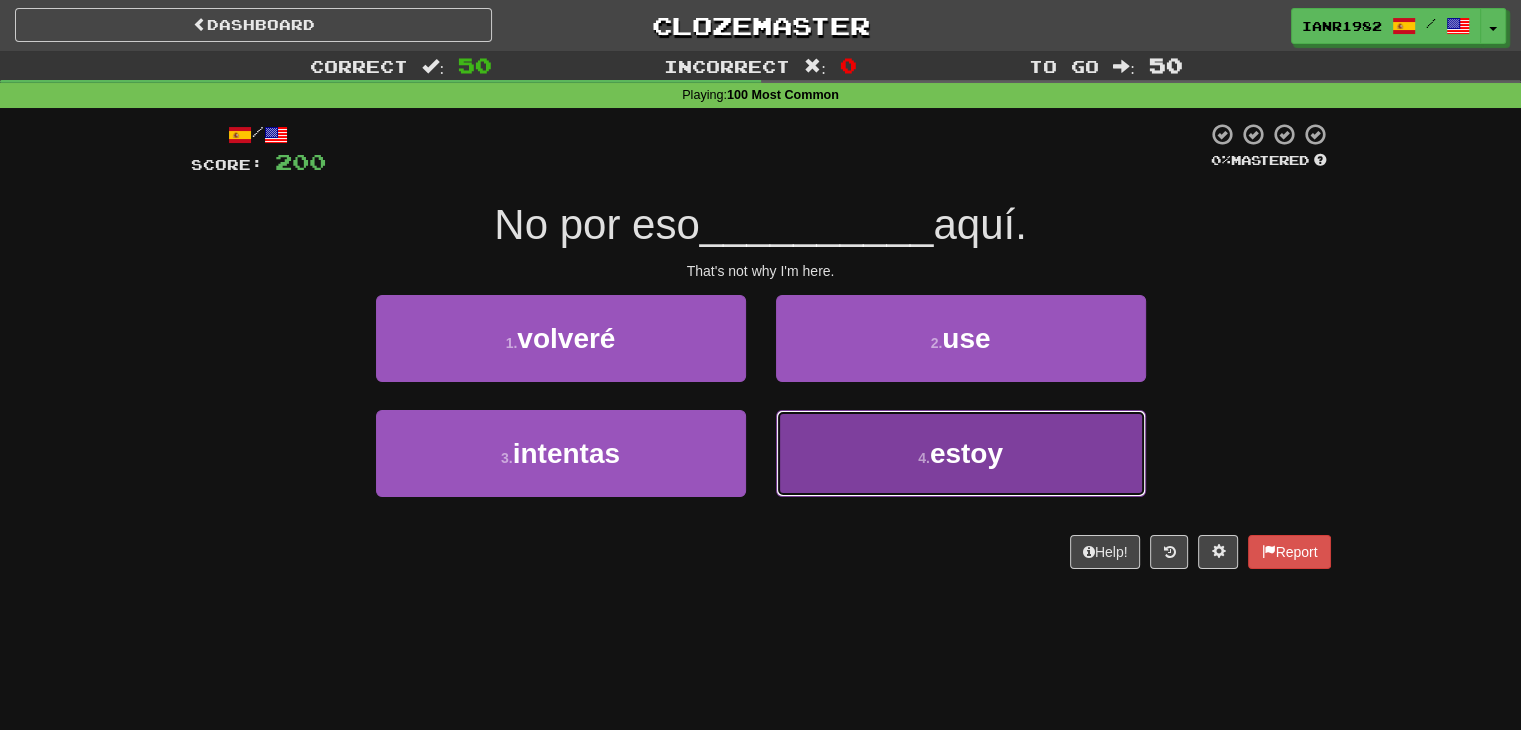 click on "4 .  estoy" at bounding box center (961, 453) 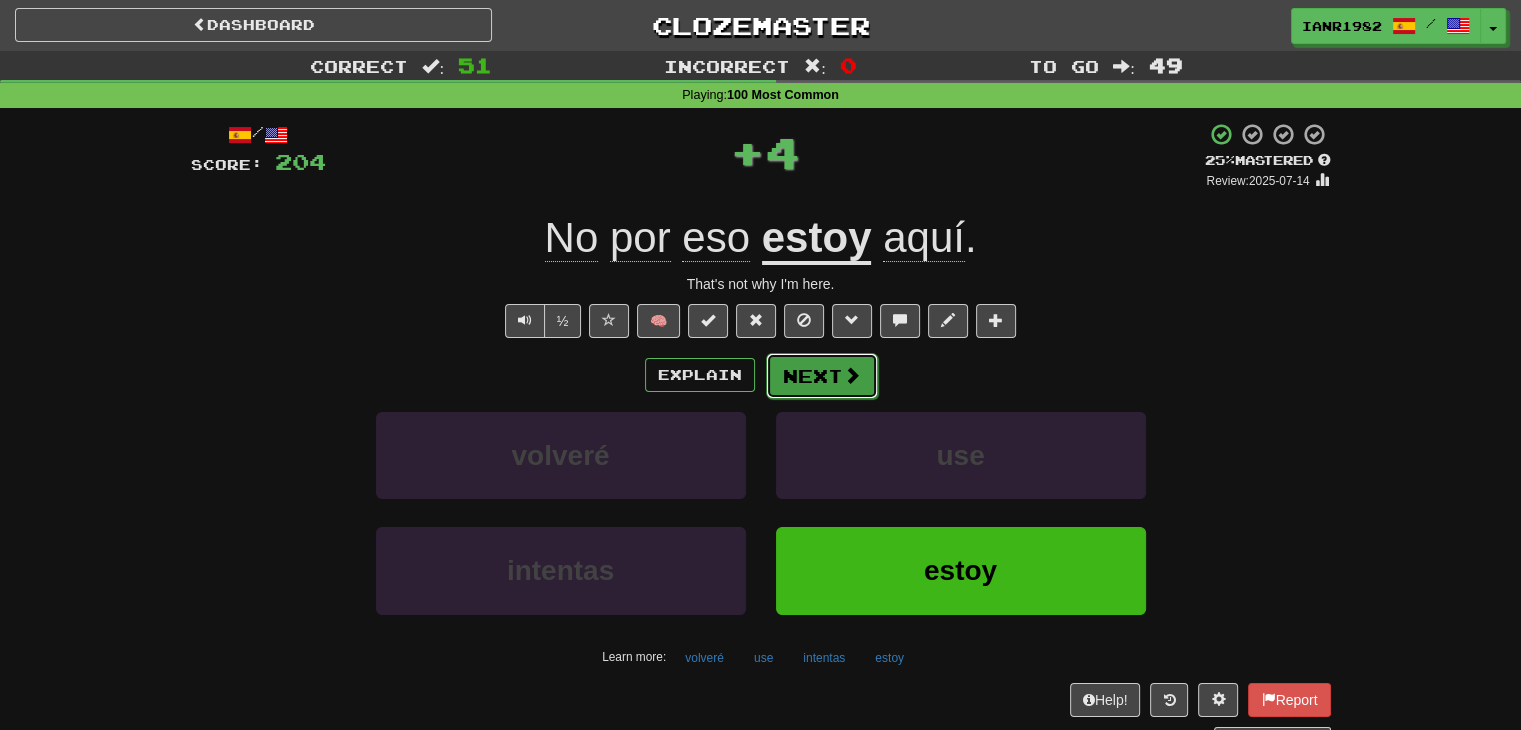 click at bounding box center [852, 375] 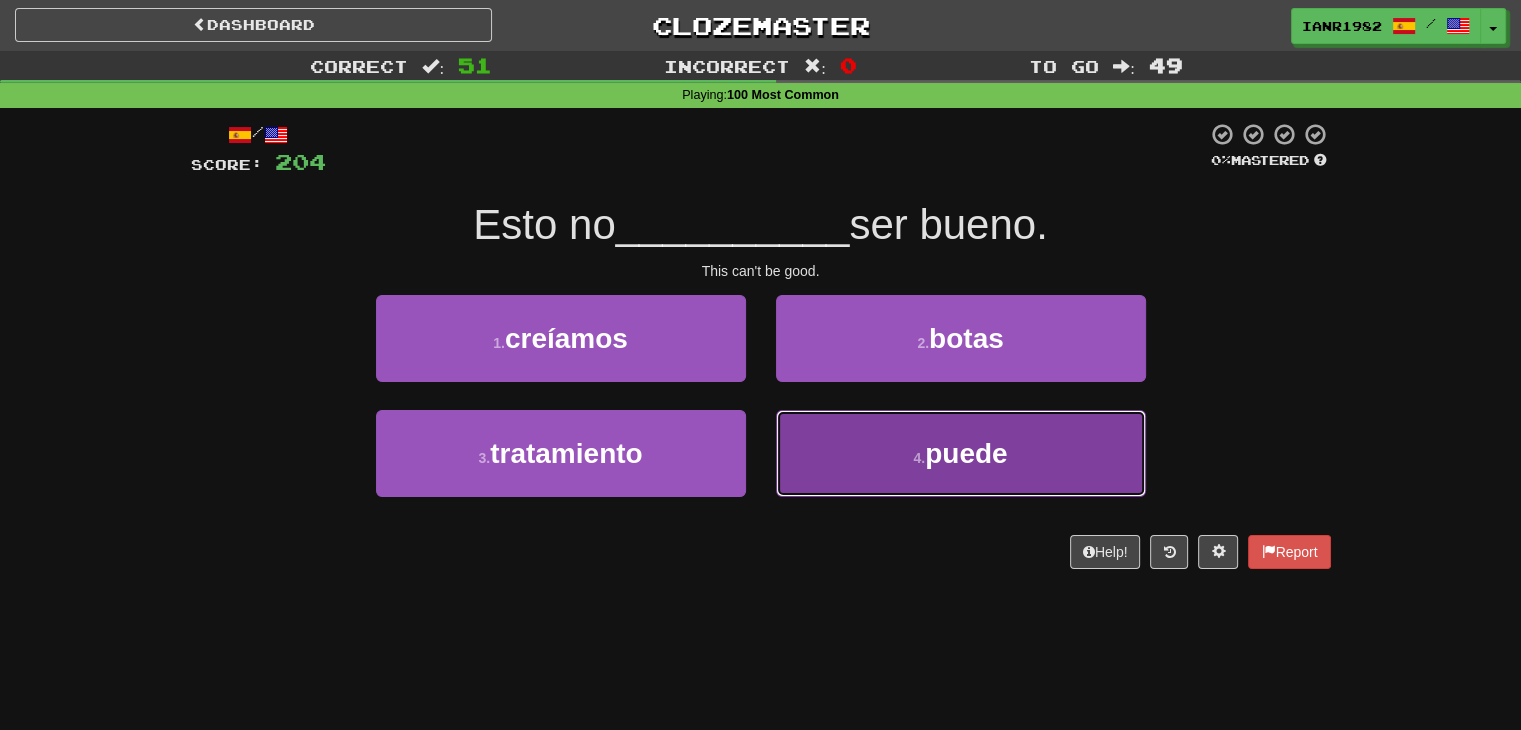 click on "4 .  puede" at bounding box center (961, 453) 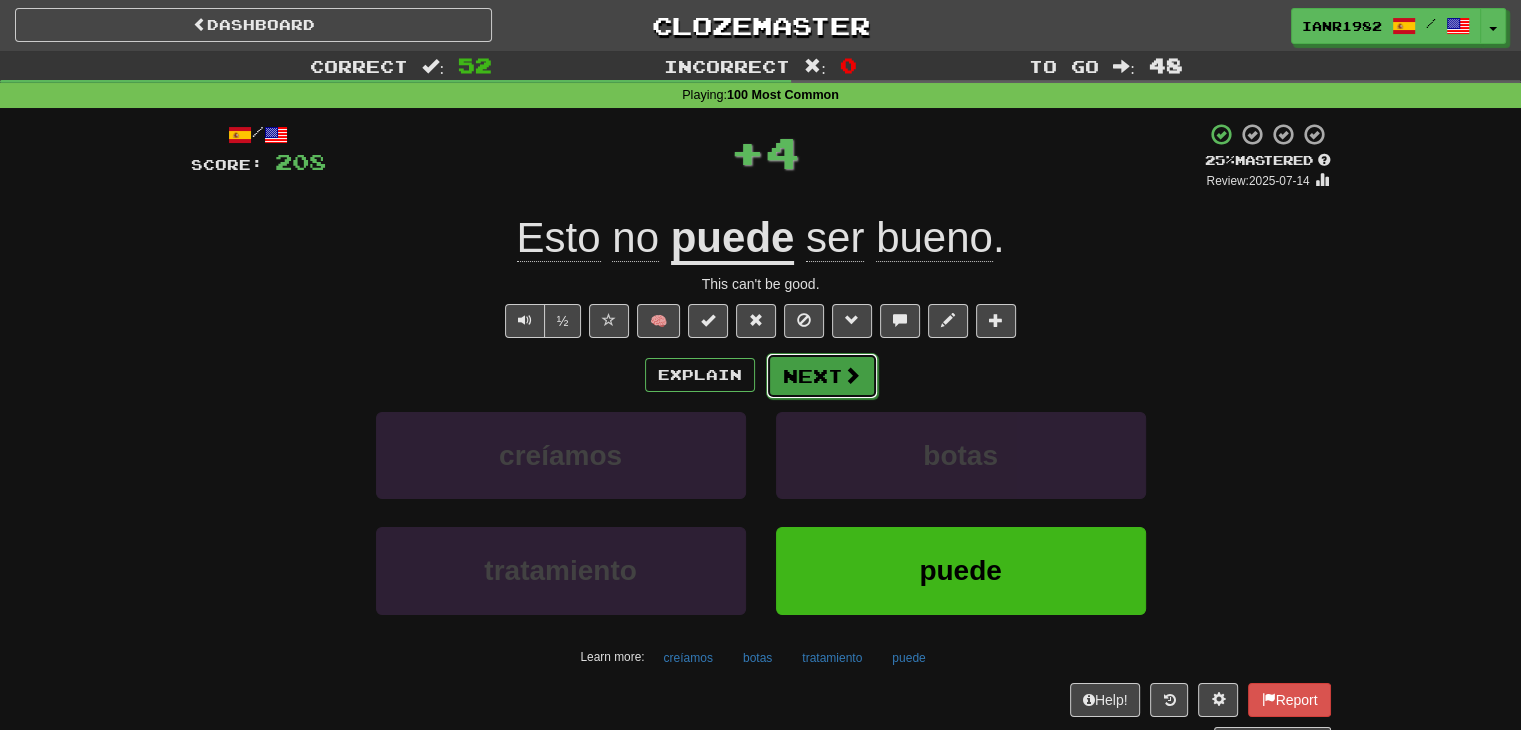 click at bounding box center [852, 375] 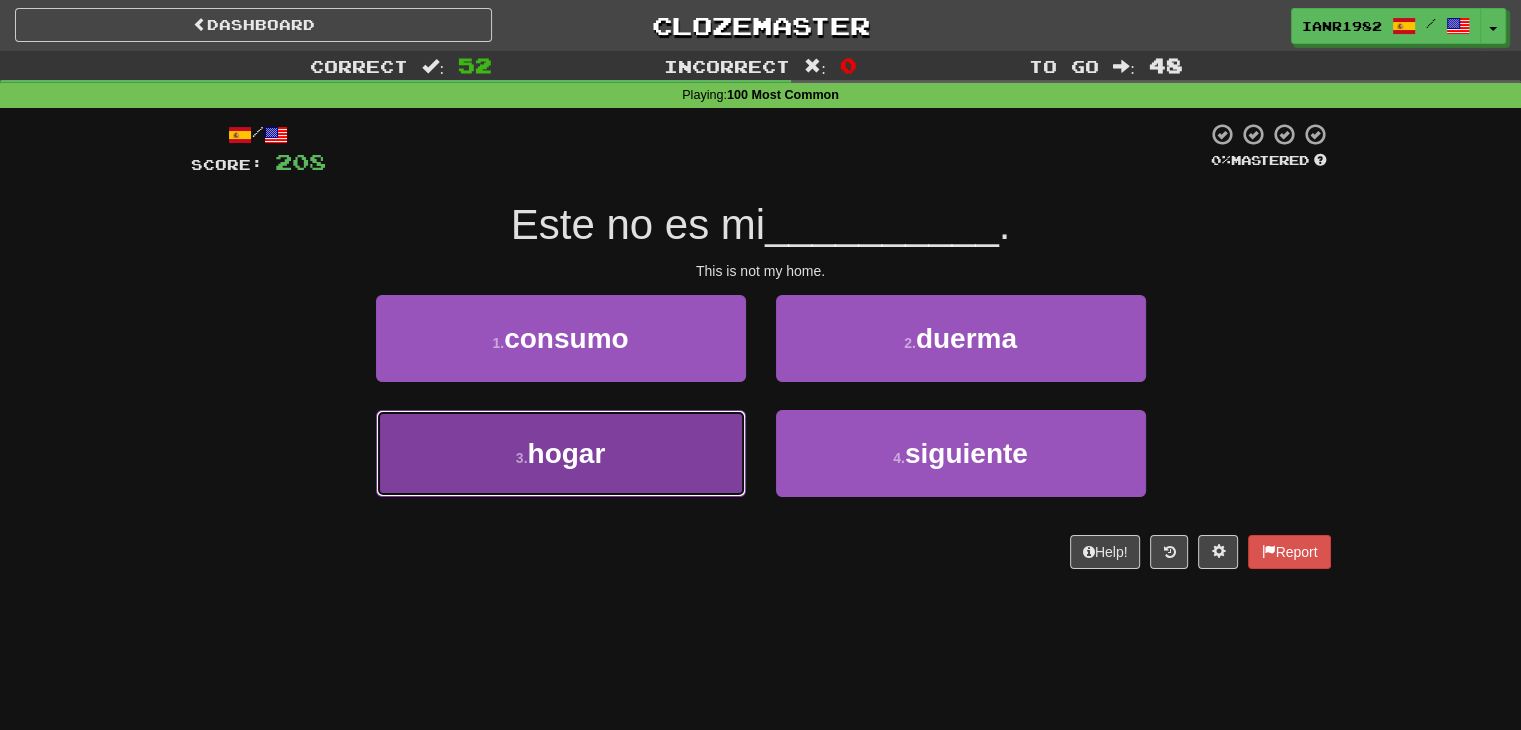 click on "3 .  hogar" at bounding box center (561, 453) 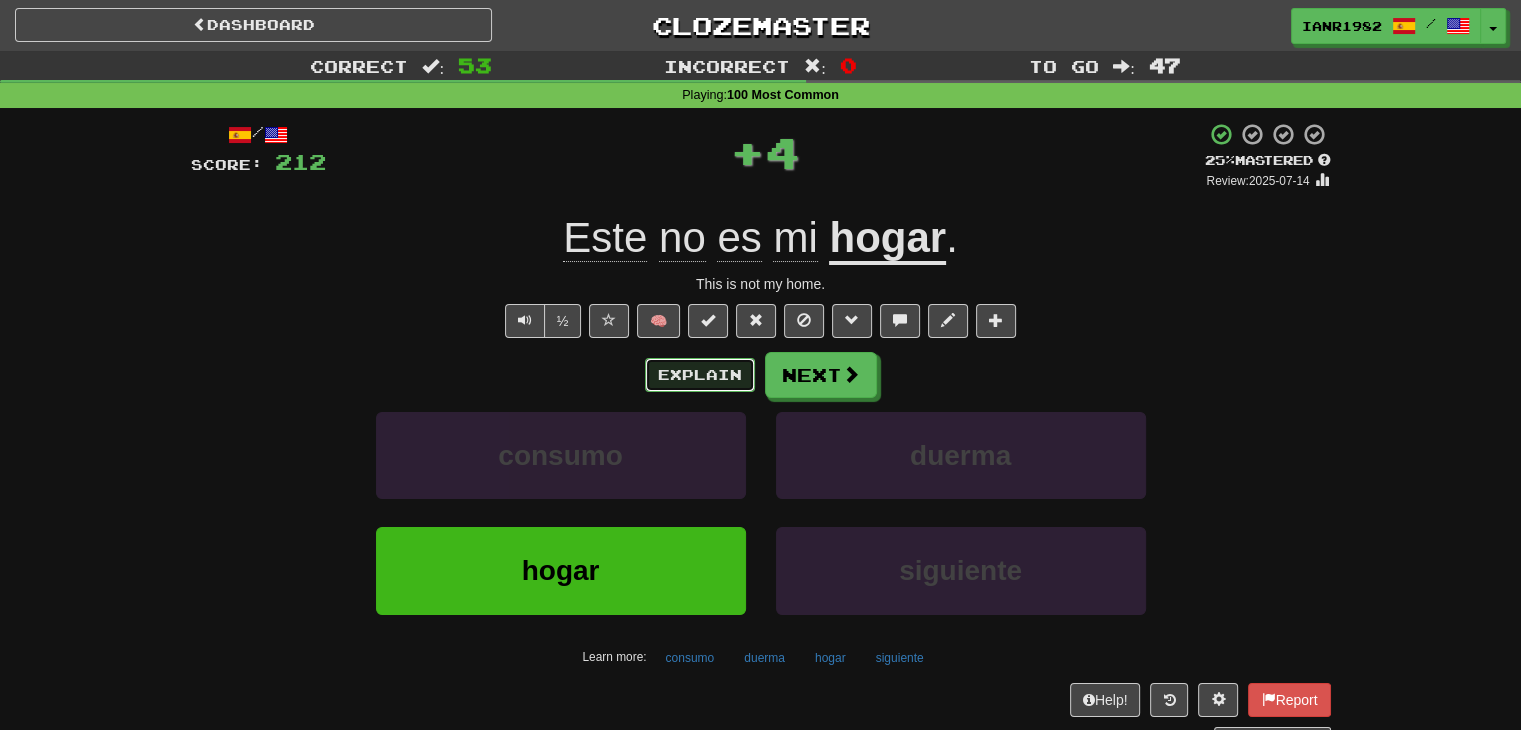 click on "Explain" at bounding box center (700, 375) 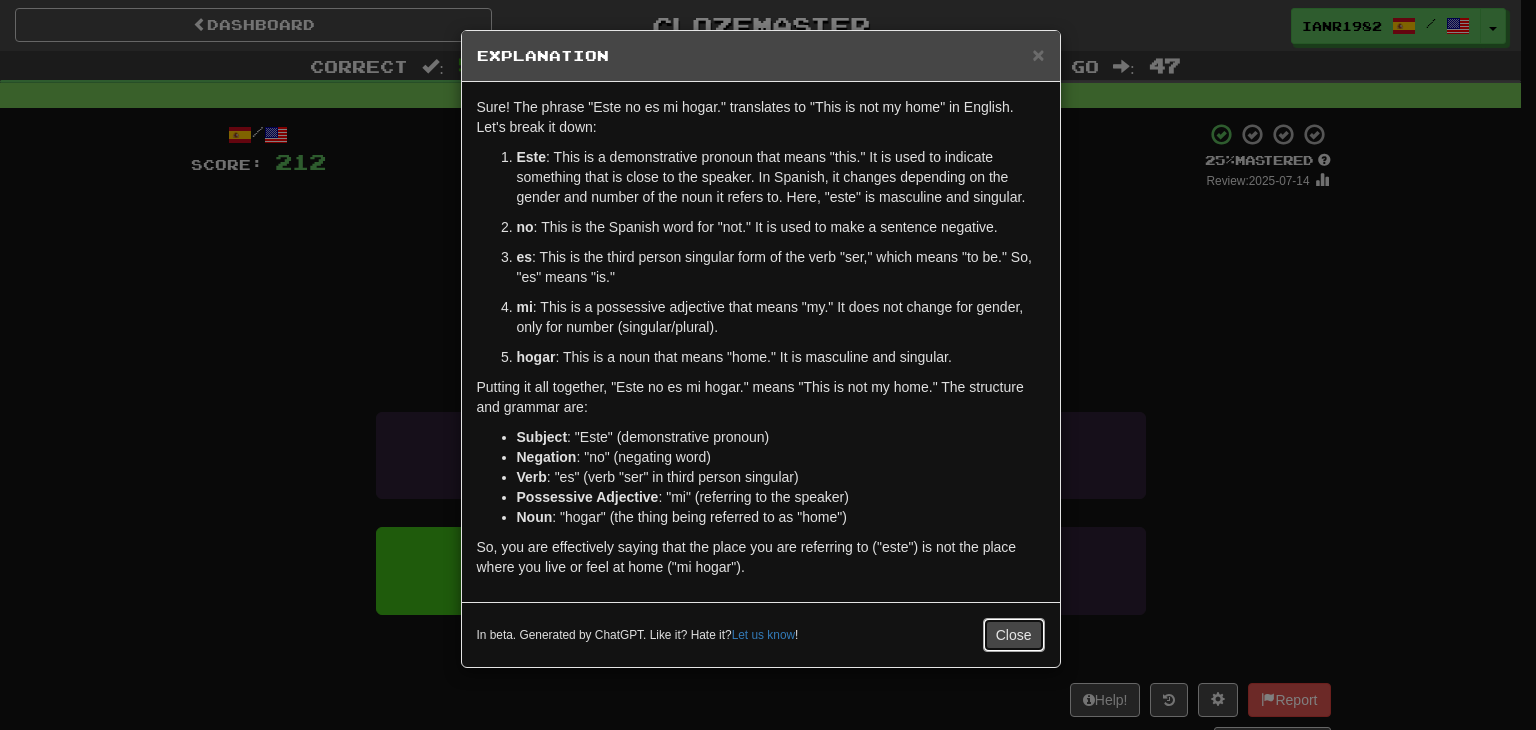 click on "Close" at bounding box center (1014, 635) 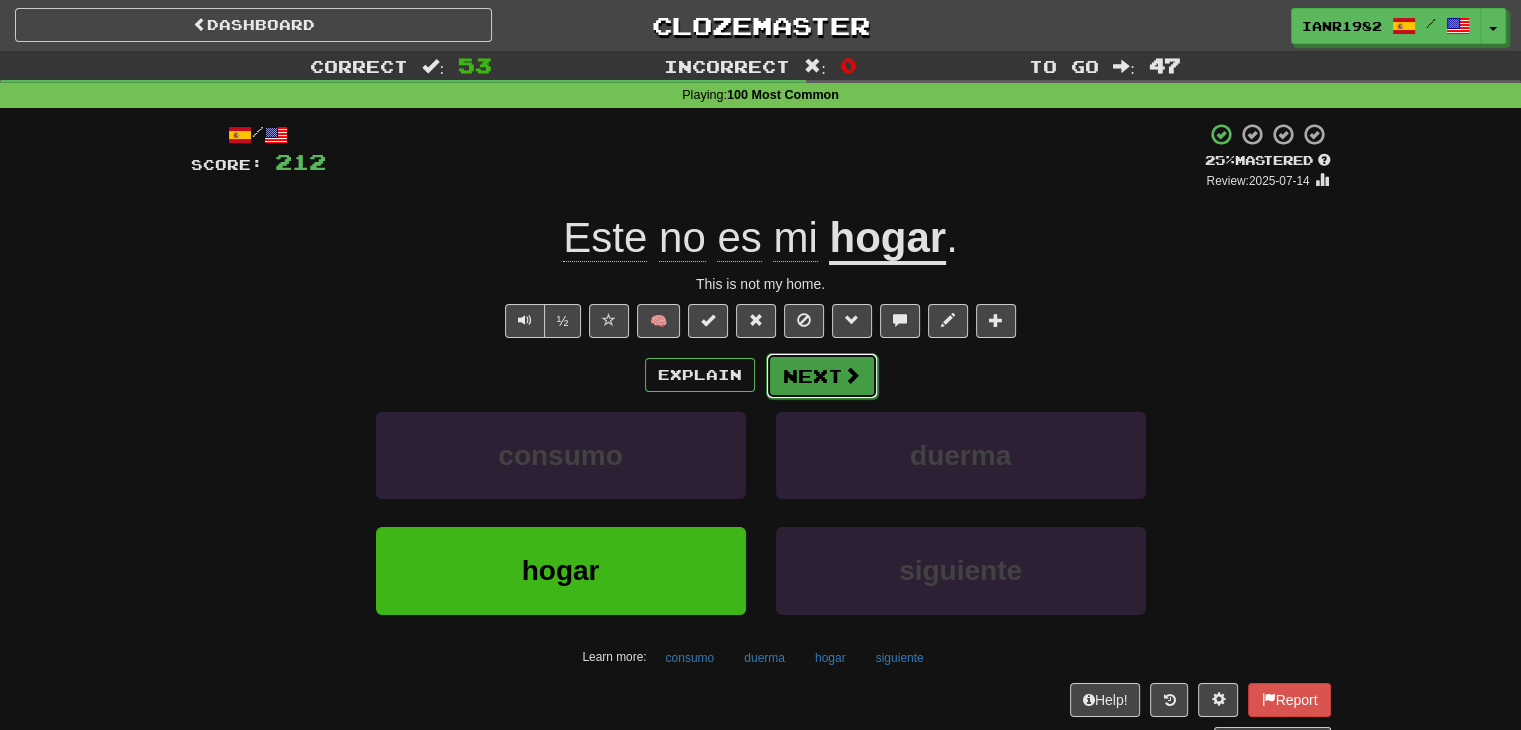 click at bounding box center [852, 375] 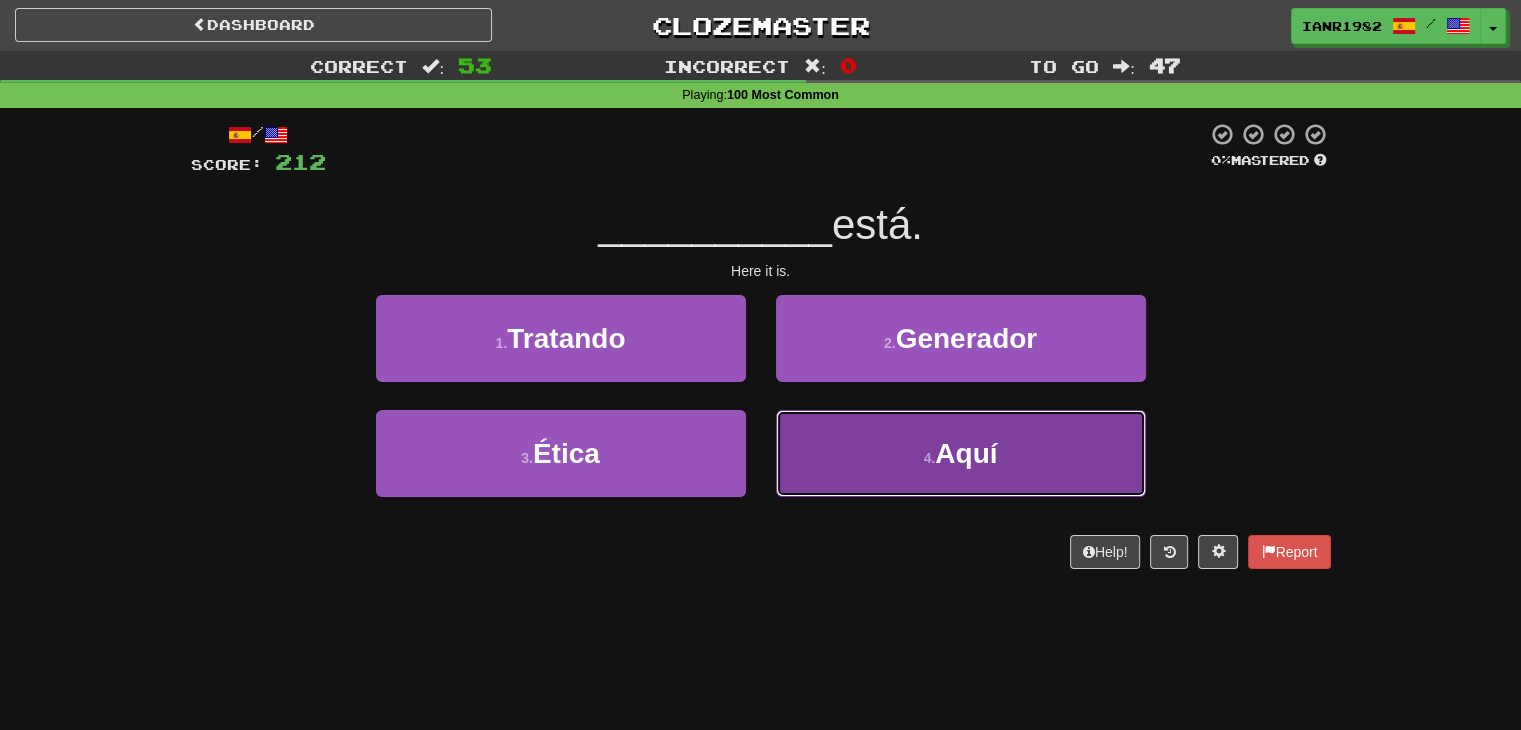click on "Aquí" at bounding box center [966, 453] 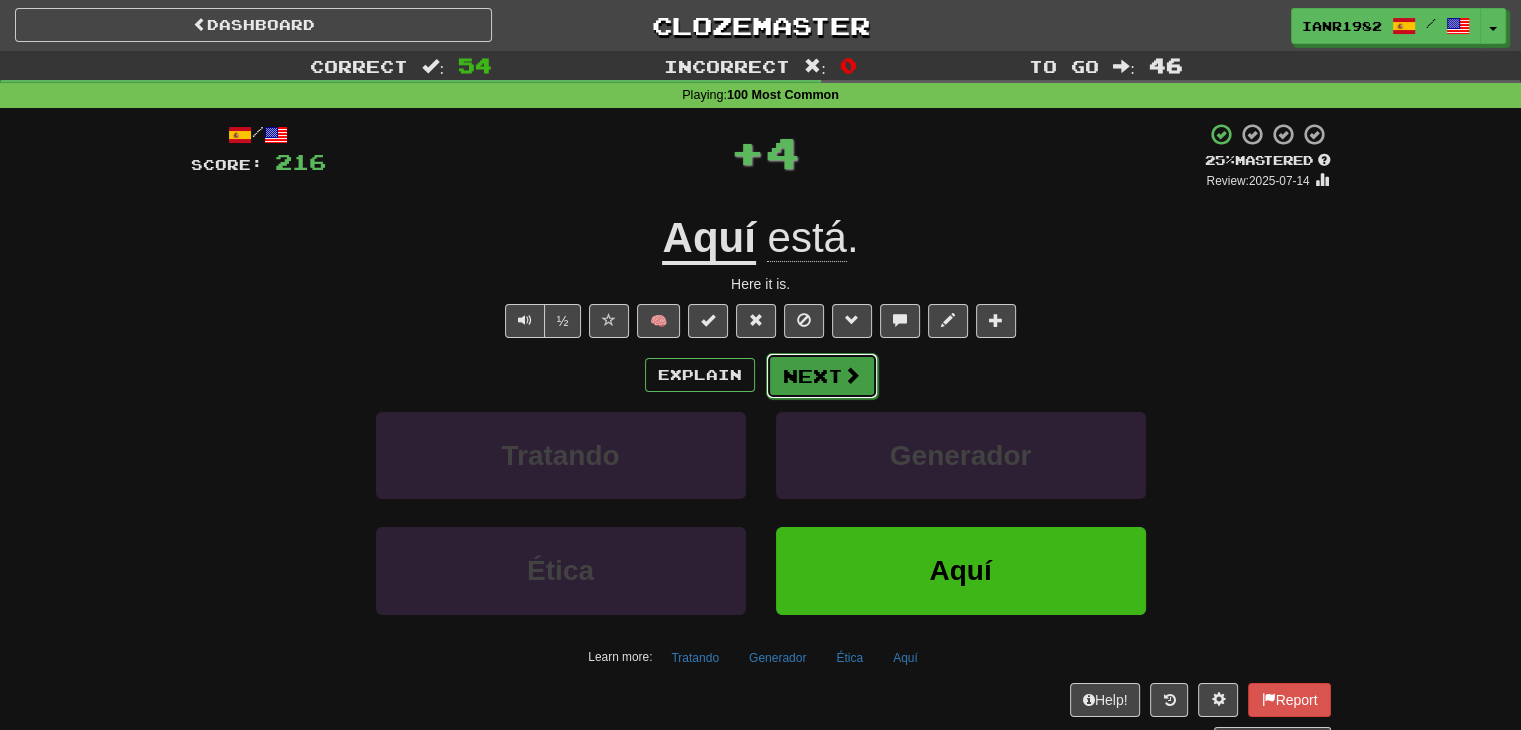 click on "Next" at bounding box center (822, 376) 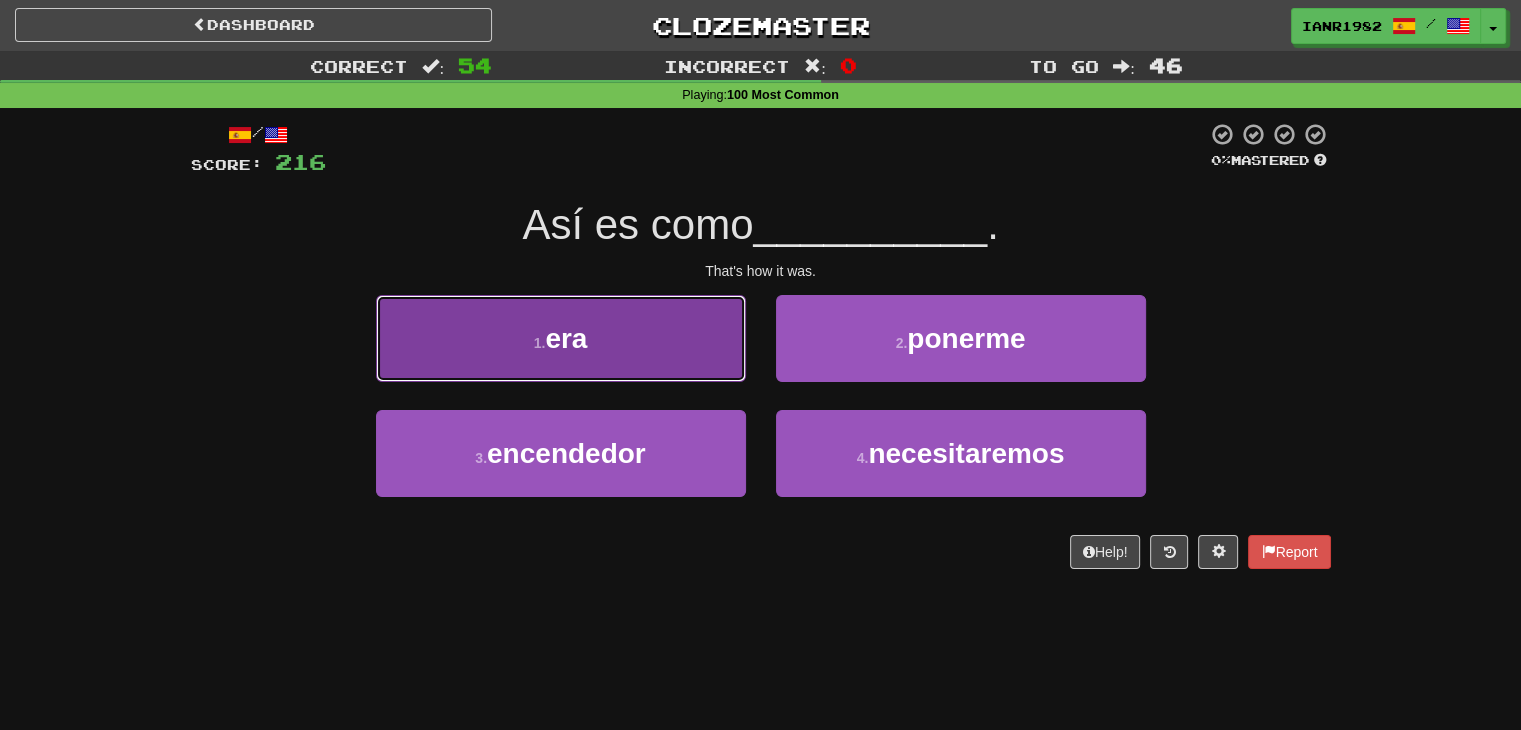 click on "1 .  era" at bounding box center (561, 338) 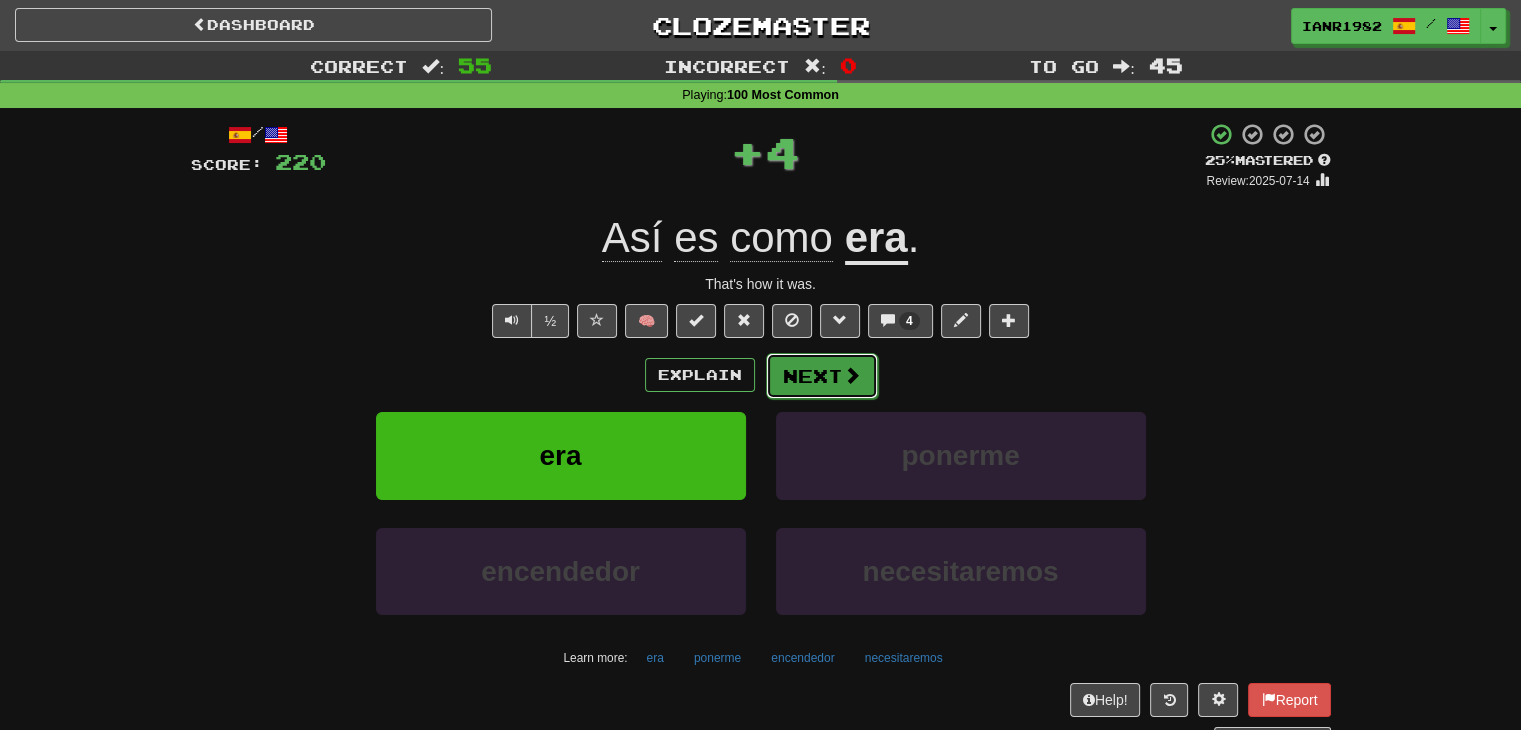 click at bounding box center (852, 375) 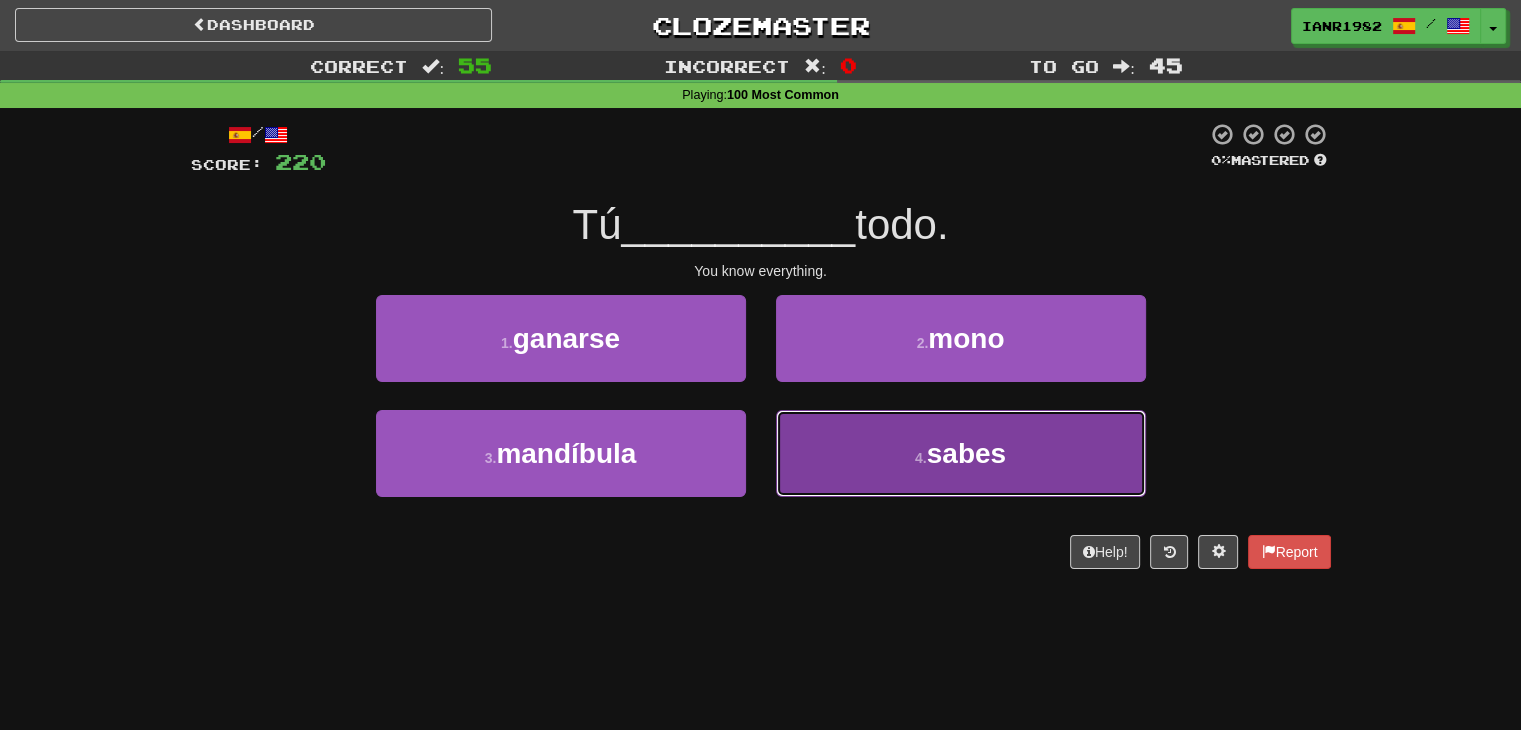 click on "sabes" at bounding box center [966, 453] 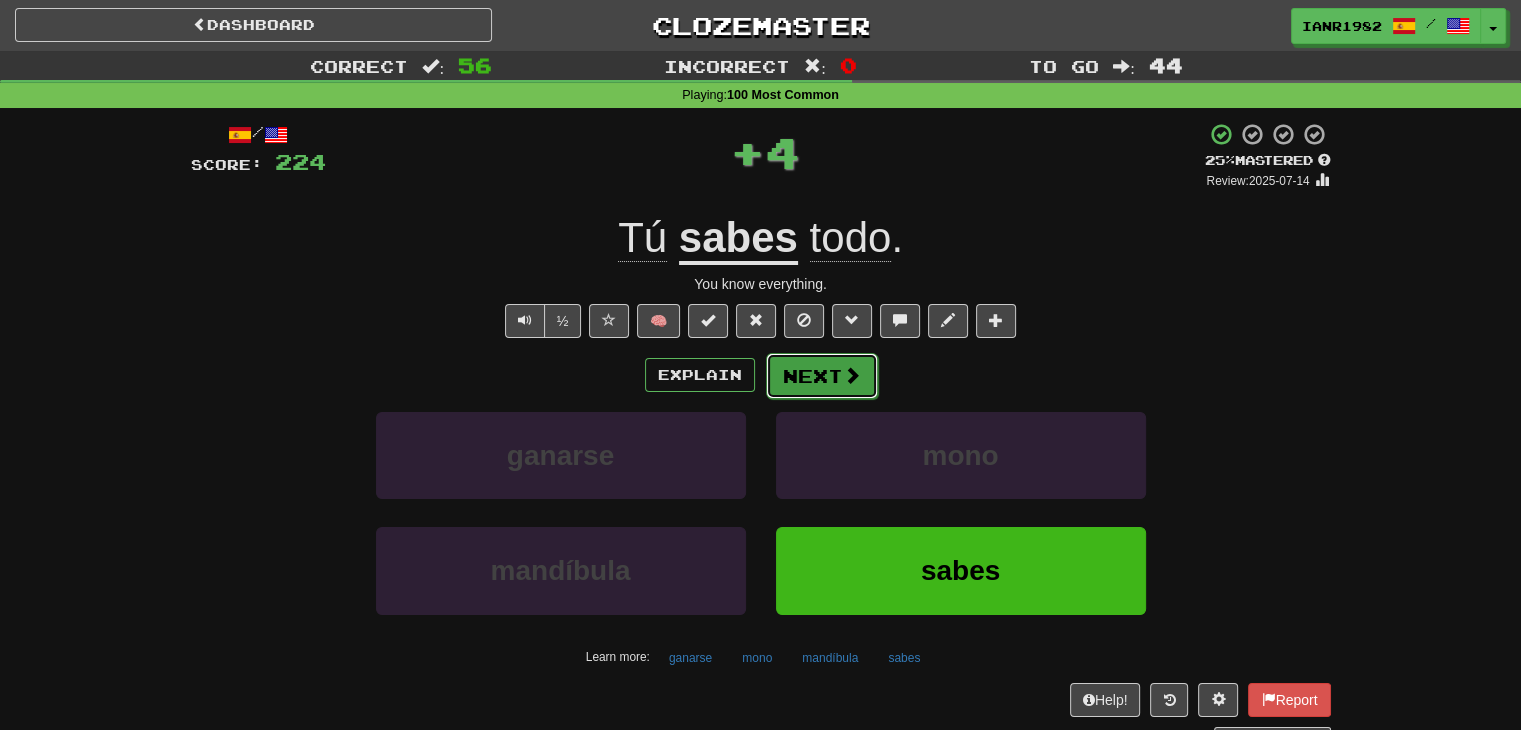 click on "Next" at bounding box center (822, 376) 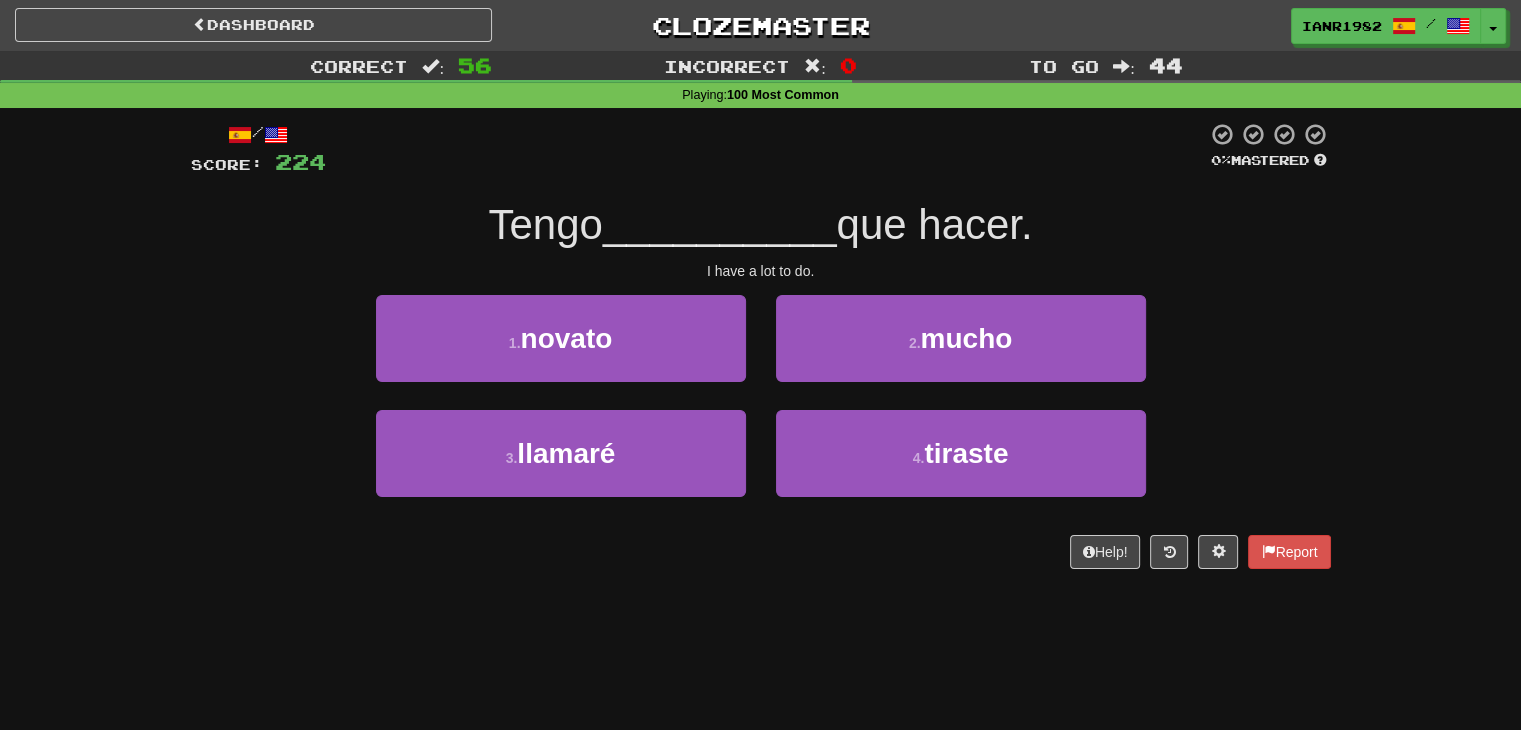 click on "2 .  mucho" at bounding box center [961, 352] 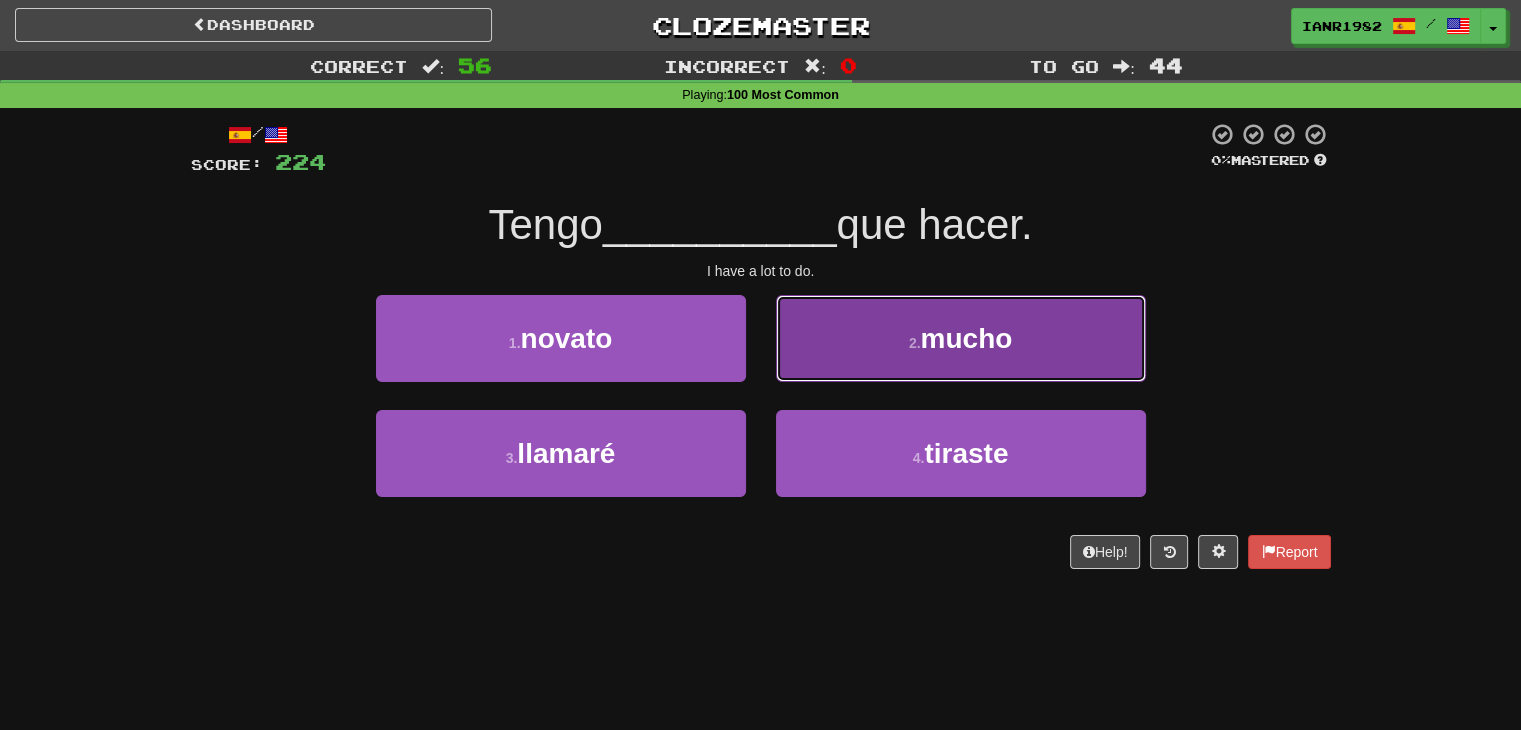 click on "2 .  mucho" at bounding box center [961, 338] 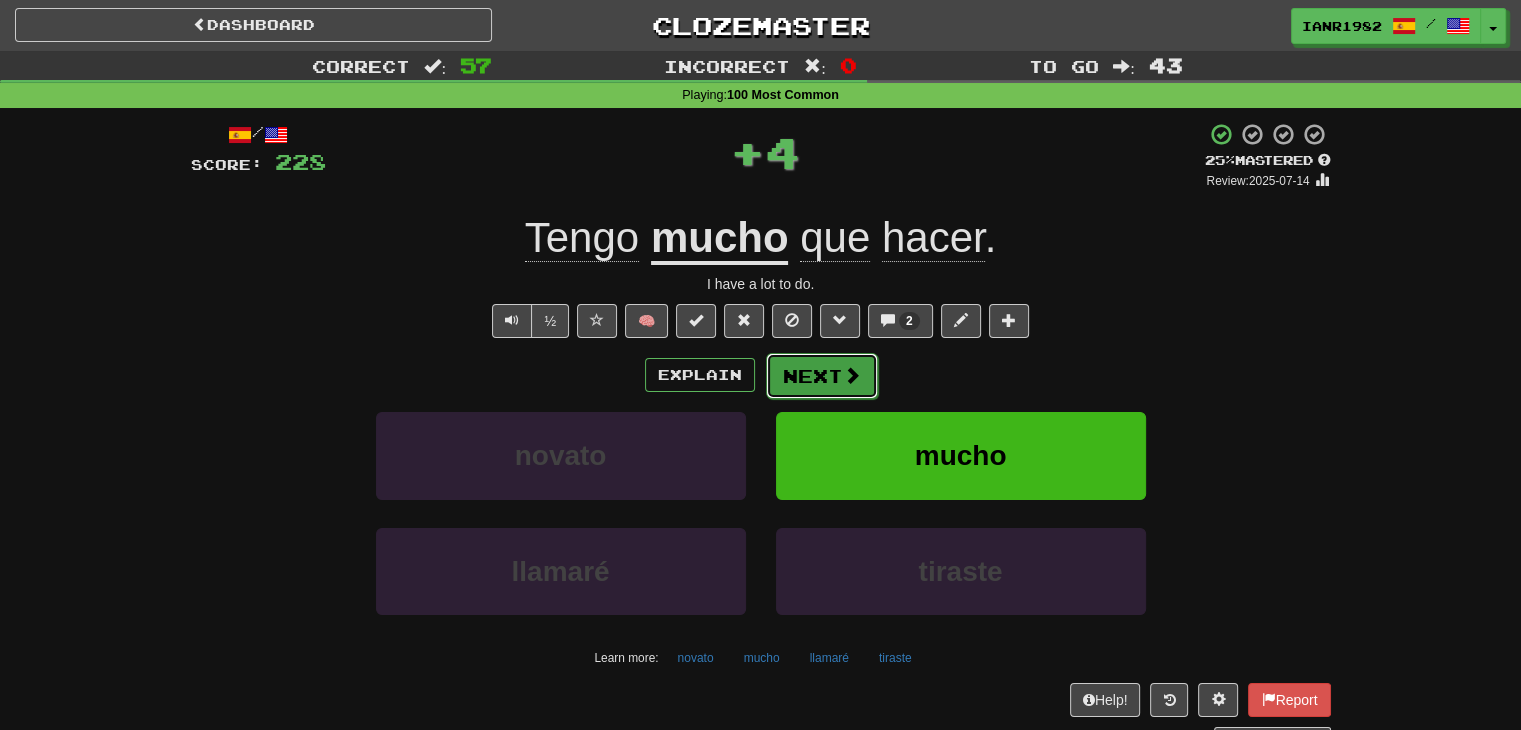 click on "Next" at bounding box center [822, 376] 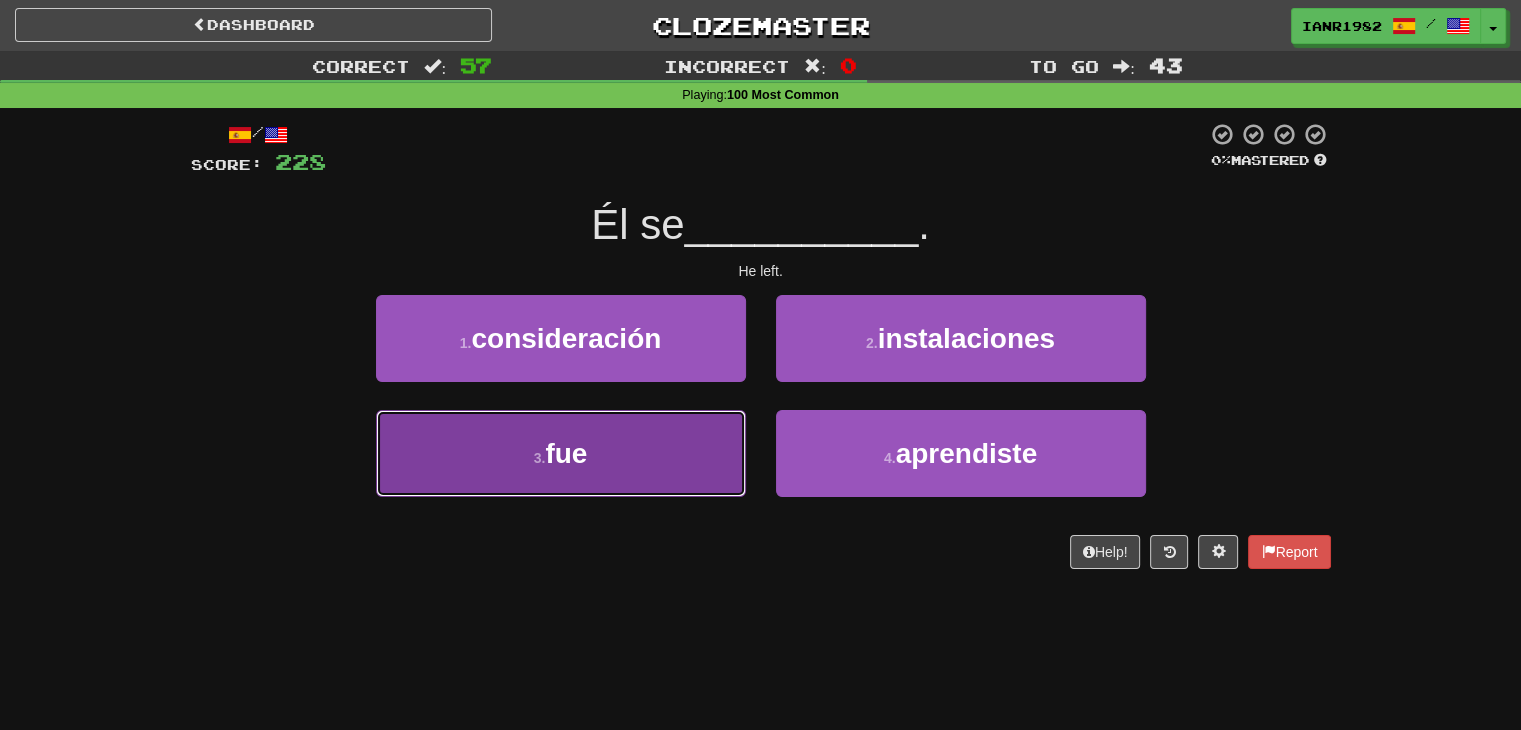 click on "3 .  fue" at bounding box center (561, 453) 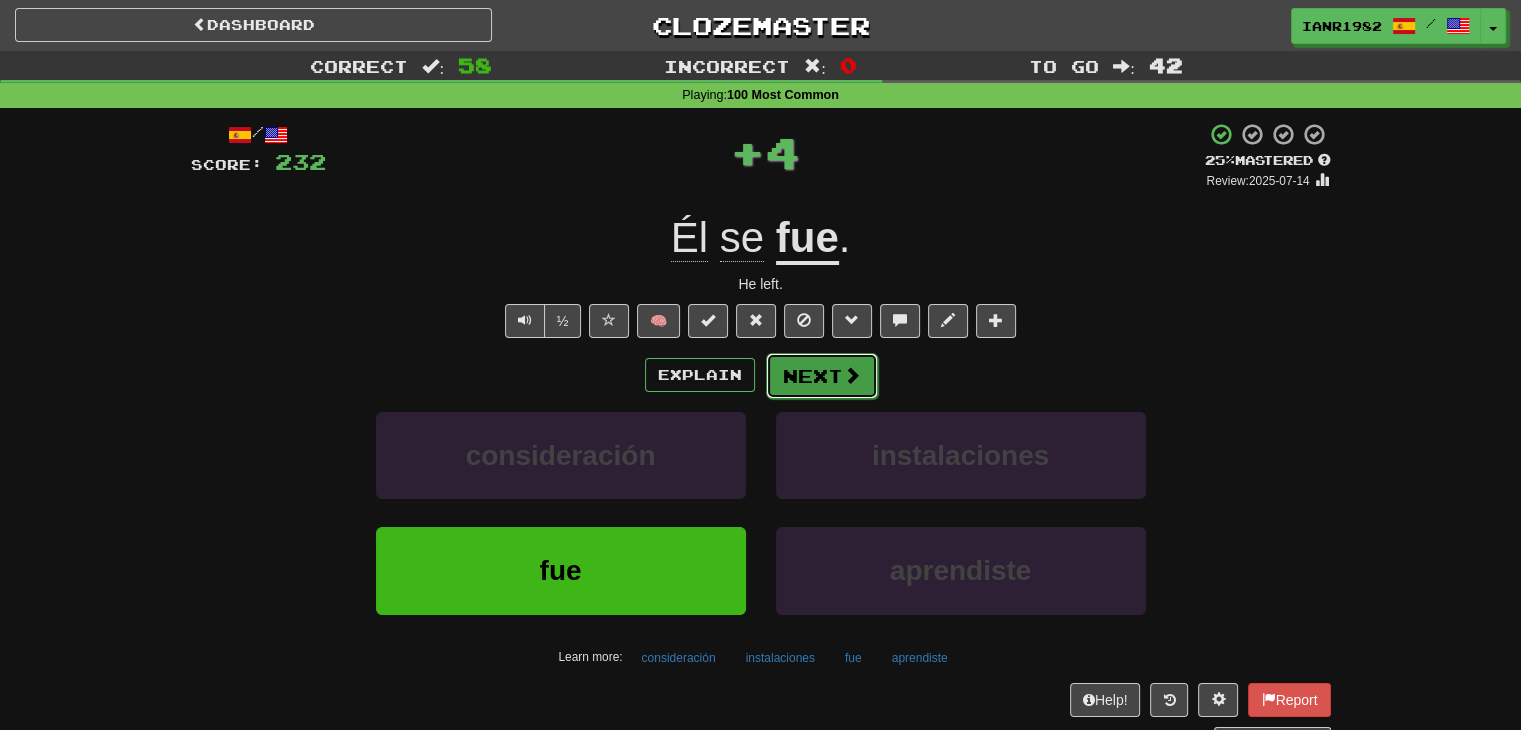 click on "Next" at bounding box center [822, 376] 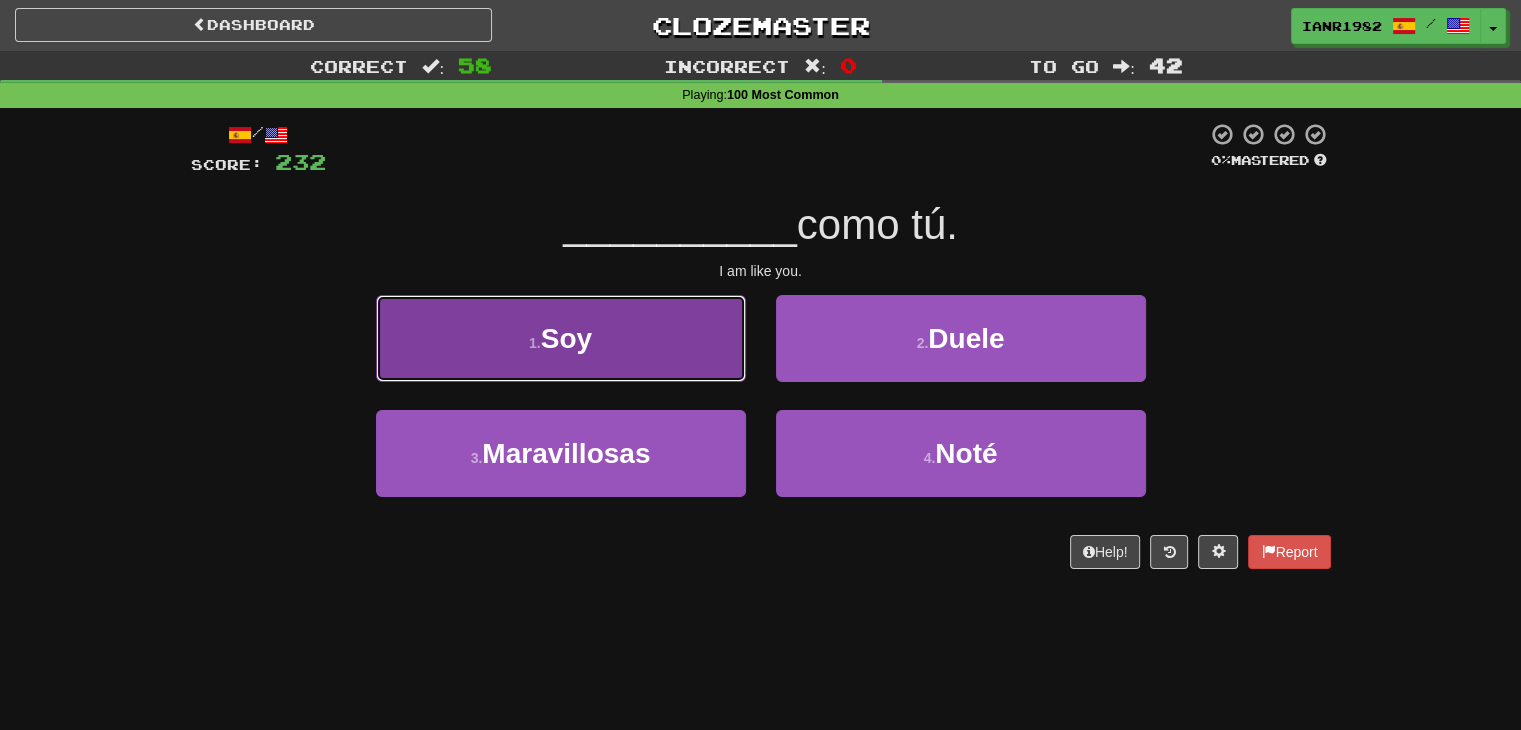 click on "1 .  Soy" at bounding box center (561, 338) 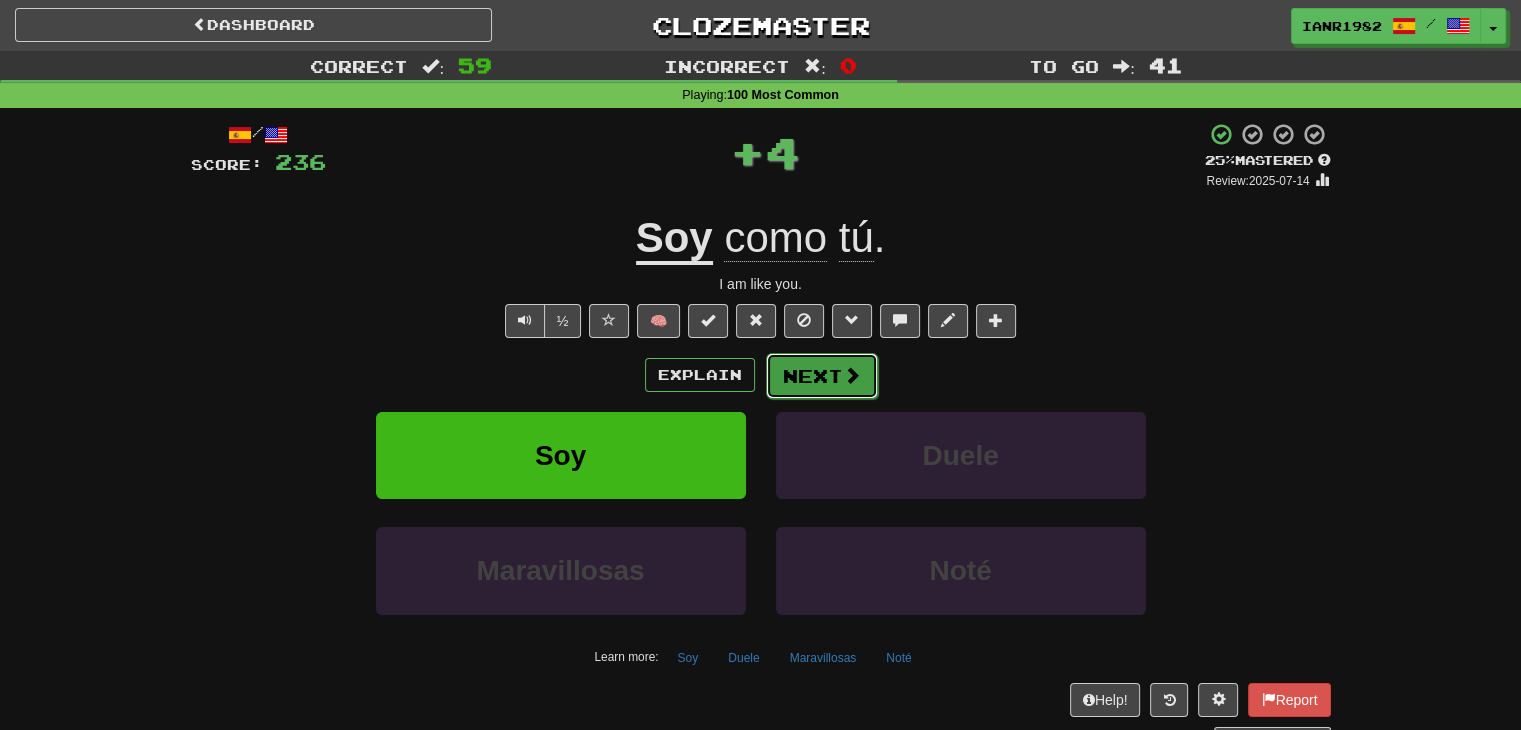 click on "Next" at bounding box center (822, 376) 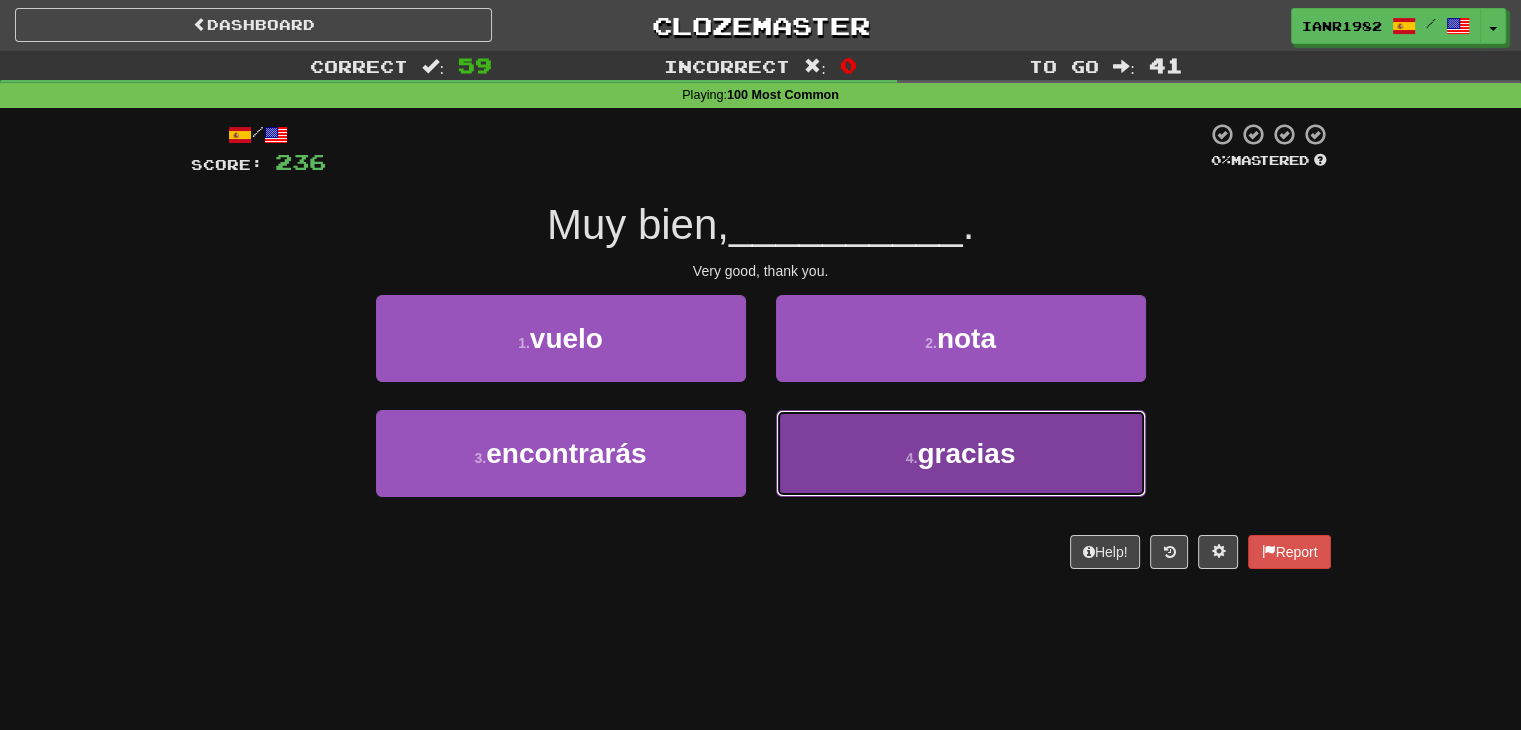 click on "4 .  gracias" at bounding box center [961, 453] 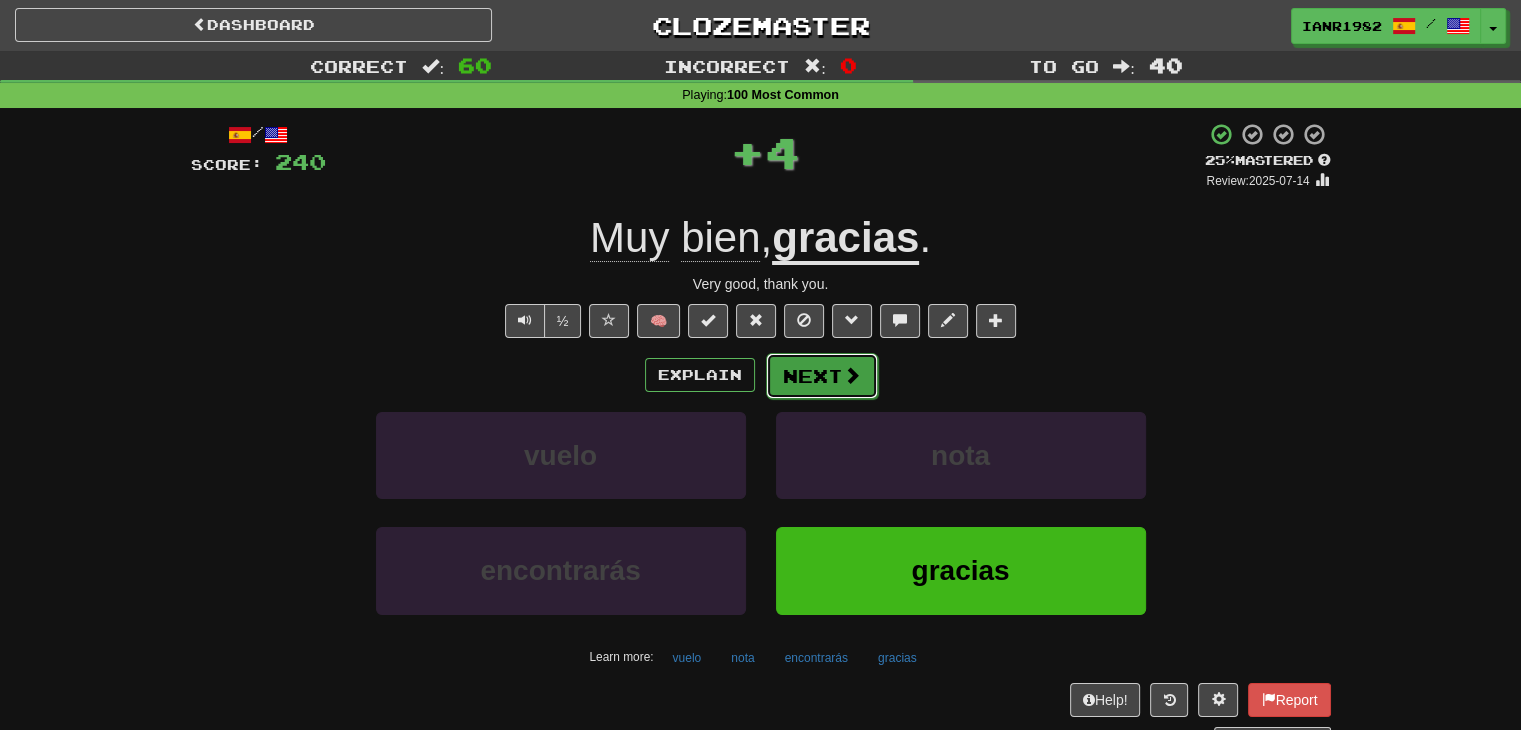click at bounding box center (852, 375) 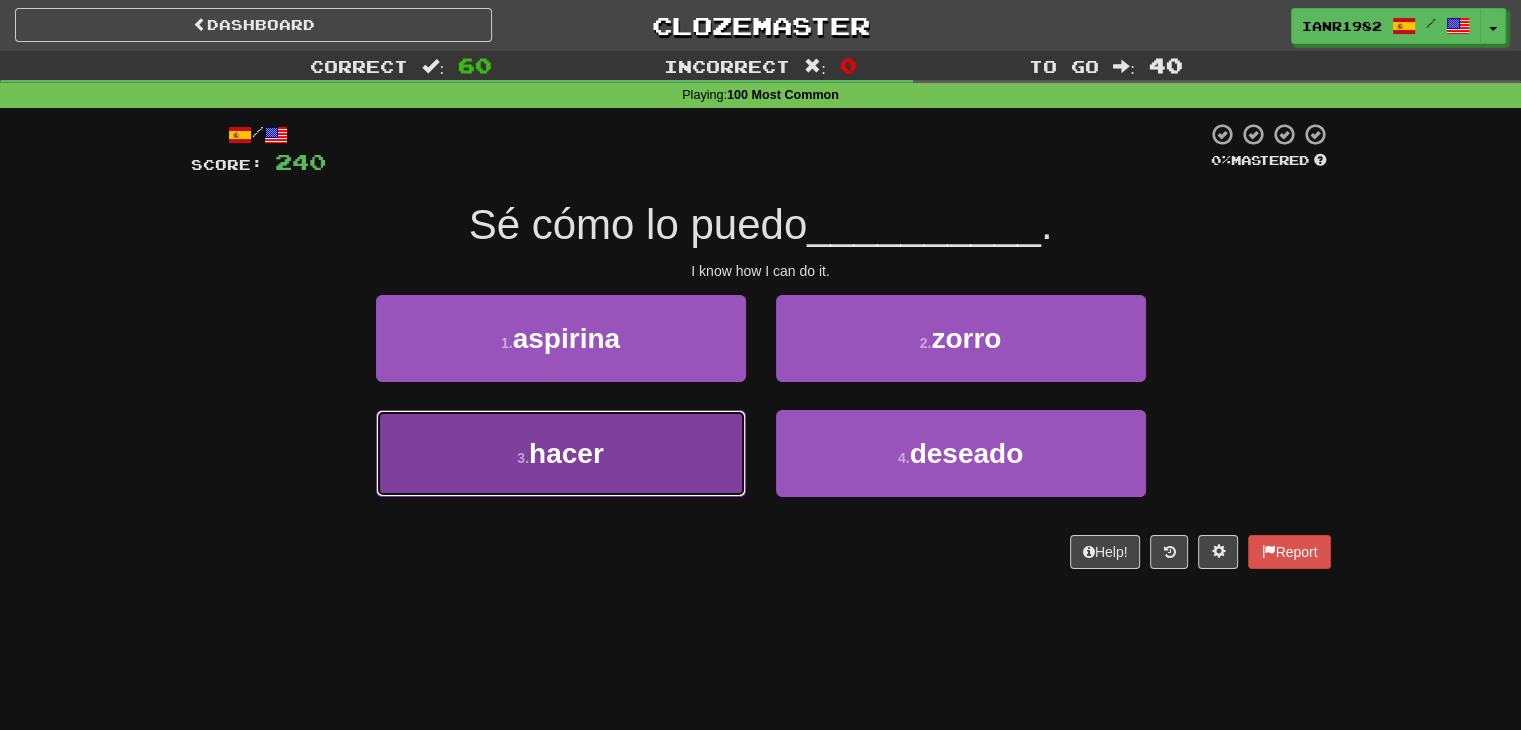 click on "3 .  hacer" at bounding box center (561, 453) 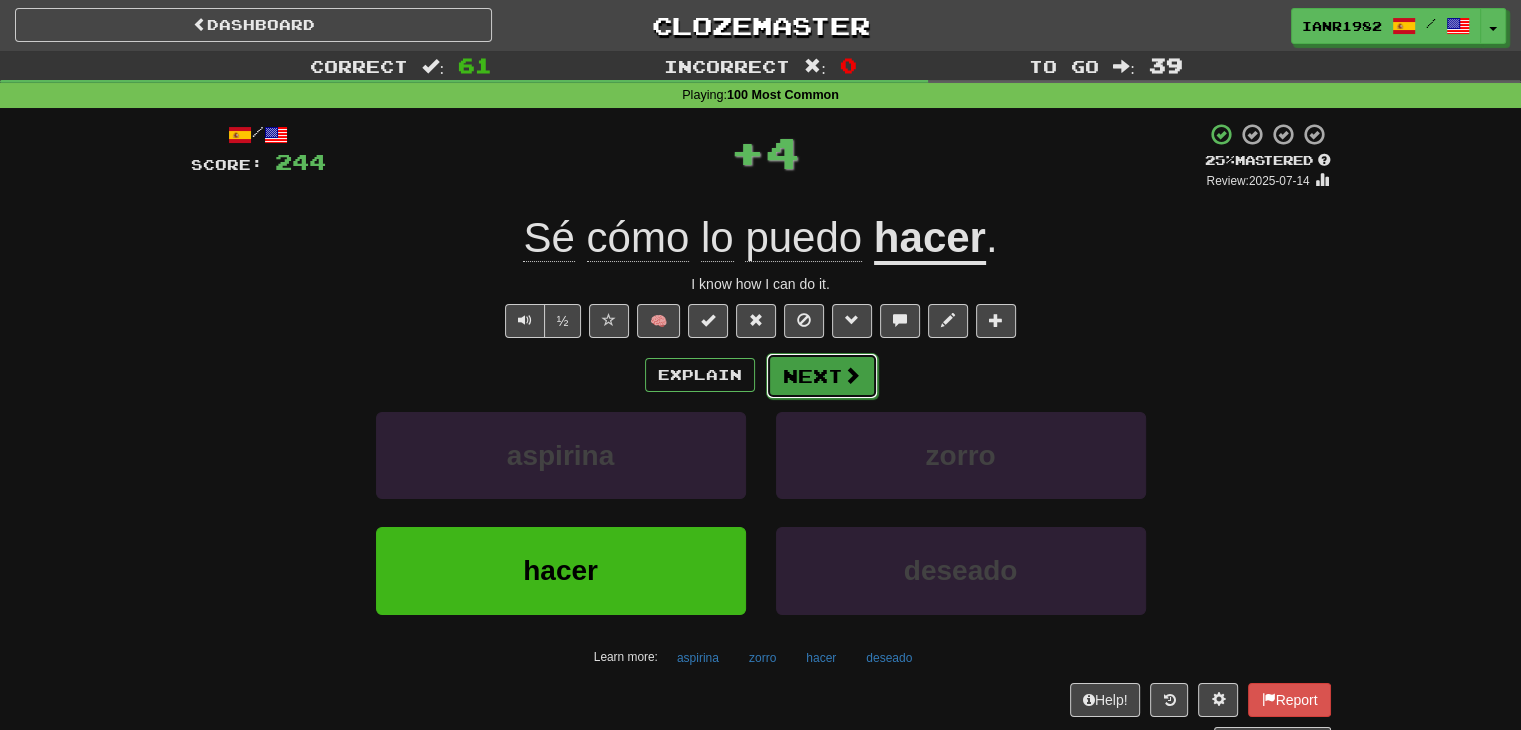 click at bounding box center [852, 375] 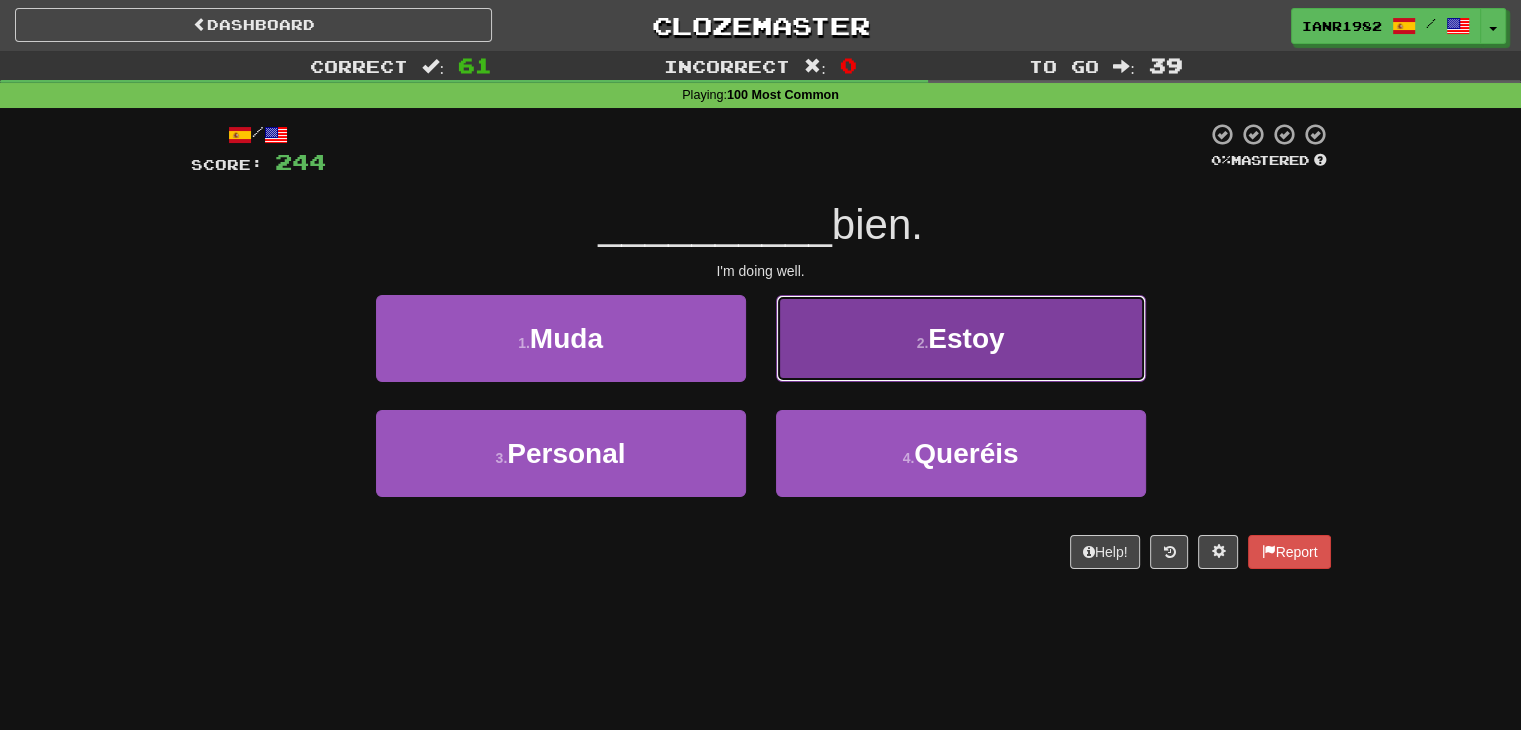 click on "Estoy" at bounding box center [966, 338] 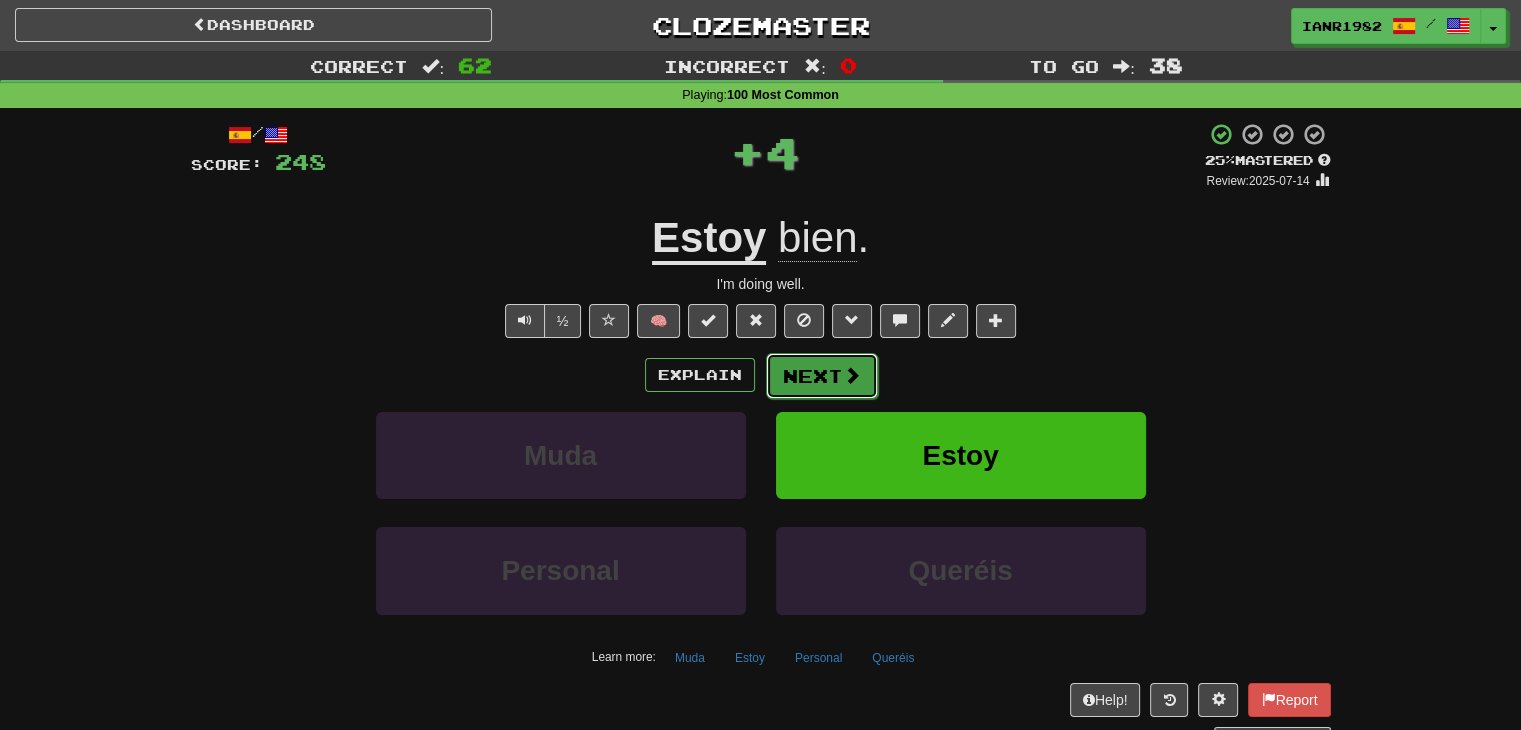 click on "Next" at bounding box center [822, 376] 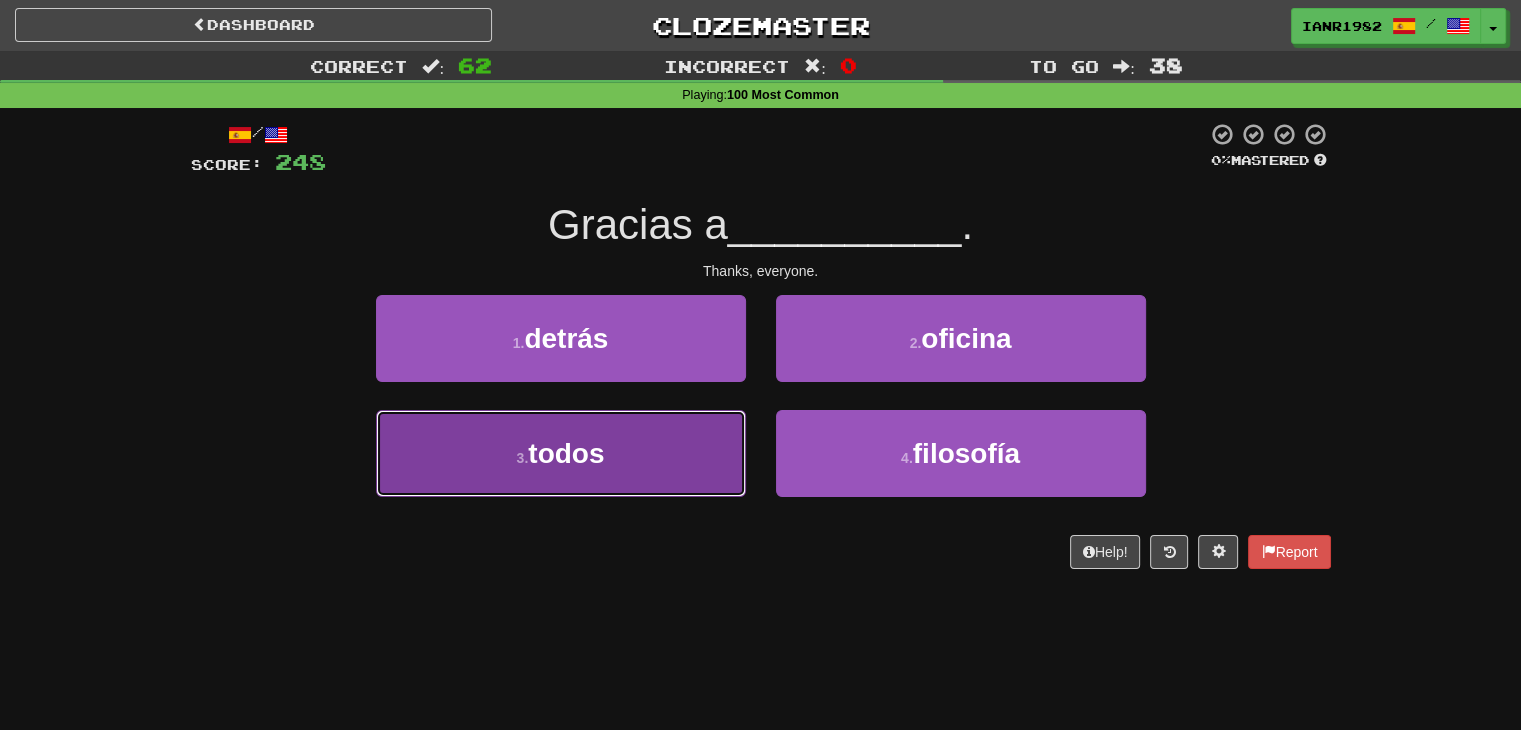 click on "3 .  todos" at bounding box center (561, 453) 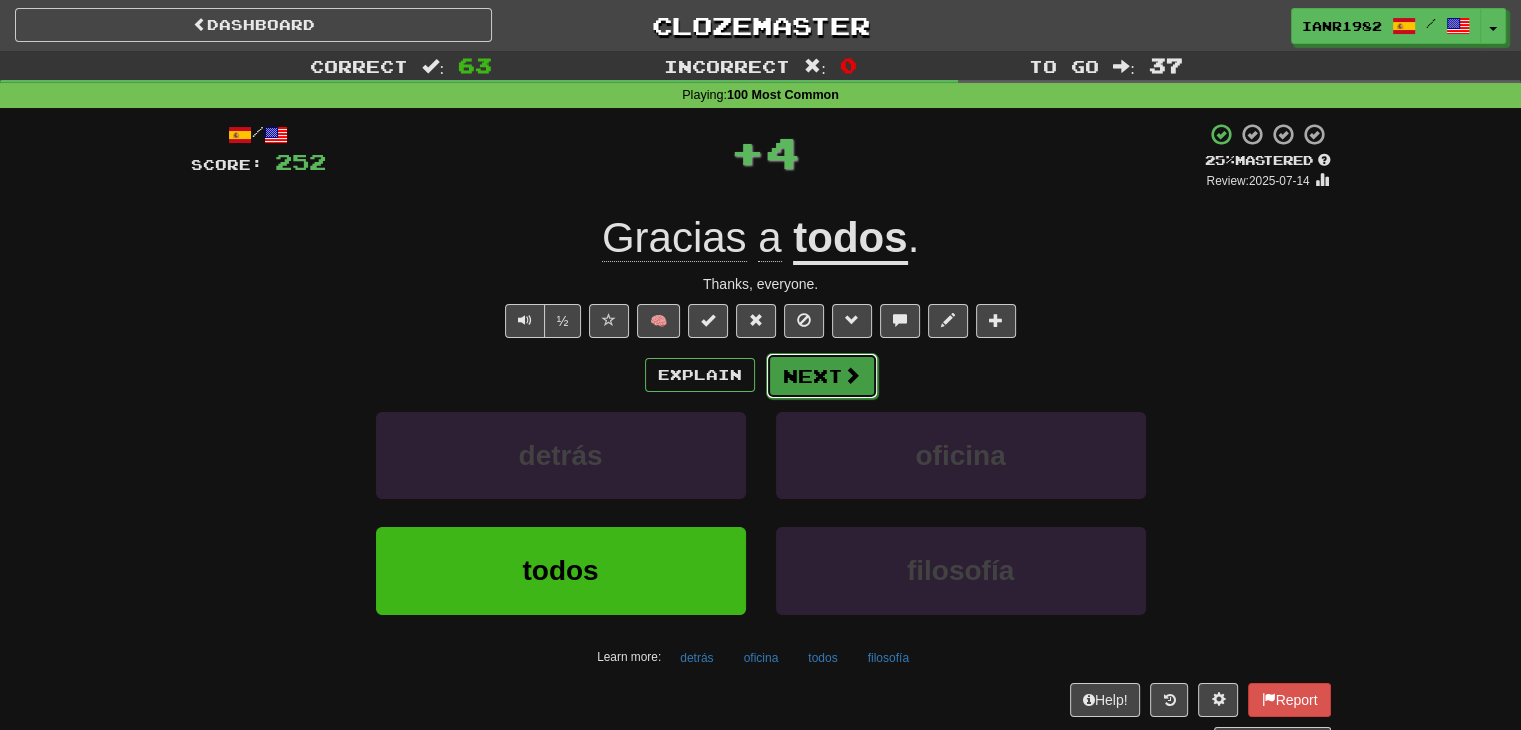 click on "Next" at bounding box center (822, 376) 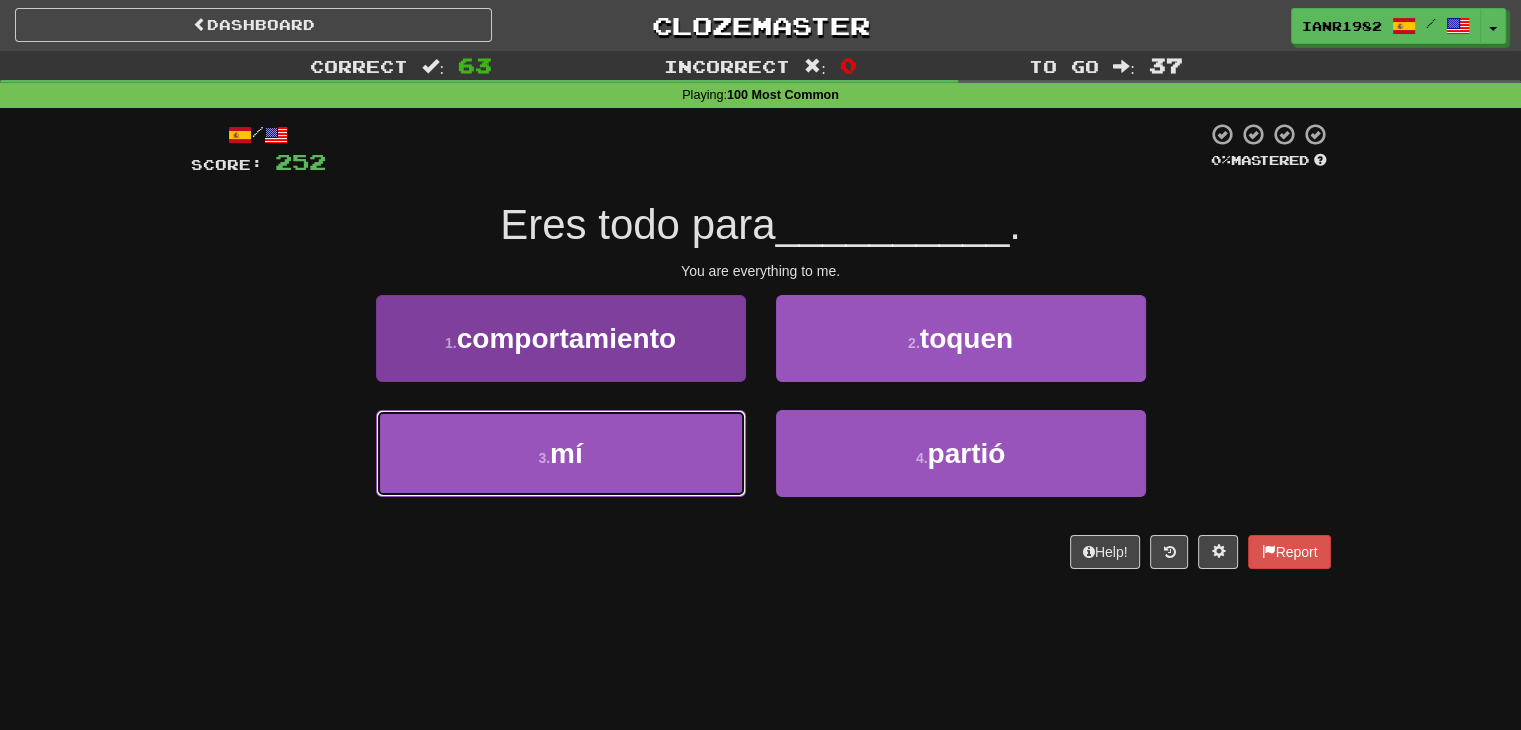 click on "3 .  mí" at bounding box center (561, 453) 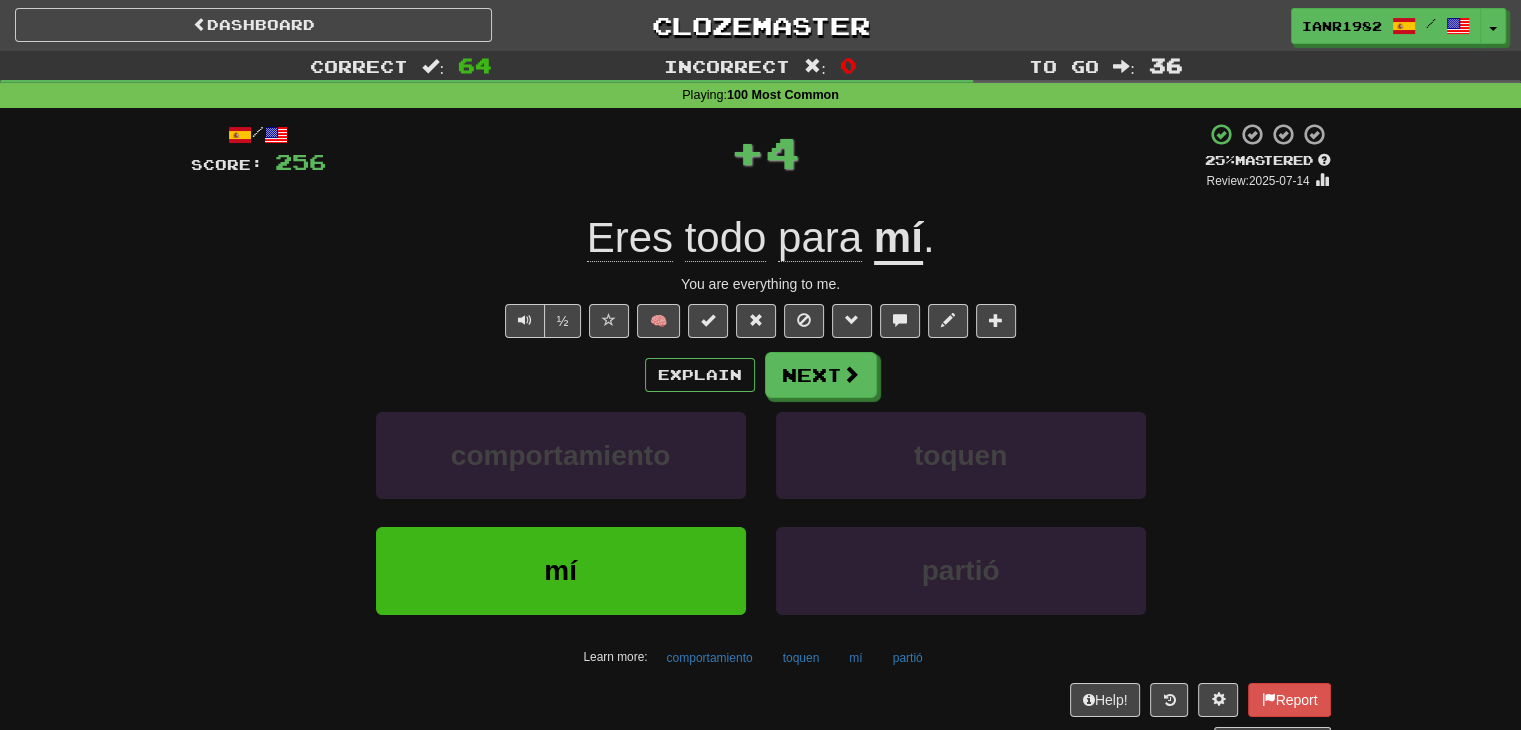 click on "Explain Next" at bounding box center (761, 375) 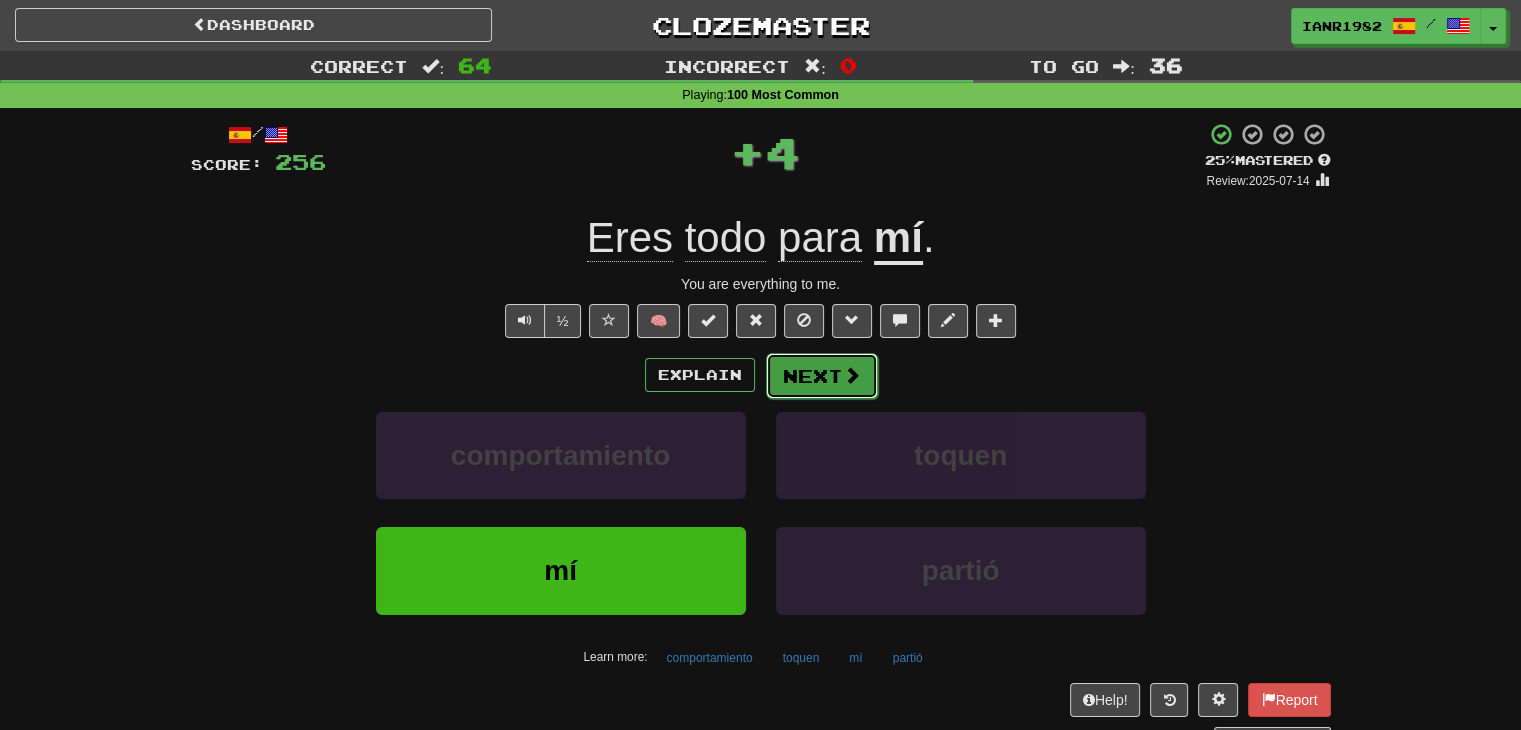 click on "Next" at bounding box center (822, 376) 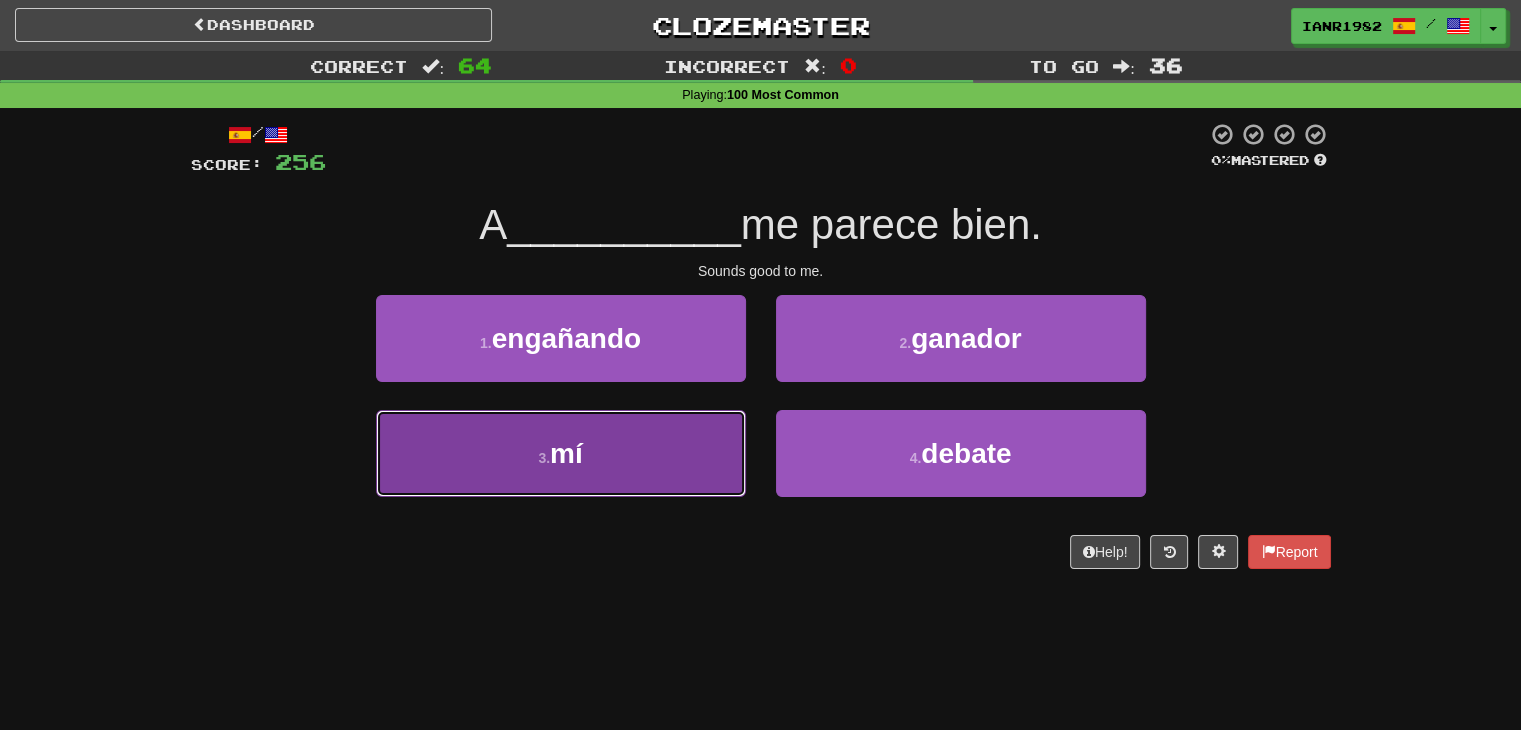 click on "3 .  mí" at bounding box center (561, 453) 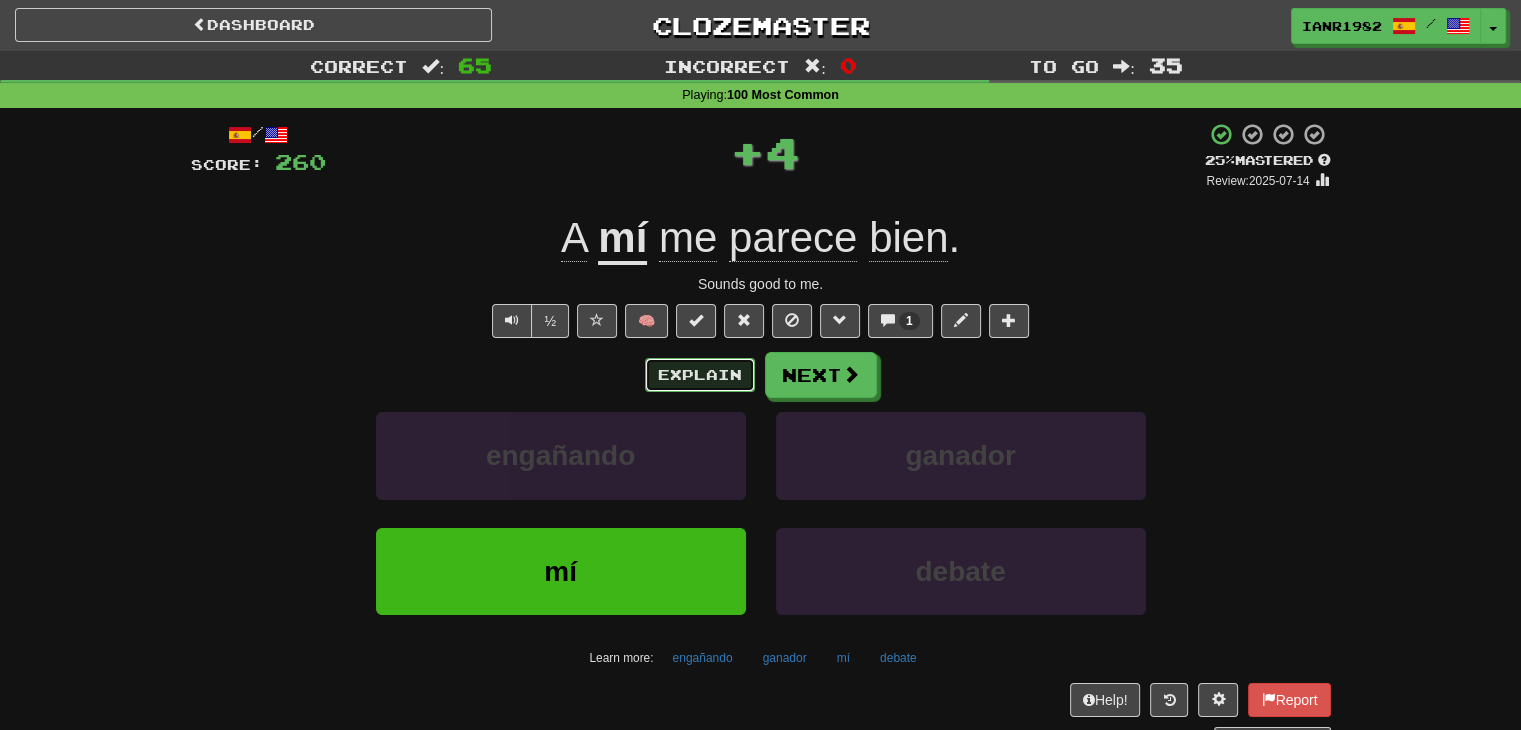 click on "Explain" at bounding box center [700, 375] 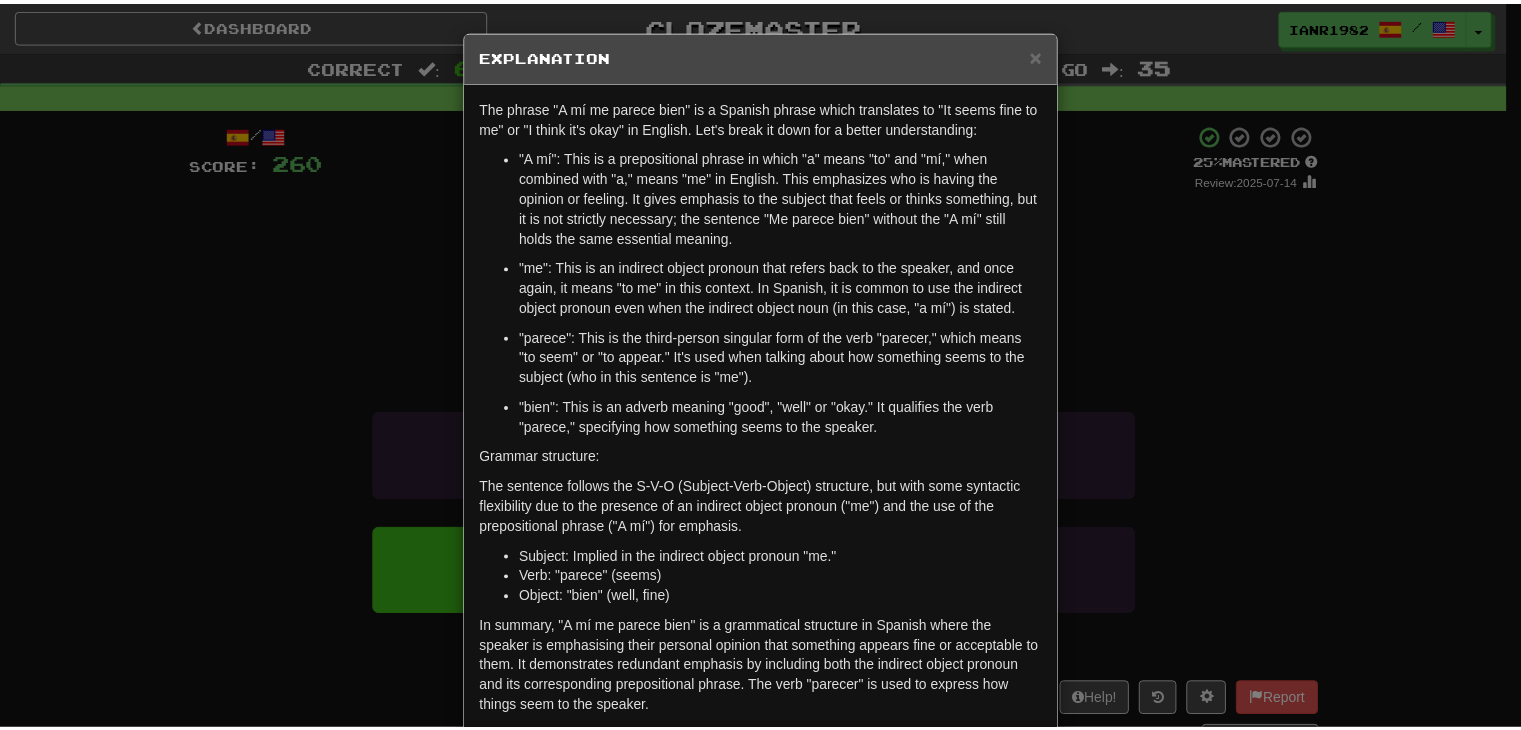 scroll, scrollTop: 107, scrollLeft: 0, axis: vertical 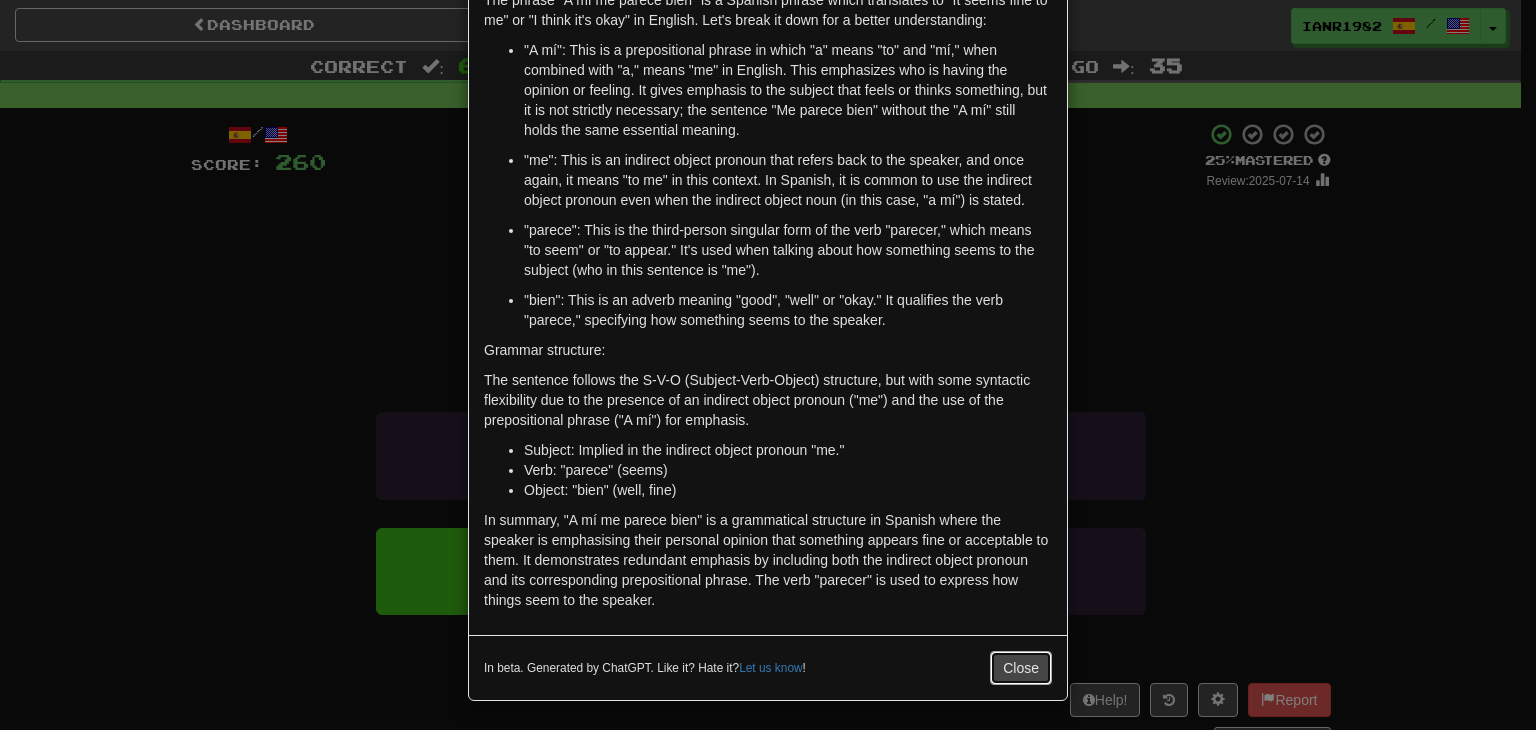 click on "Close" at bounding box center (1021, 668) 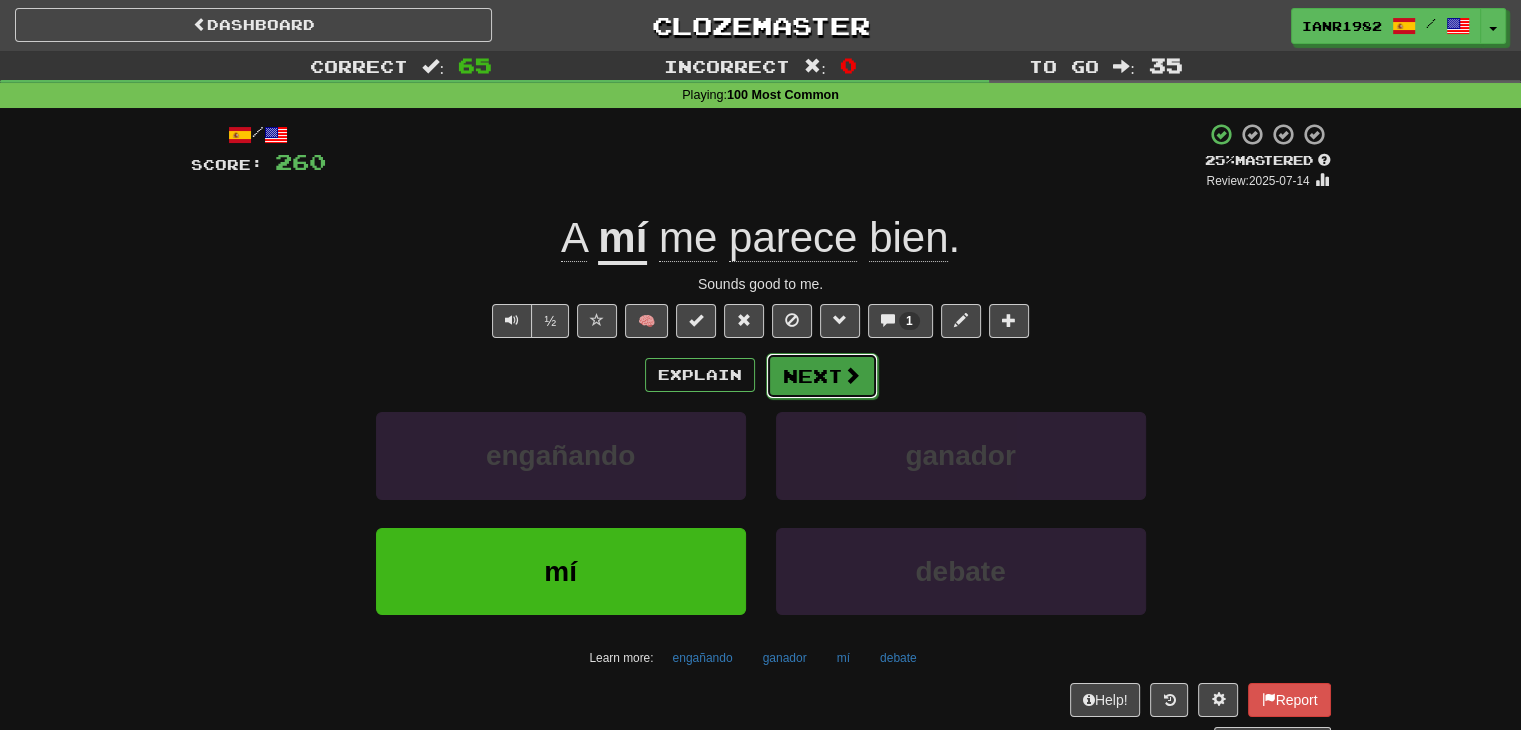 click on "Next" at bounding box center (822, 376) 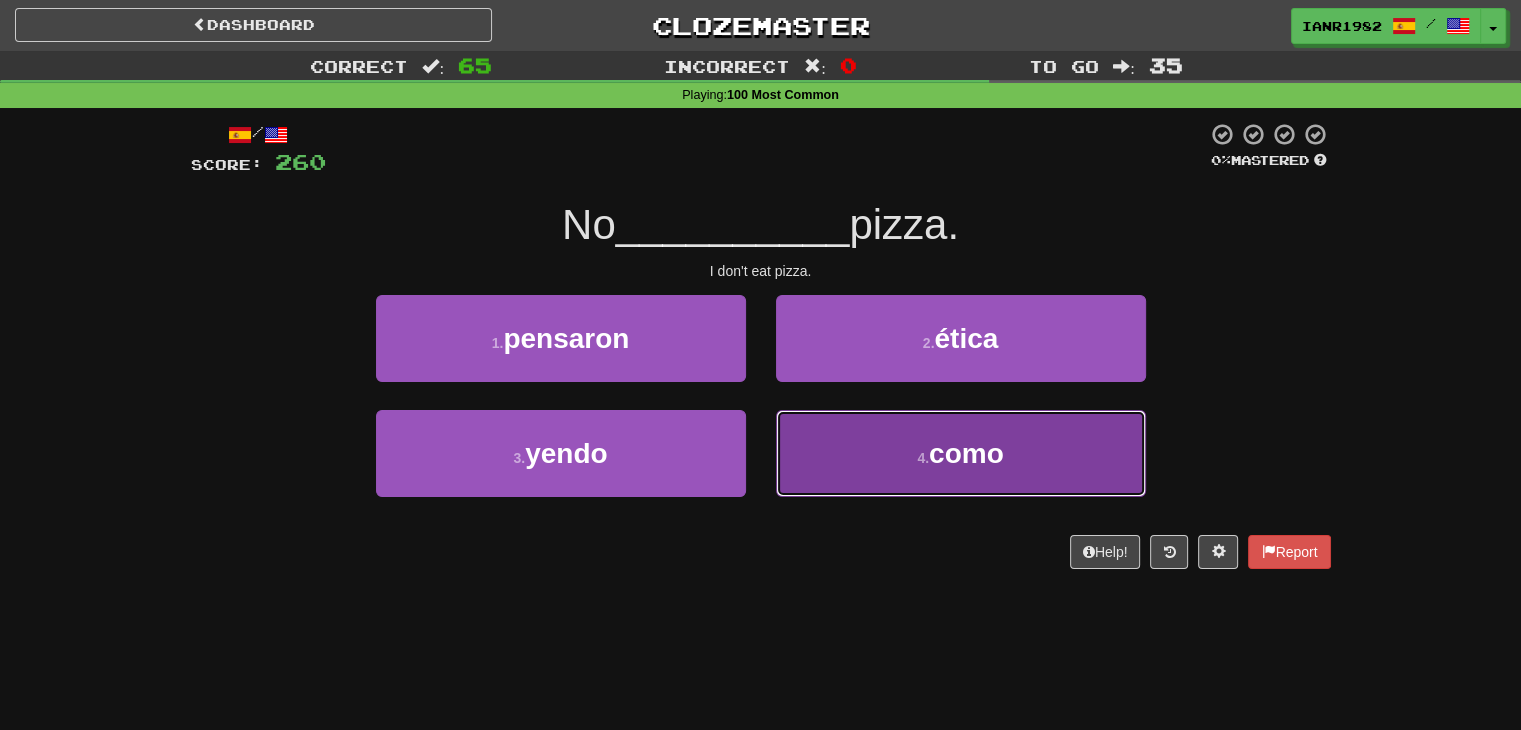 click on "como" at bounding box center [966, 453] 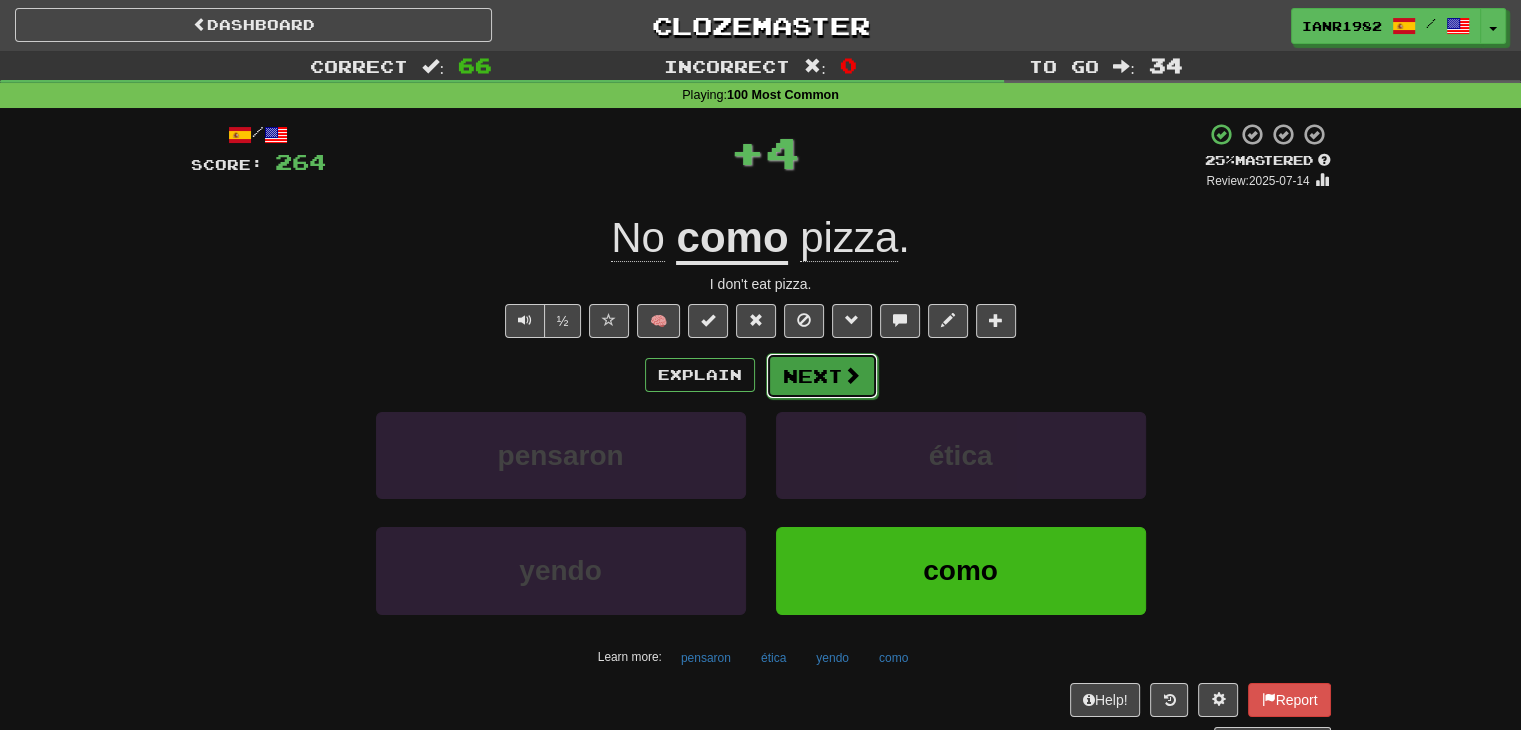 click at bounding box center [852, 375] 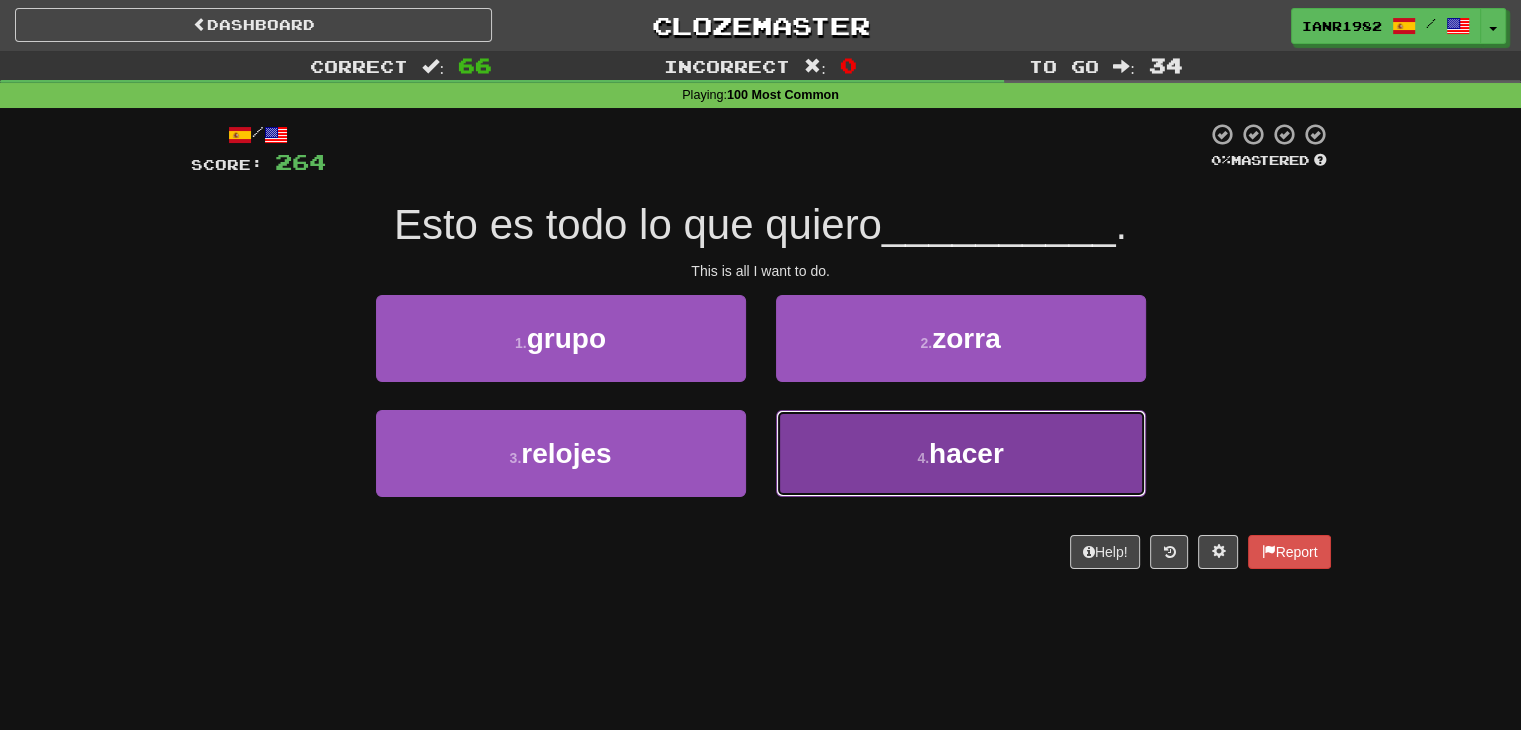 click on "4 .  hacer" at bounding box center (961, 453) 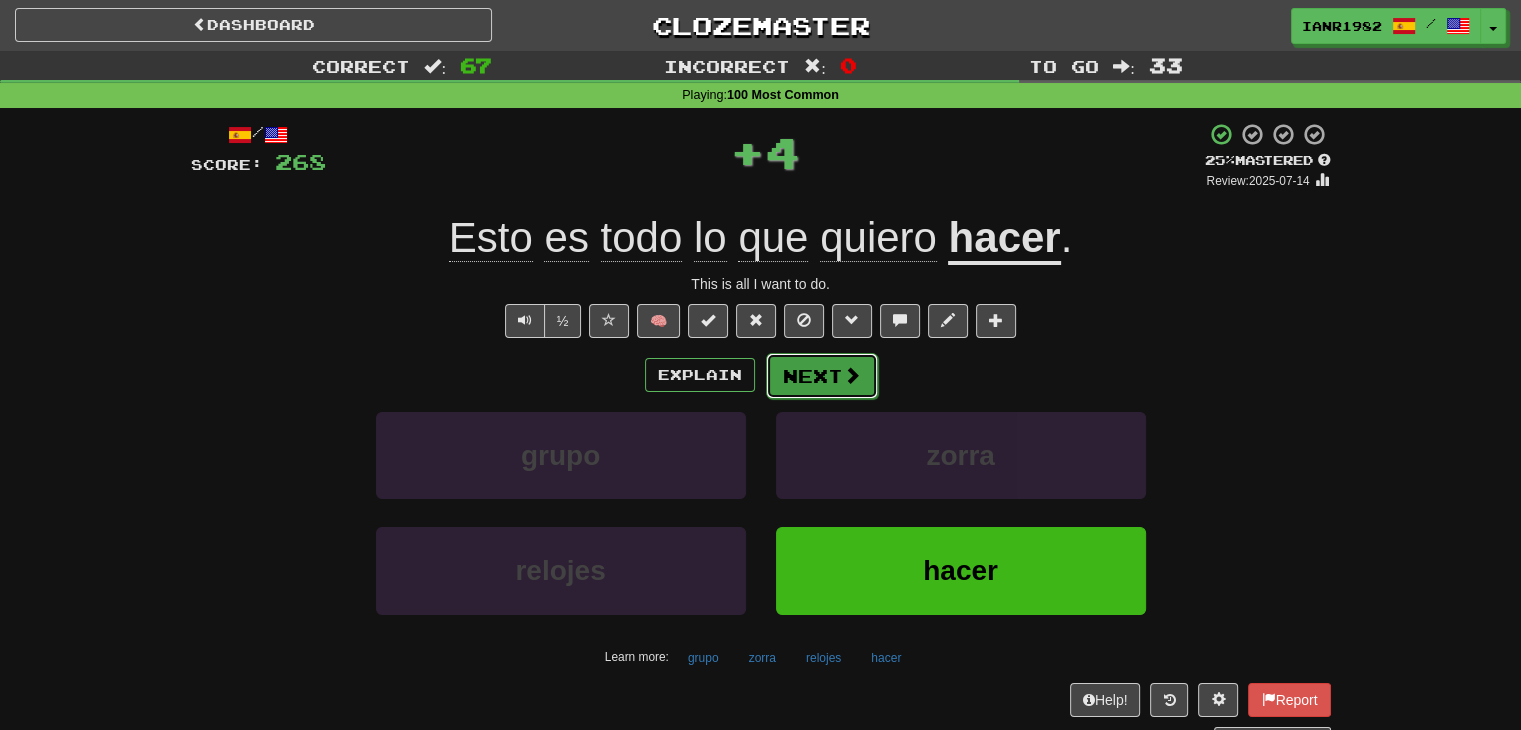 click at bounding box center [852, 375] 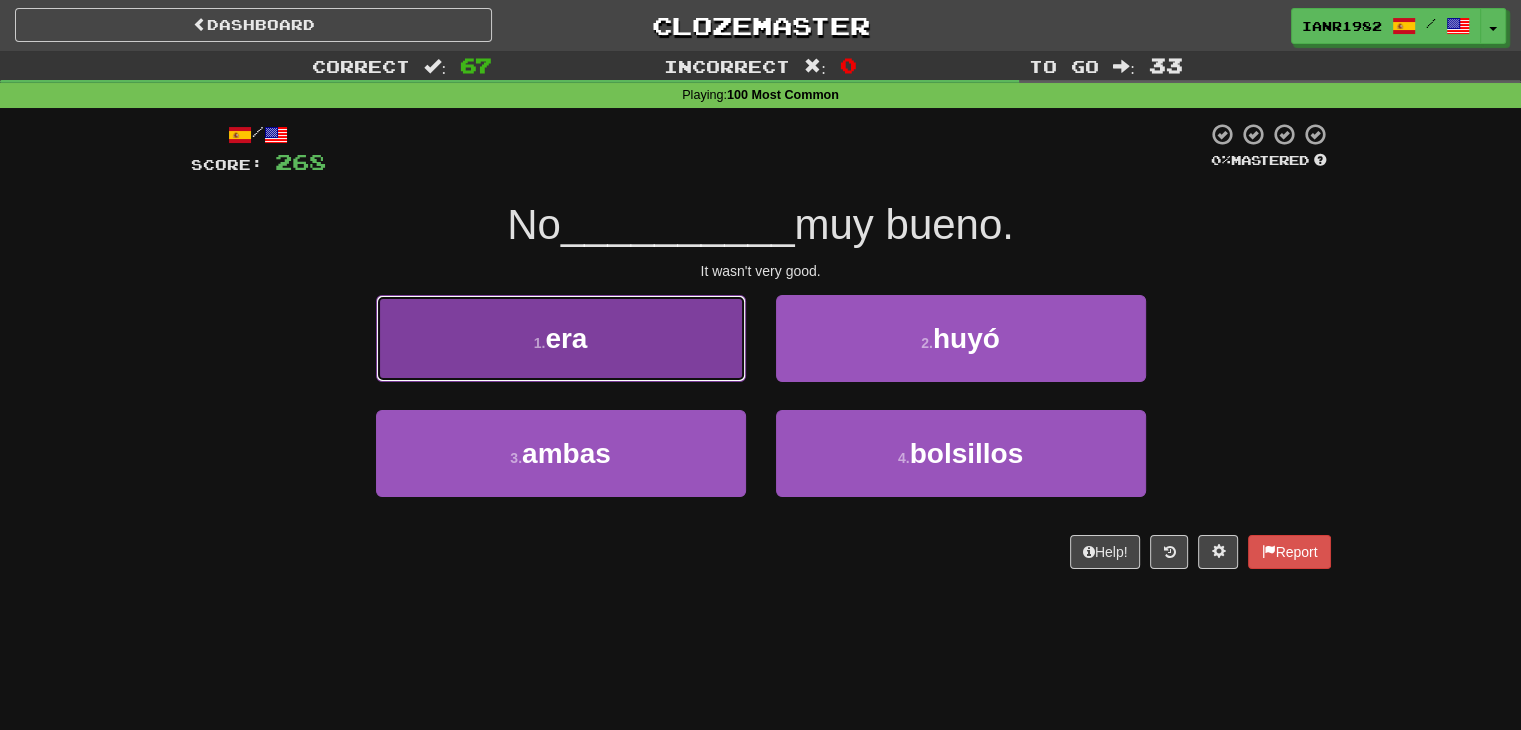 click on "1 .  era" at bounding box center [561, 338] 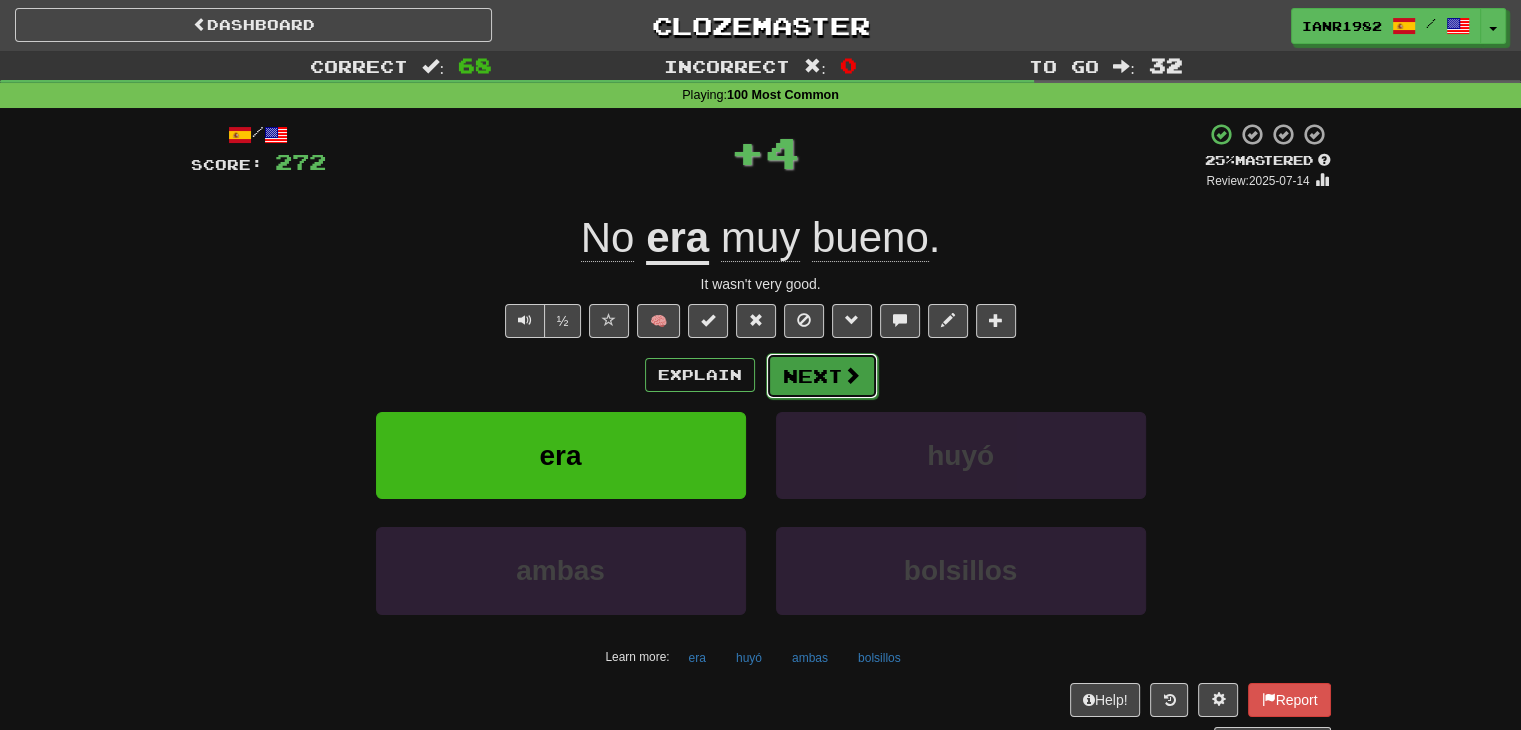 click at bounding box center [852, 375] 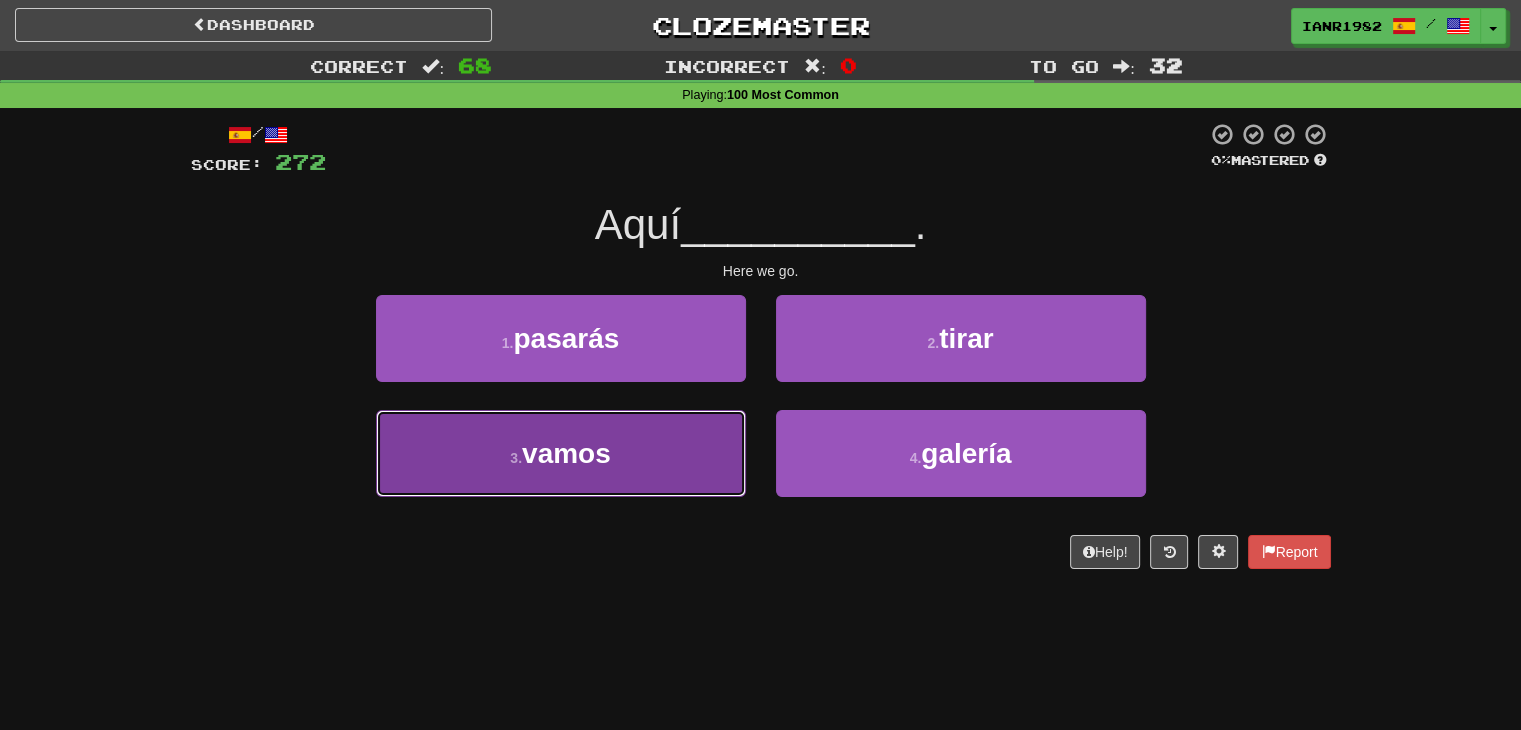 click on "3 .  vamos" at bounding box center (561, 453) 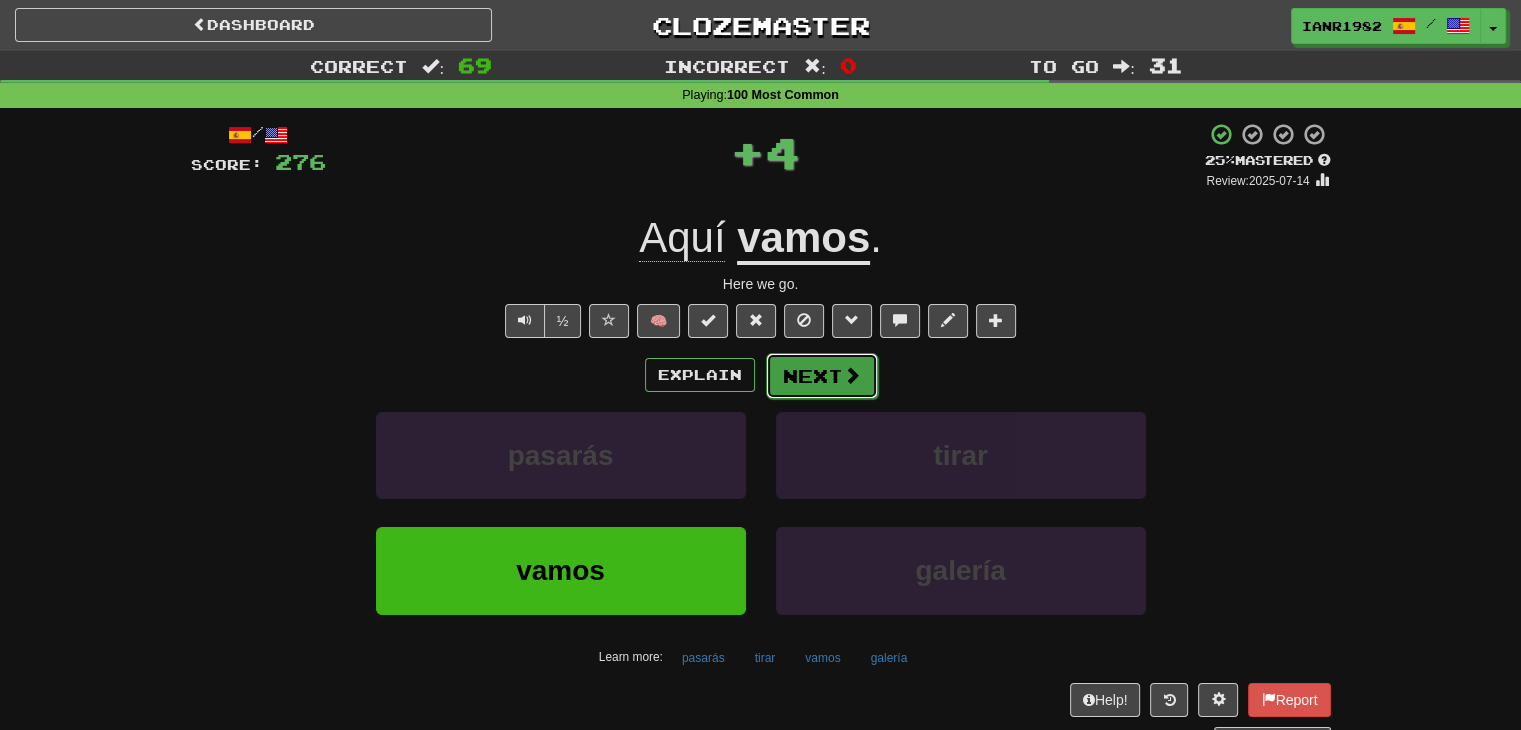 click on "Next" at bounding box center (822, 376) 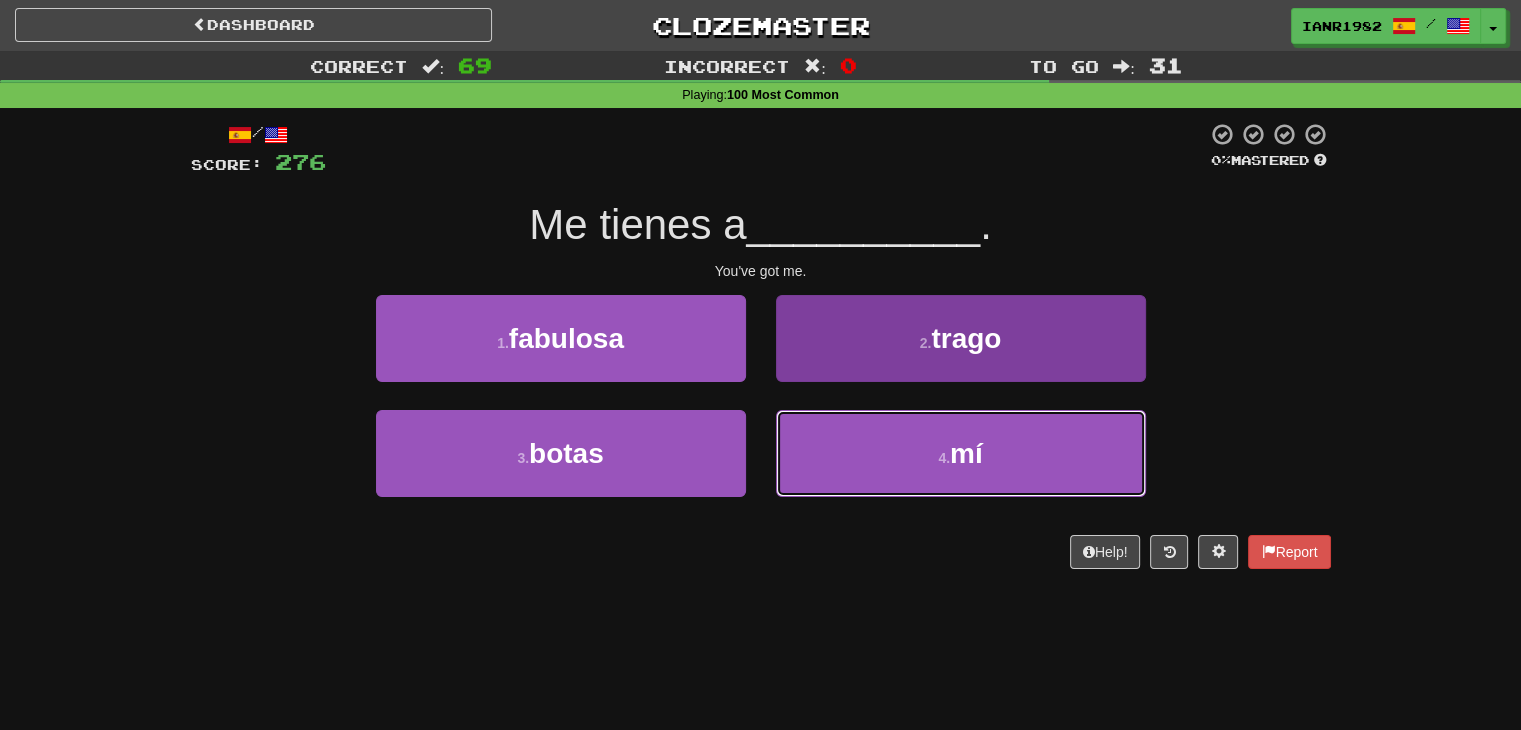 click on "4 .  mí" at bounding box center [961, 453] 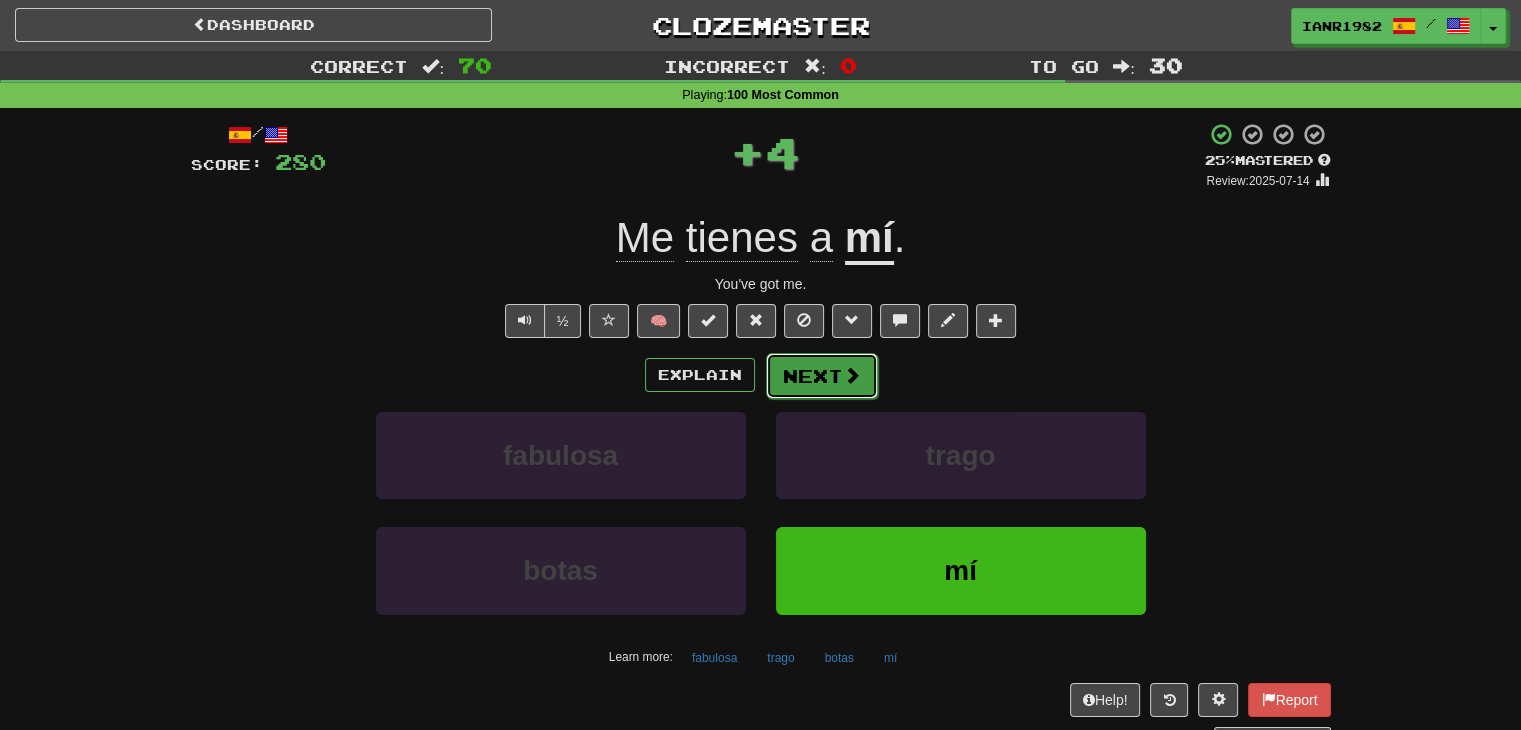 click at bounding box center [852, 375] 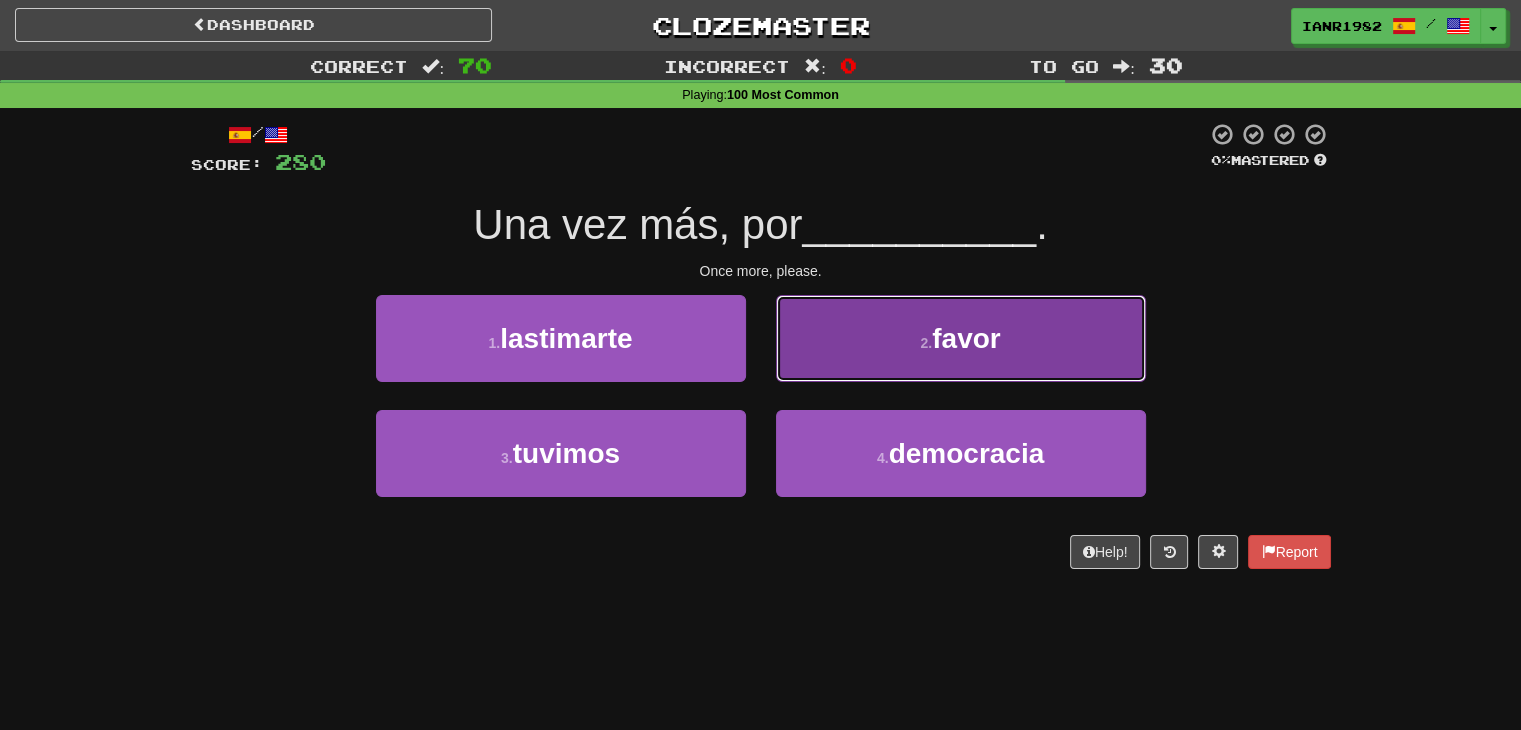 click on "2 .  favor" at bounding box center (961, 338) 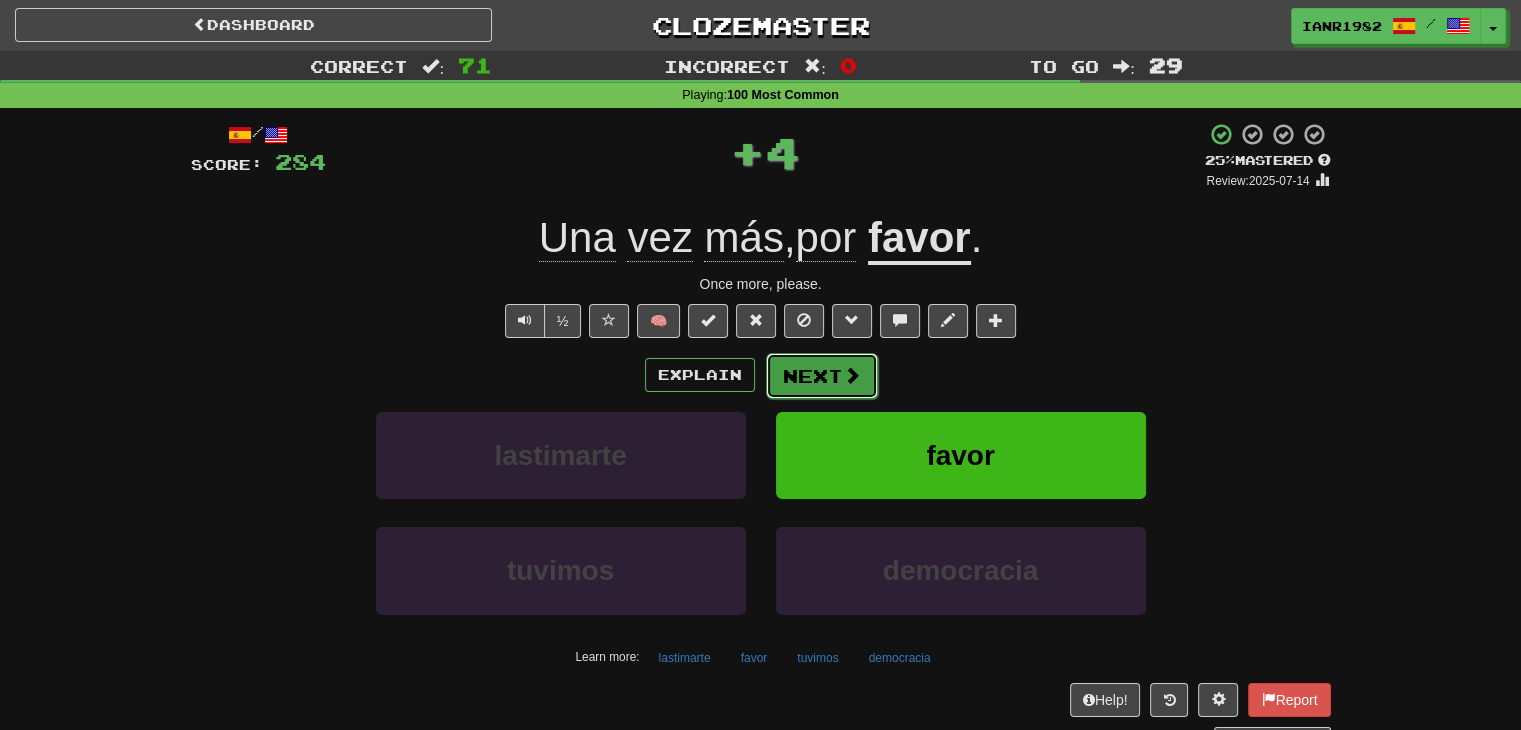 click at bounding box center (852, 375) 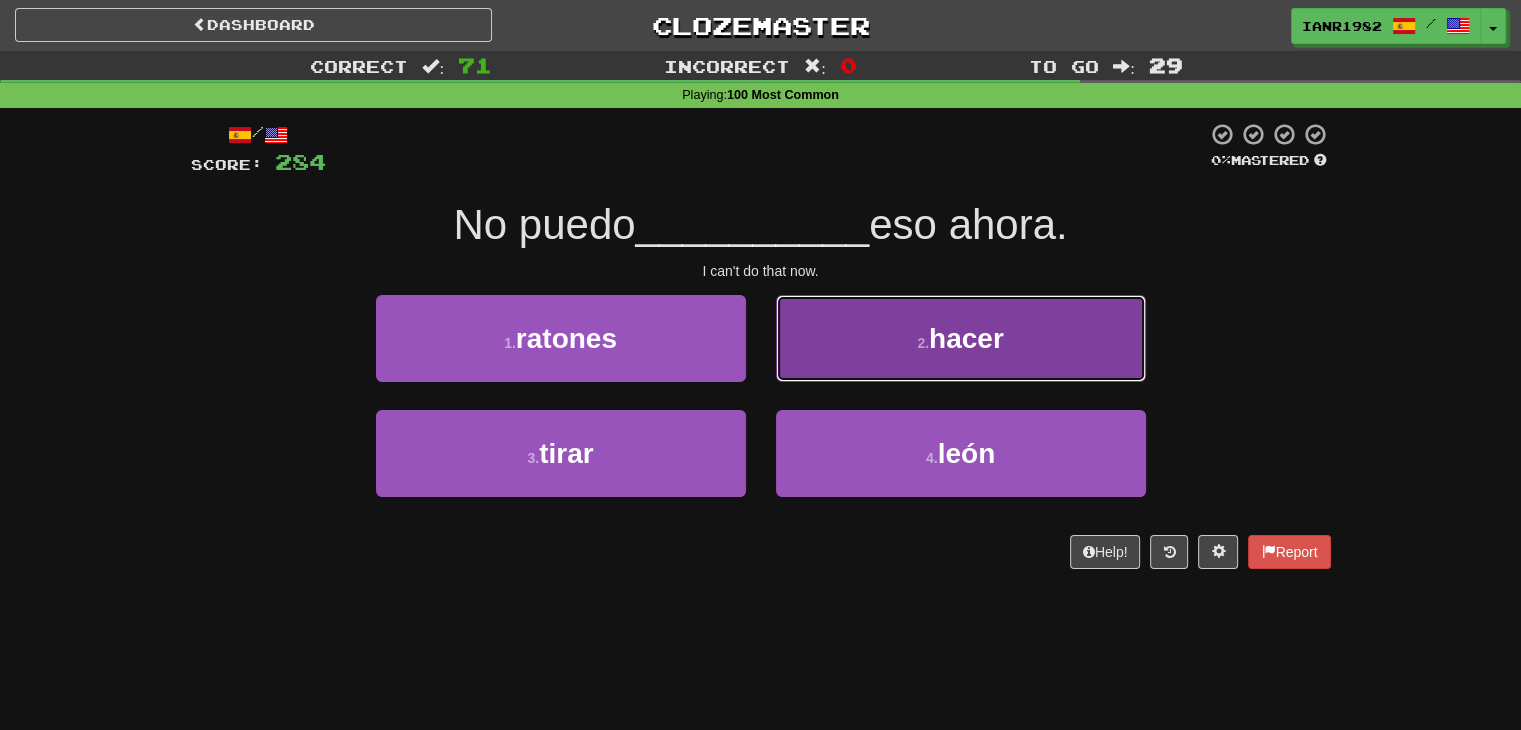 click on "2 ." at bounding box center [923, 343] 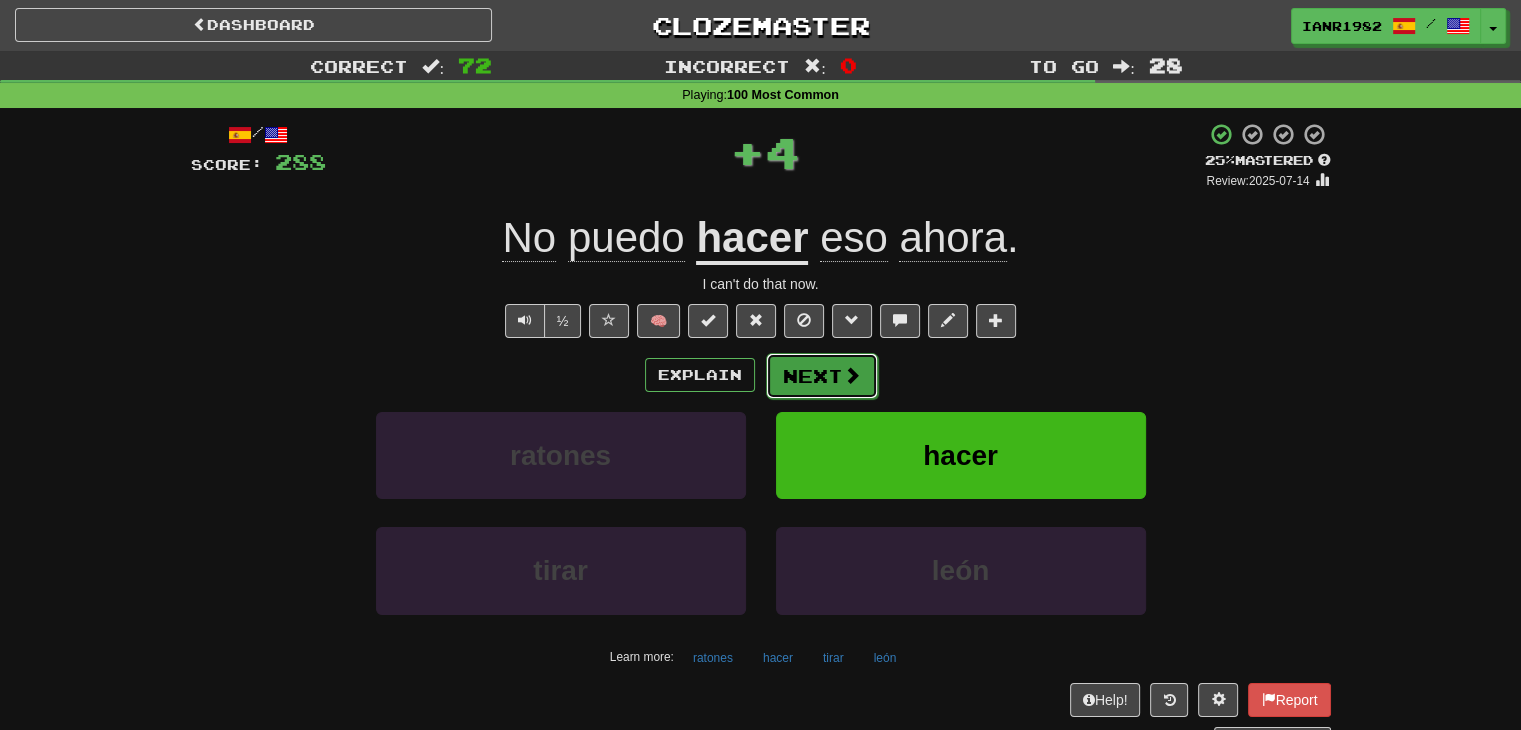 click on "Next" at bounding box center [822, 376] 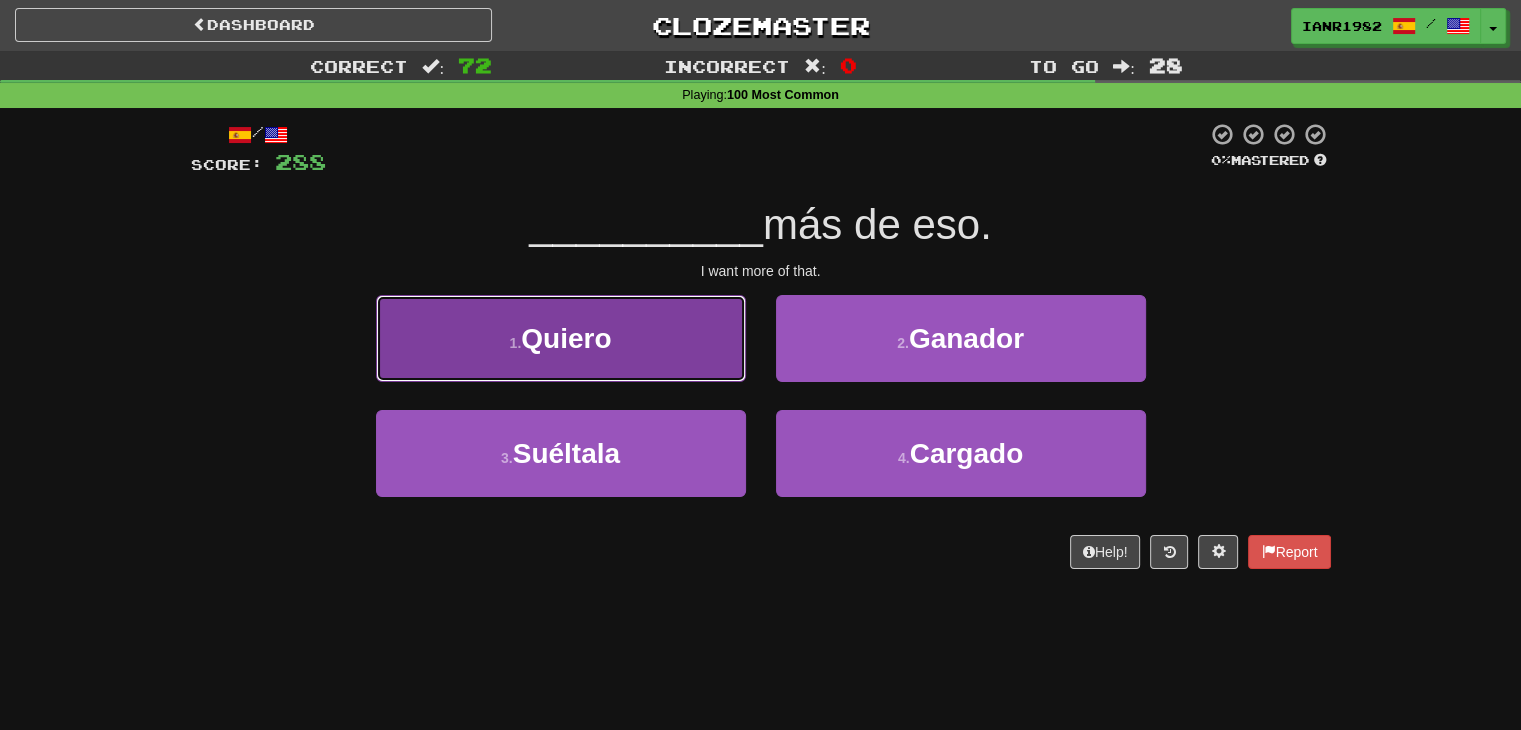 click on "1 .  Quiero" at bounding box center [561, 338] 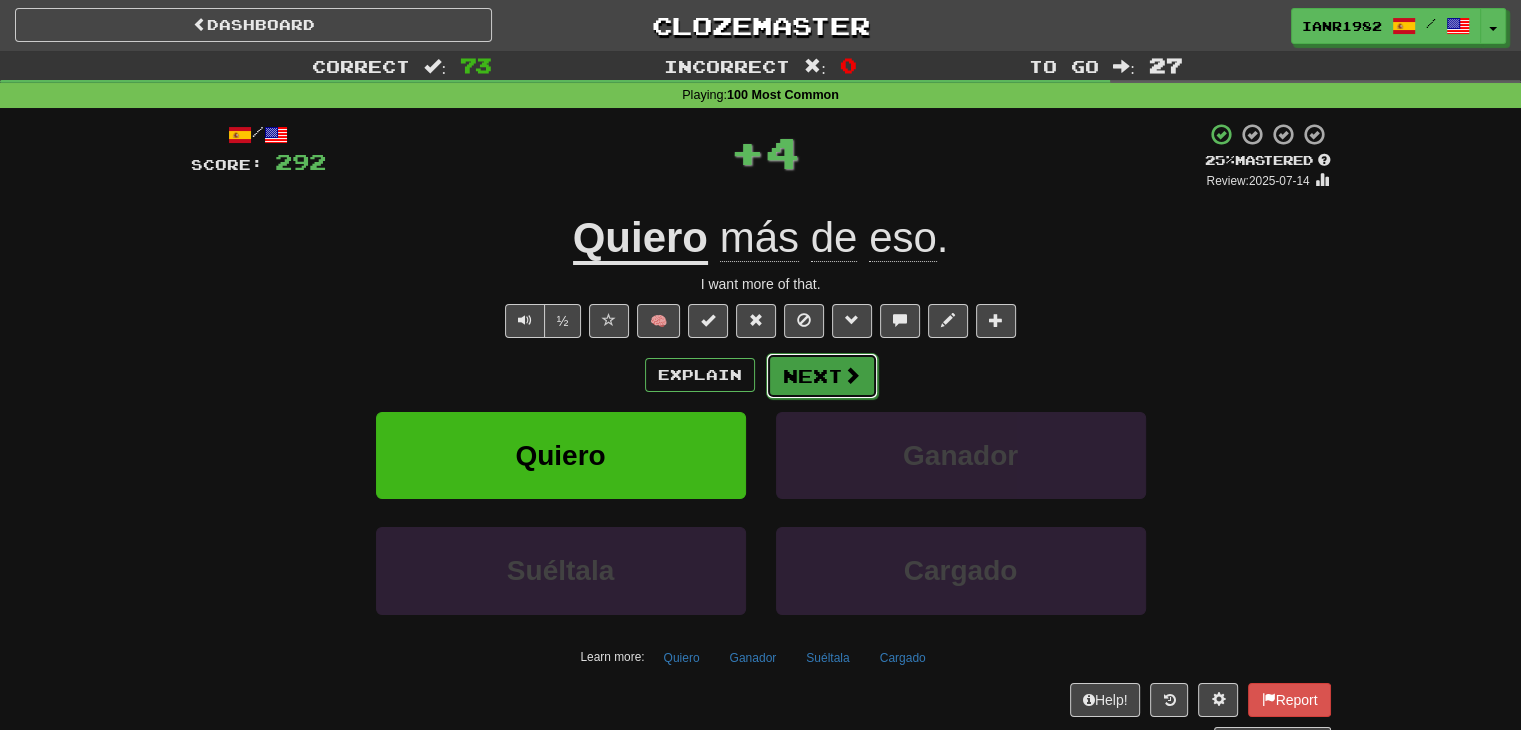 click on "Next" at bounding box center [822, 376] 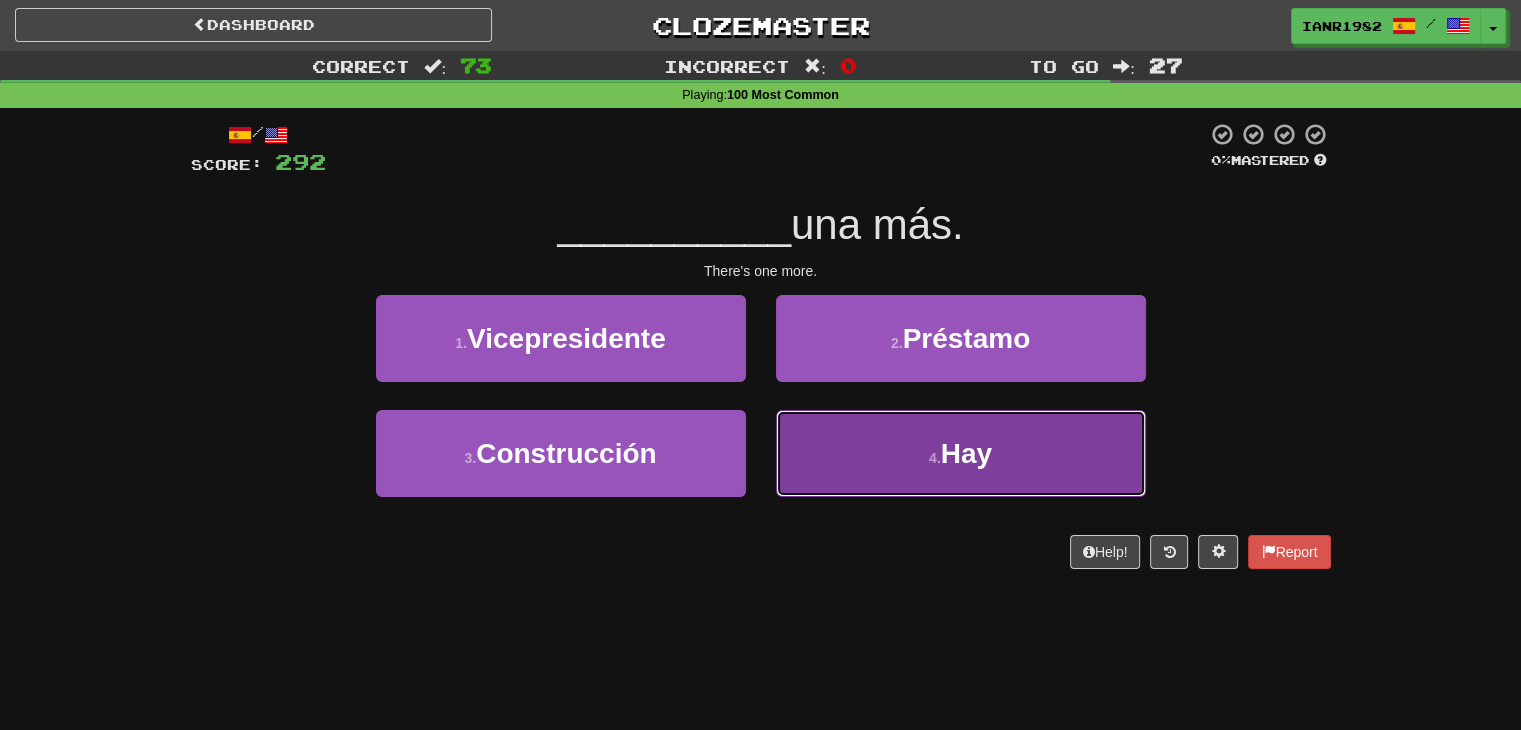 click on "4 .  Hay" at bounding box center [961, 453] 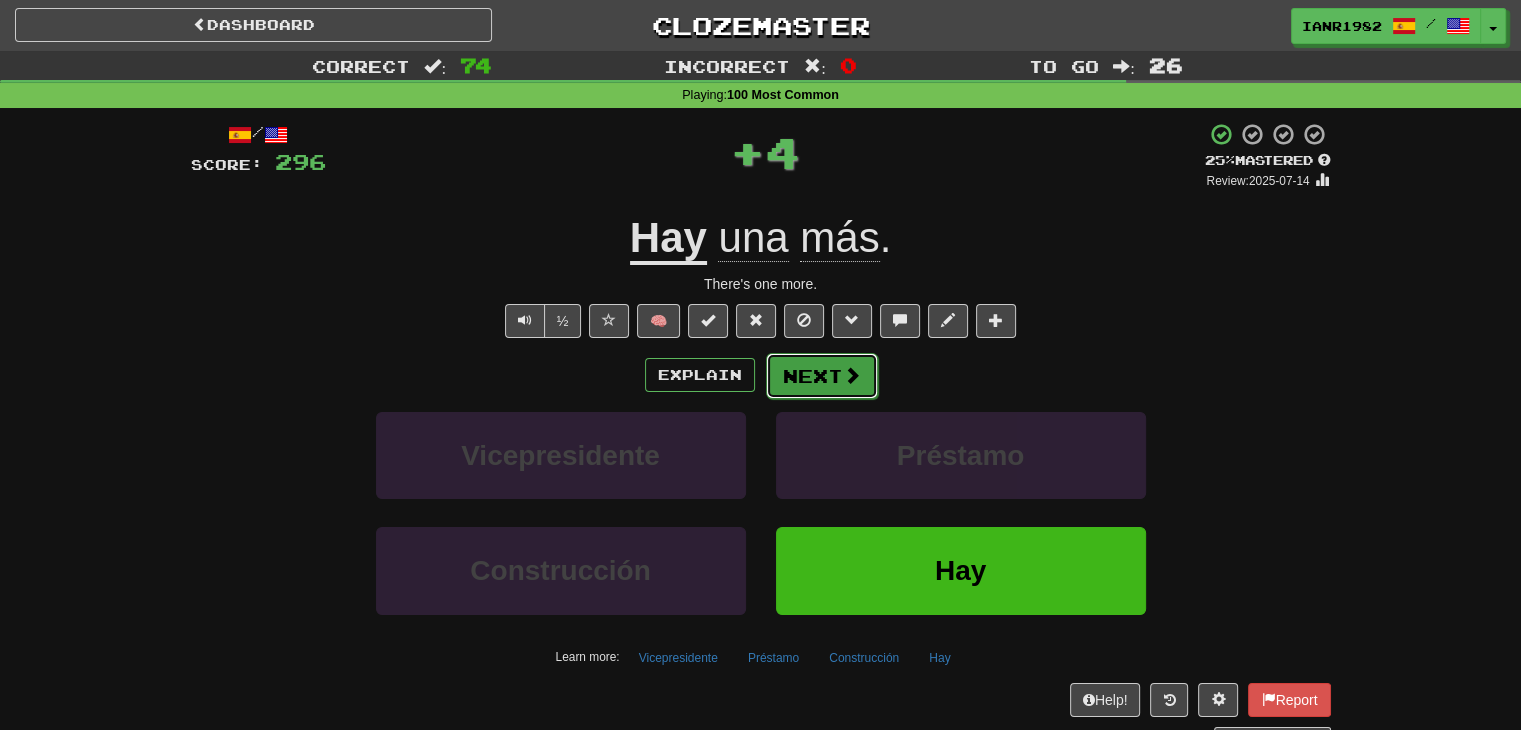click on "Next" at bounding box center (822, 376) 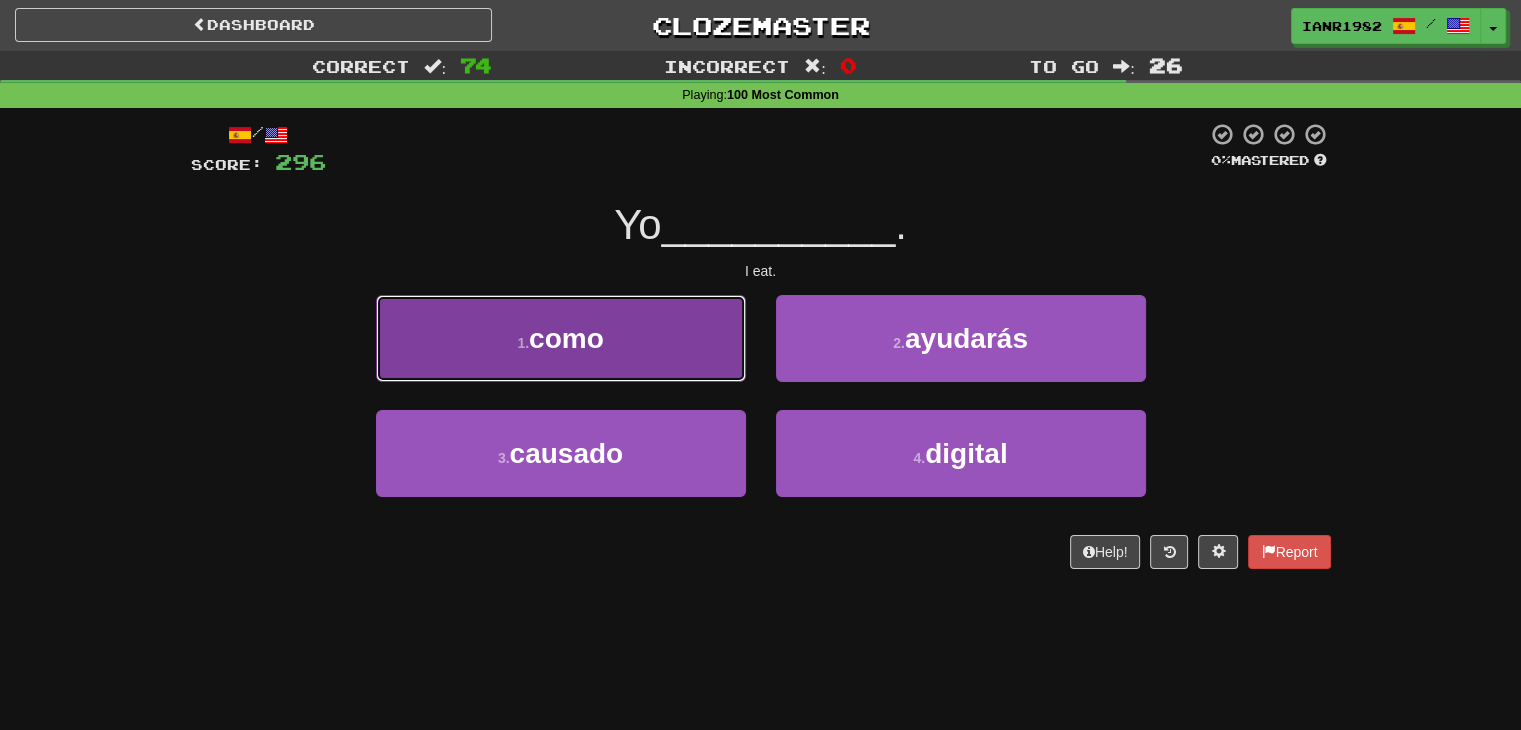 click on "1 .  como" at bounding box center [561, 338] 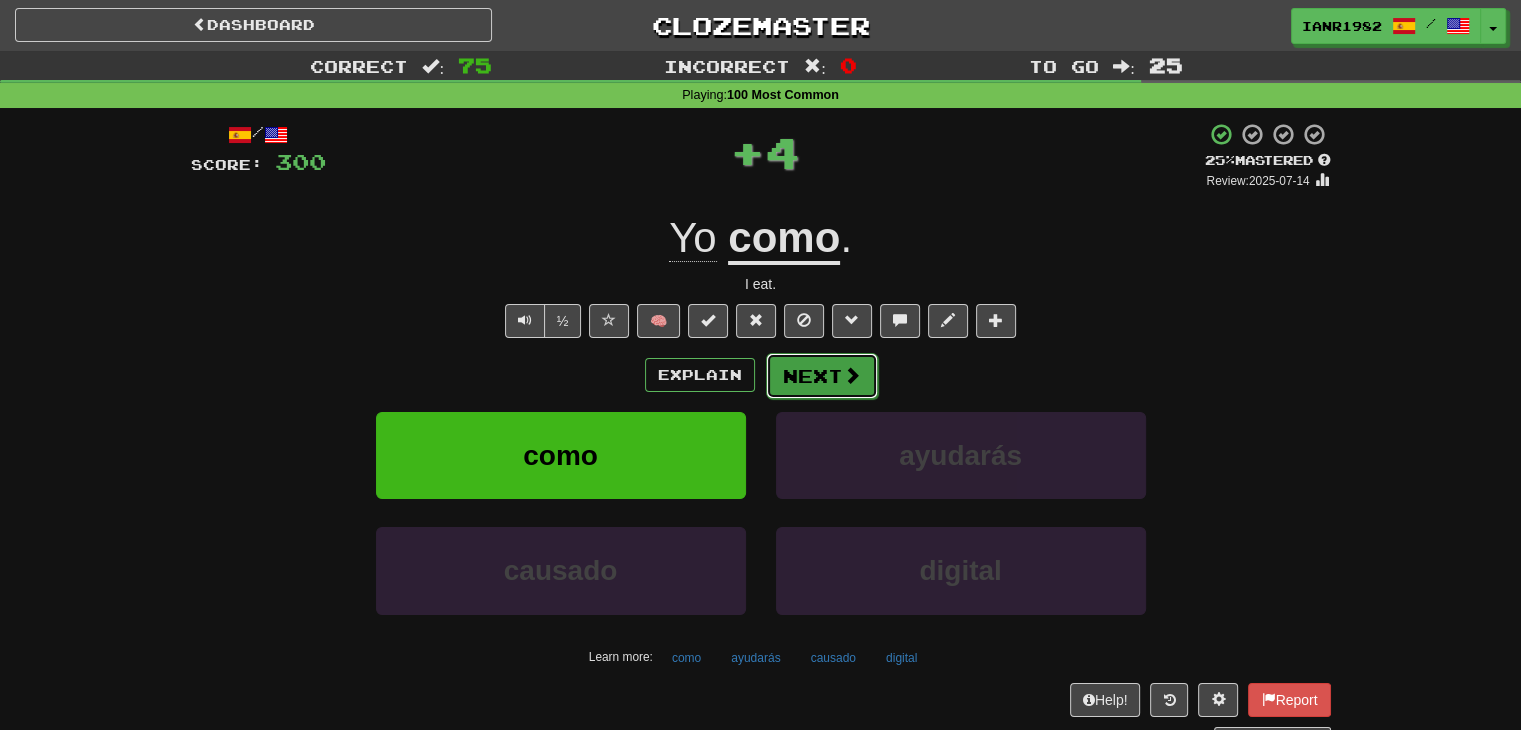 click at bounding box center (852, 375) 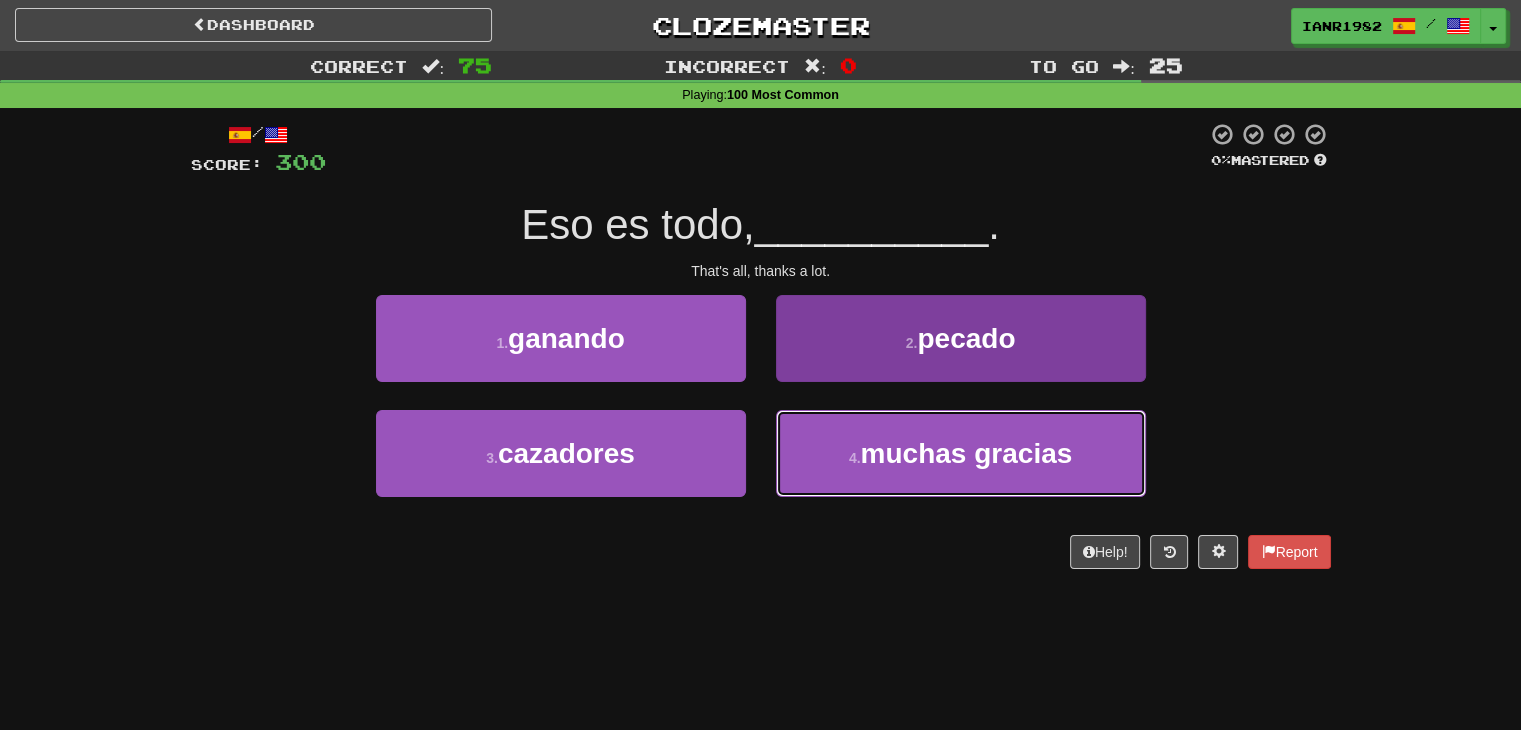 click on "muchas gracias" at bounding box center [967, 453] 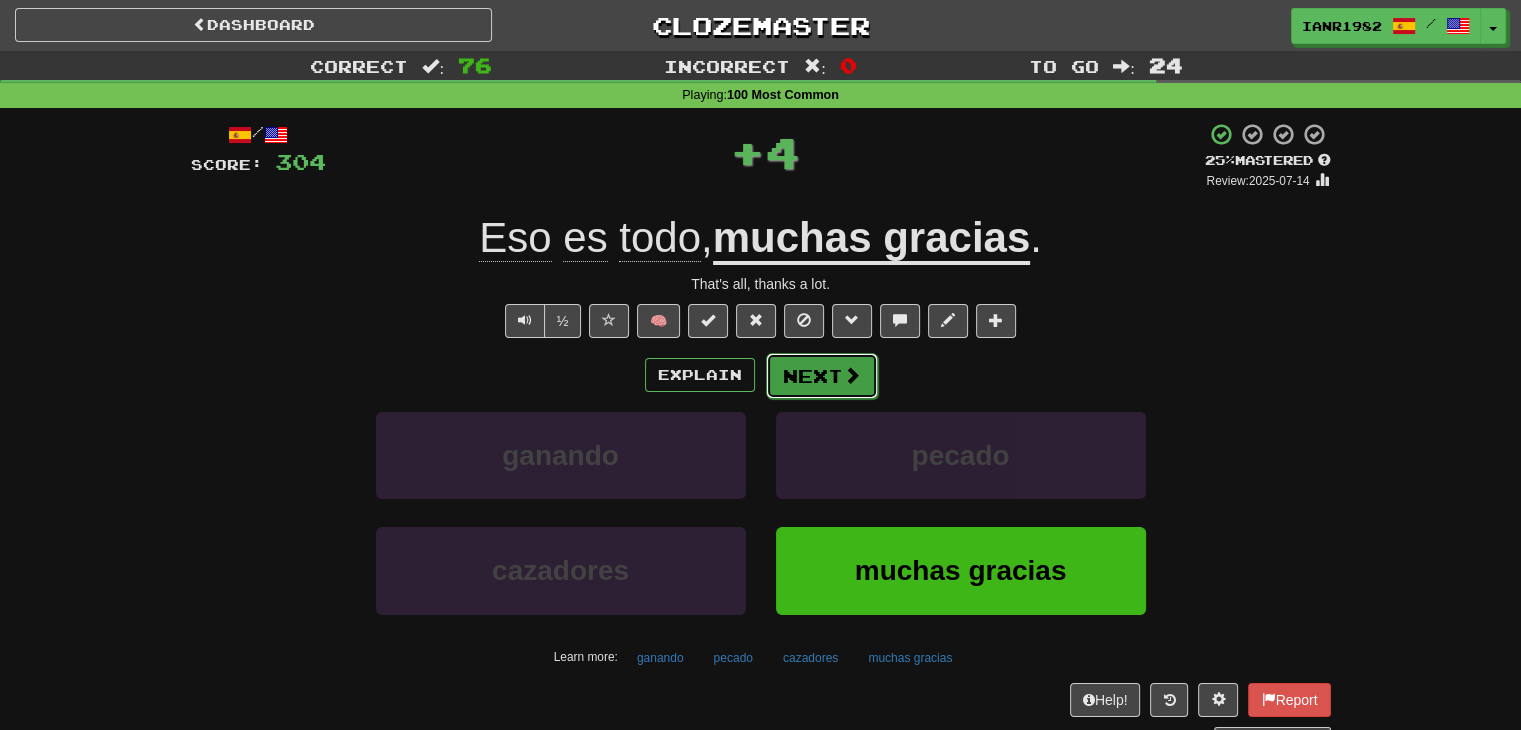 click at bounding box center (852, 375) 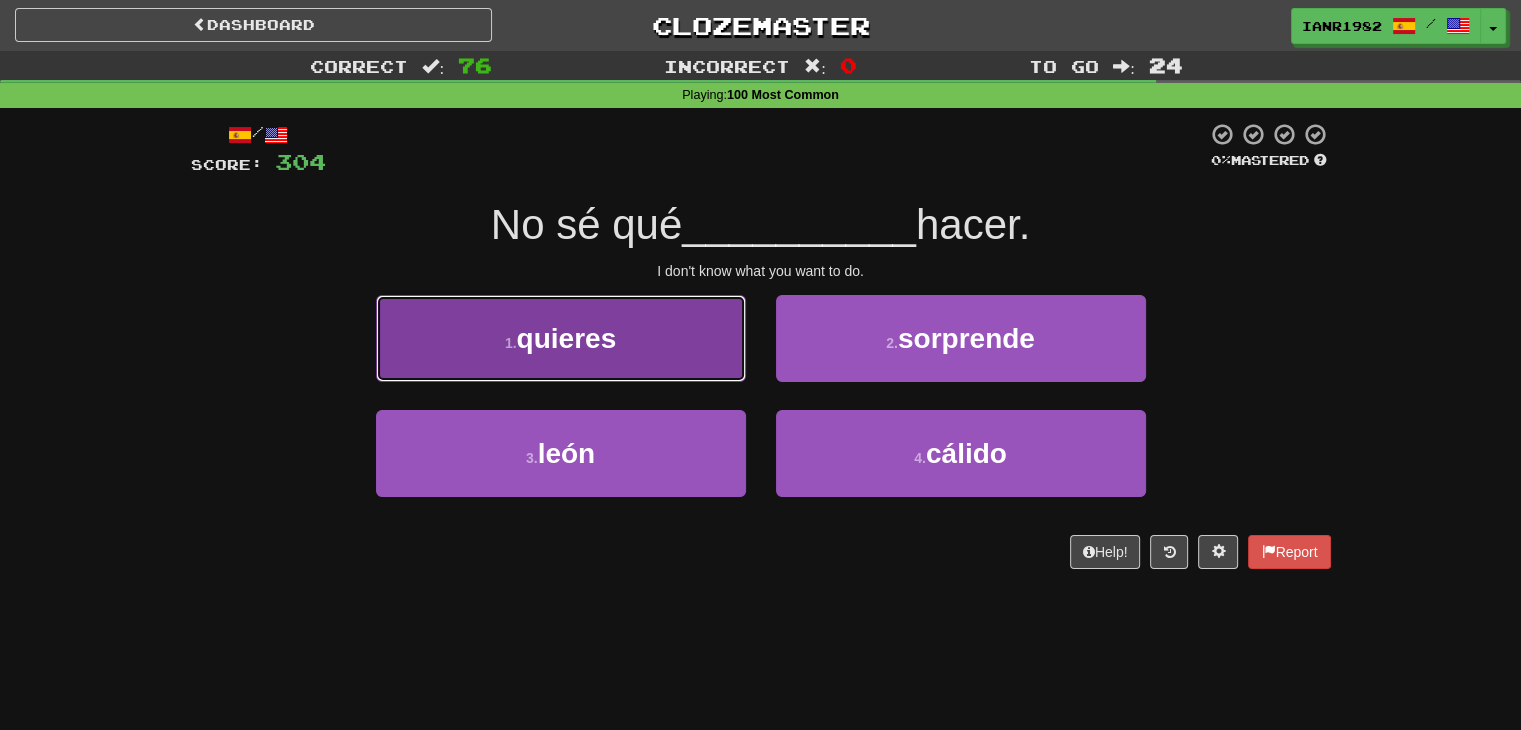 click on "1 .  quieres" at bounding box center [561, 338] 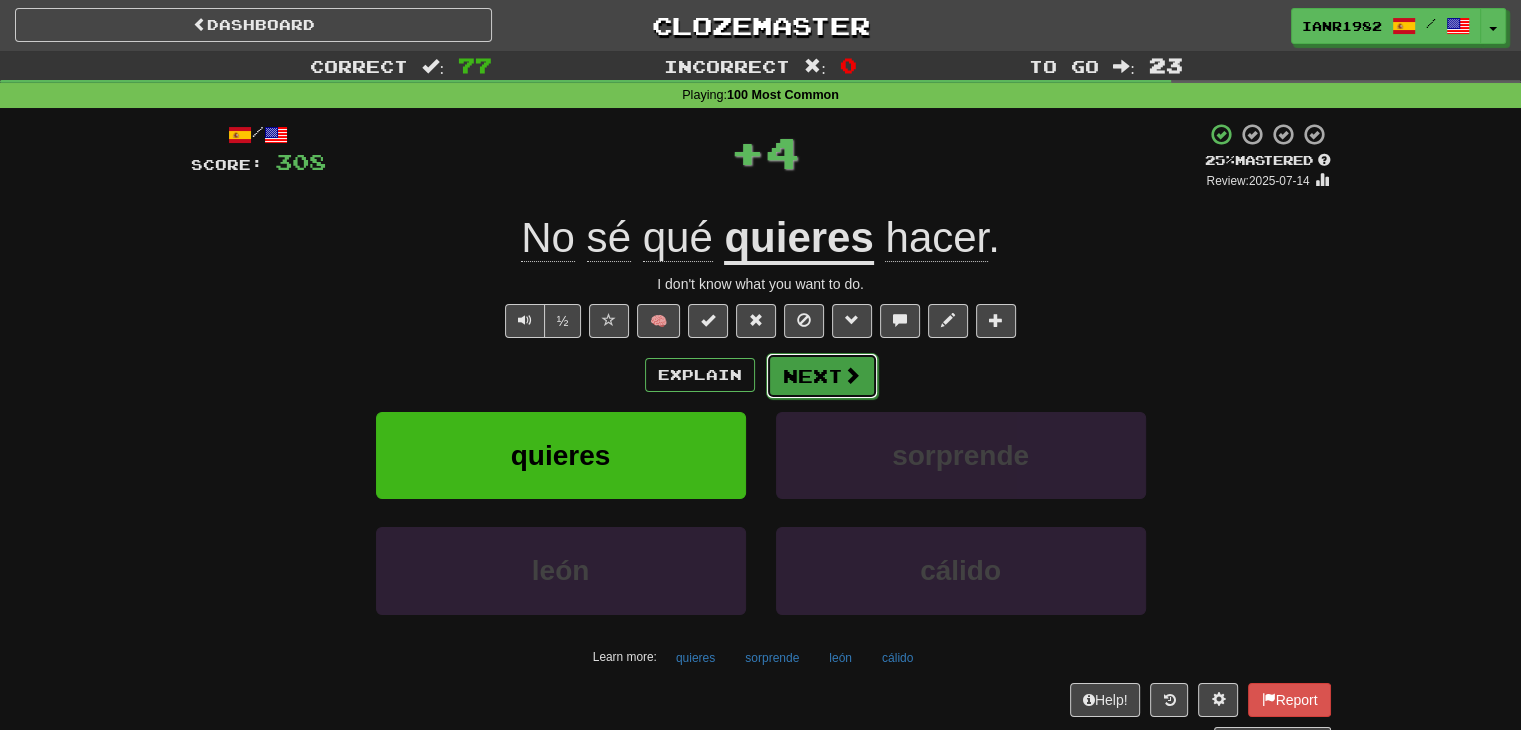 click on "Next" at bounding box center [822, 376] 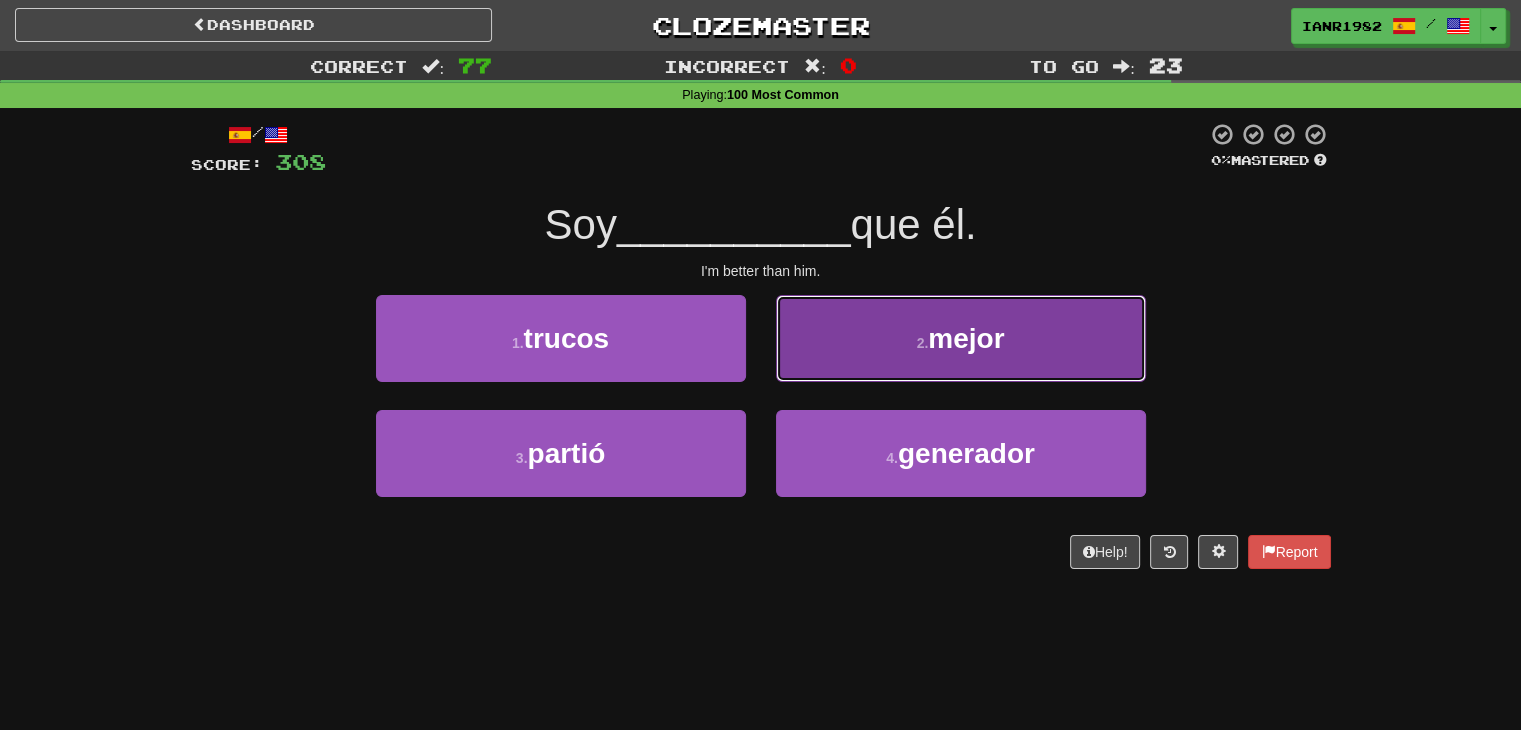click on "mejor" at bounding box center [966, 338] 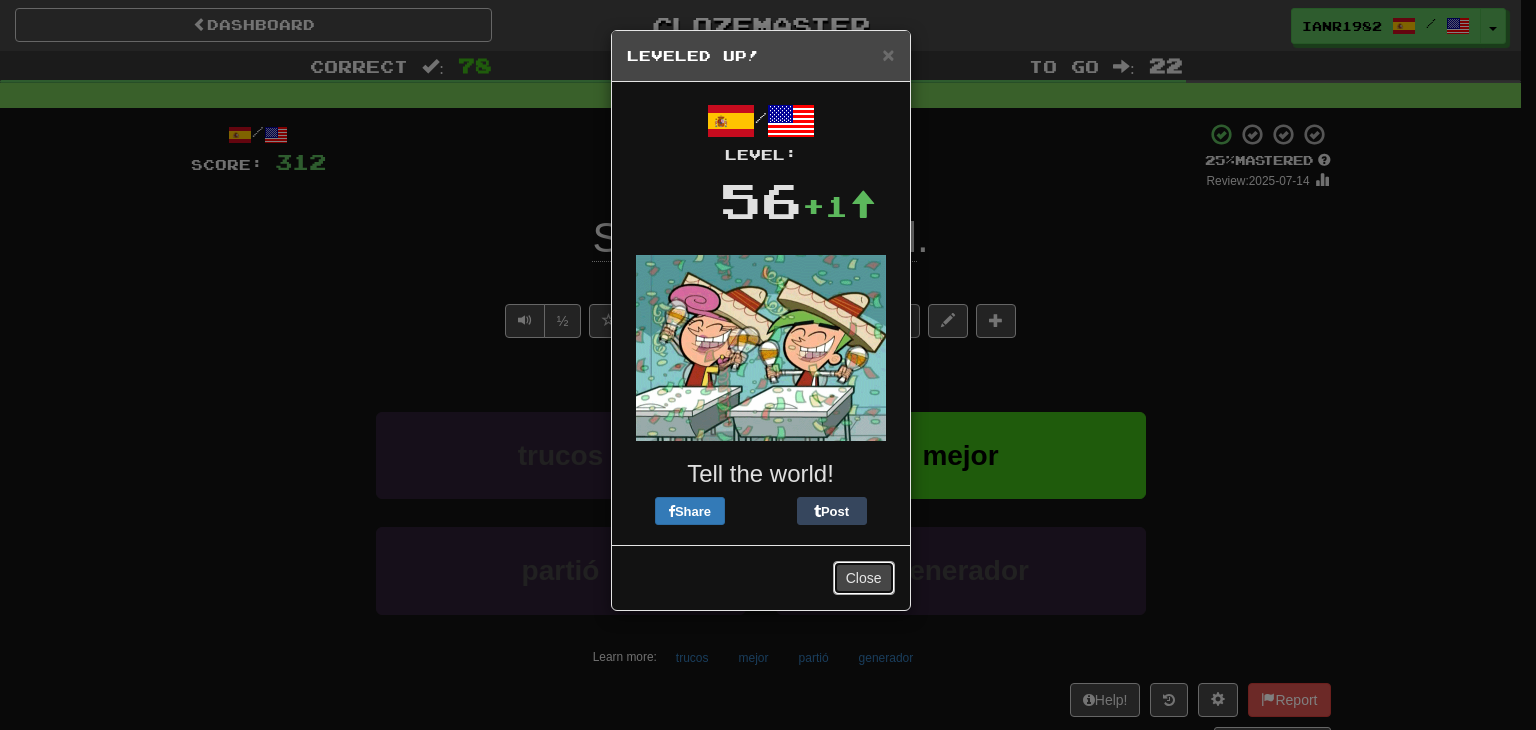 drag, startPoint x: 866, startPoint y: 581, endPoint x: 866, endPoint y: 545, distance: 36 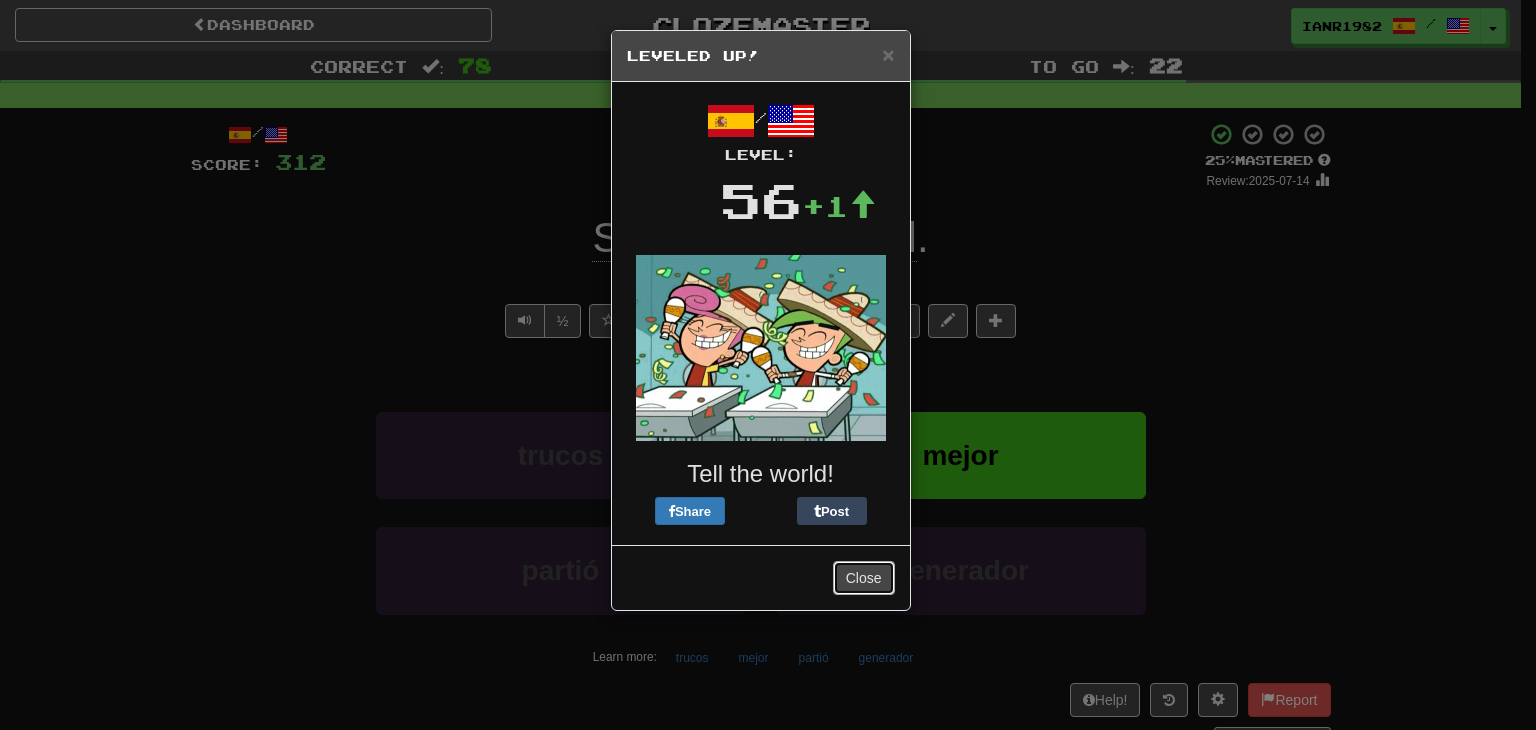 click on "Close" at bounding box center (864, 578) 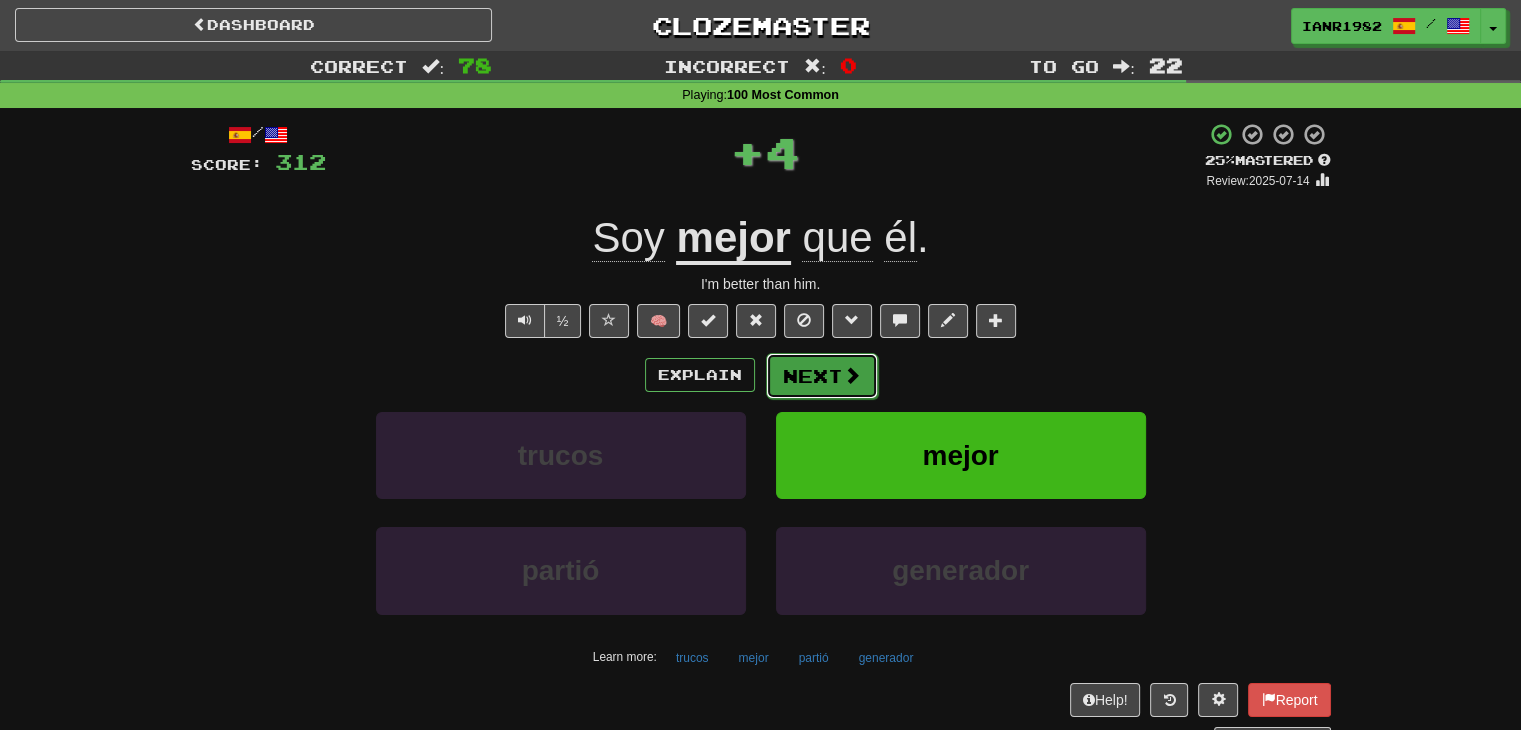 click on "Next" at bounding box center (822, 376) 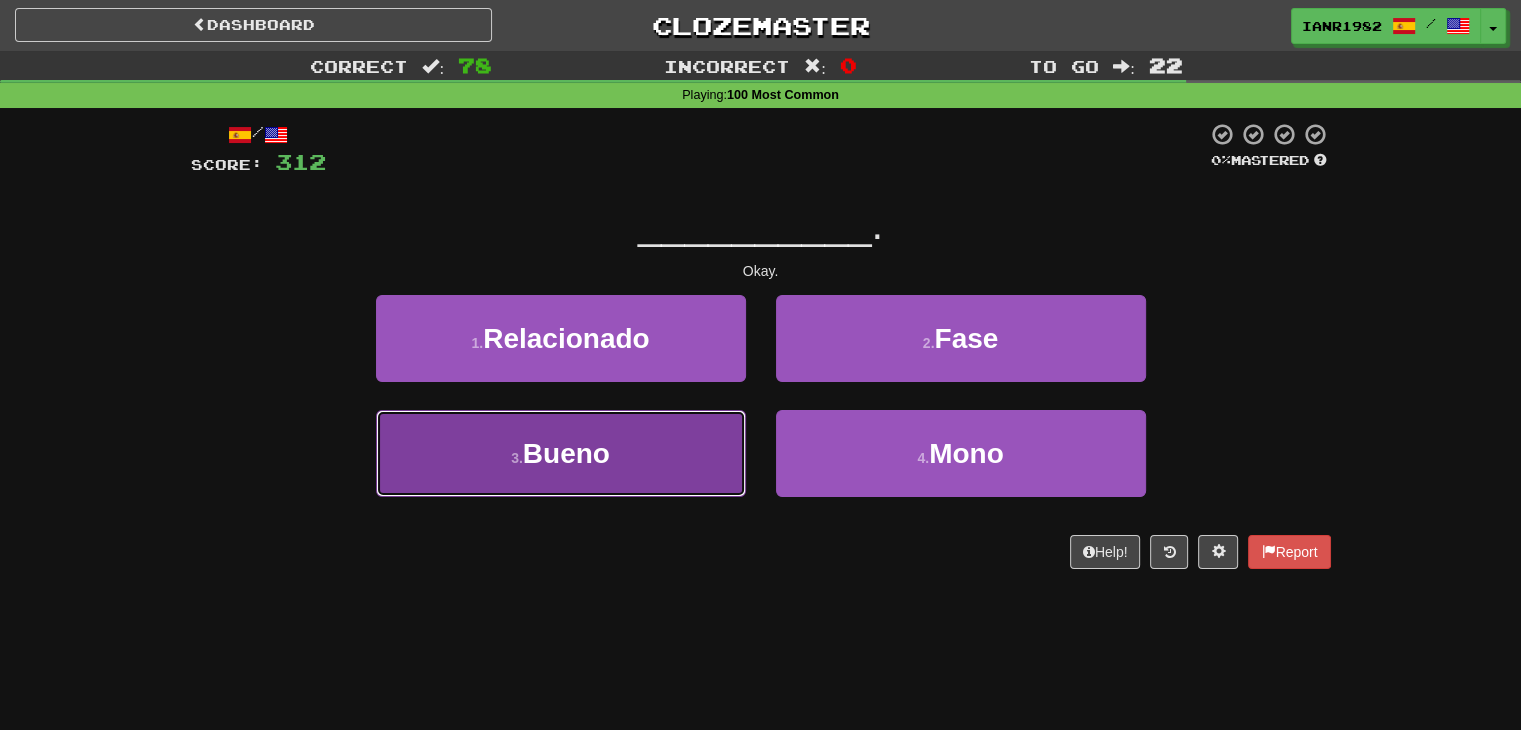 click on "3 .  Bueno" at bounding box center [561, 453] 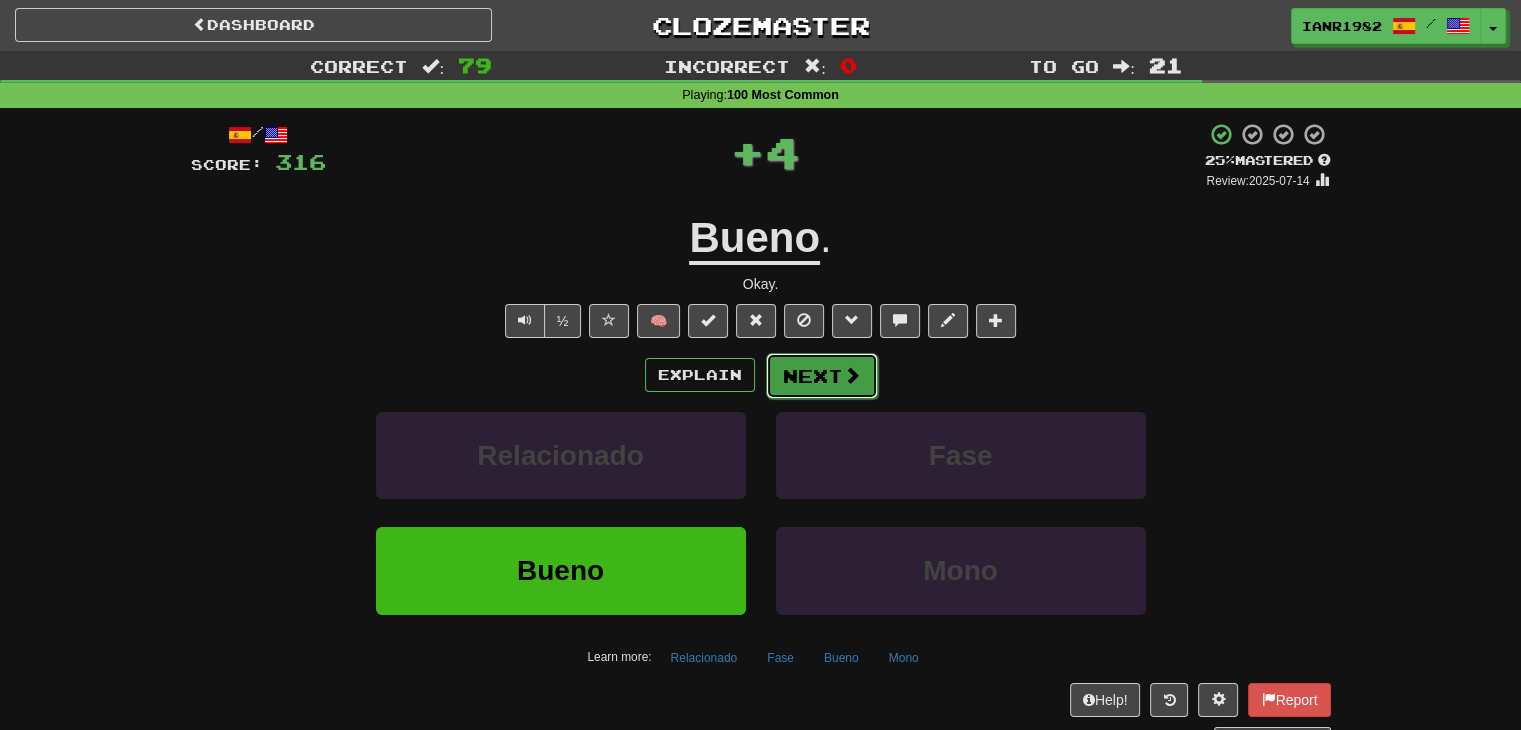 click at bounding box center [852, 375] 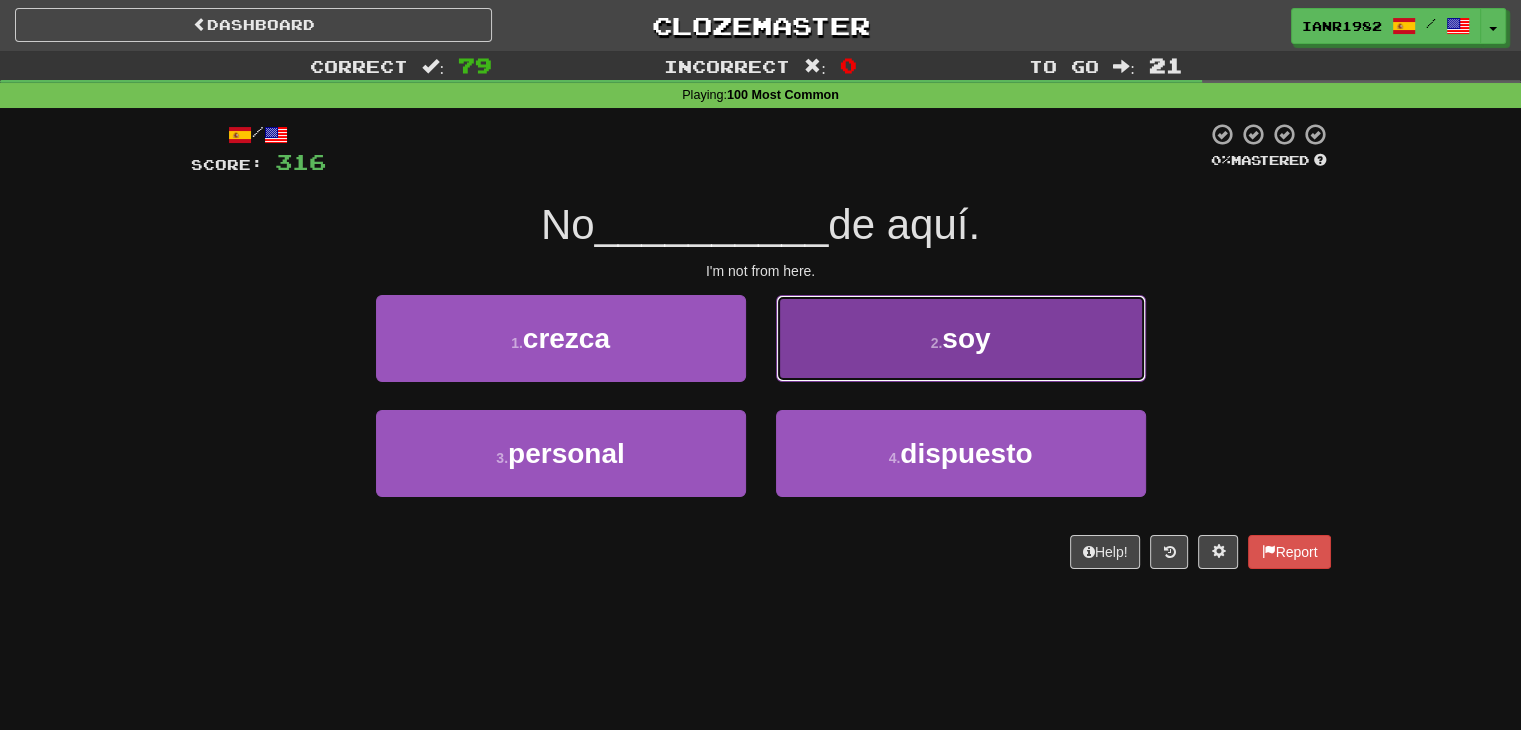 click on "2 .  soy" at bounding box center (961, 338) 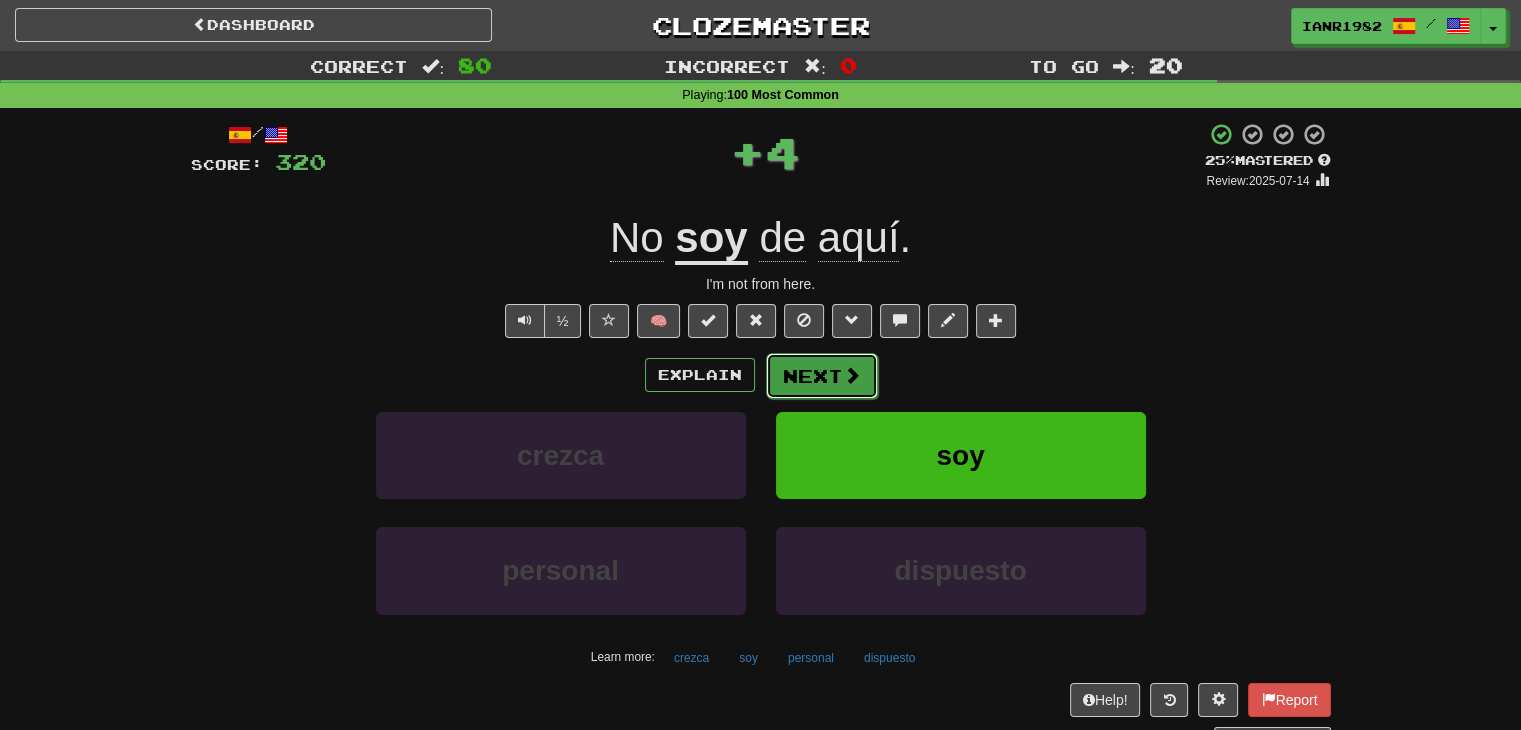 click at bounding box center [852, 375] 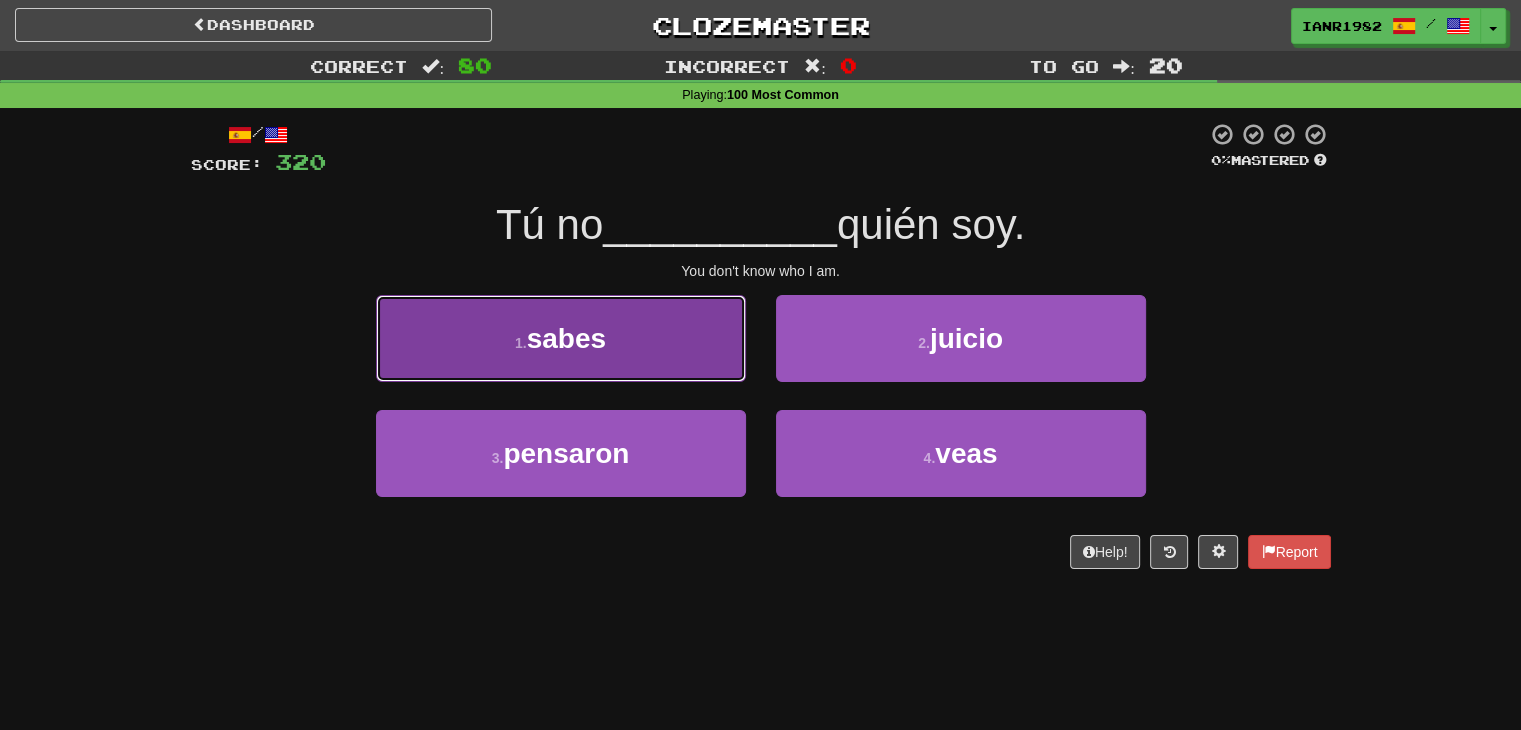 click on "1 .  sabes" at bounding box center (561, 338) 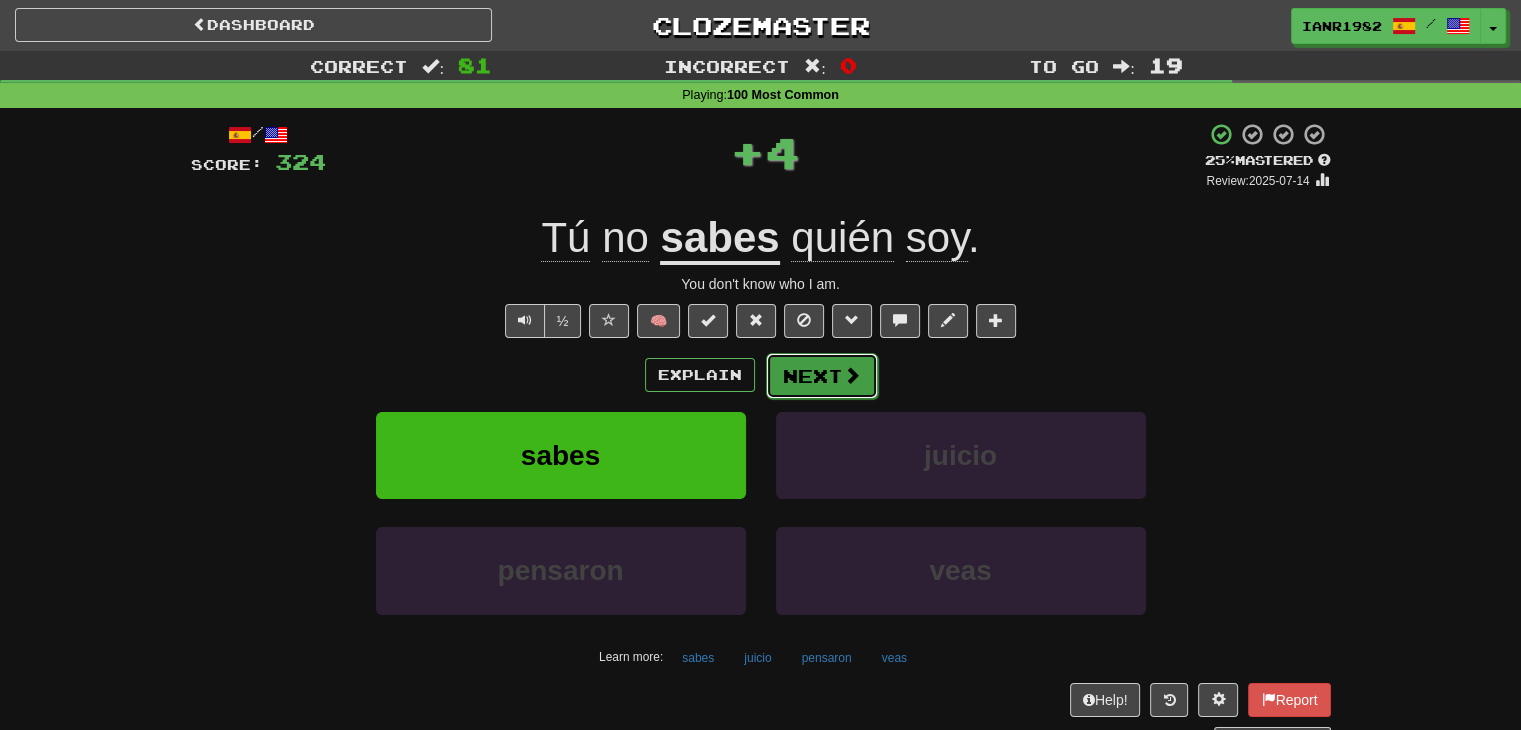 click on "Next" at bounding box center [822, 376] 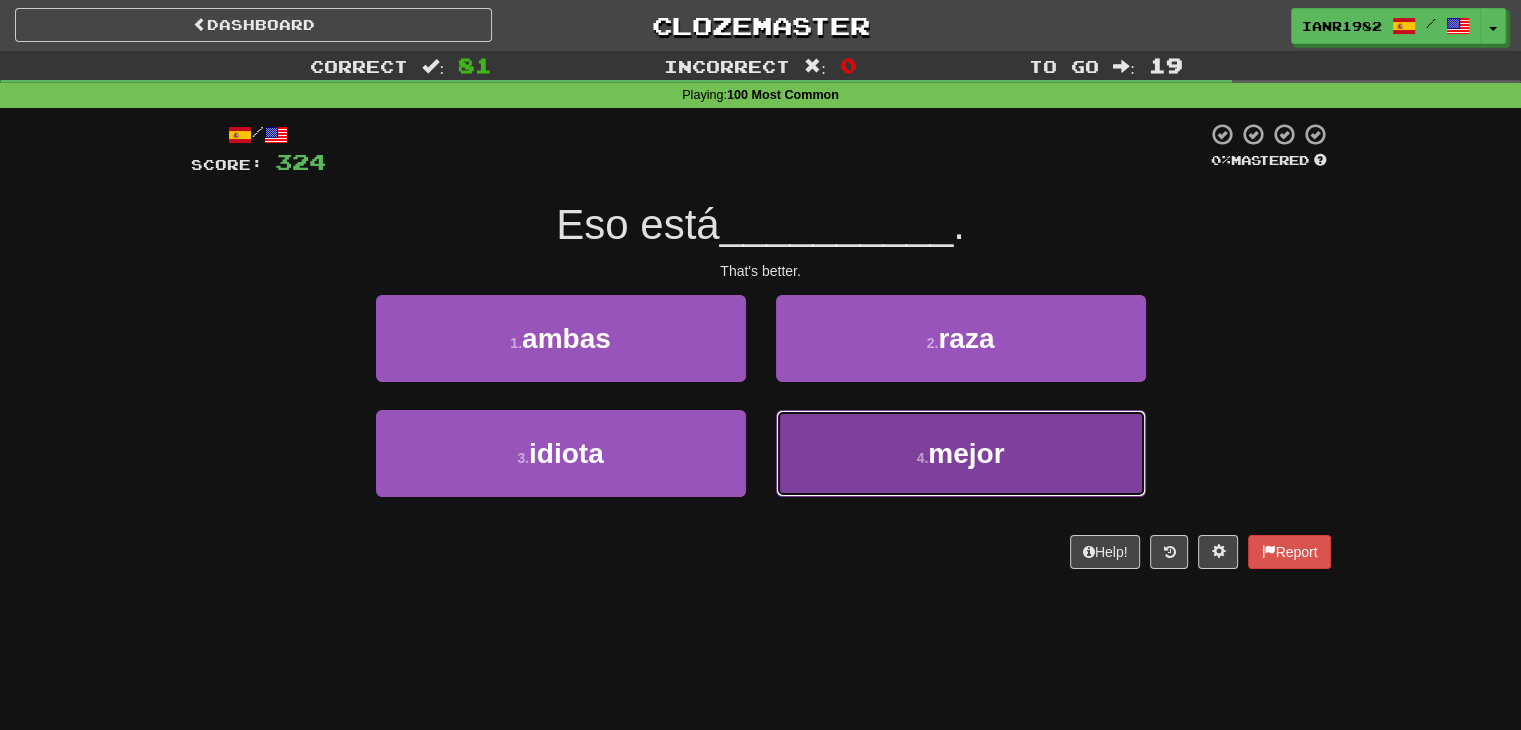 click on "mejor" at bounding box center [966, 453] 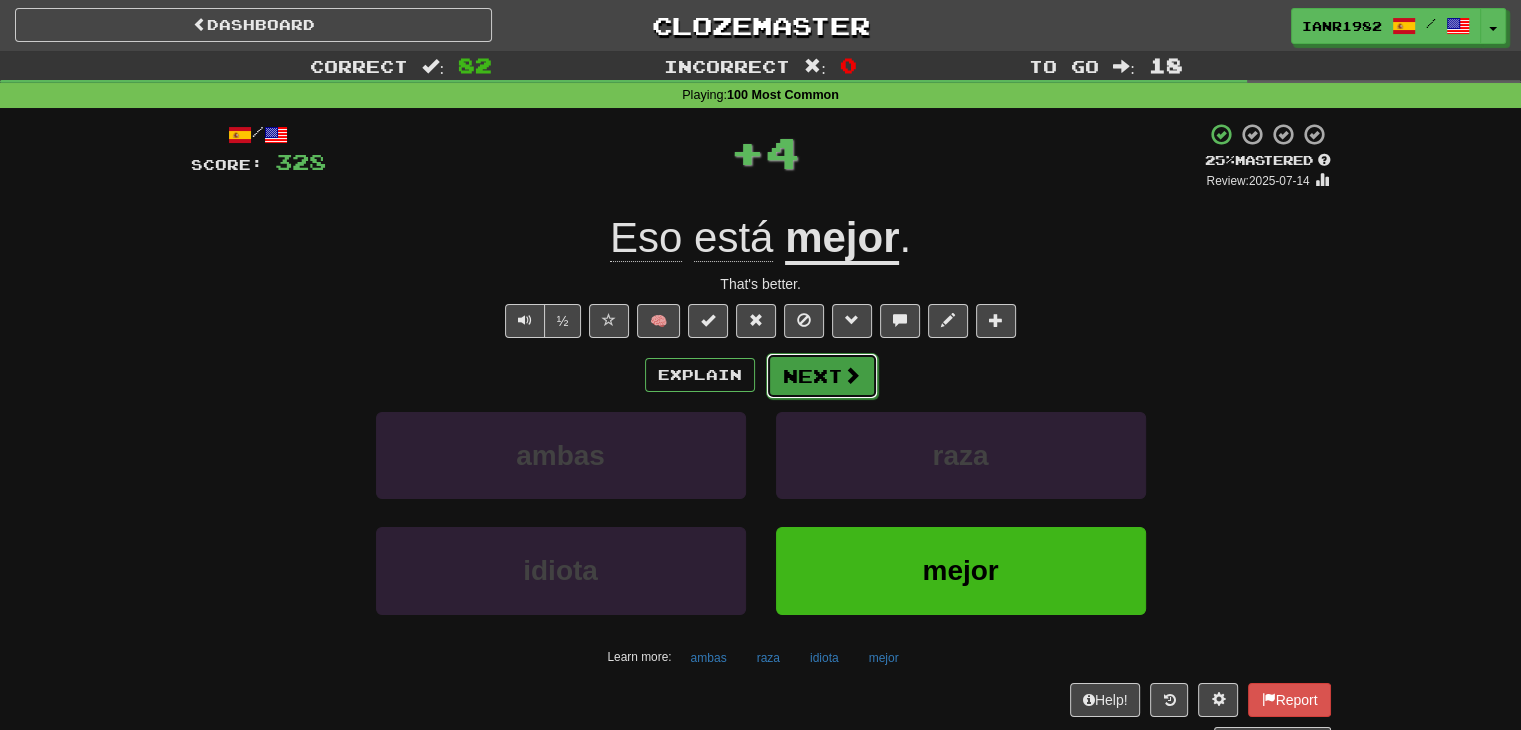 click at bounding box center [852, 375] 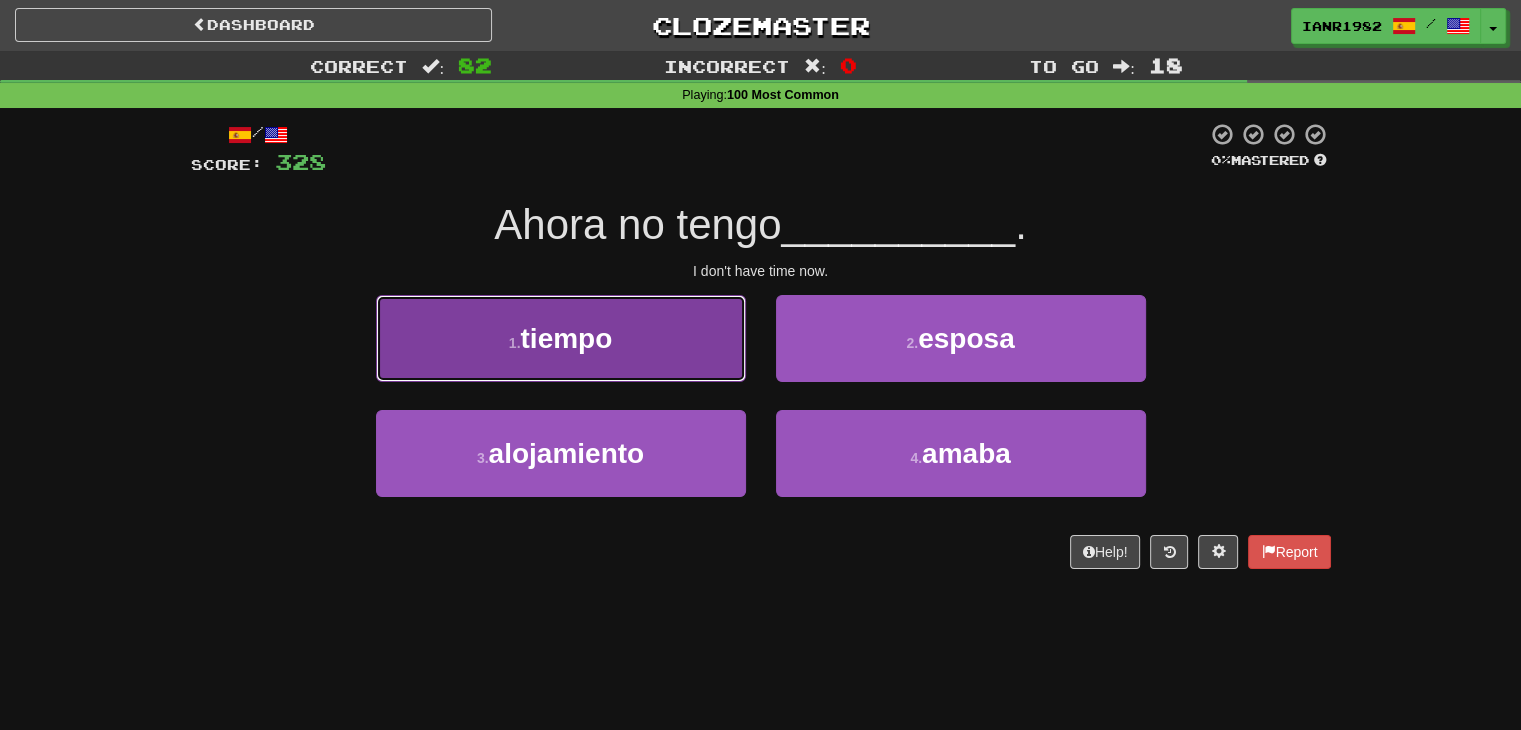 click on "1 .  tiempo" at bounding box center (561, 338) 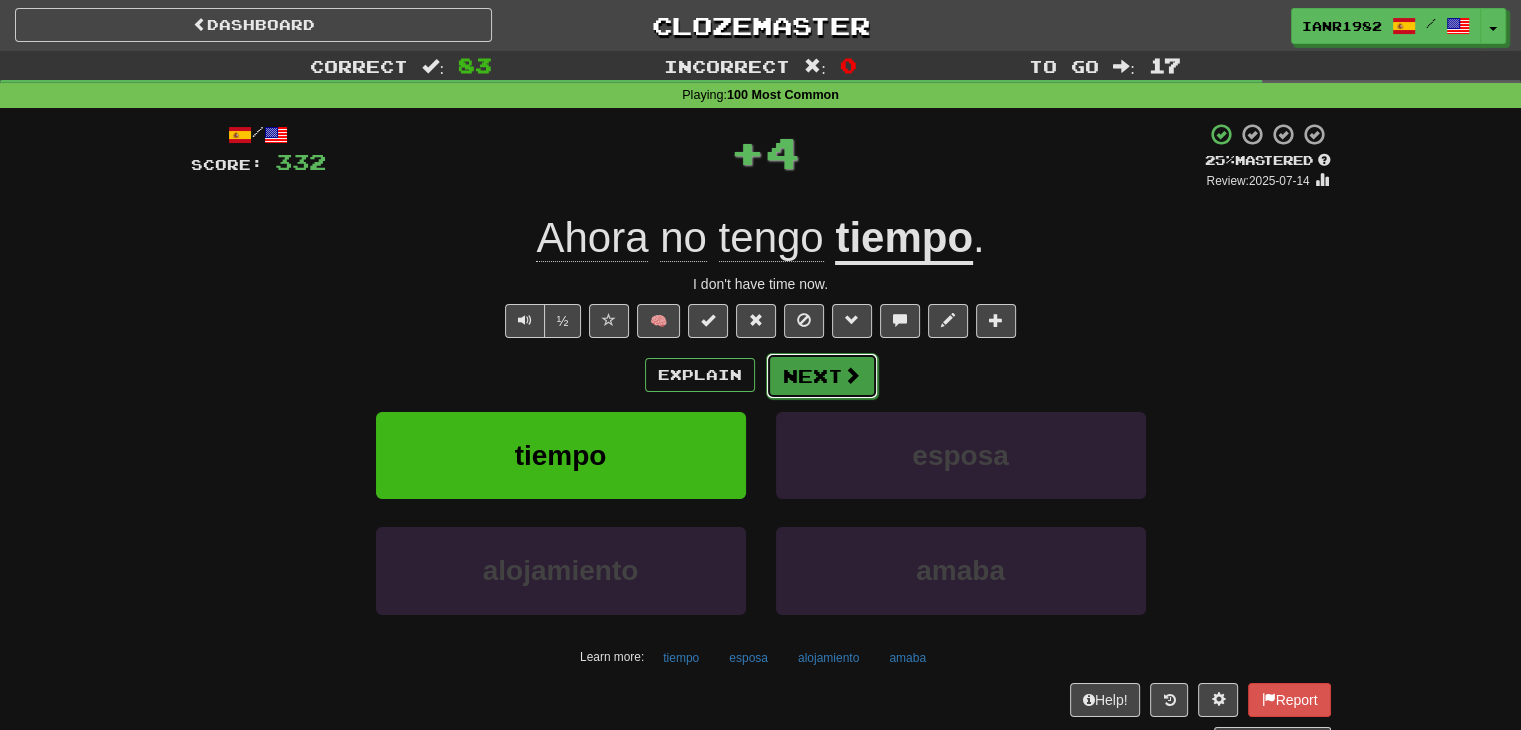 click at bounding box center [852, 375] 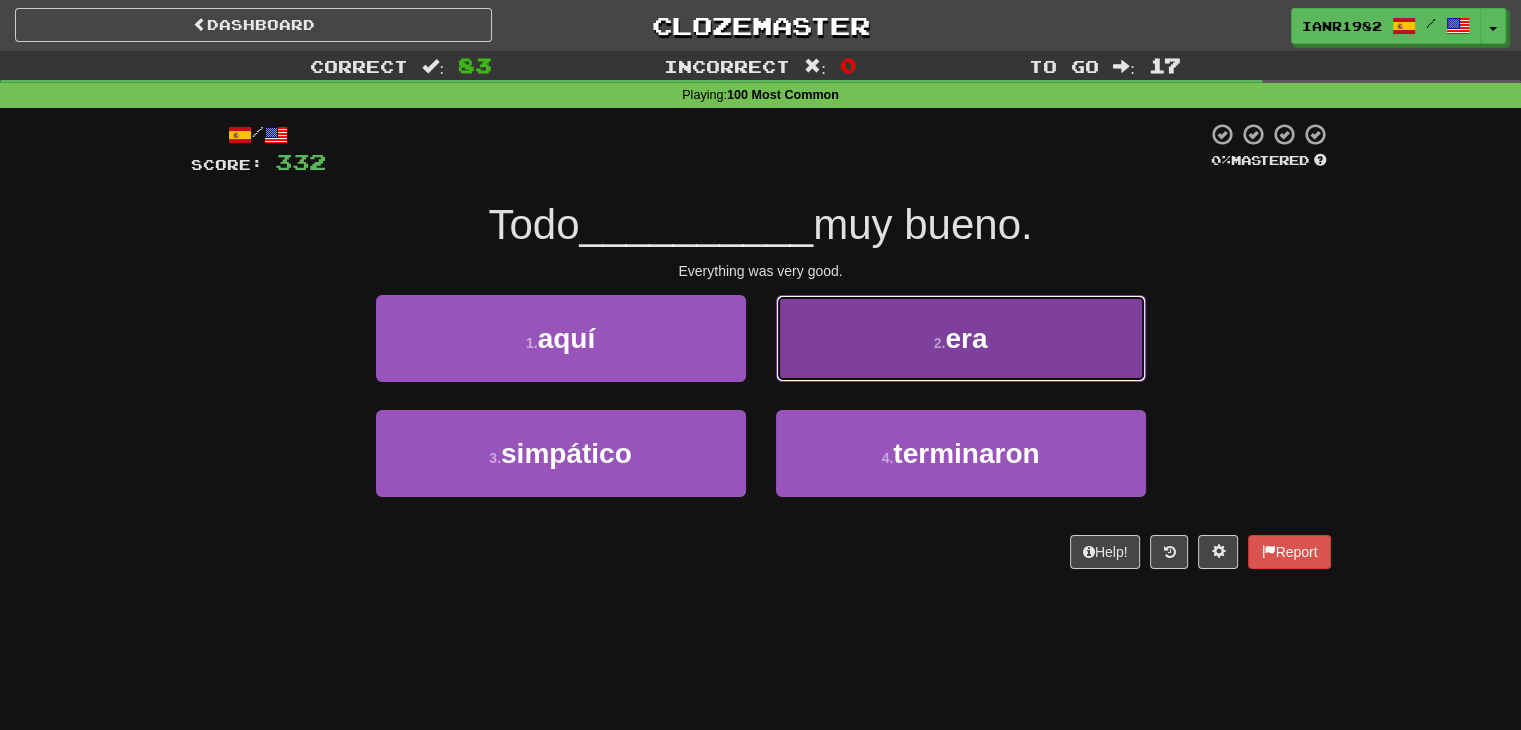 click on "2 .  era" at bounding box center [961, 338] 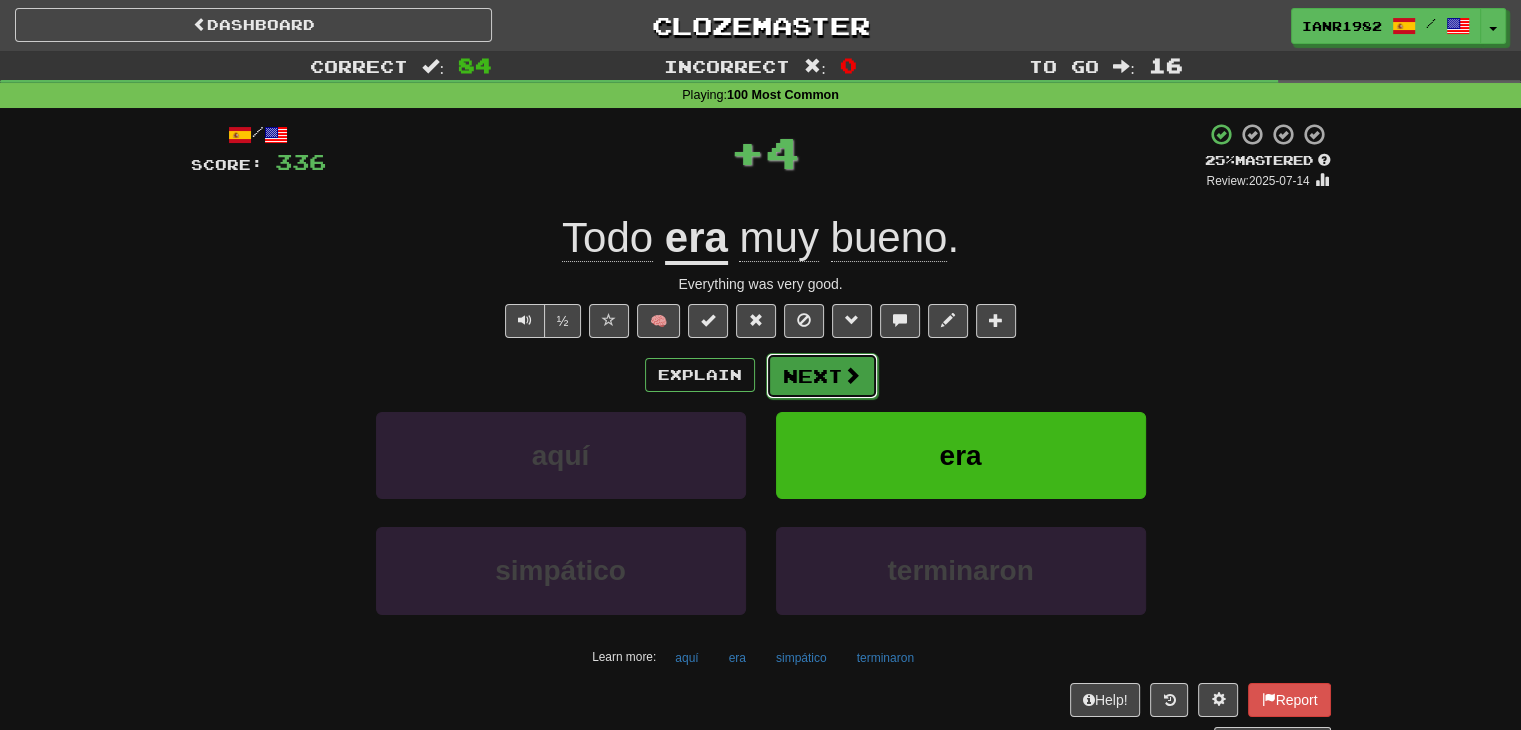 click on "Next" at bounding box center [822, 376] 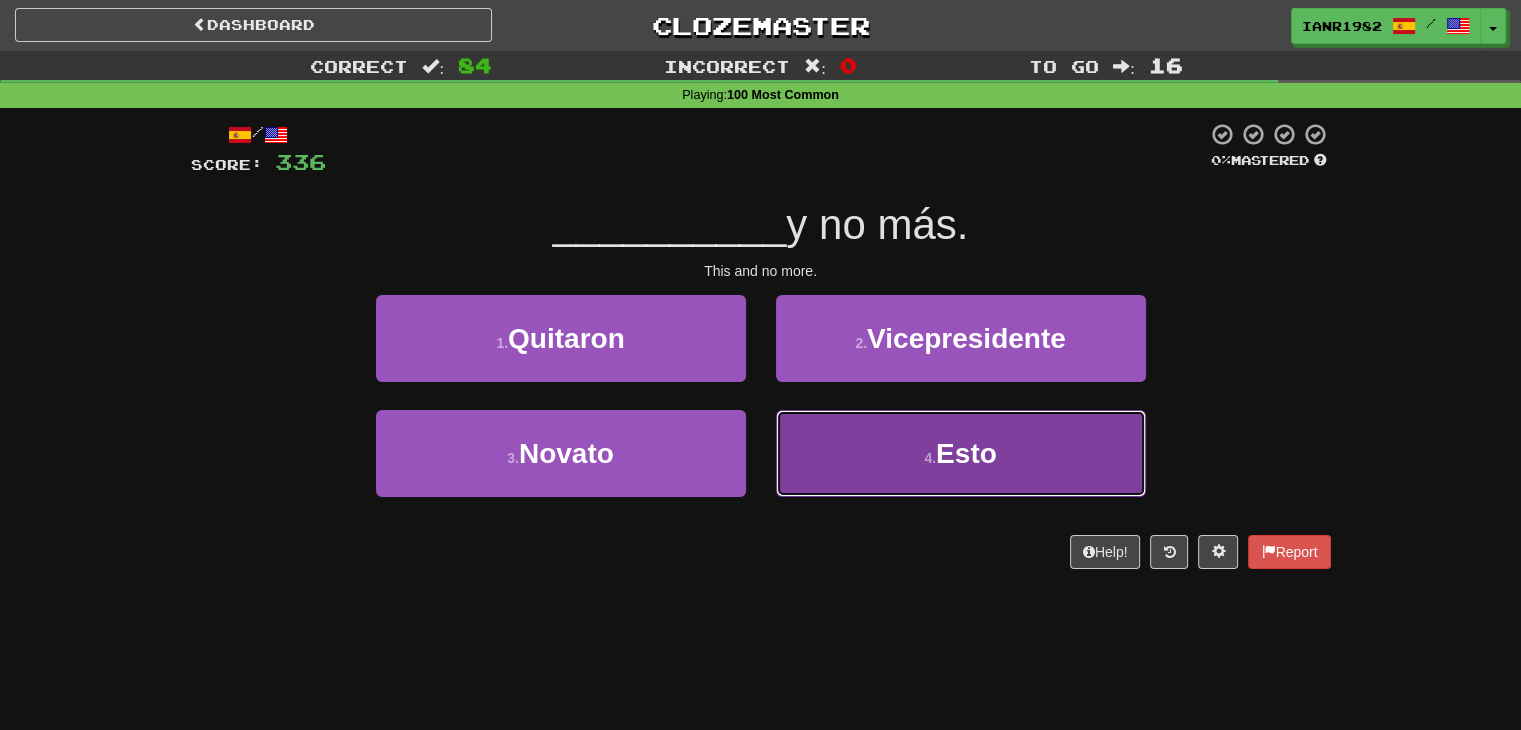 click on "Esto" at bounding box center (966, 453) 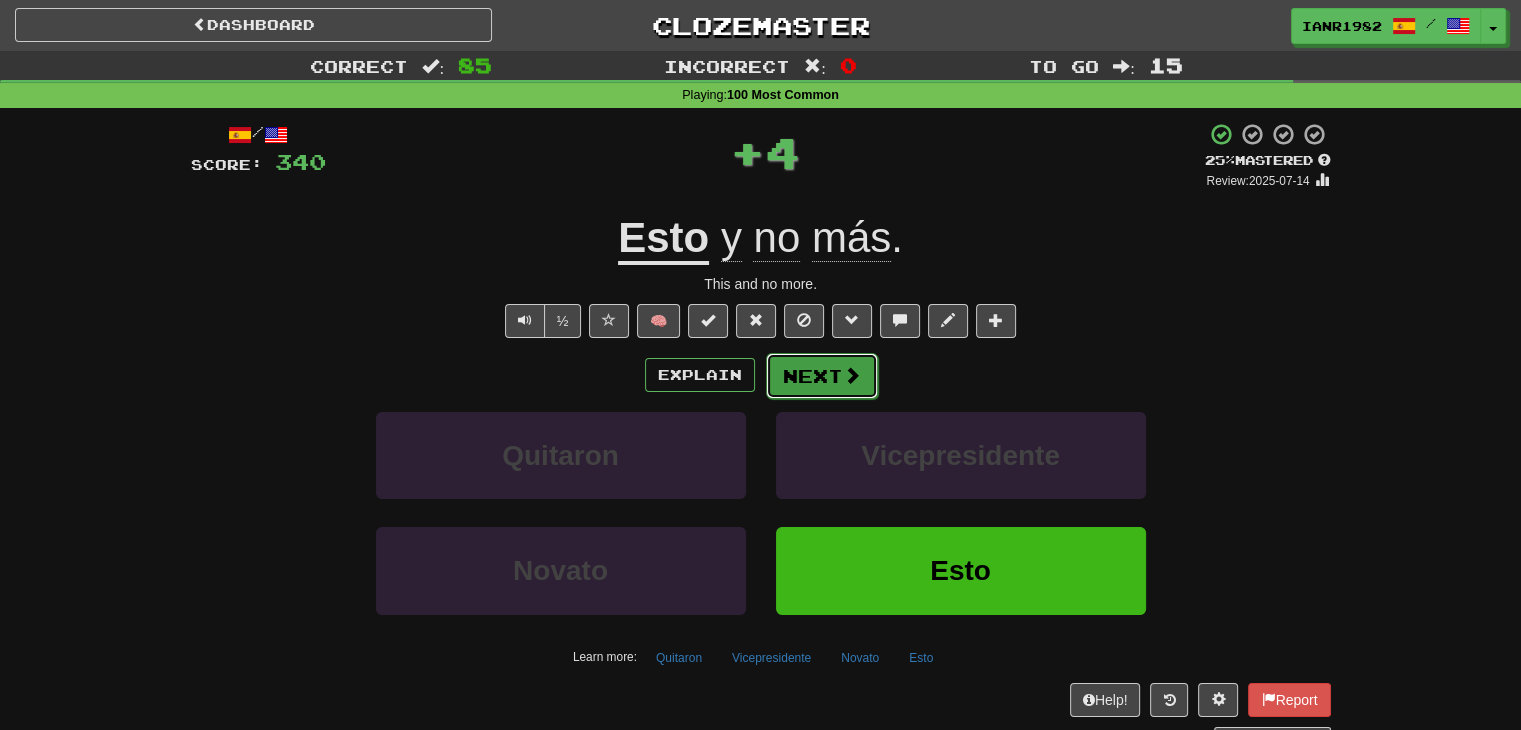 click on "Next" at bounding box center [822, 376] 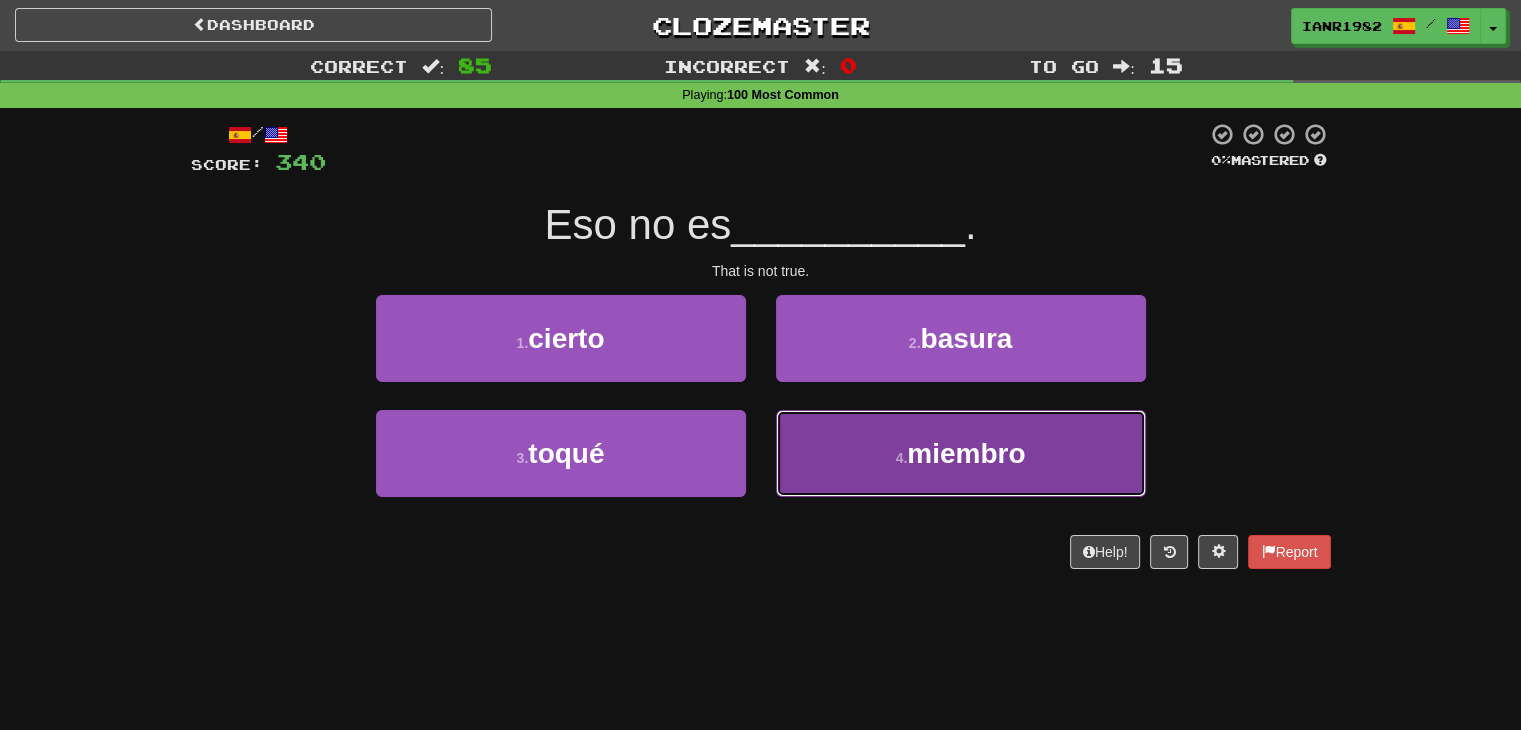 click on "4 .  miembro" at bounding box center (961, 453) 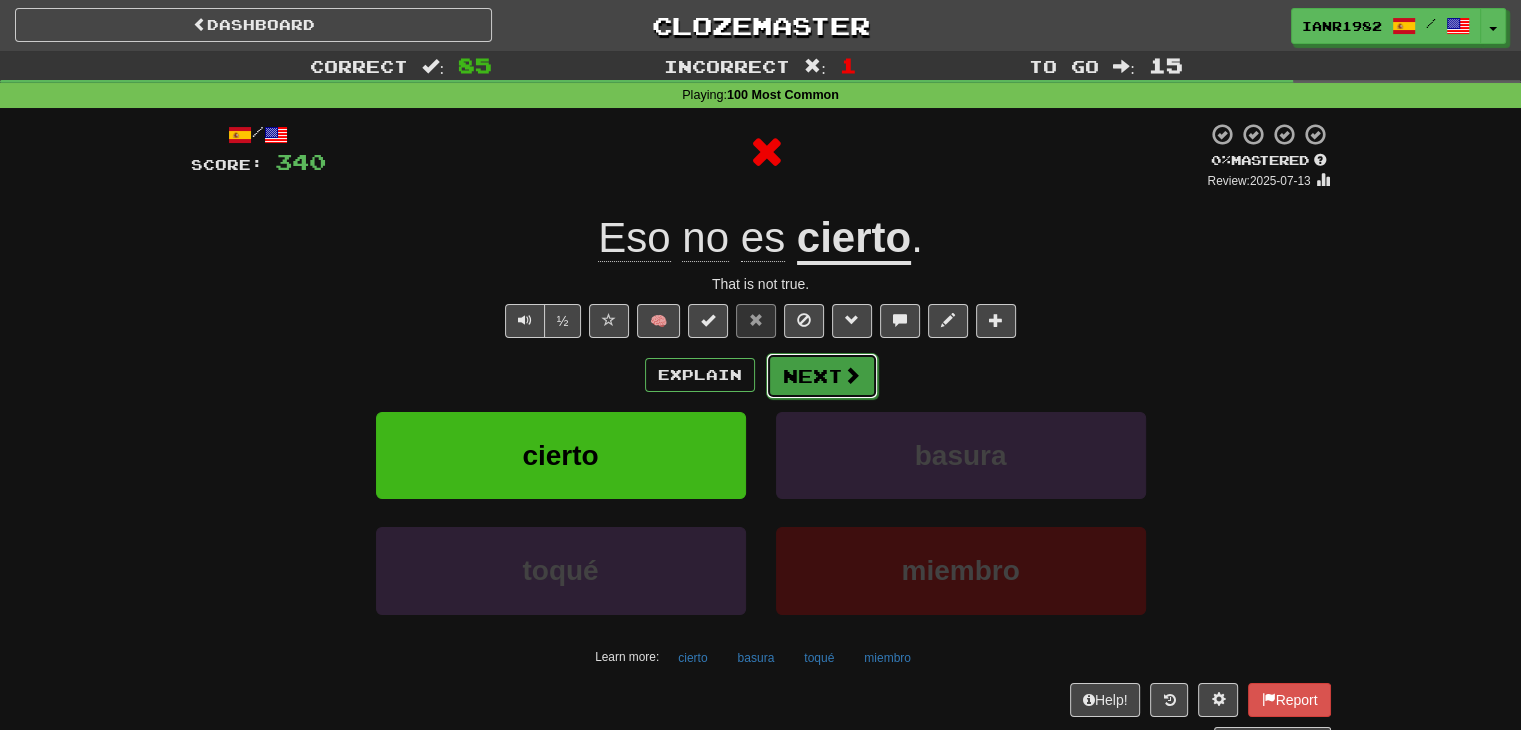 click on "Next" at bounding box center [822, 376] 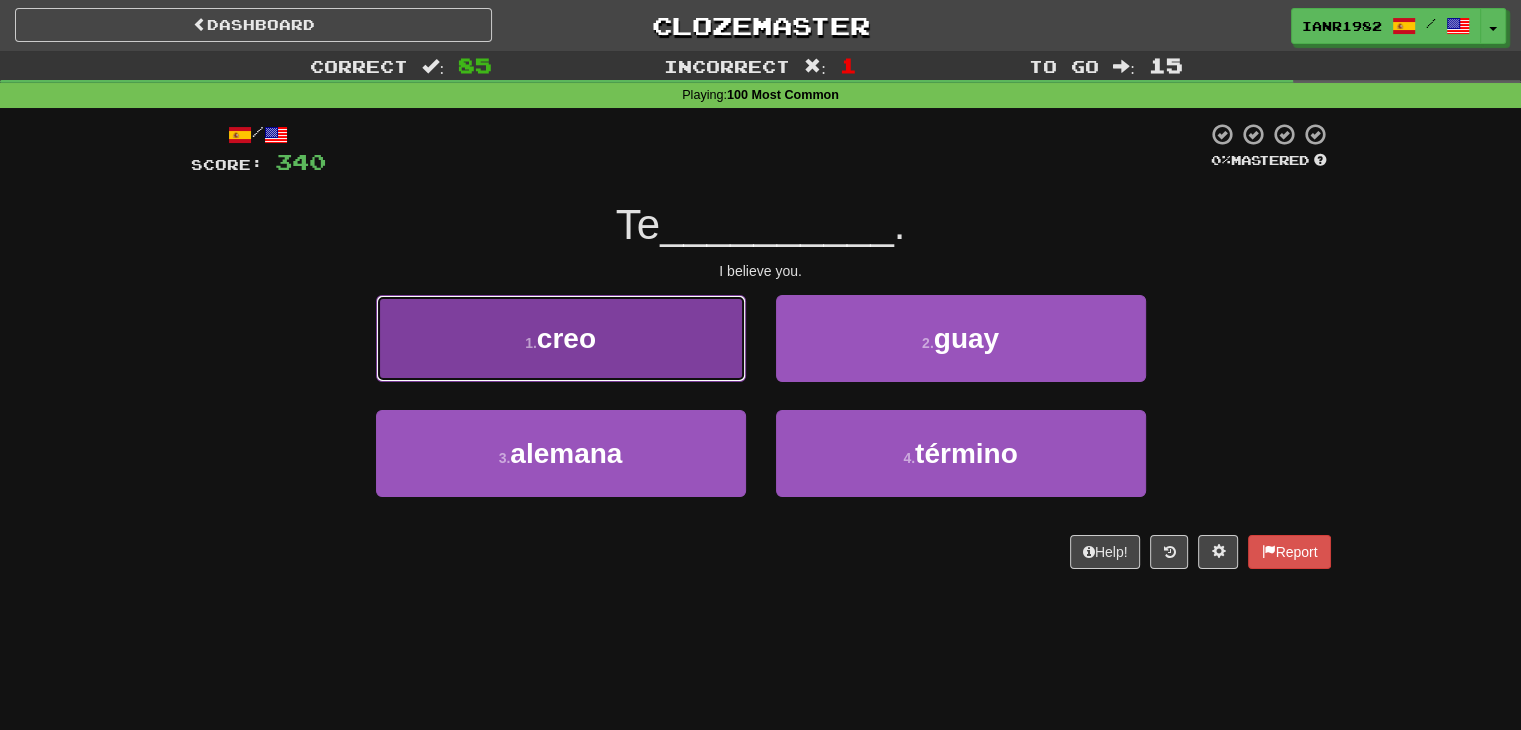 click on "1 .  creo" at bounding box center [561, 338] 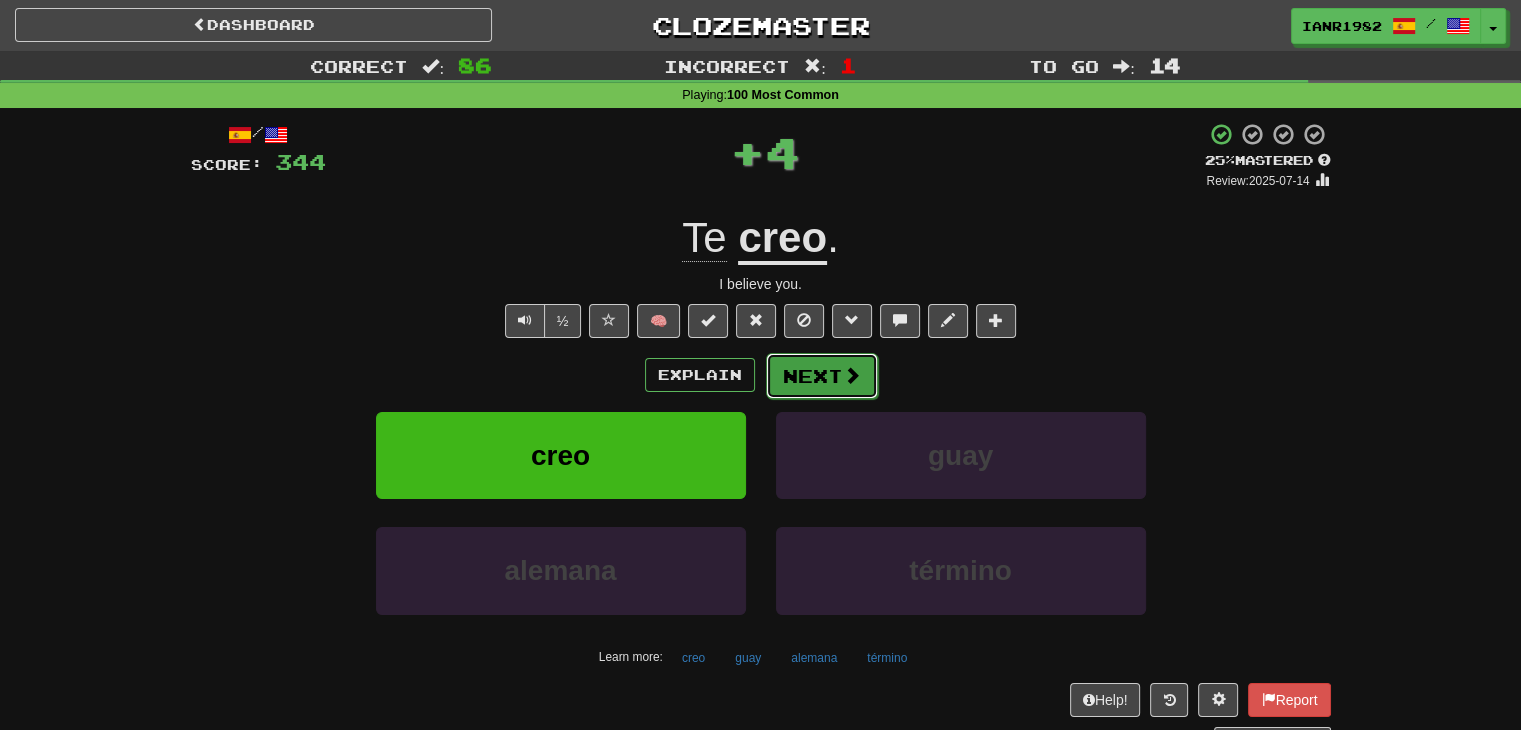 click on "Next" at bounding box center (822, 376) 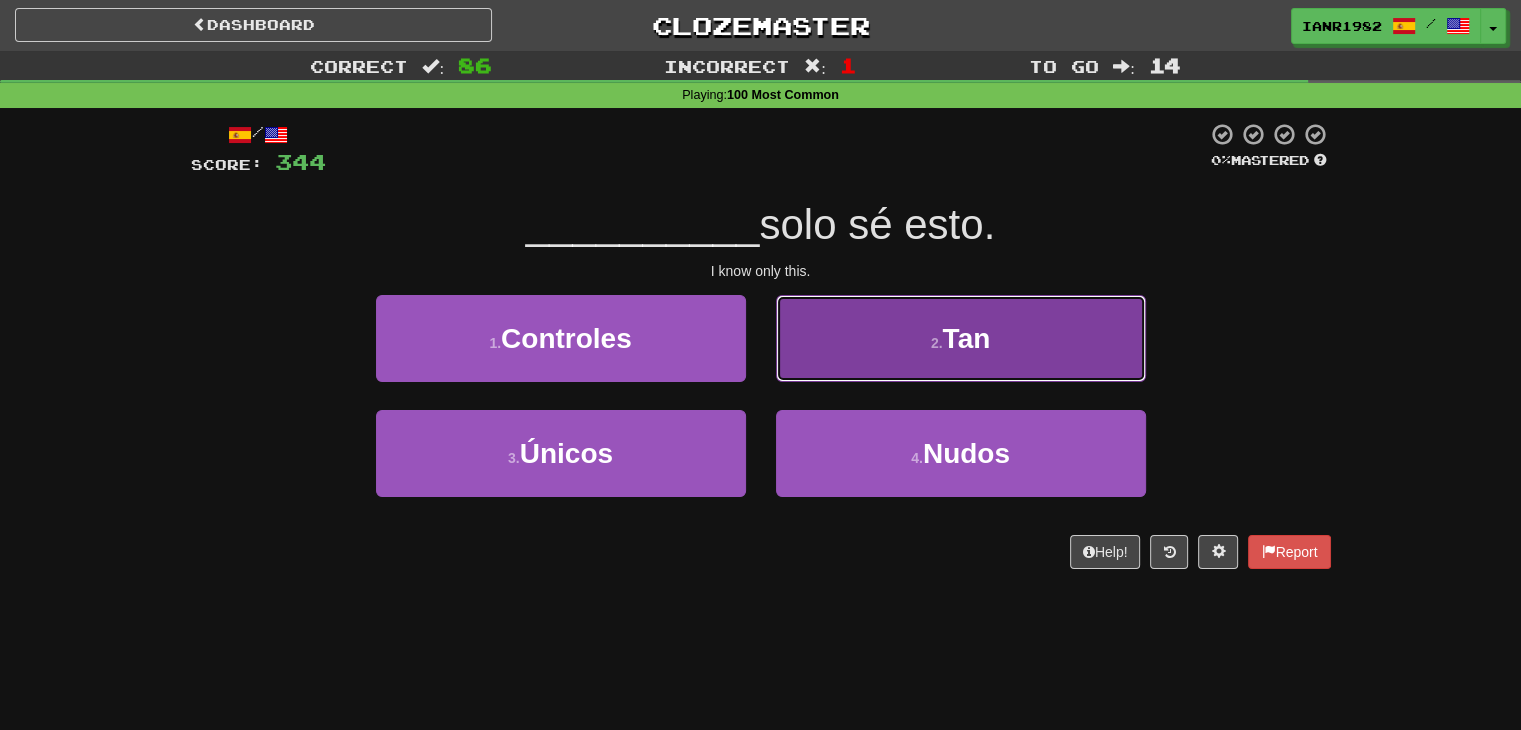 click on "2 .  Tan" at bounding box center (961, 338) 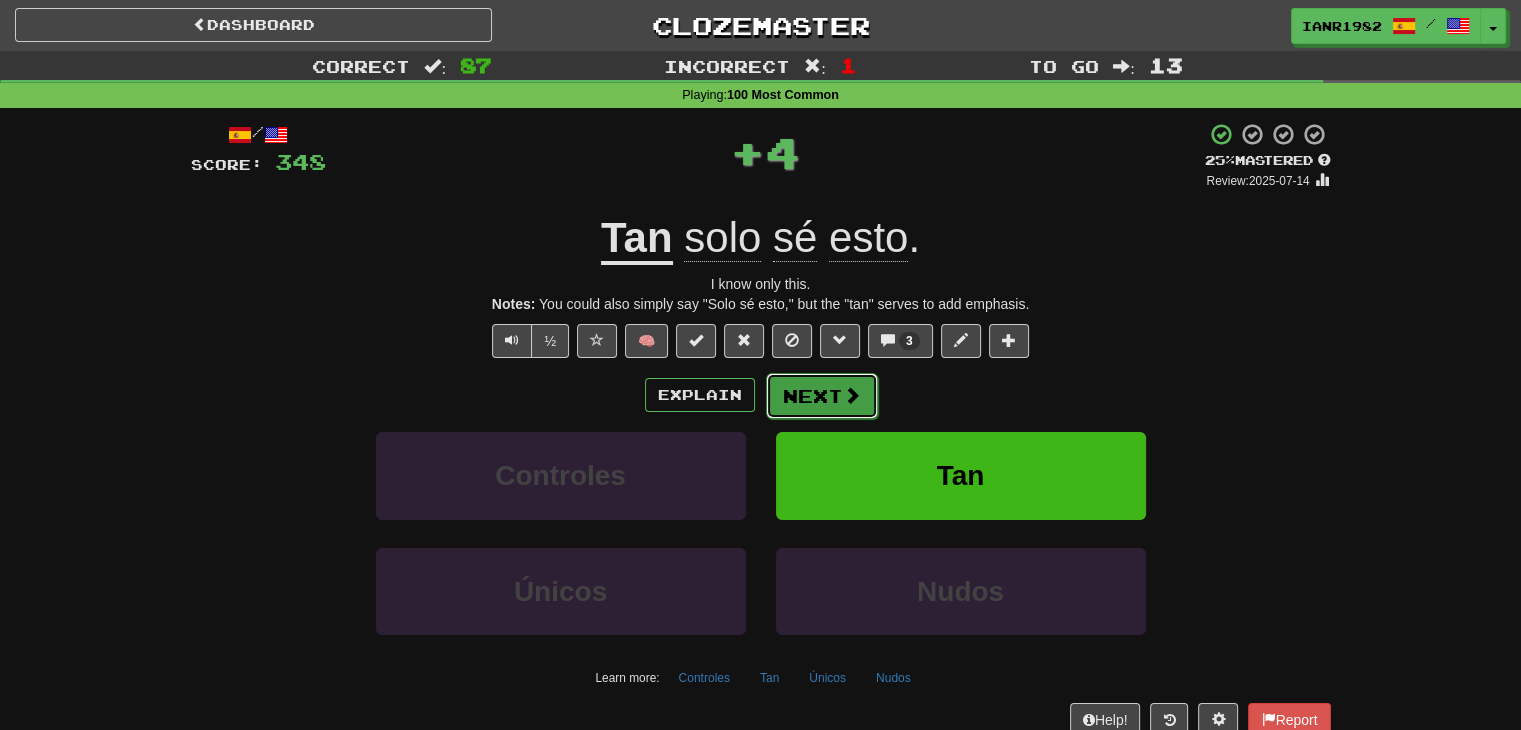 click on "Next" at bounding box center (822, 396) 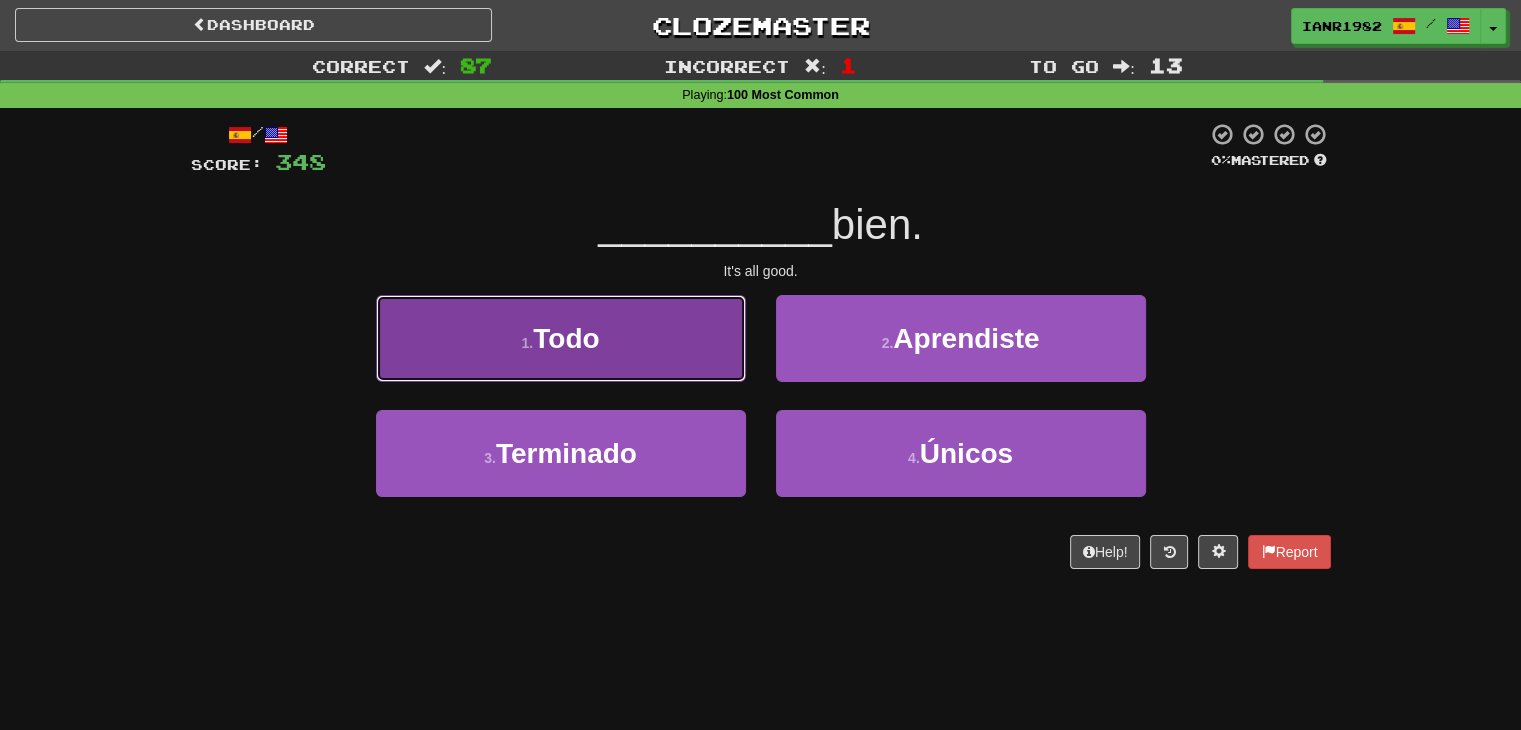 click on "1 .  Todo" at bounding box center (561, 338) 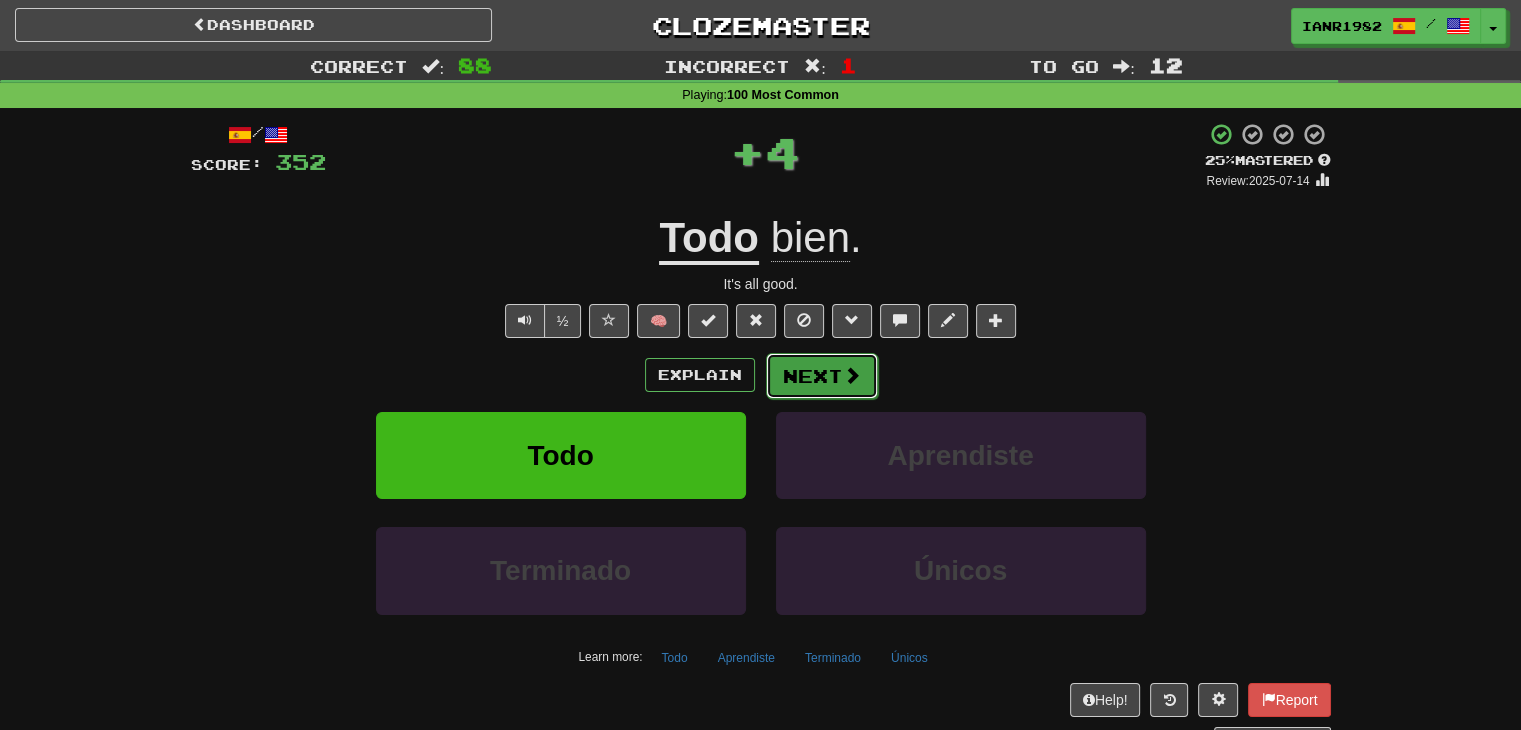 click at bounding box center (852, 375) 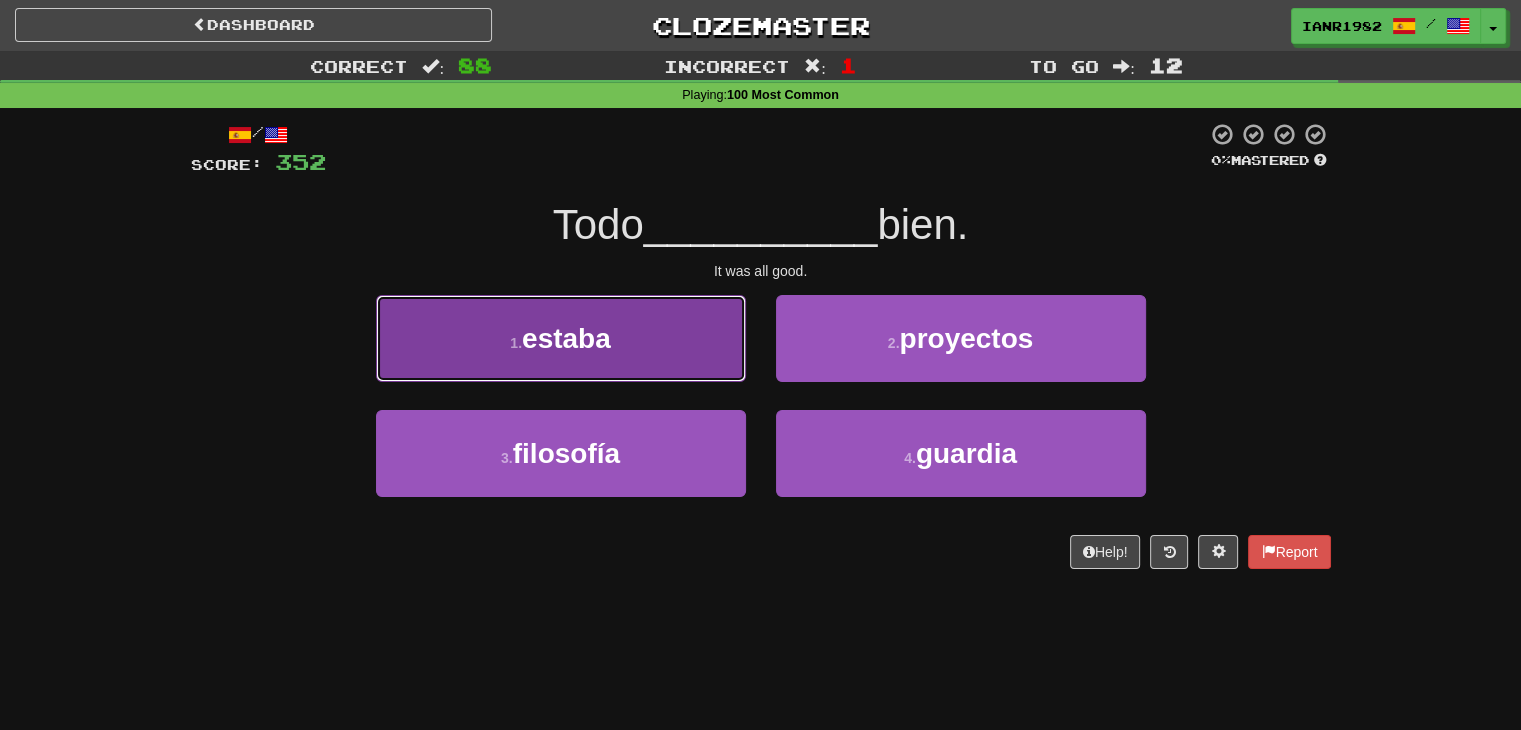 click on "1 .  estaba" at bounding box center [561, 338] 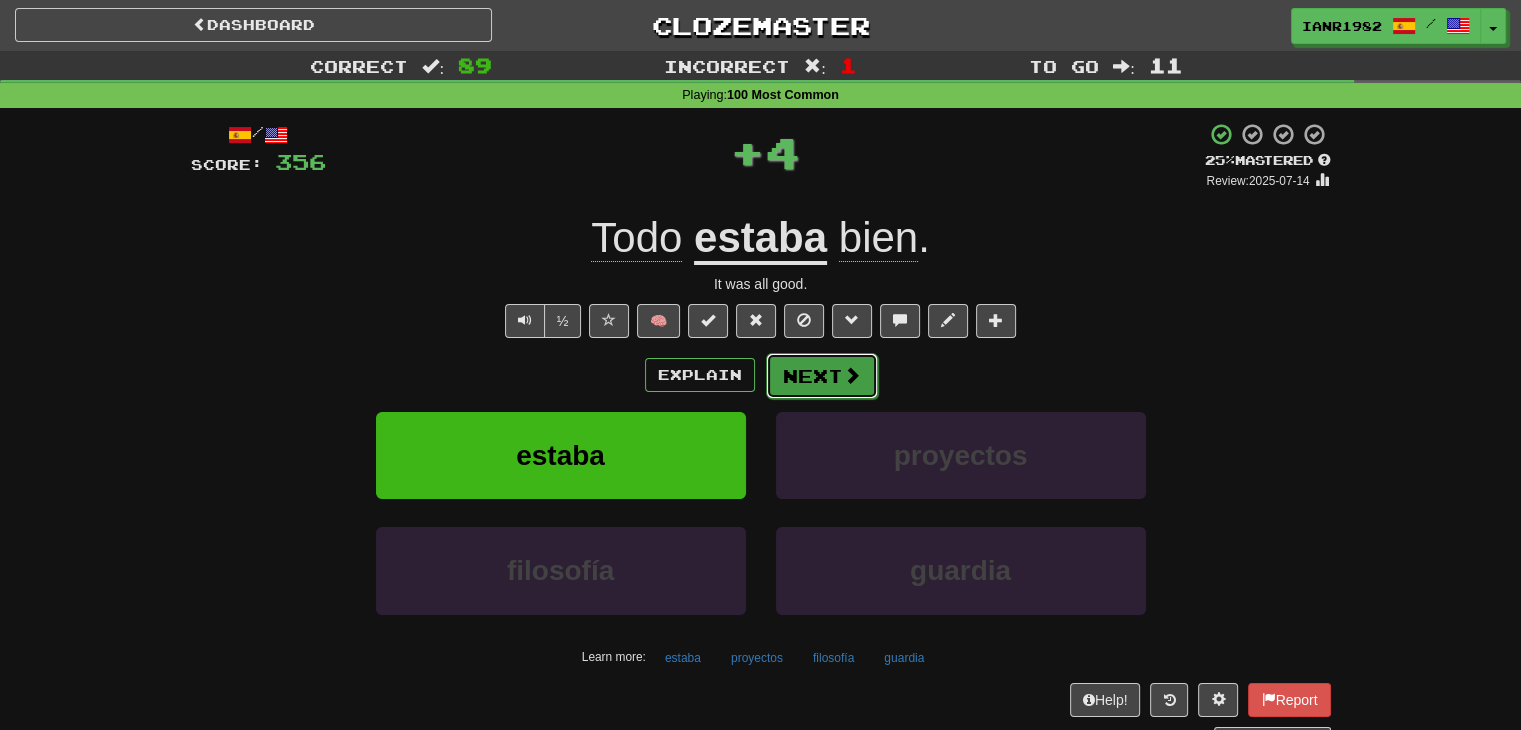 click at bounding box center [852, 375] 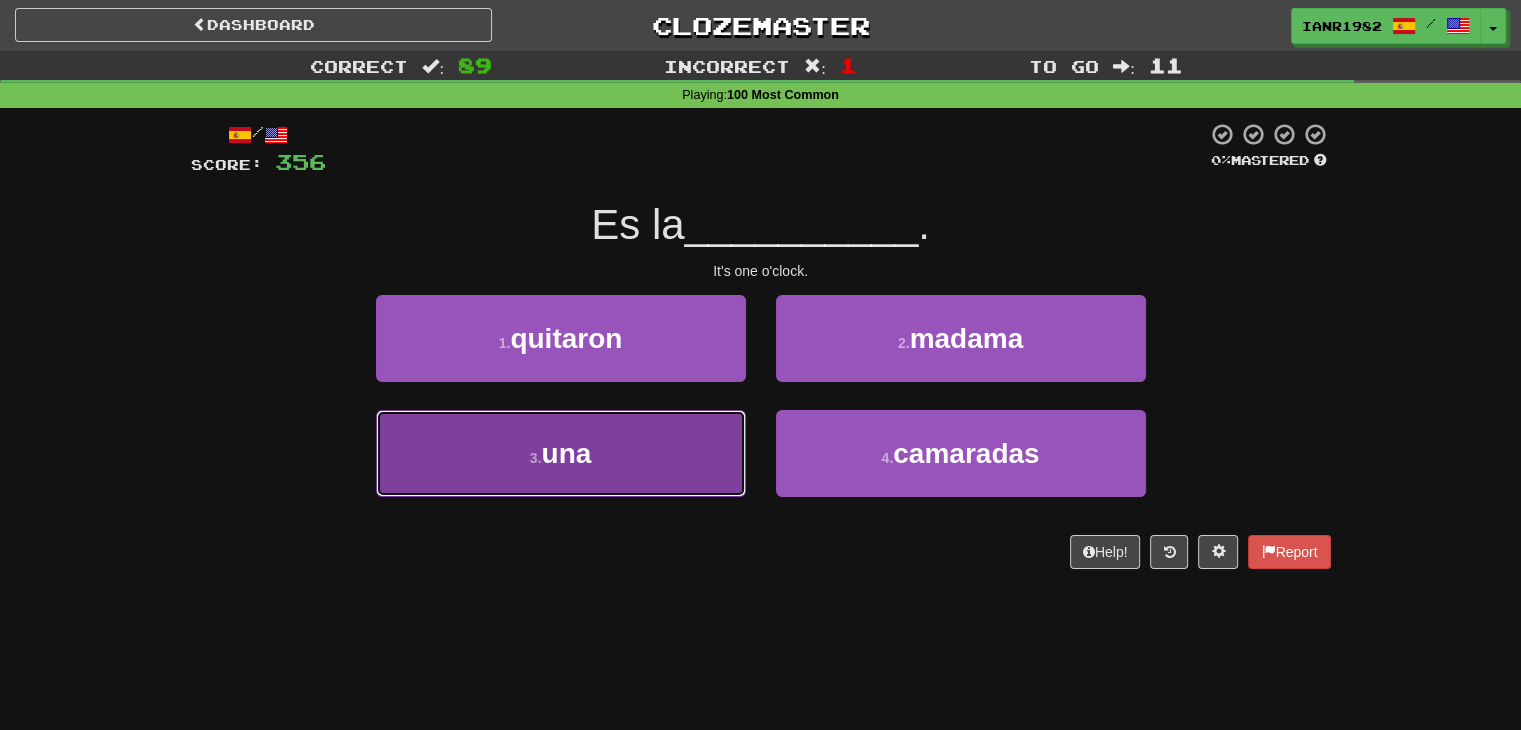 click on "3 .  una" at bounding box center [561, 453] 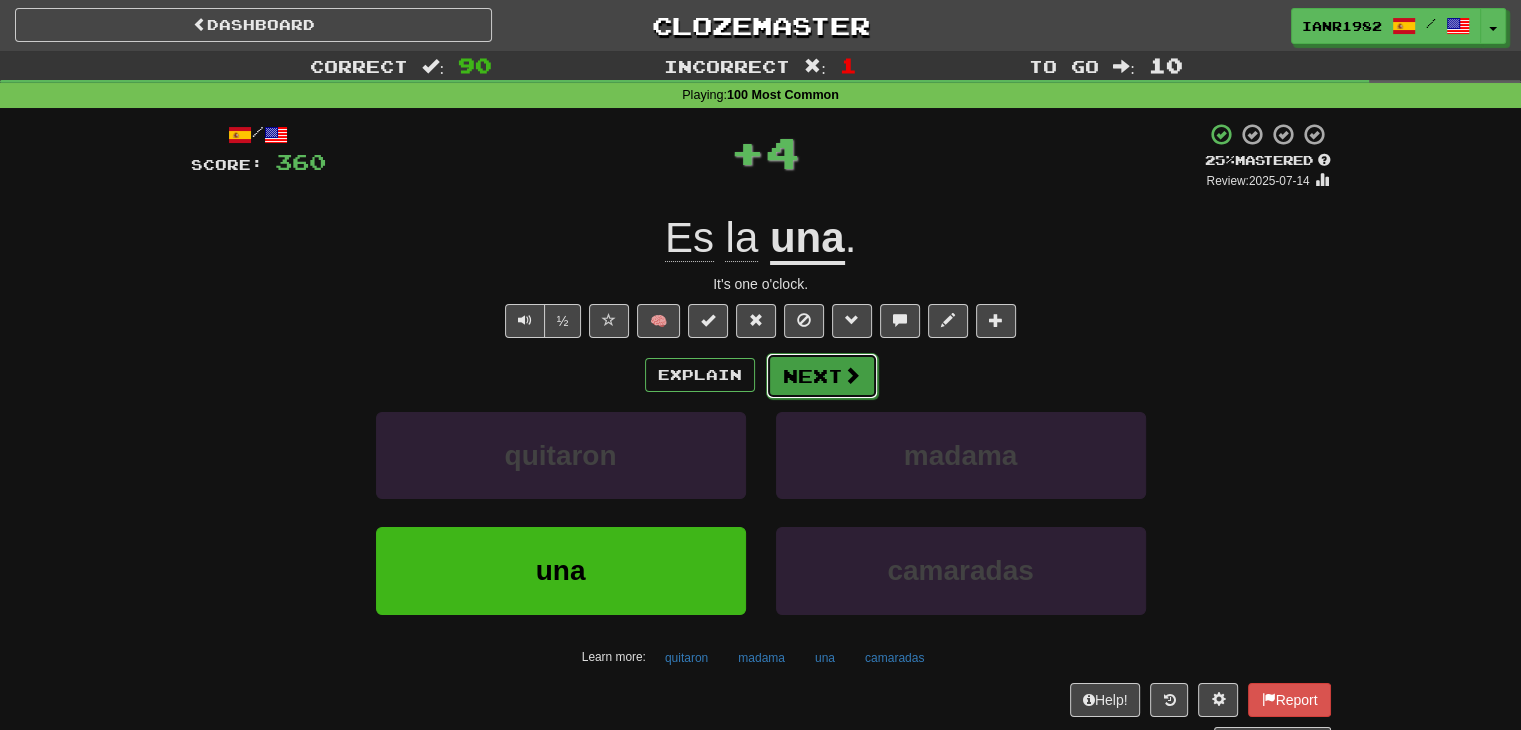 click at bounding box center [852, 375] 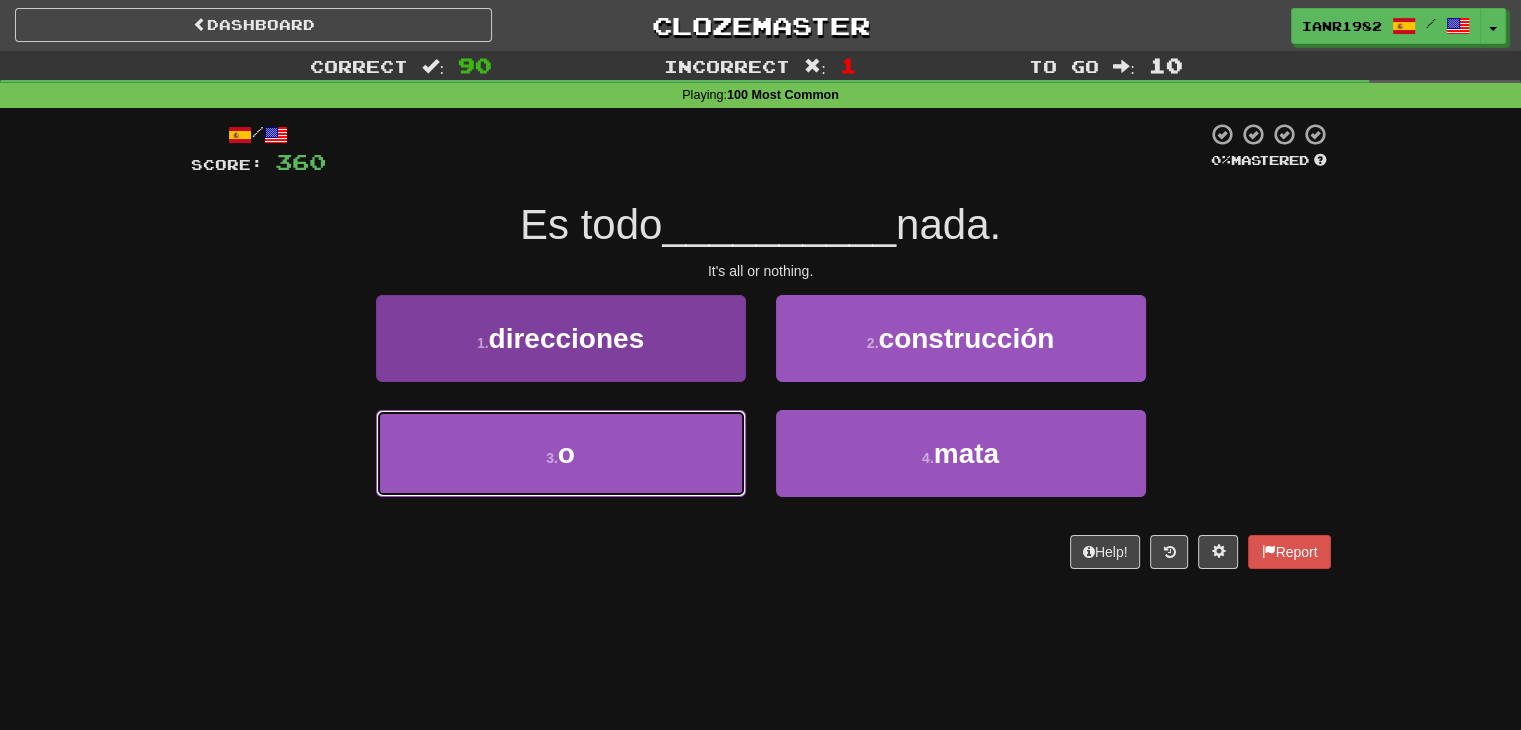click on "3 .  o" at bounding box center (561, 453) 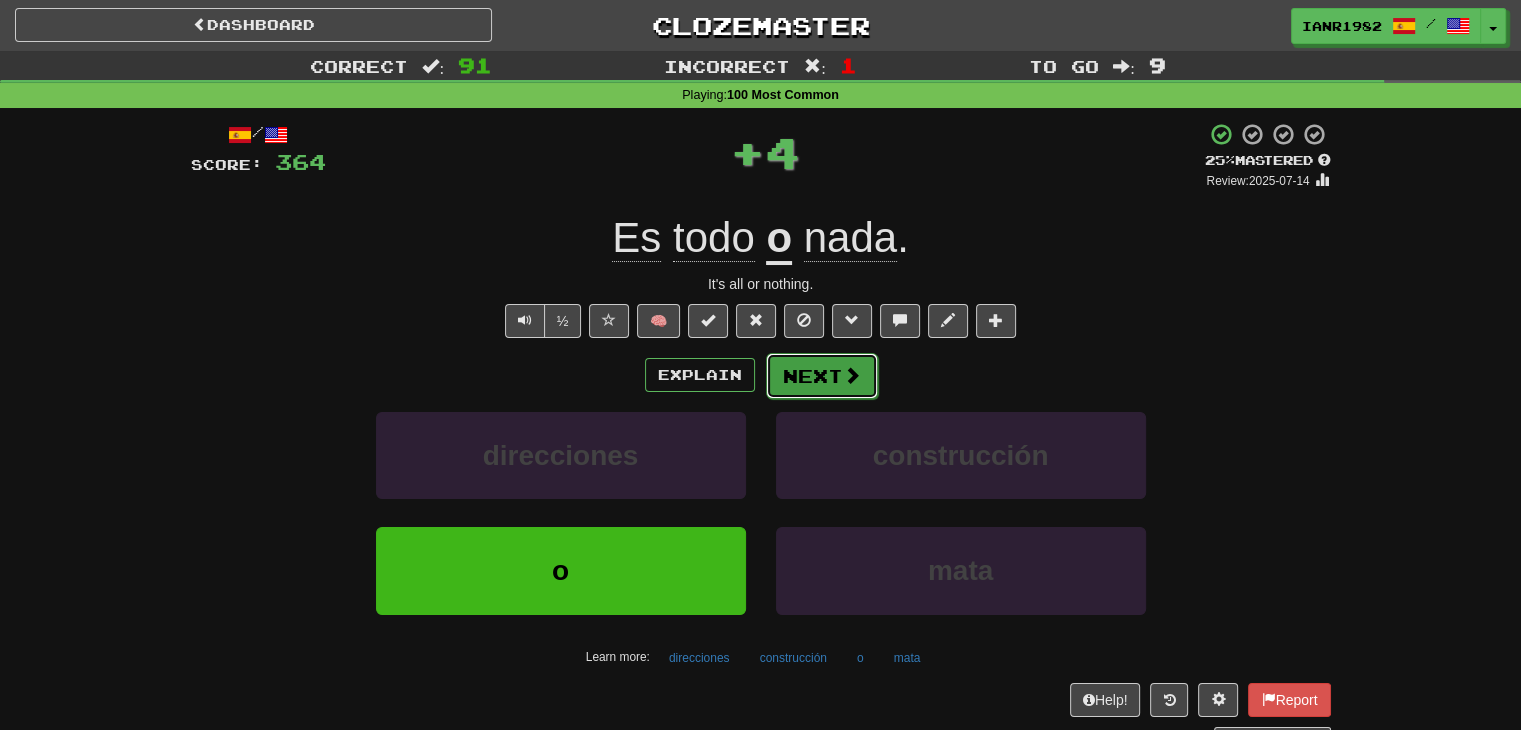 click on "Next" at bounding box center (822, 376) 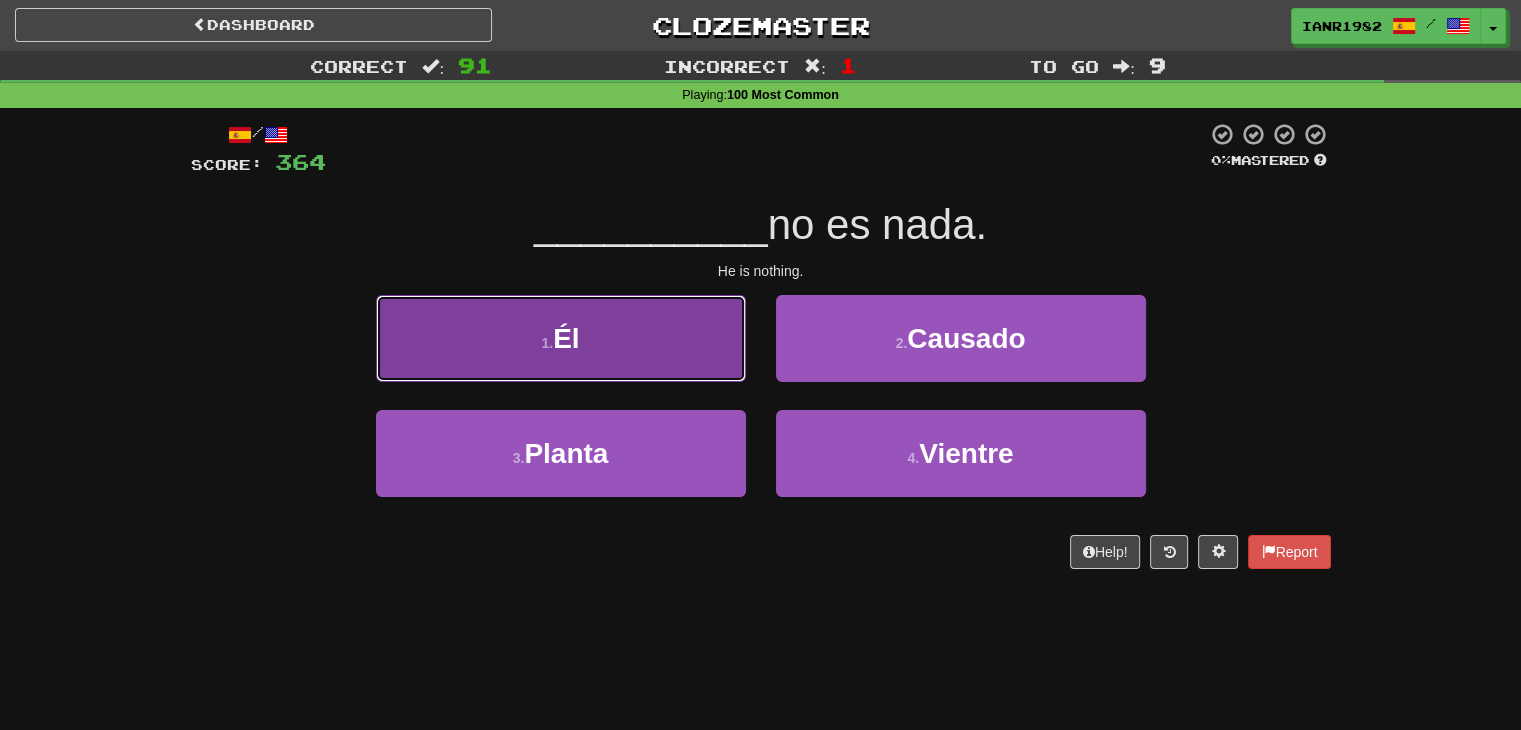 click on "1 .  Él" at bounding box center [561, 338] 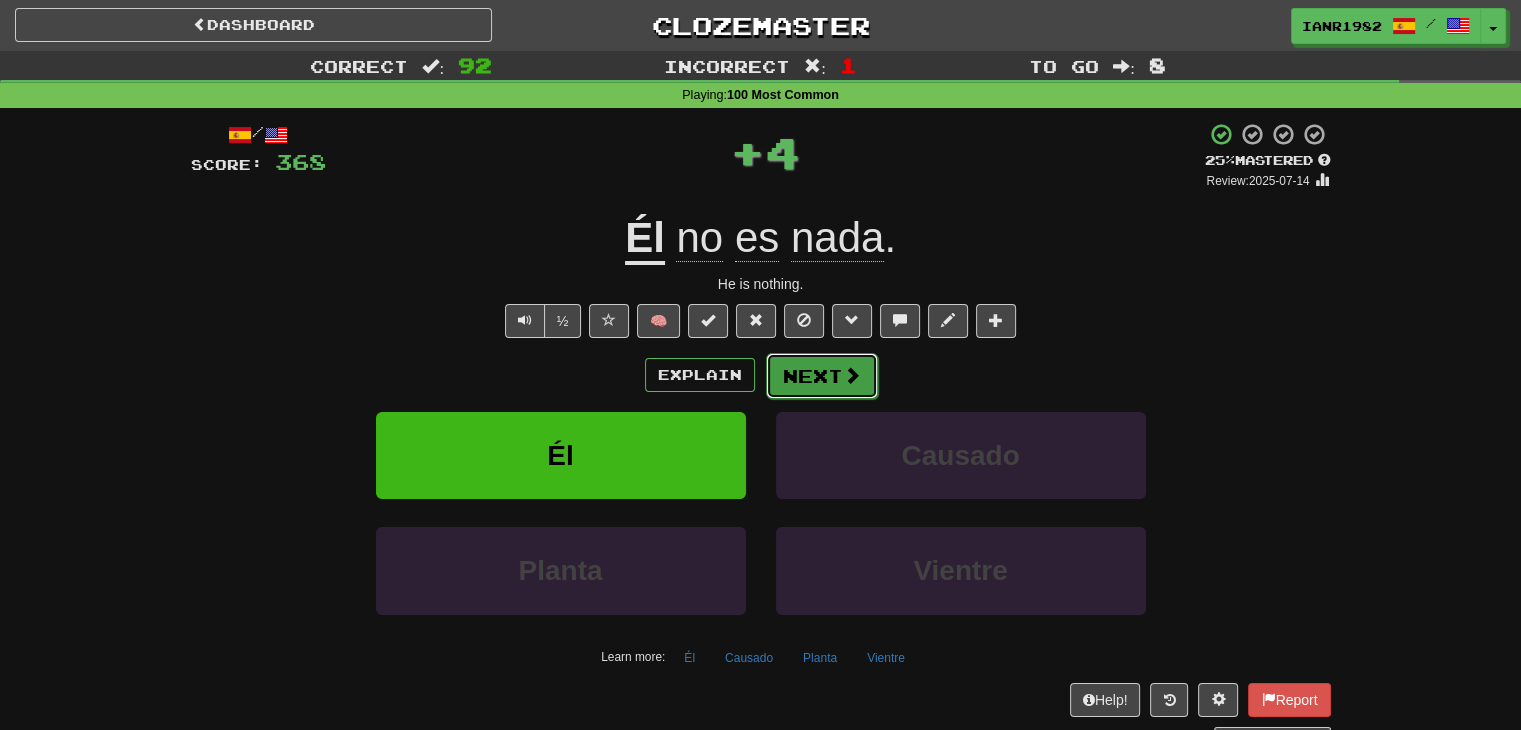 click on "Next" at bounding box center (822, 376) 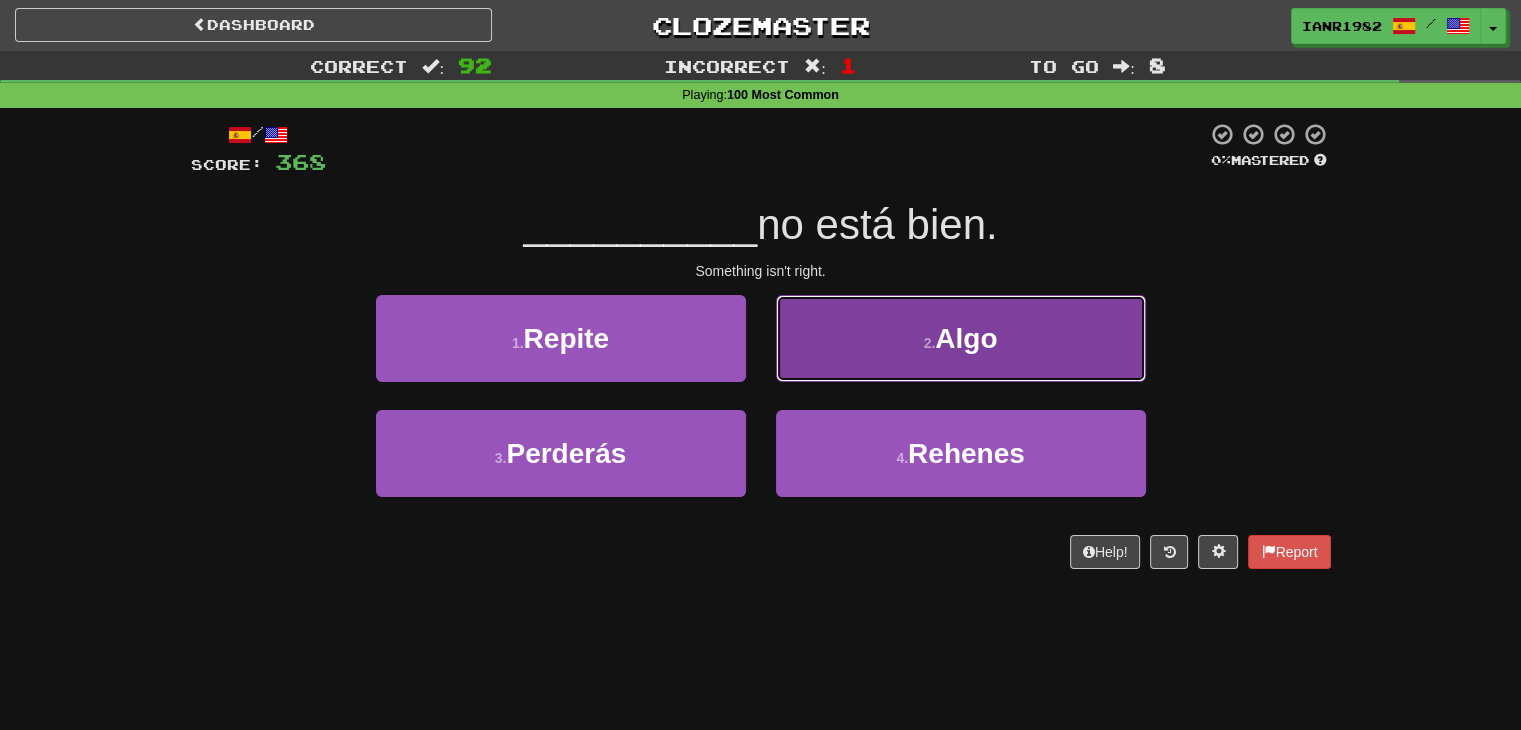 click on "2 .  Algo" at bounding box center [961, 338] 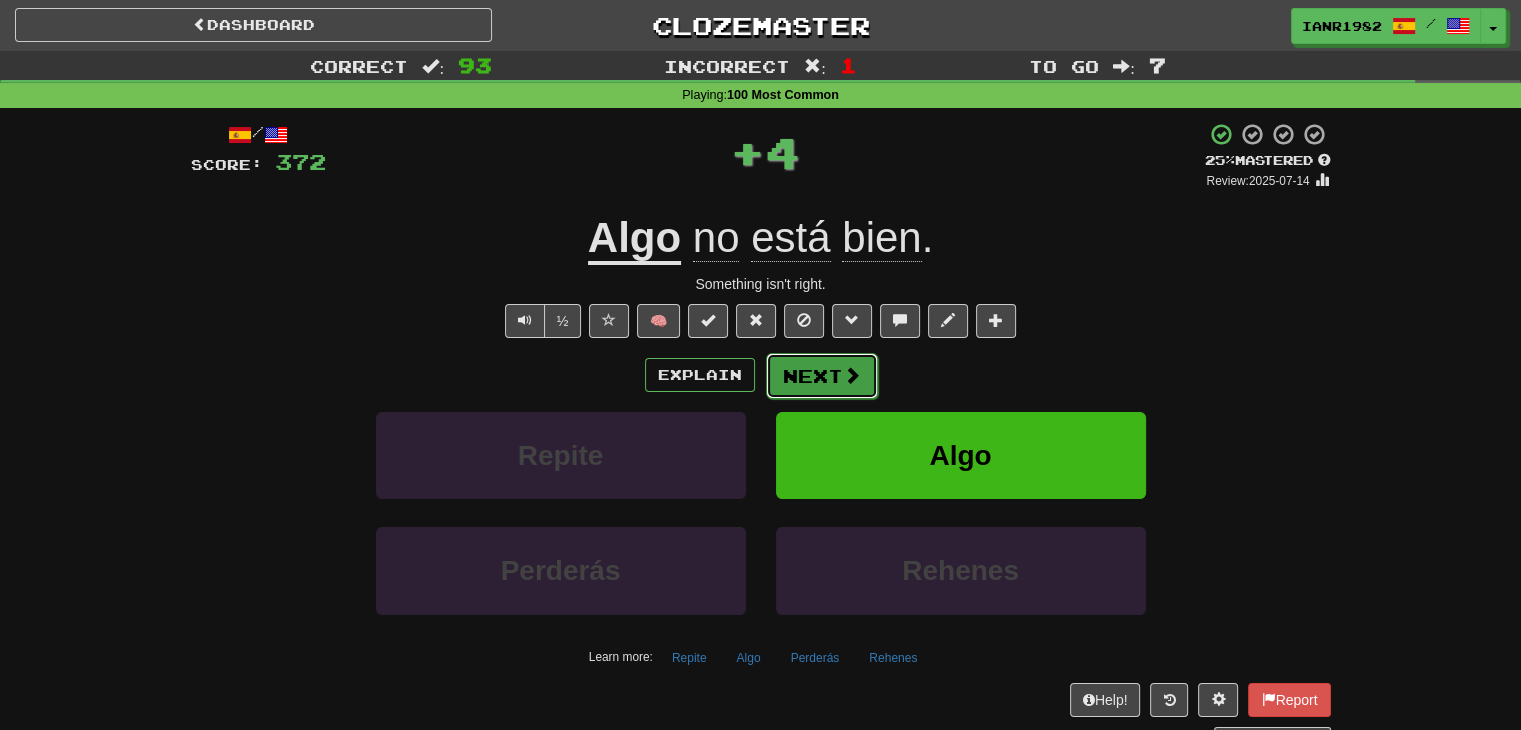 click on "Next" at bounding box center [822, 376] 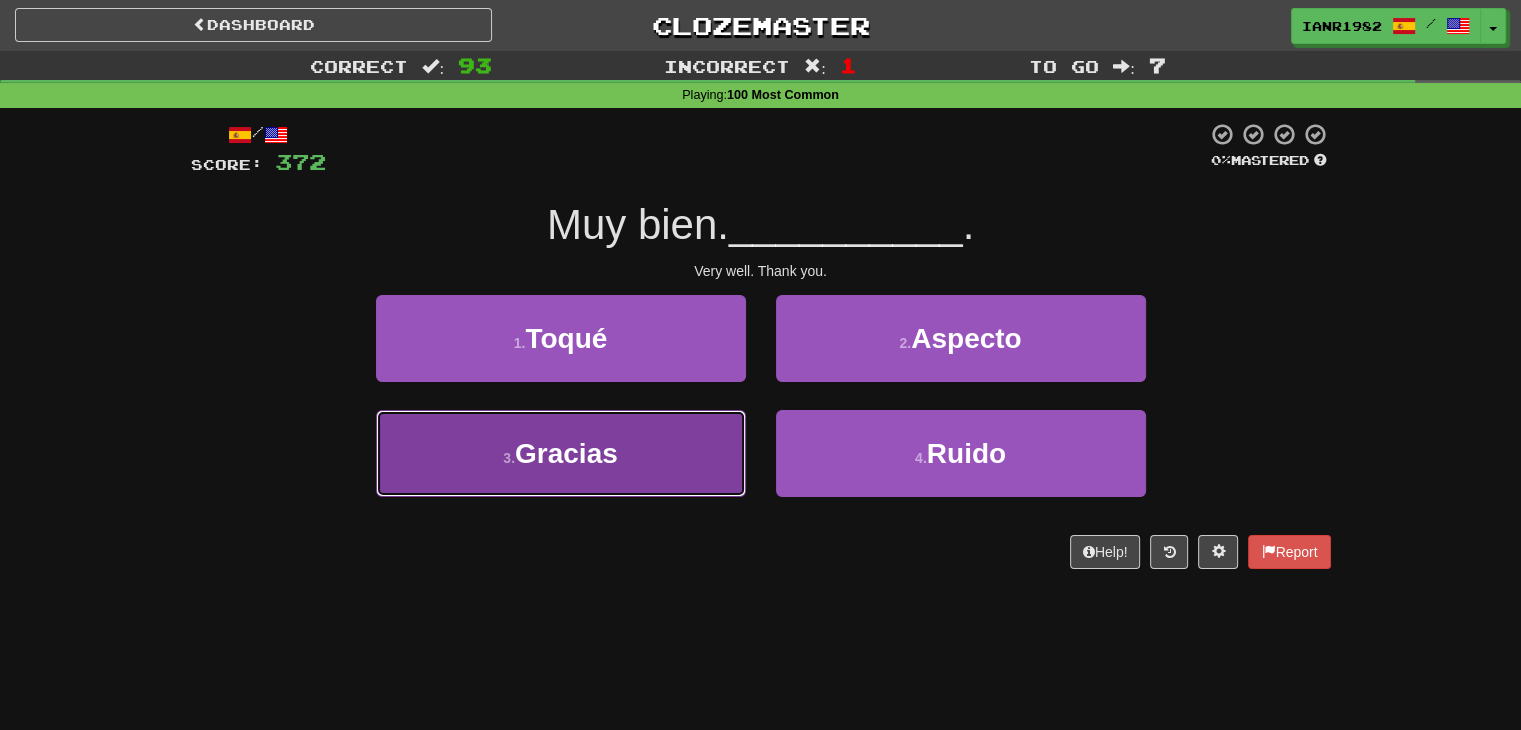 click on "3 .  Gracias" at bounding box center [561, 453] 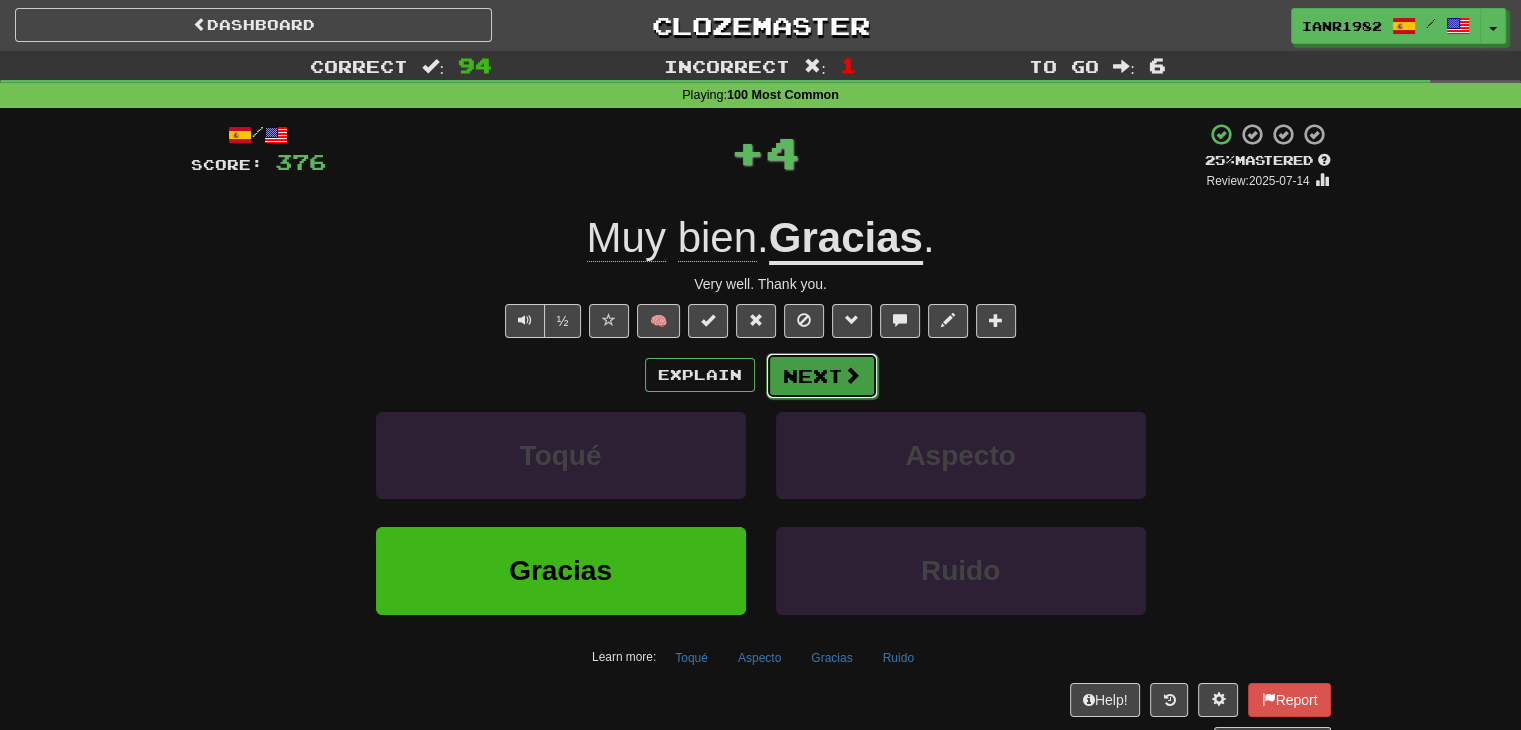 click on "Next" at bounding box center (822, 376) 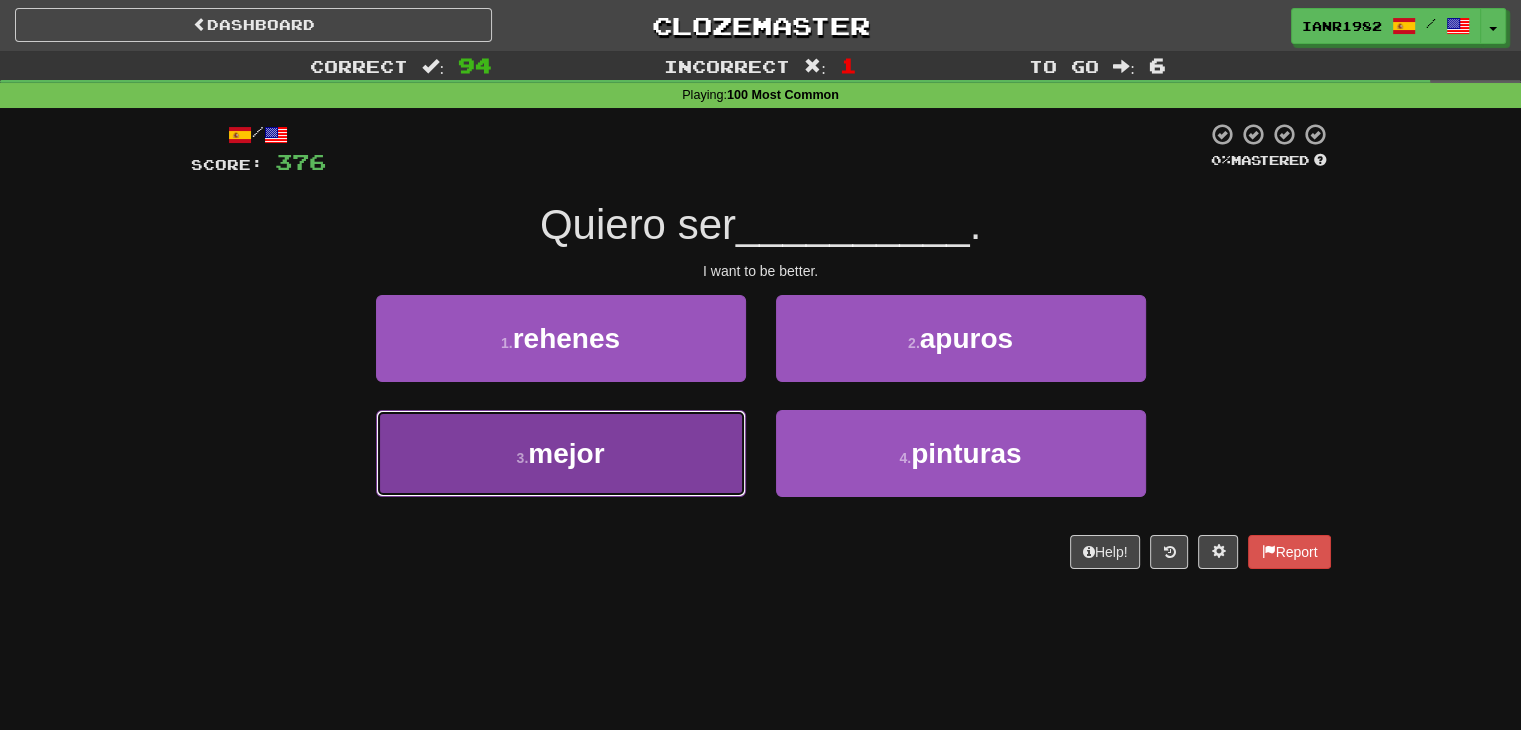click on "3 .  mejor" at bounding box center (561, 453) 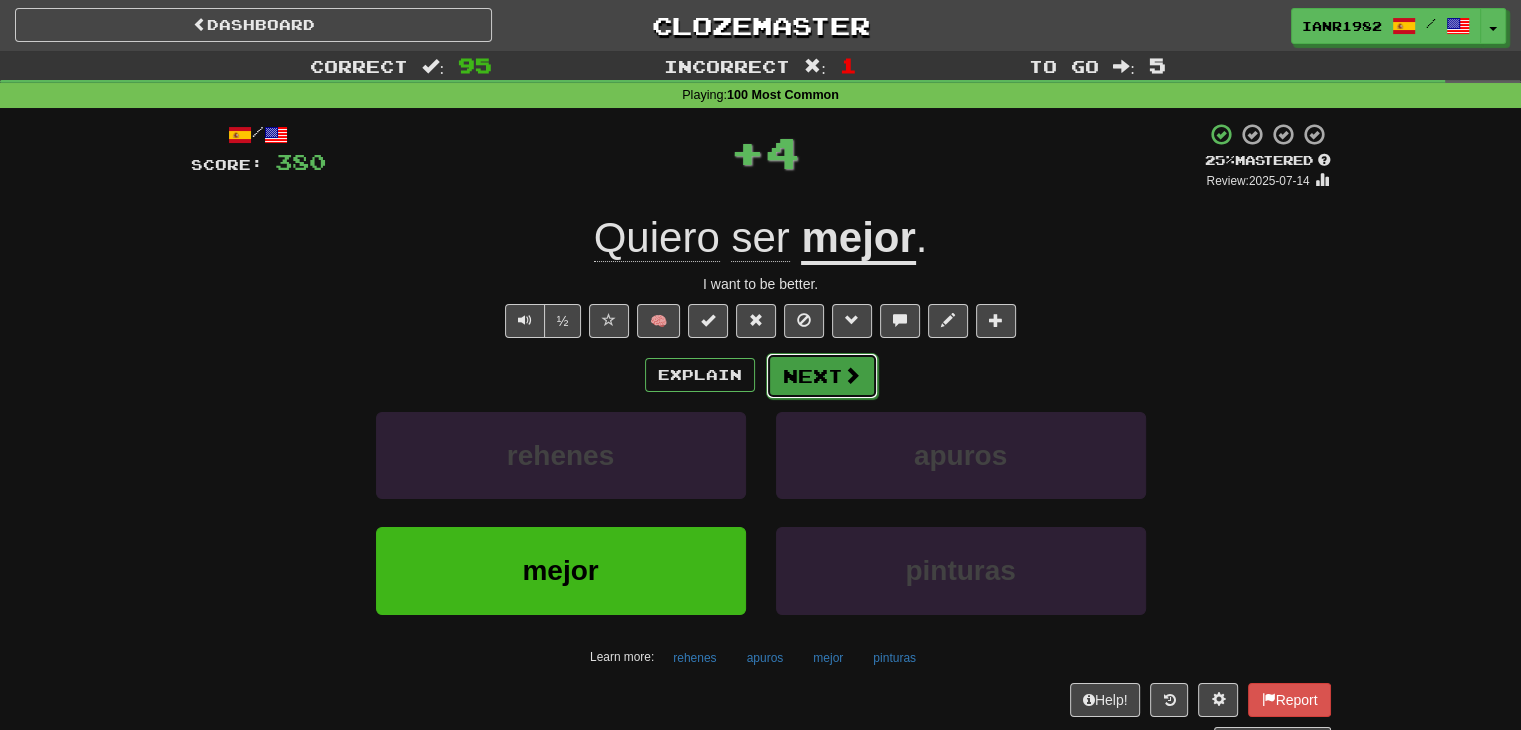click on "Next" at bounding box center [822, 376] 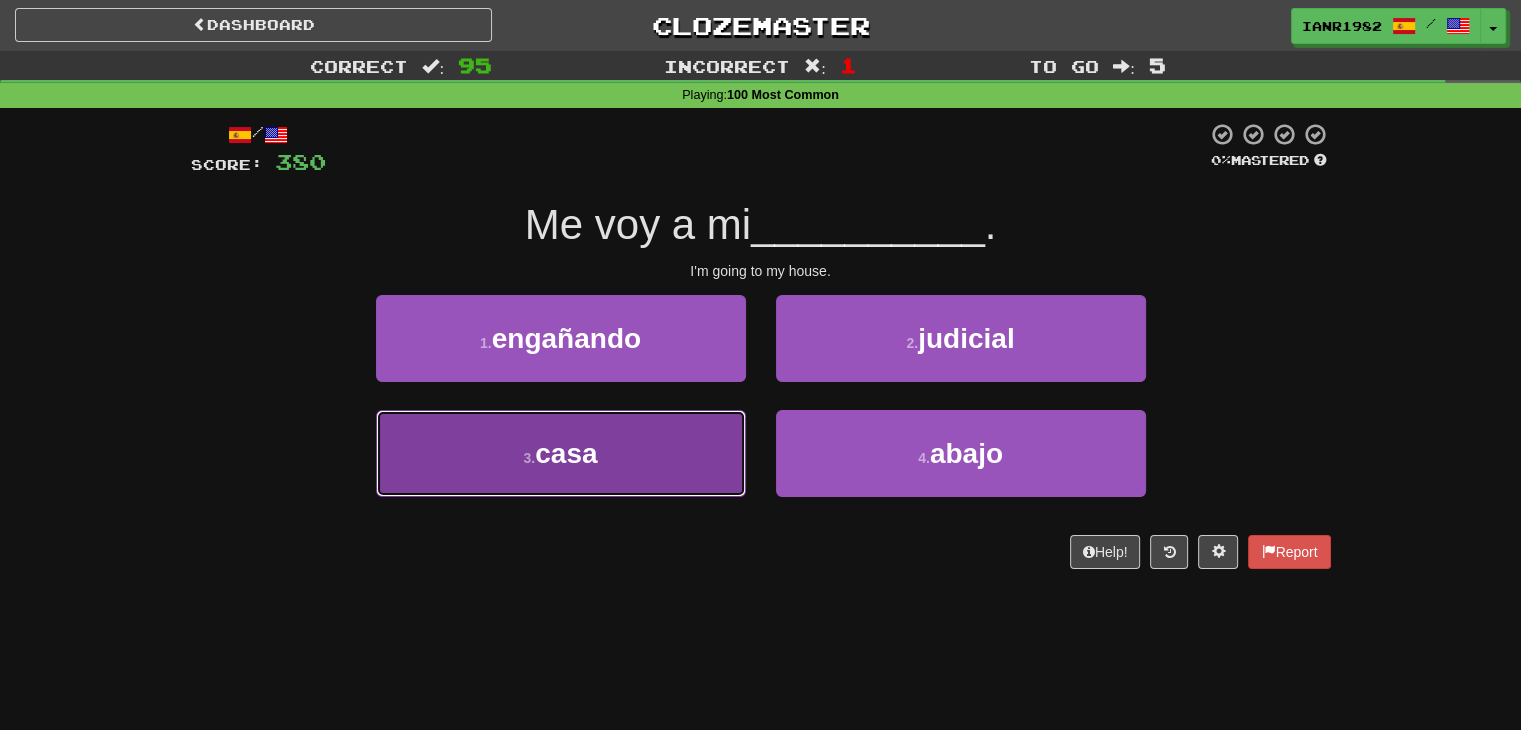 click on "3 .  casa" at bounding box center (561, 453) 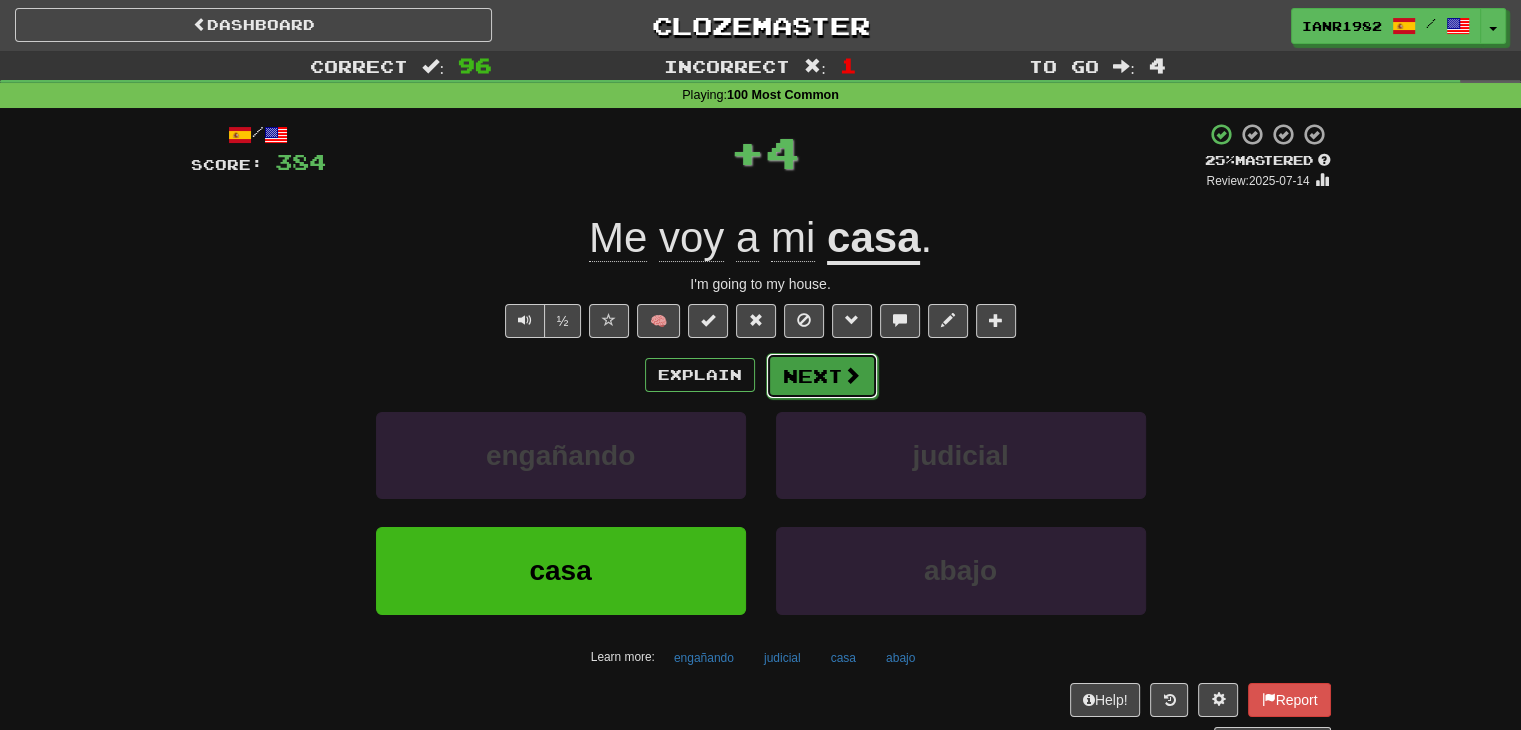 click on "Next" at bounding box center [822, 376] 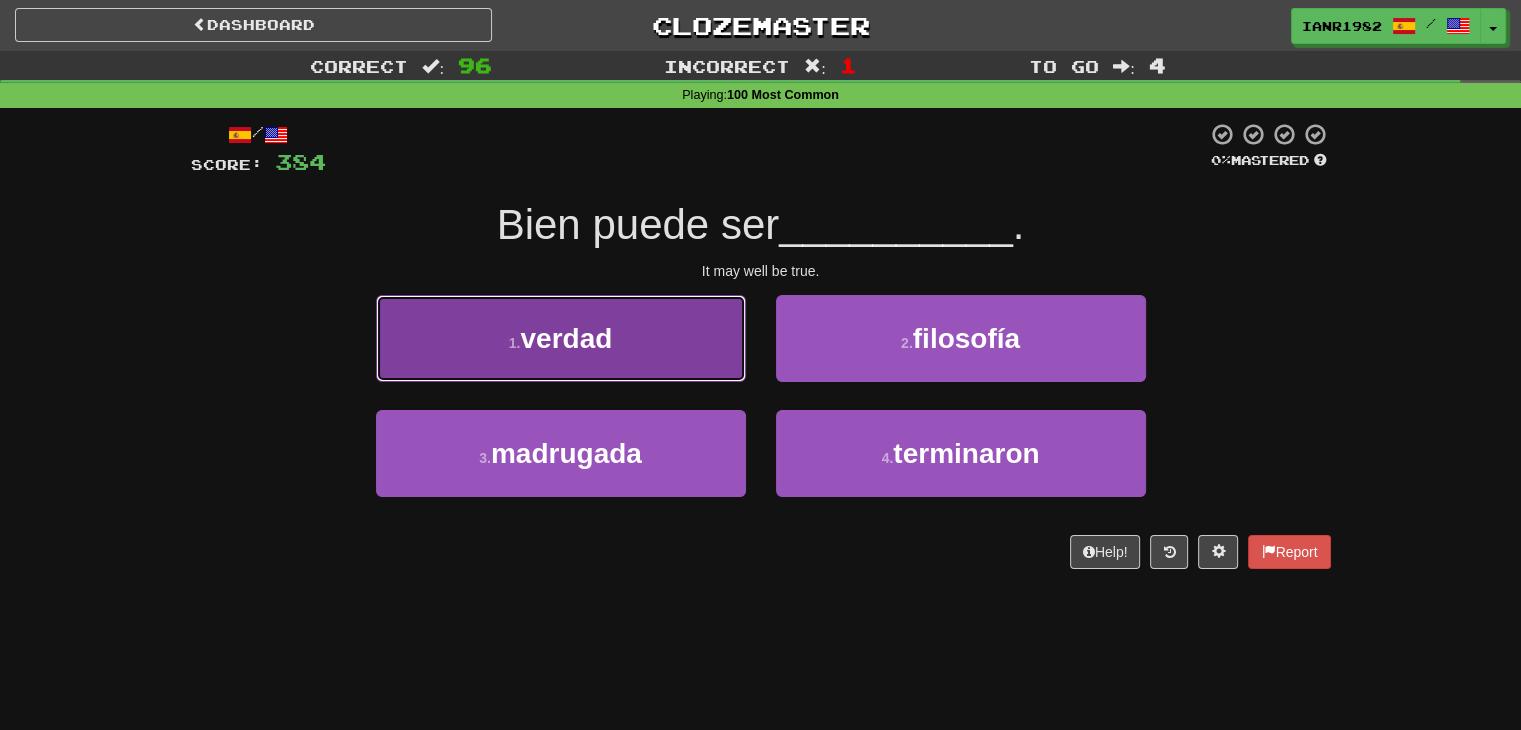 click on "1 .  verdad" at bounding box center (561, 338) 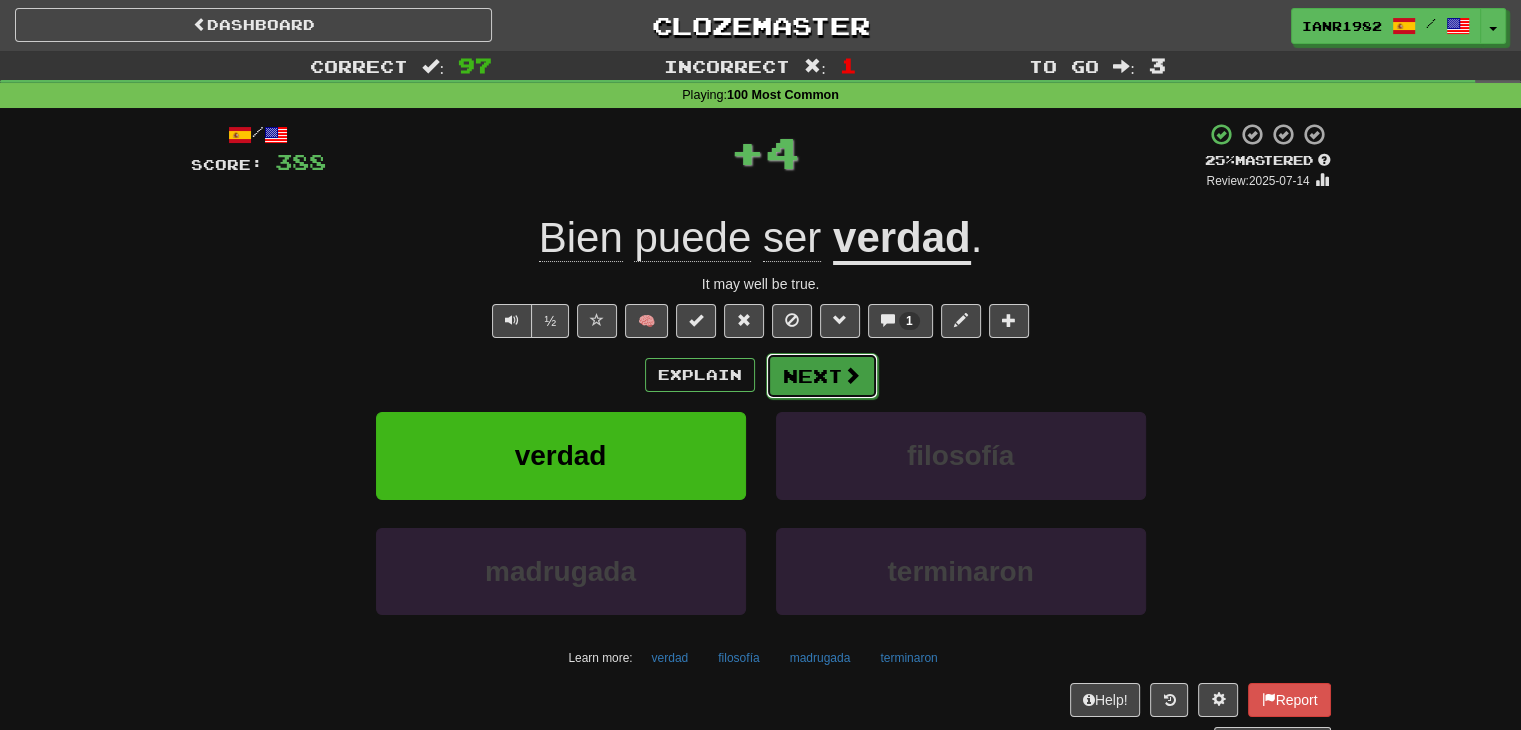 click on "Next" at bounding box center (822, 376) 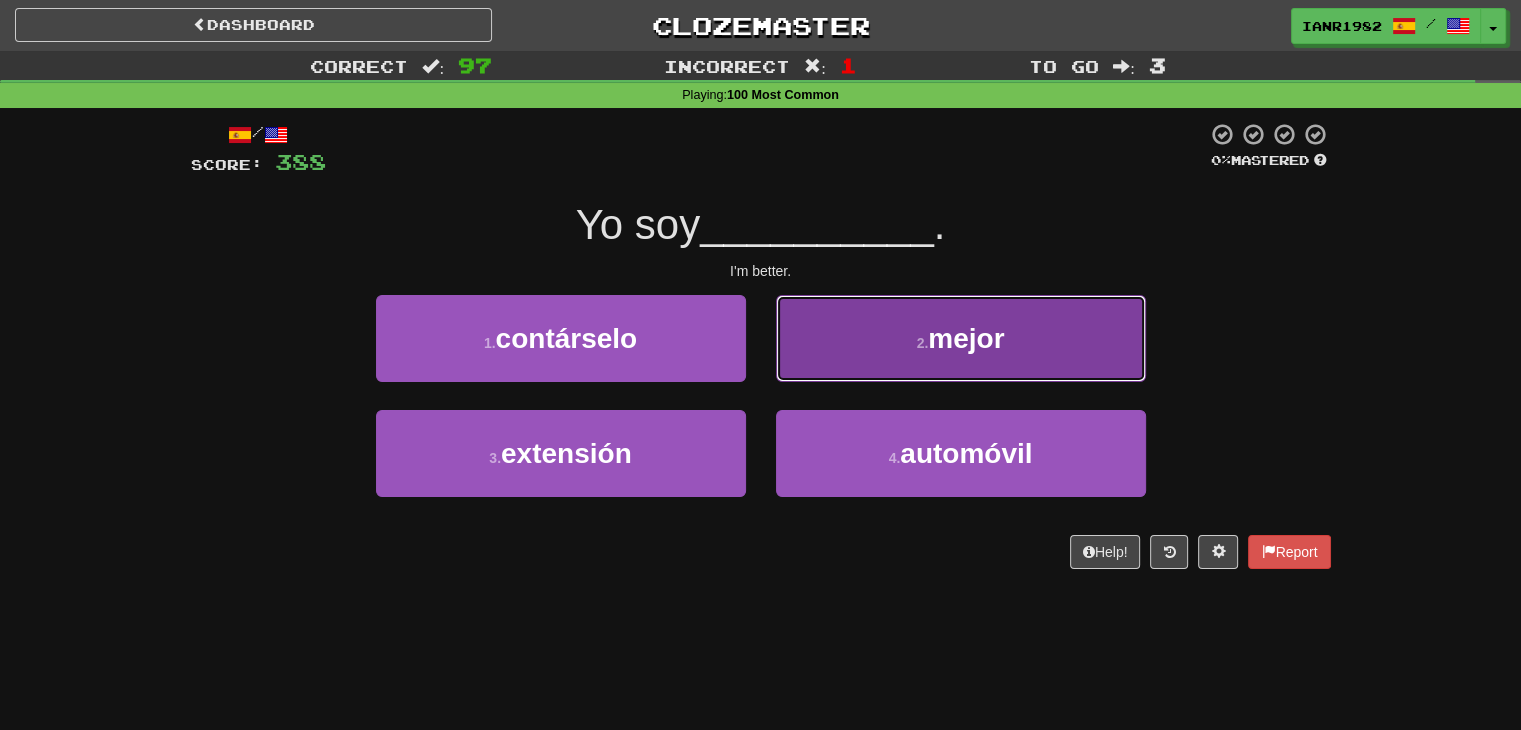click on "mejor" at bounding box center (966, 338) 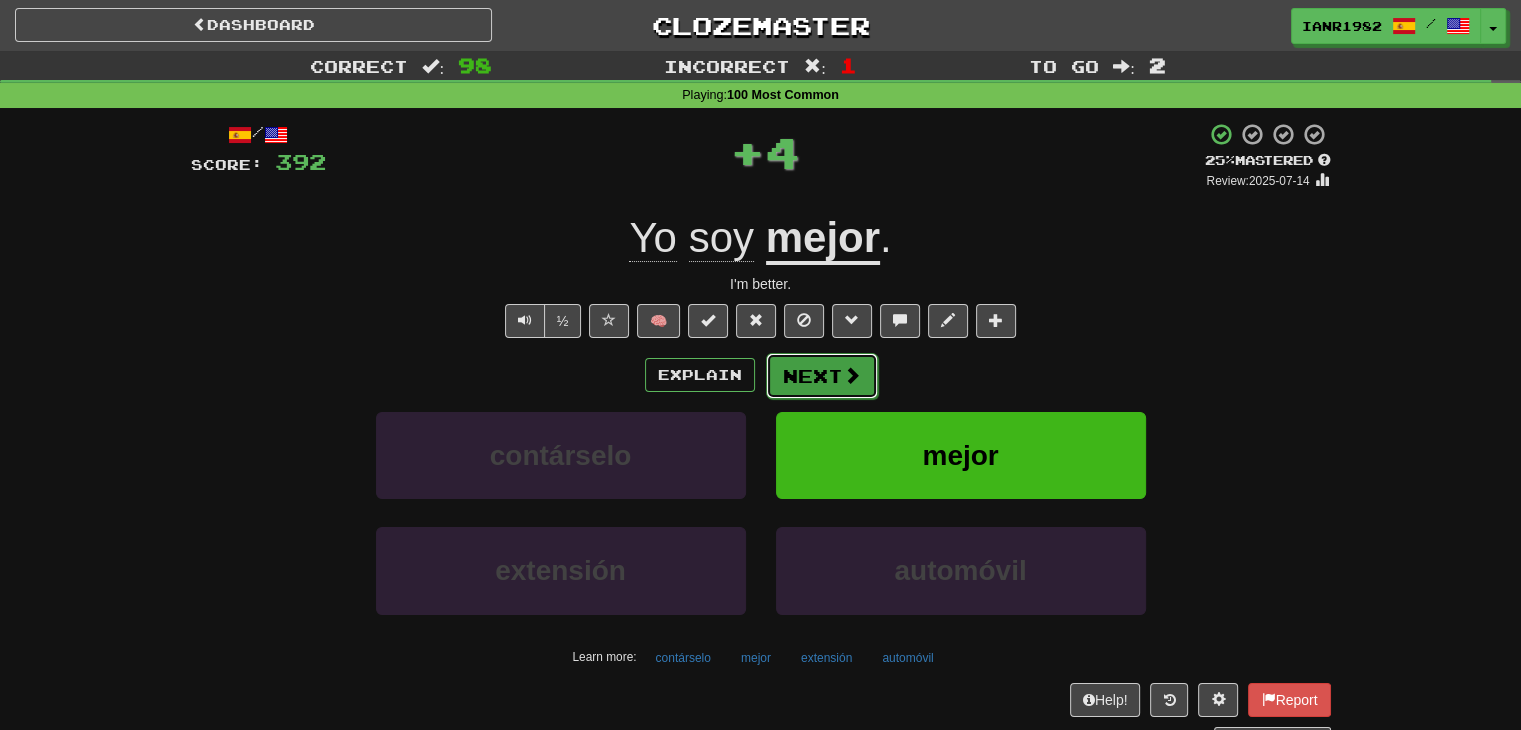 click on "Next" at bounding box center [822, 376] 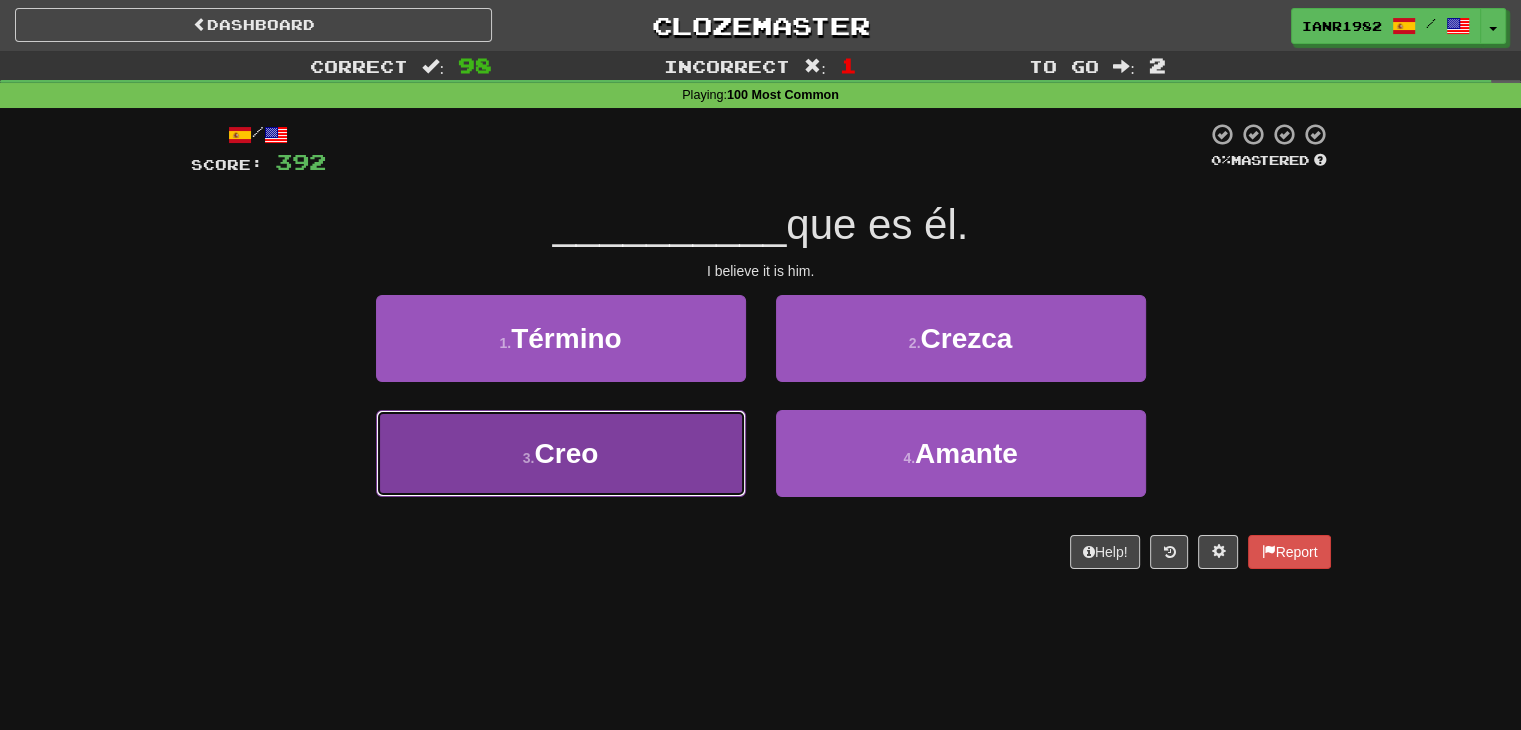 click on "3 .  Creo" at bounding box center [561, 453] 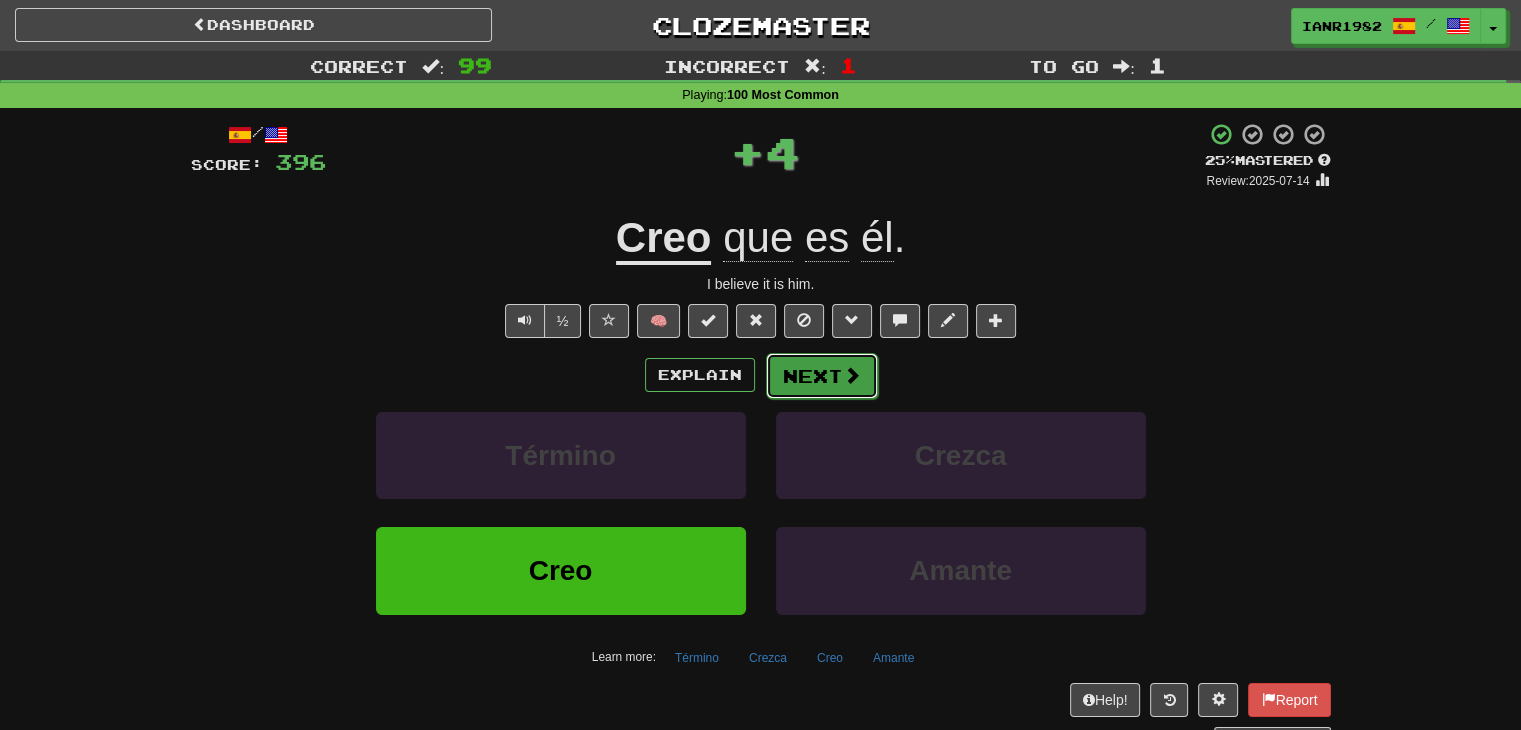 click at bounding box center (852, 375) 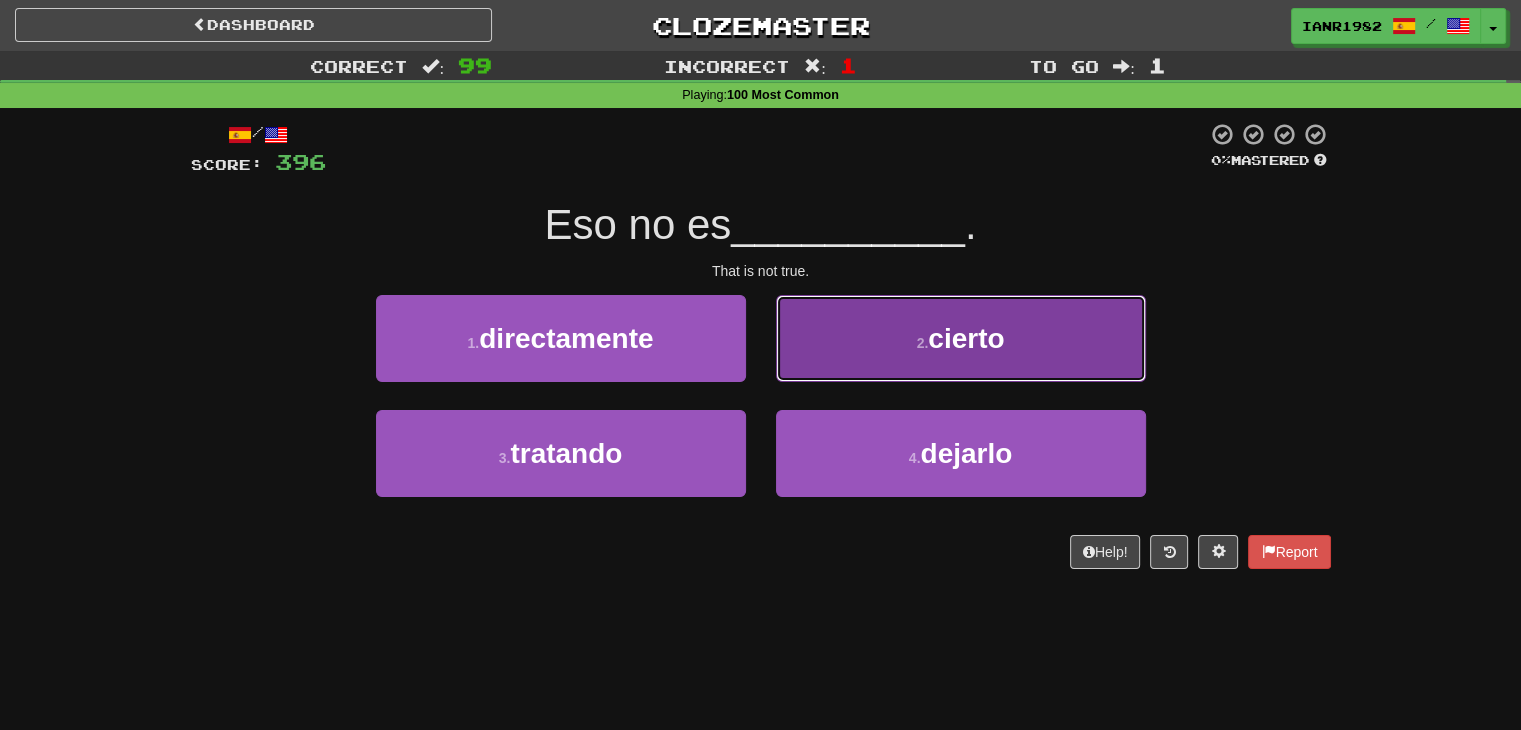 click on "2 .  cierto" at bounding box center [961, 338] 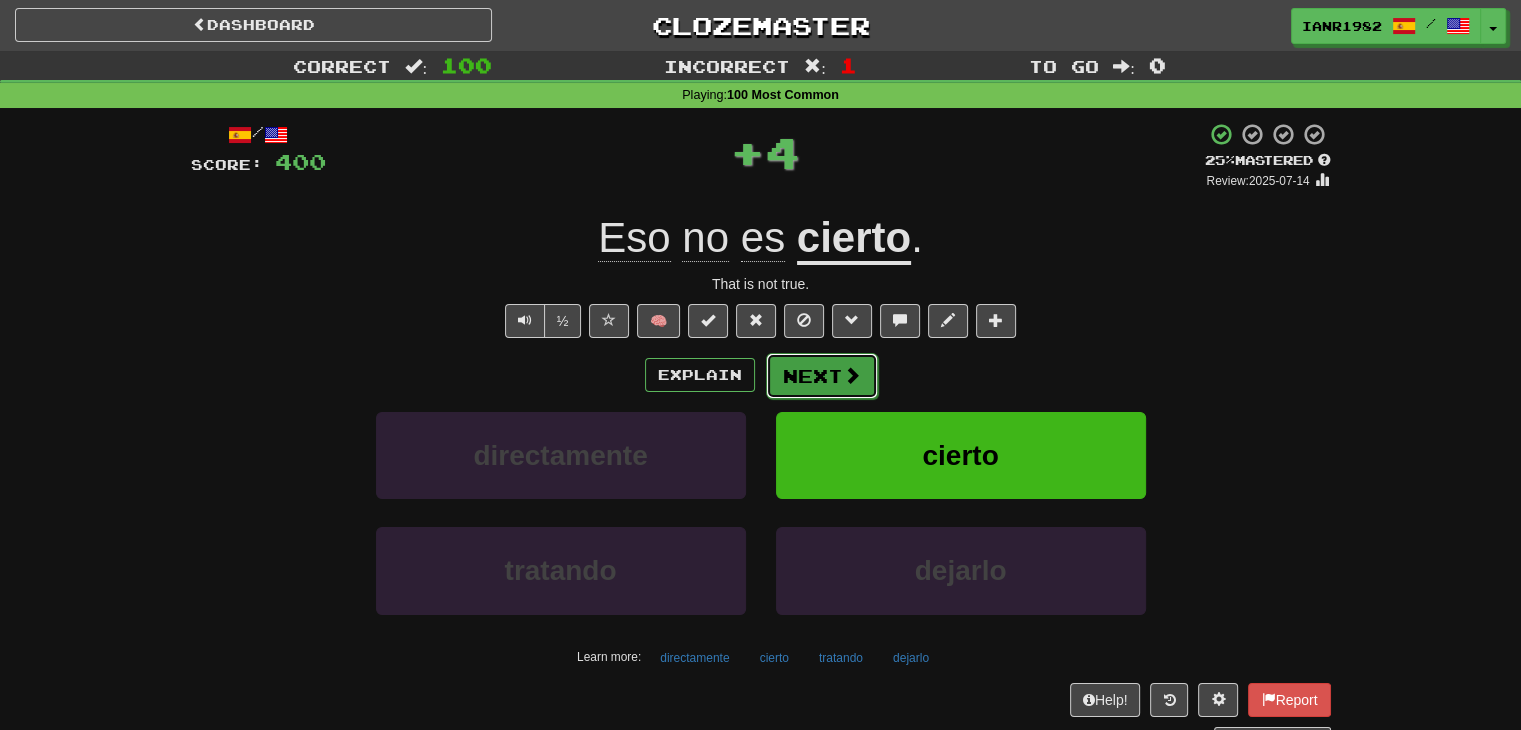 click at bounding box center (852, 375) 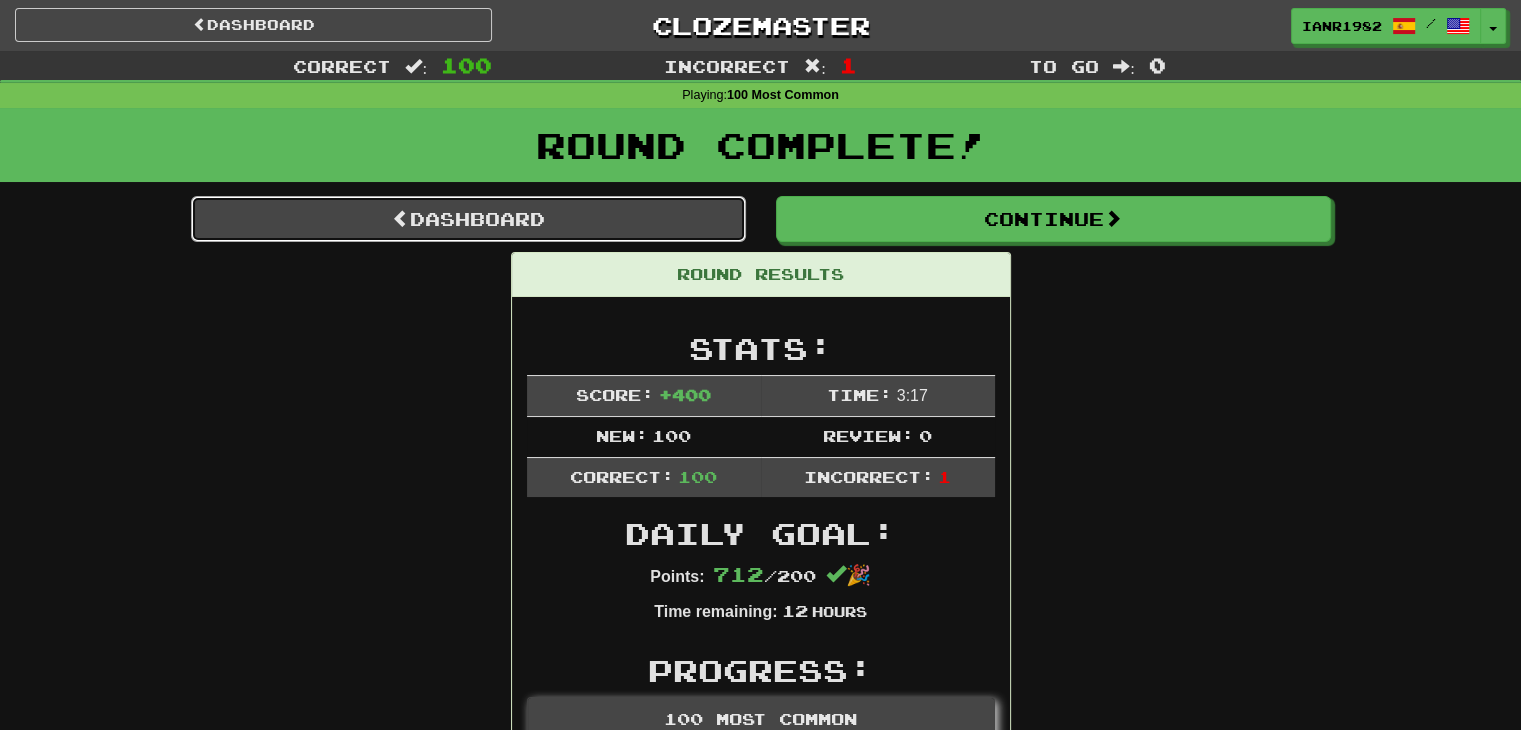 click on "Dashboard" at bounding box center [468, 219] 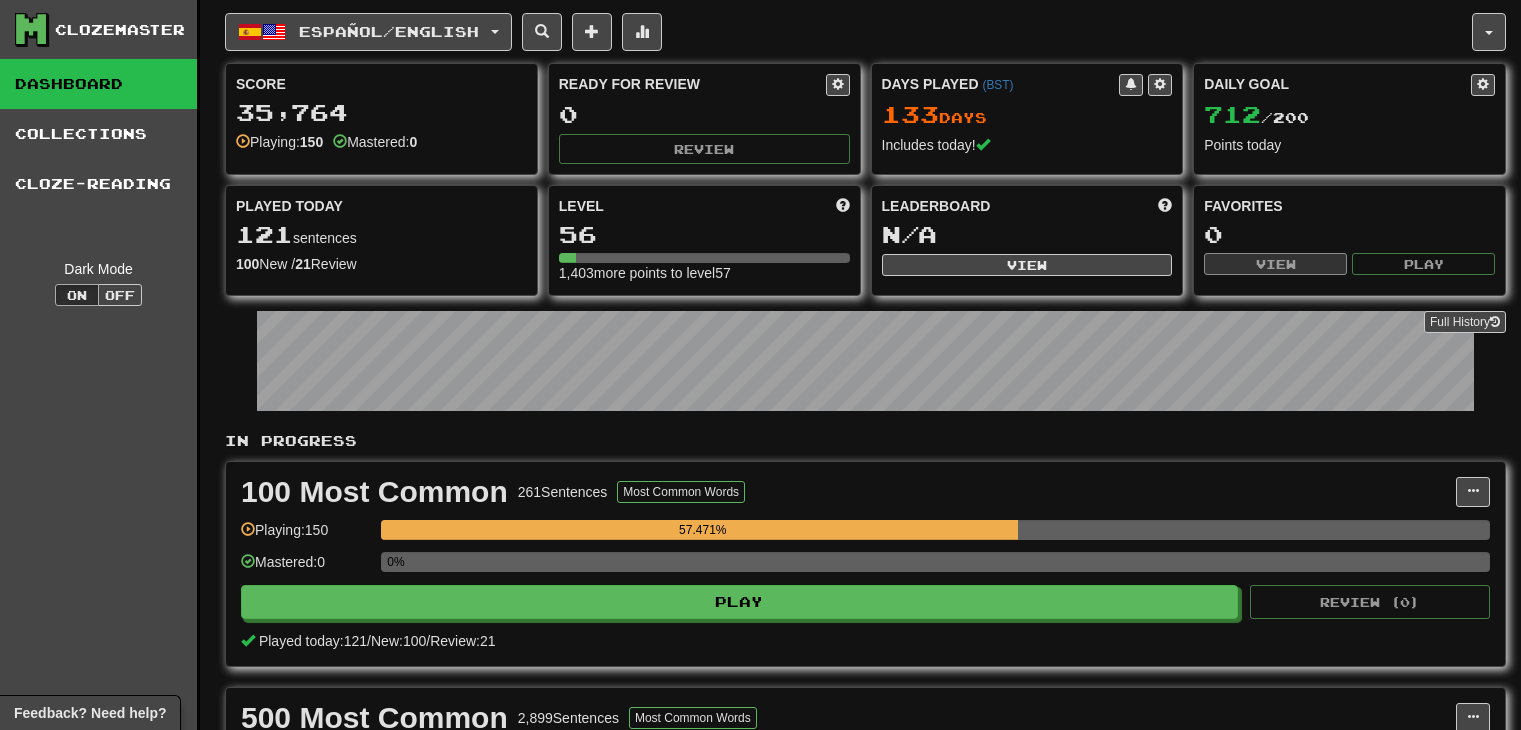 scroll, scrollTop: 0, scrollLeft: 0, axis: both 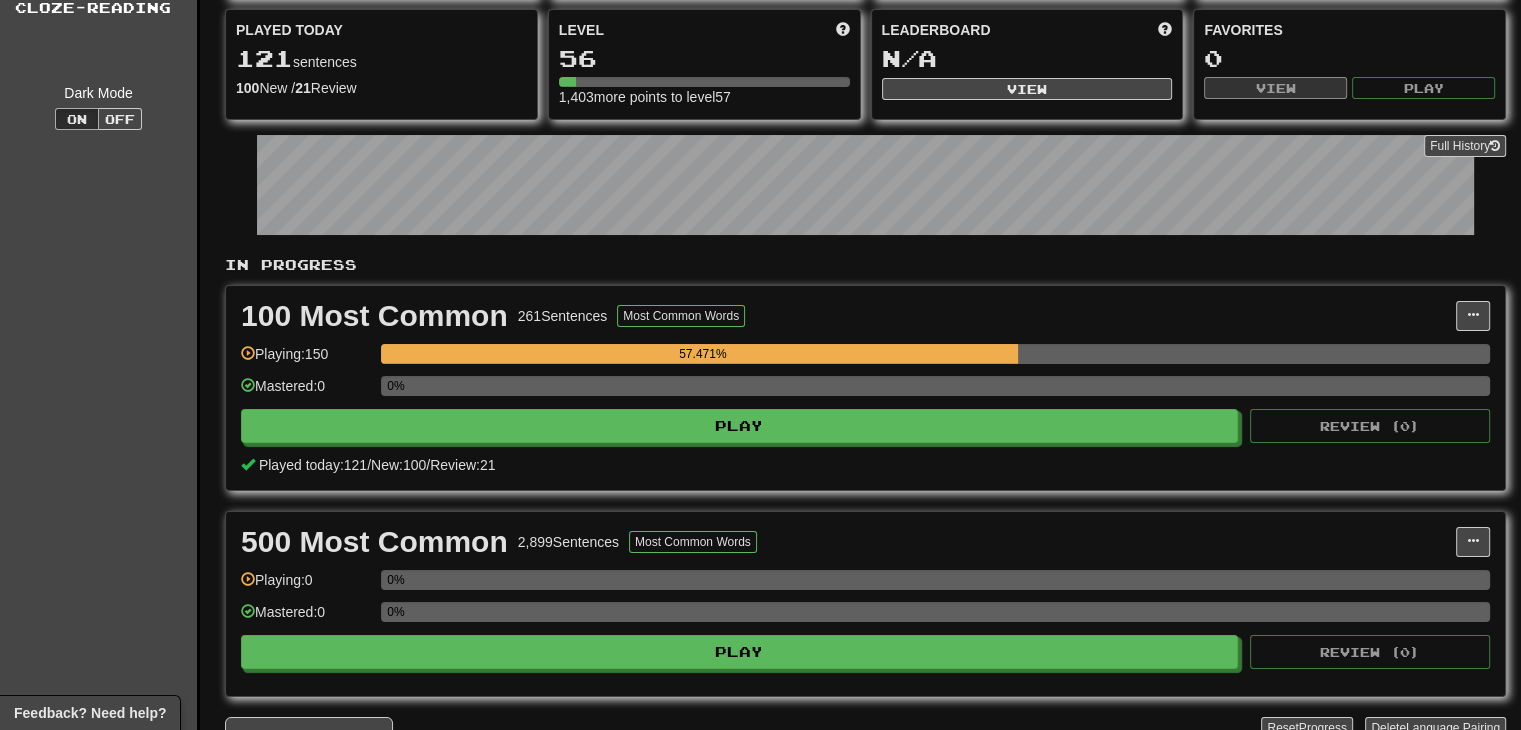 drag, startPoint x: 1535, startPoint y: 124, endPoint x: 1530, endPoint y: 198, distance: 74.168724 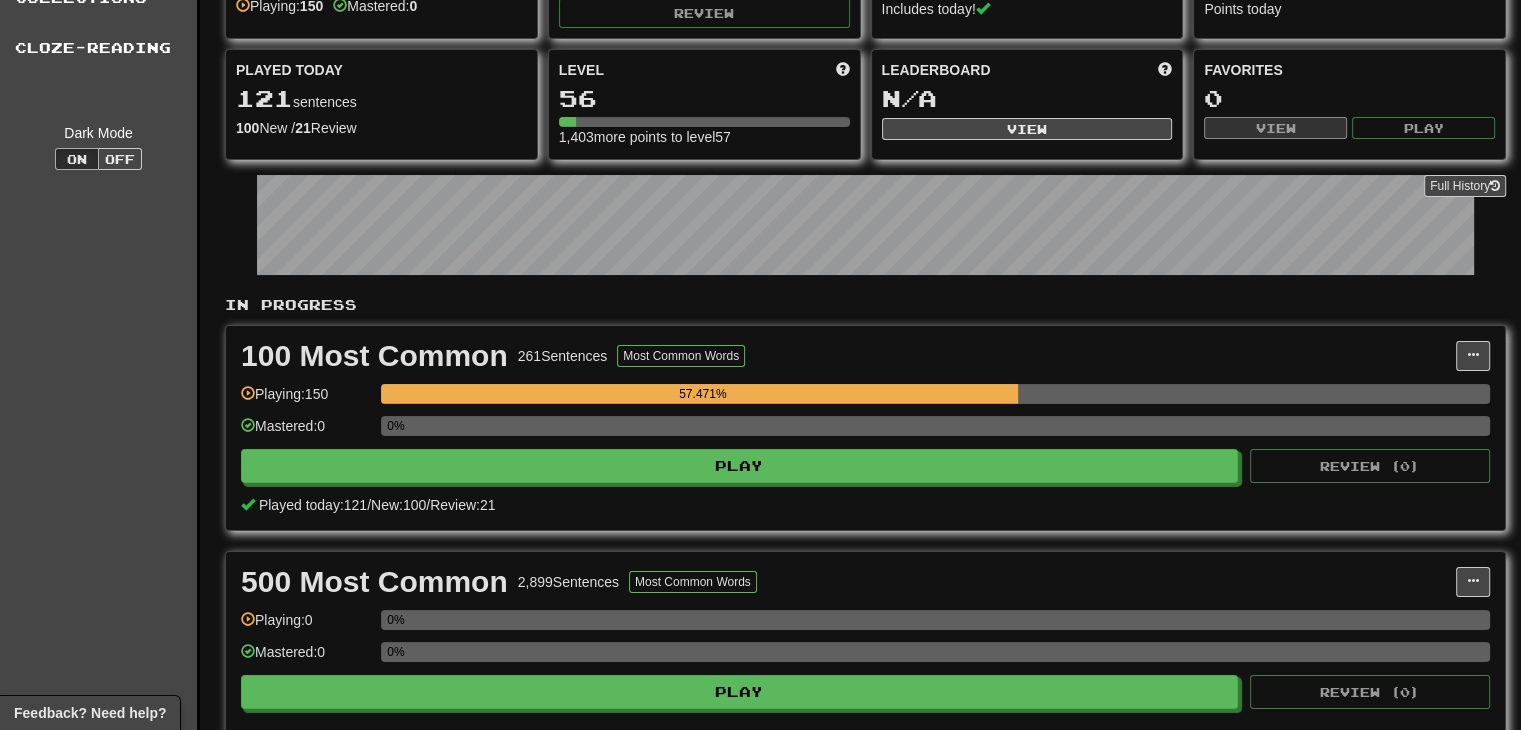 scroll, scrollTop: 0, scrollLeft: 0, axis: both 